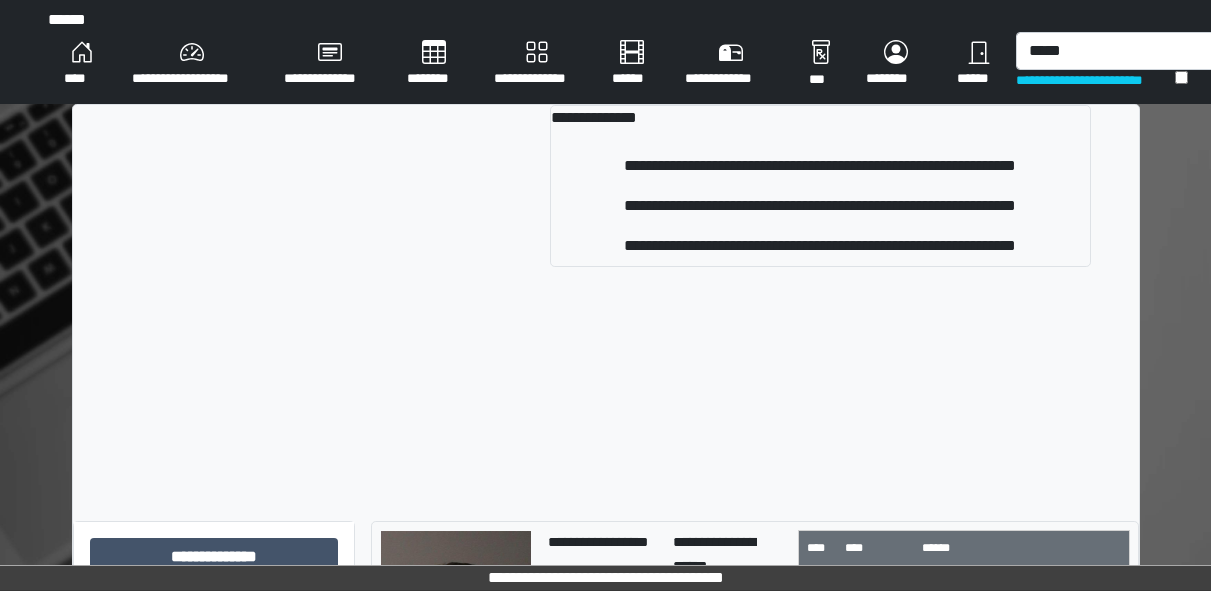 click on "*****" at bounding box center [1119, 51] 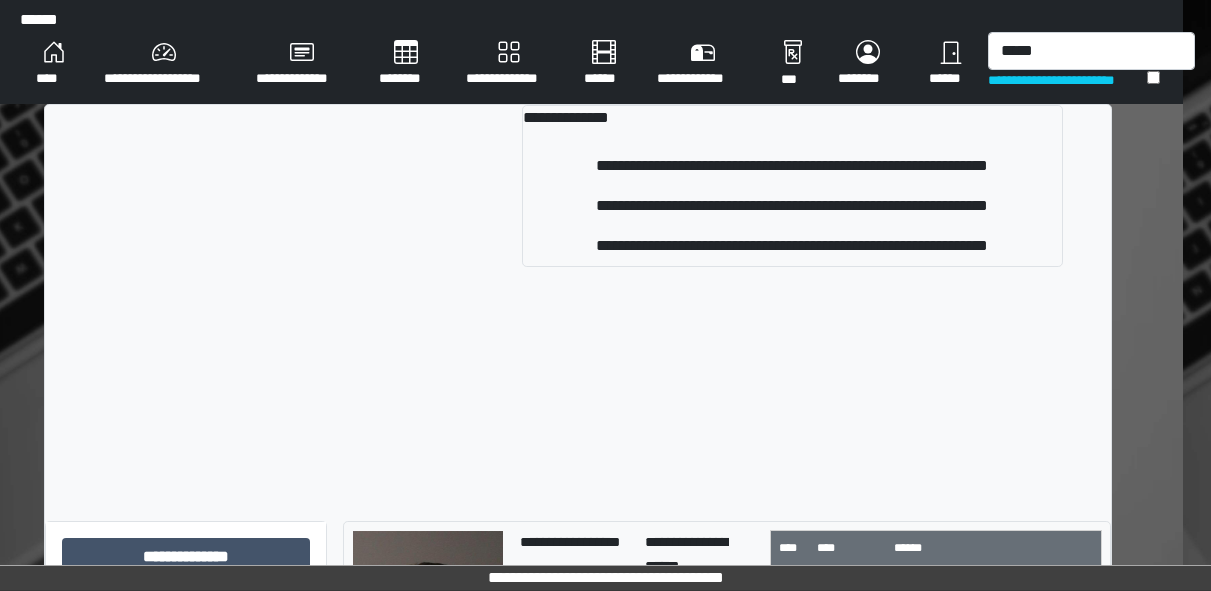 scroll, scrollTop: 77, scrollLeft: 0, axis: vertical 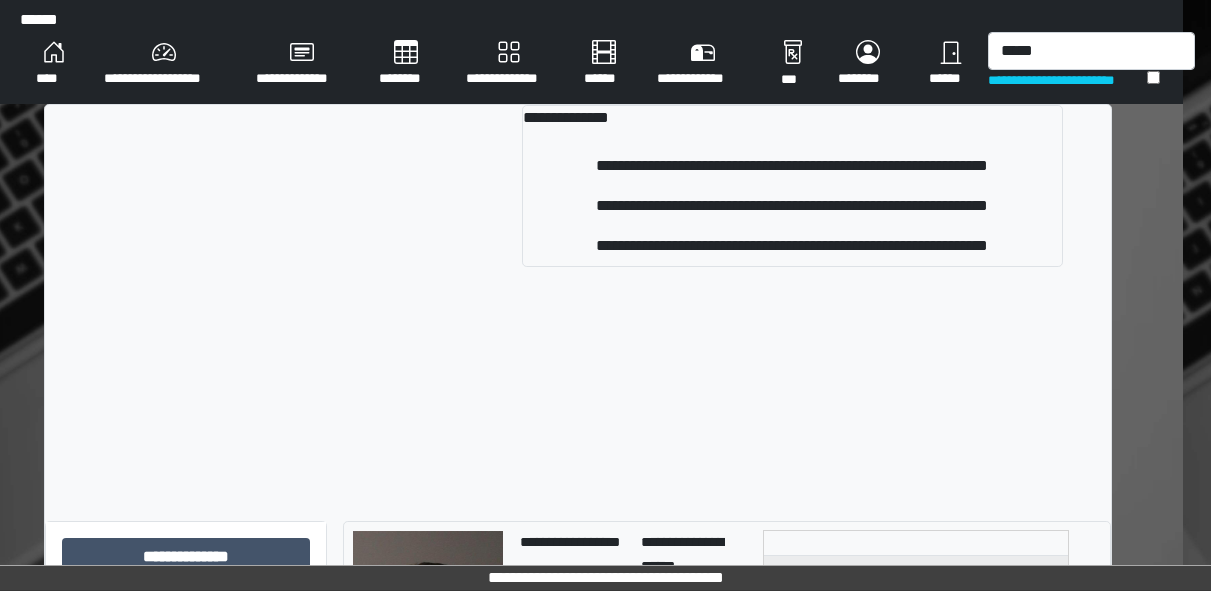 click on "*****" at bounding box center (1091, 51) 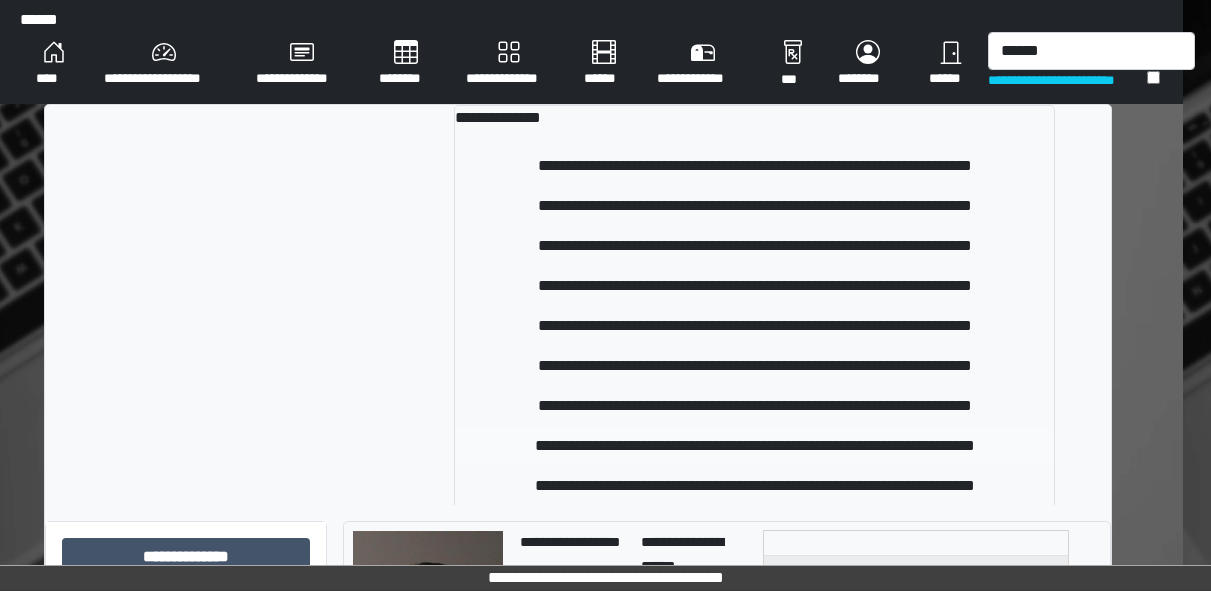 type on "******" 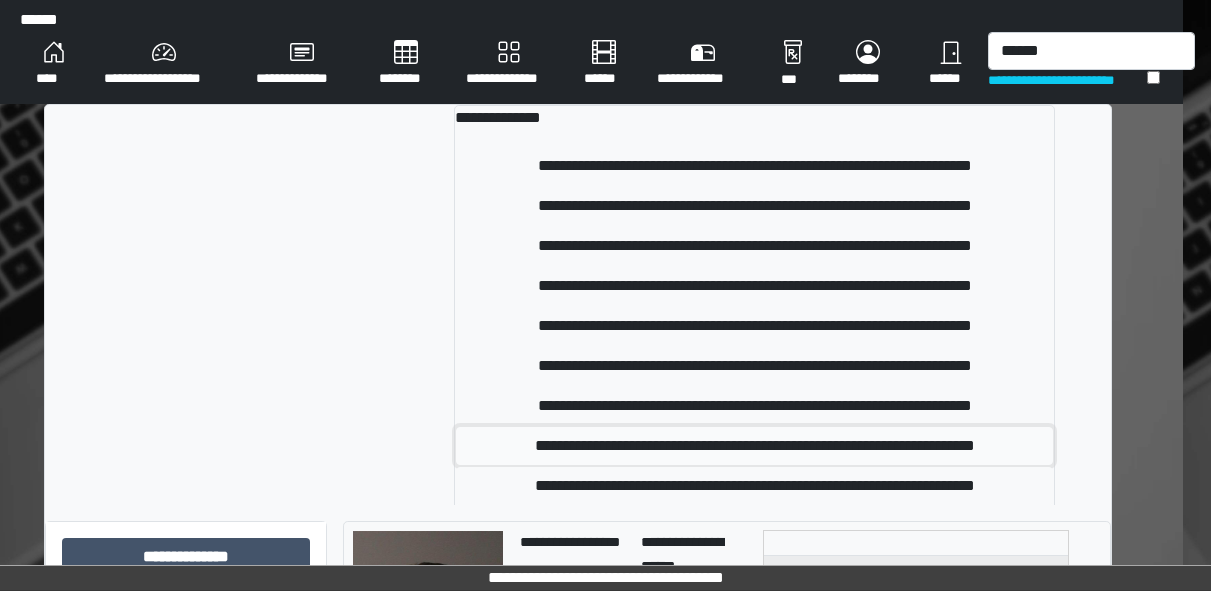 click on "**********" at bounding box center (754, 446) 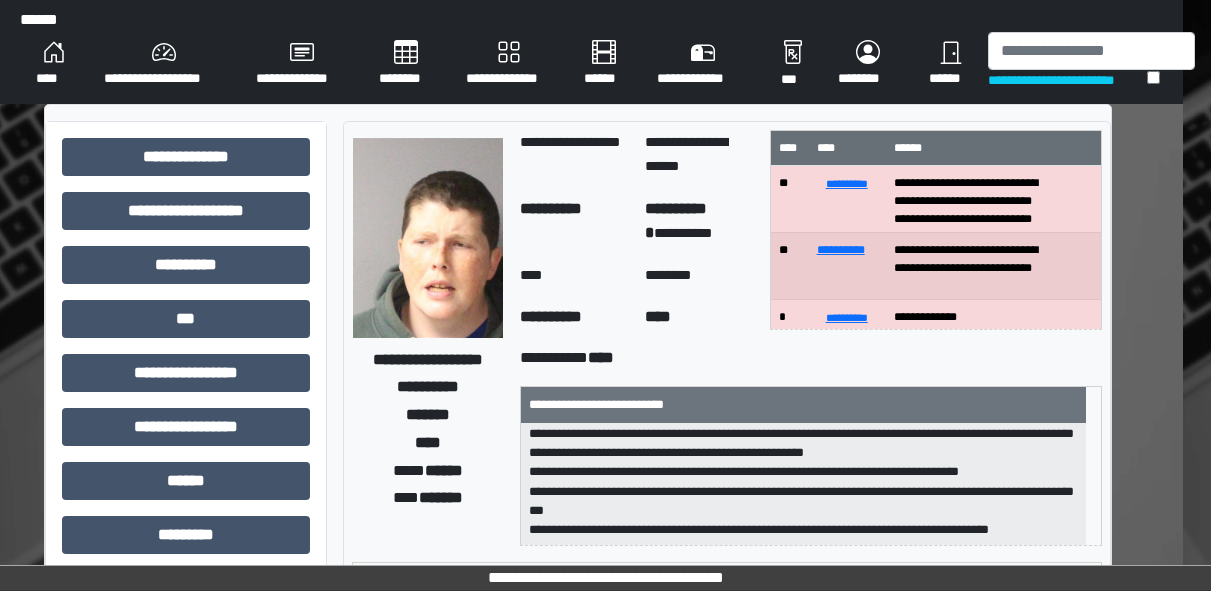 scroll, scrollTop: 102, scrollLeft: 0, axis: vertical 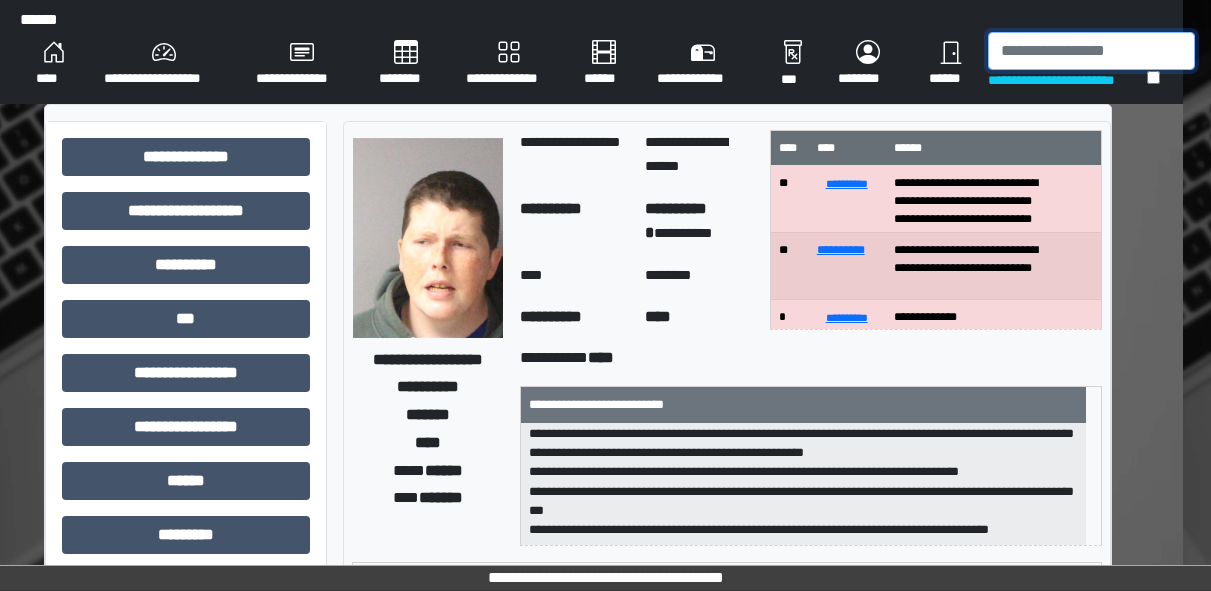 click at bounding box center (1091, 51) 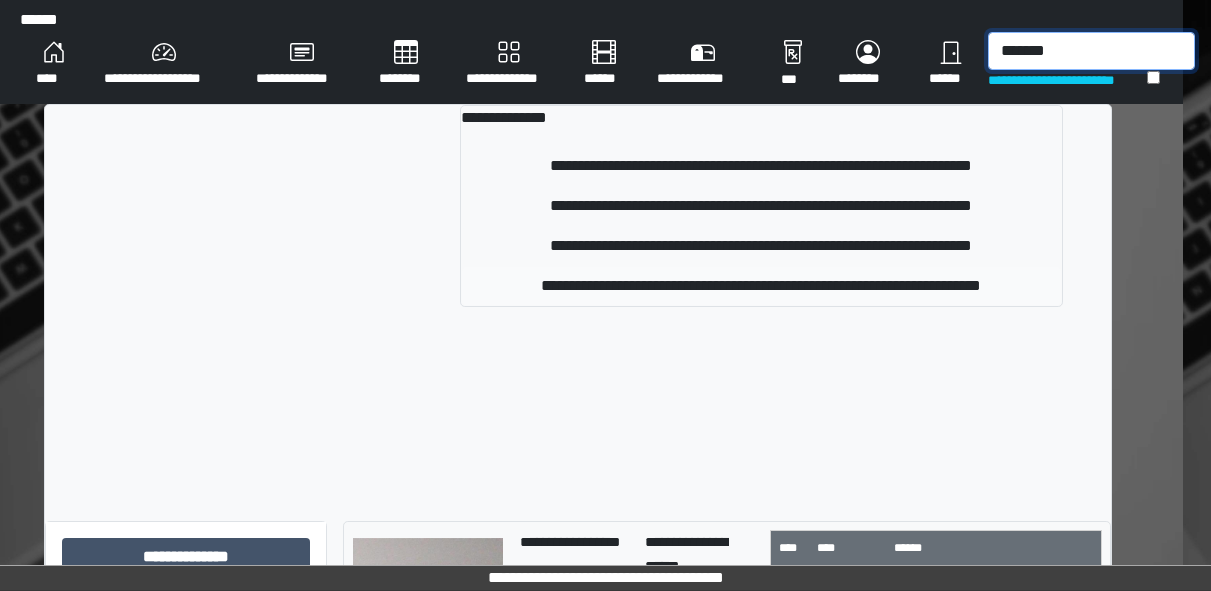 type on "*******" 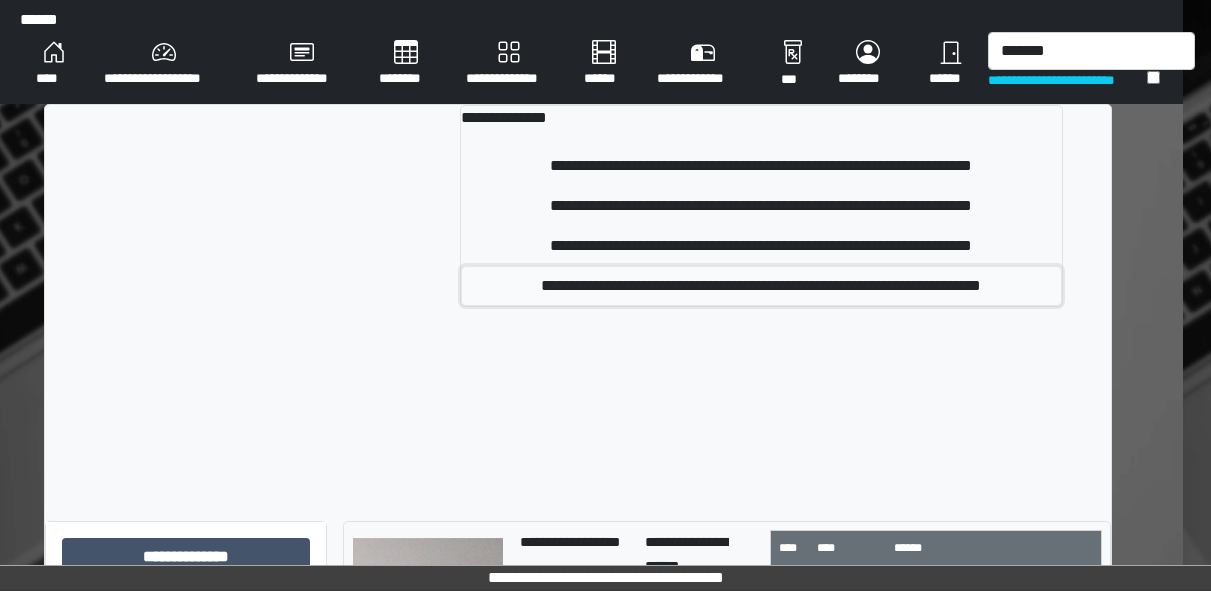 click on "**********" at bounding box center [761, 286] 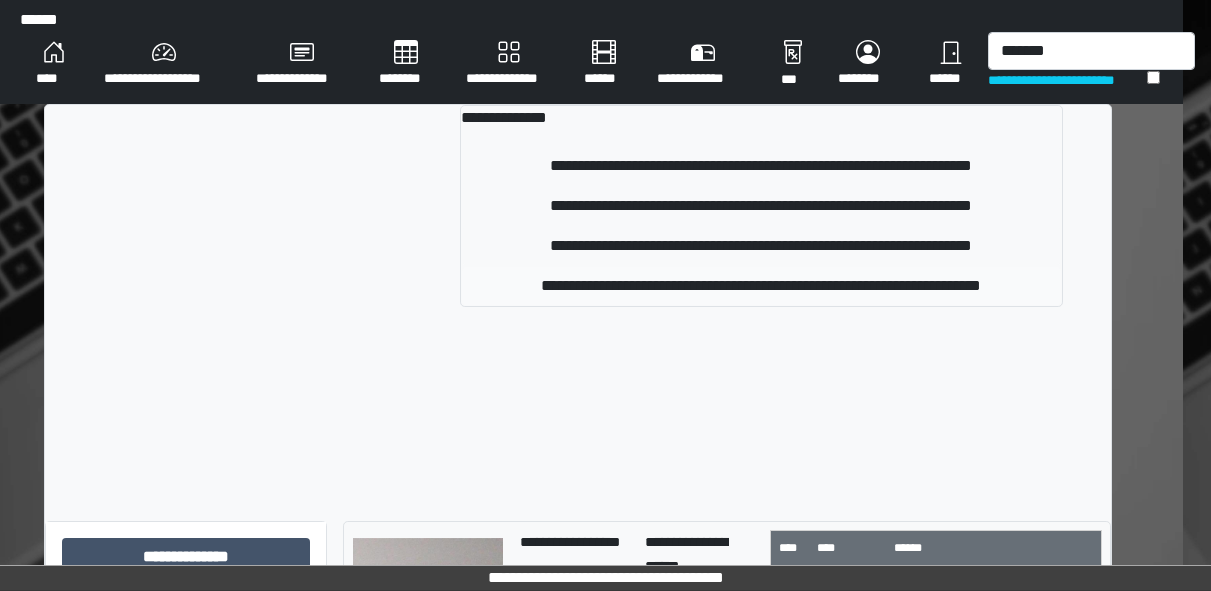 type 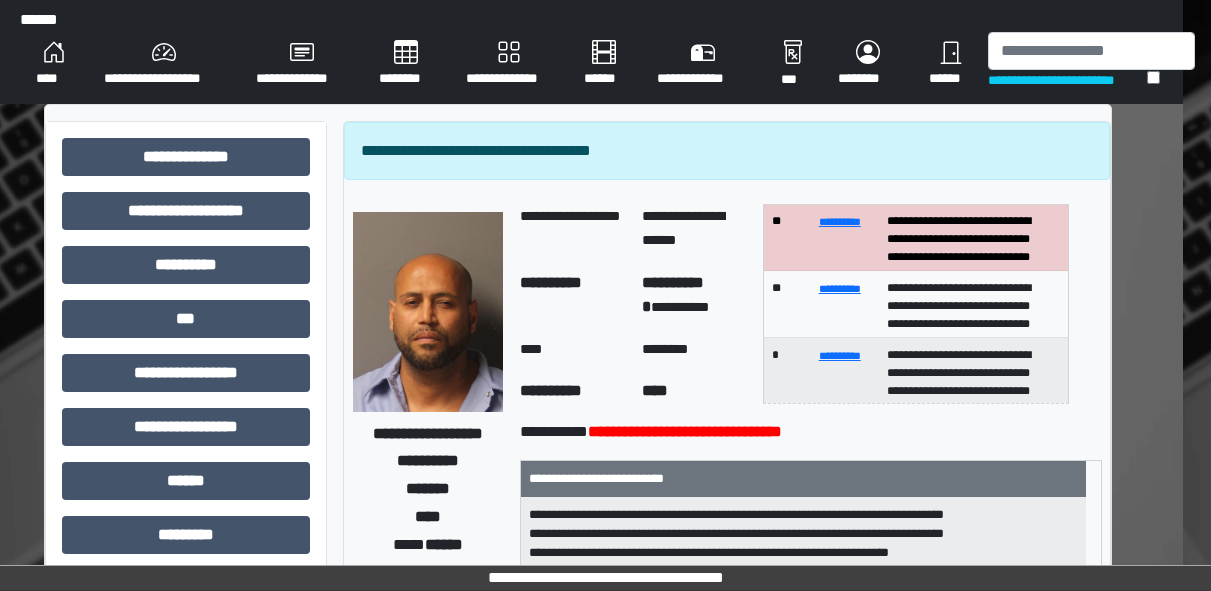 scroll, scrollTop: 322, scrollLeft: 0, axis: vertical 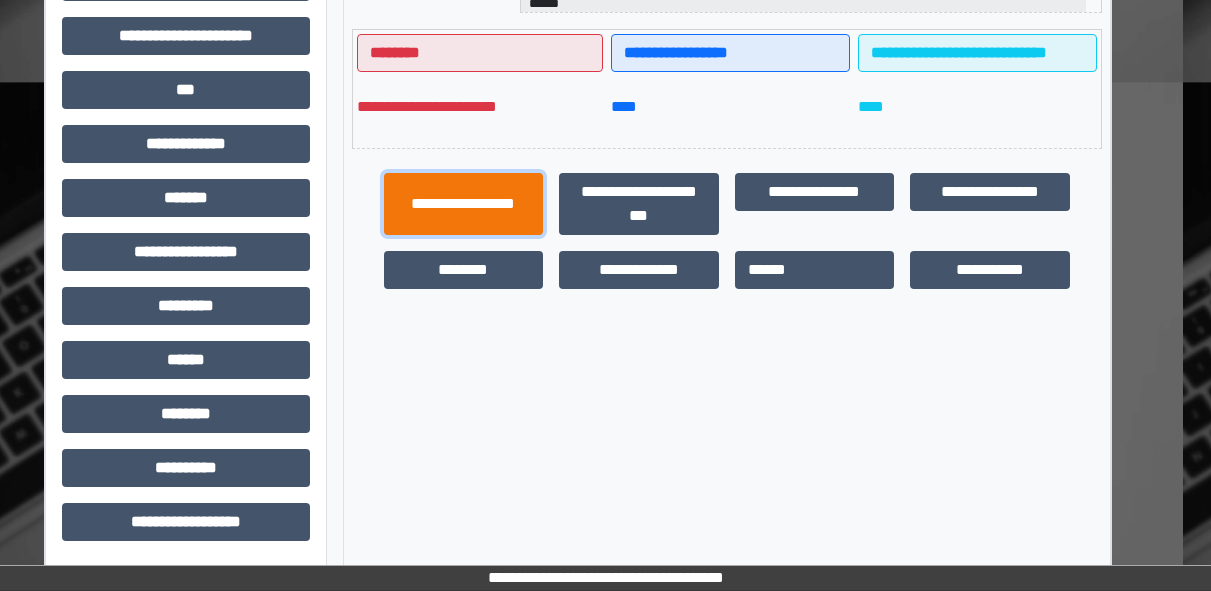 click on "**********" at bounding box center (464, 204) 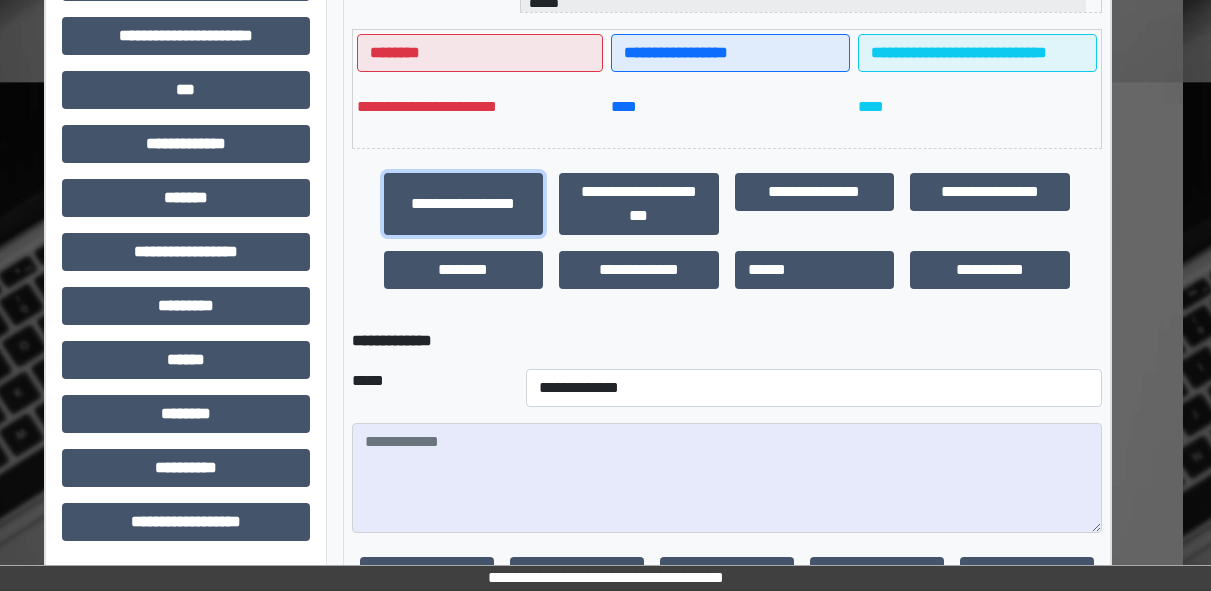 scroll, scrollTop: 809, scrollLeft: 28, axis: both 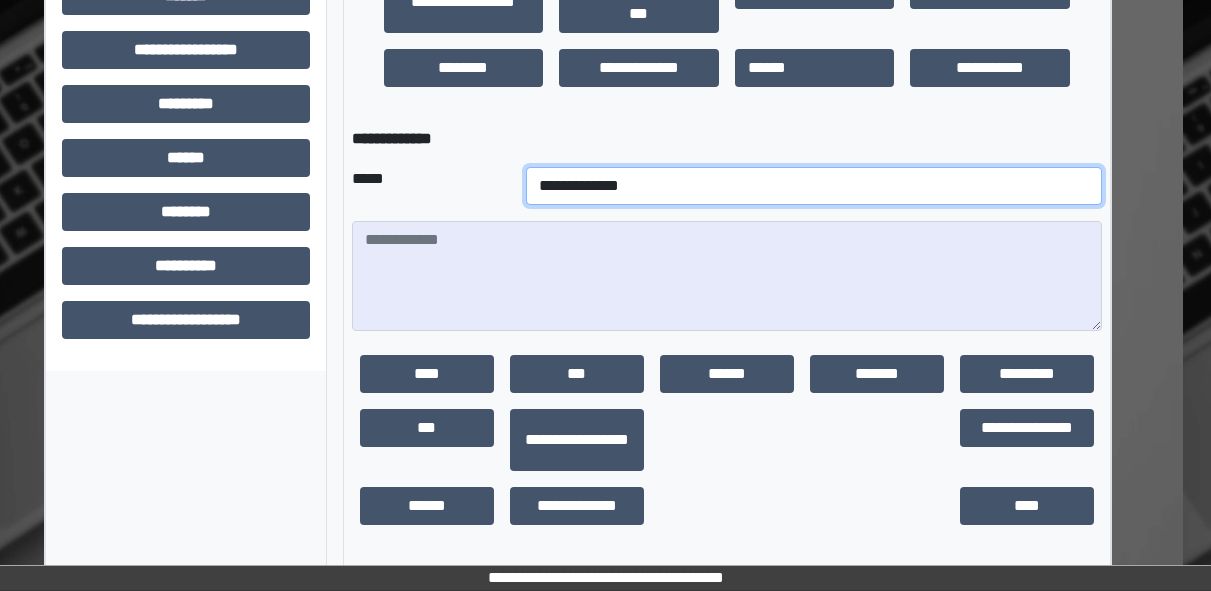 click on "**********" at bounding box center (814, 186) 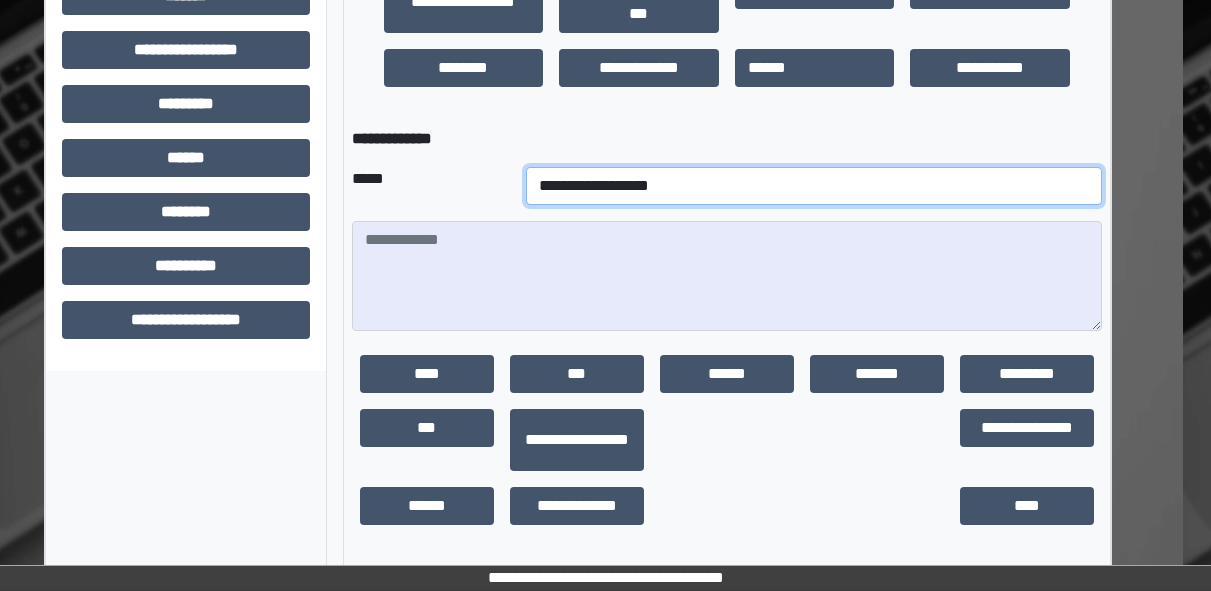 click on "**********" at bounding box center (814, 186) 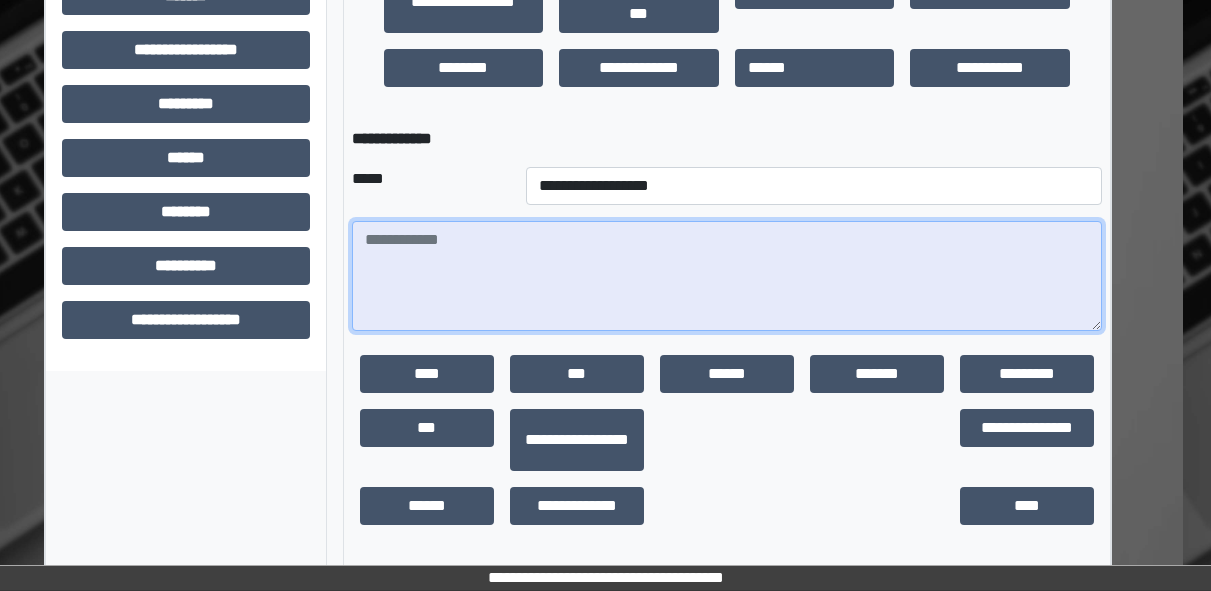 click at bounding box center (727, 276) 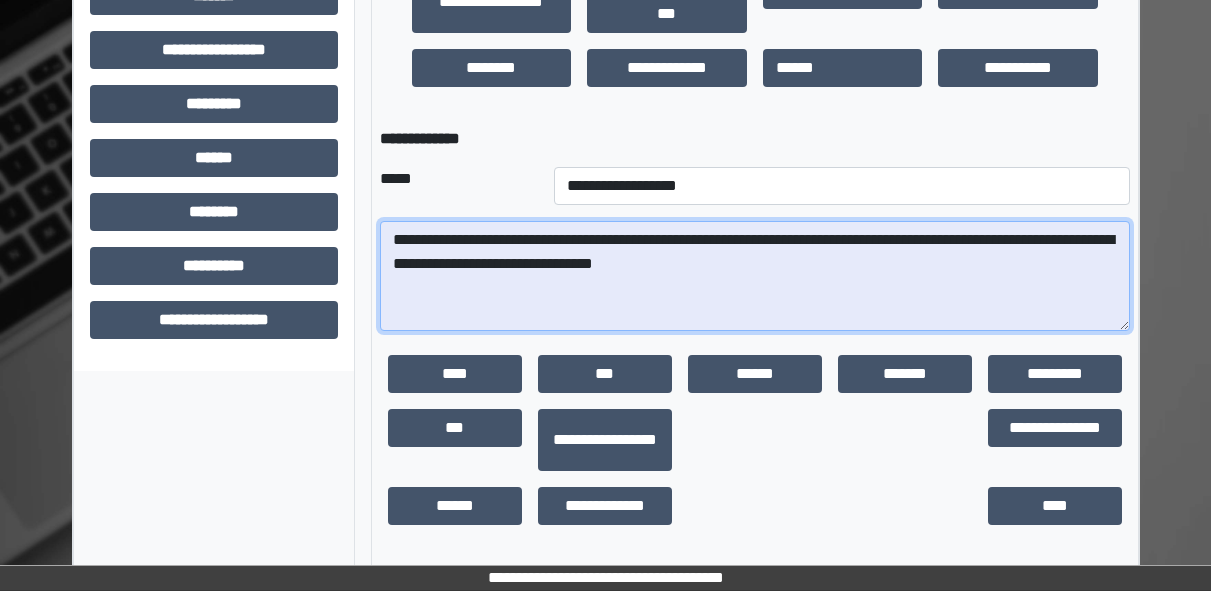 scroll, scrollTop: 808, scrollLeft: 0, axis: vertical 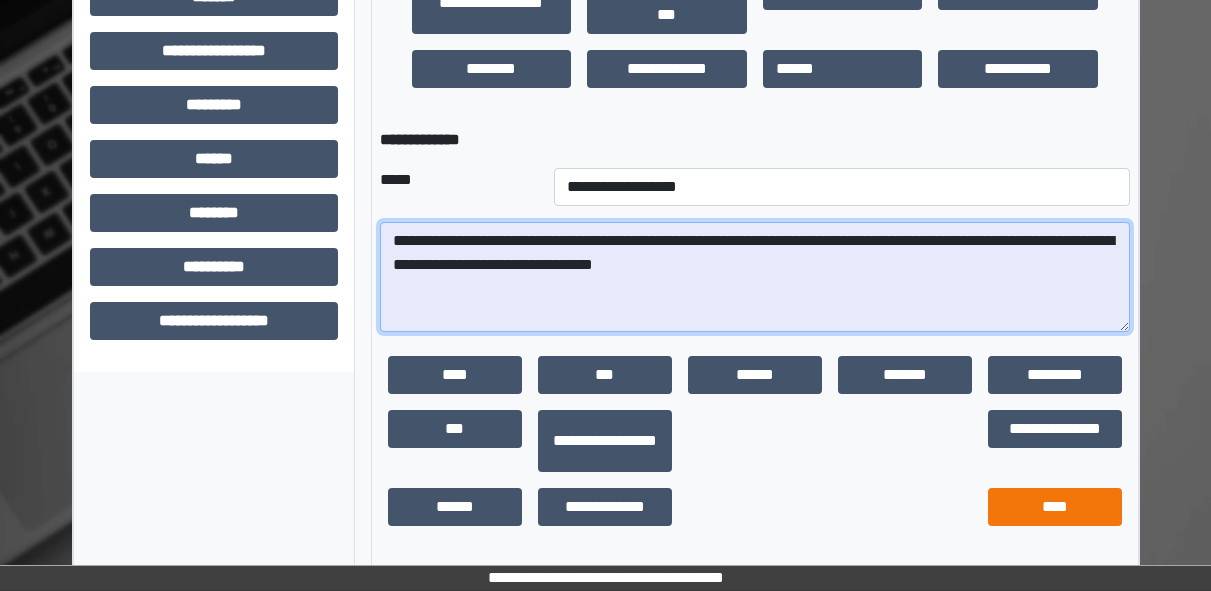 type on "**********" 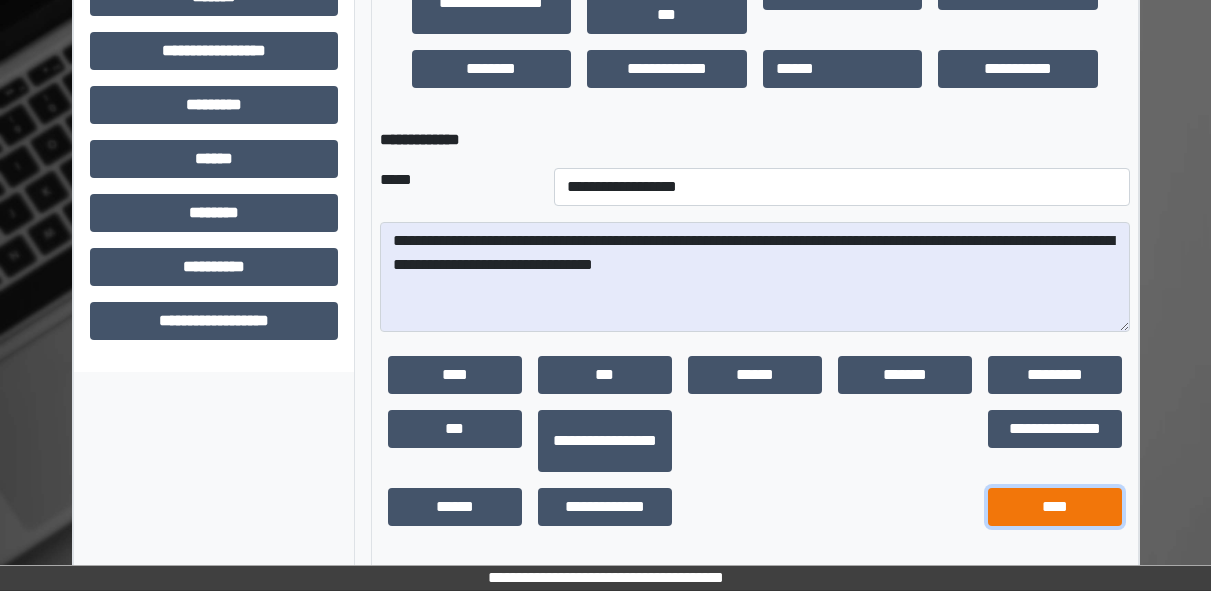 click on "****" at bounding box center (1055, 507) 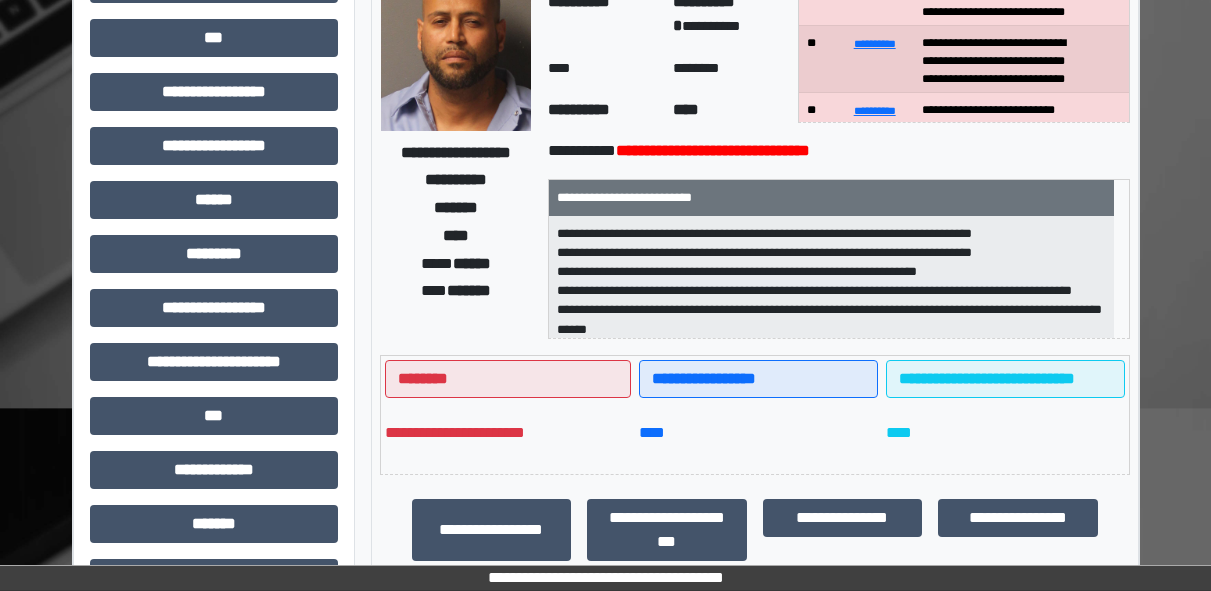scroll, scrollTop: 287, scrollLeft: 0, axis: vertical 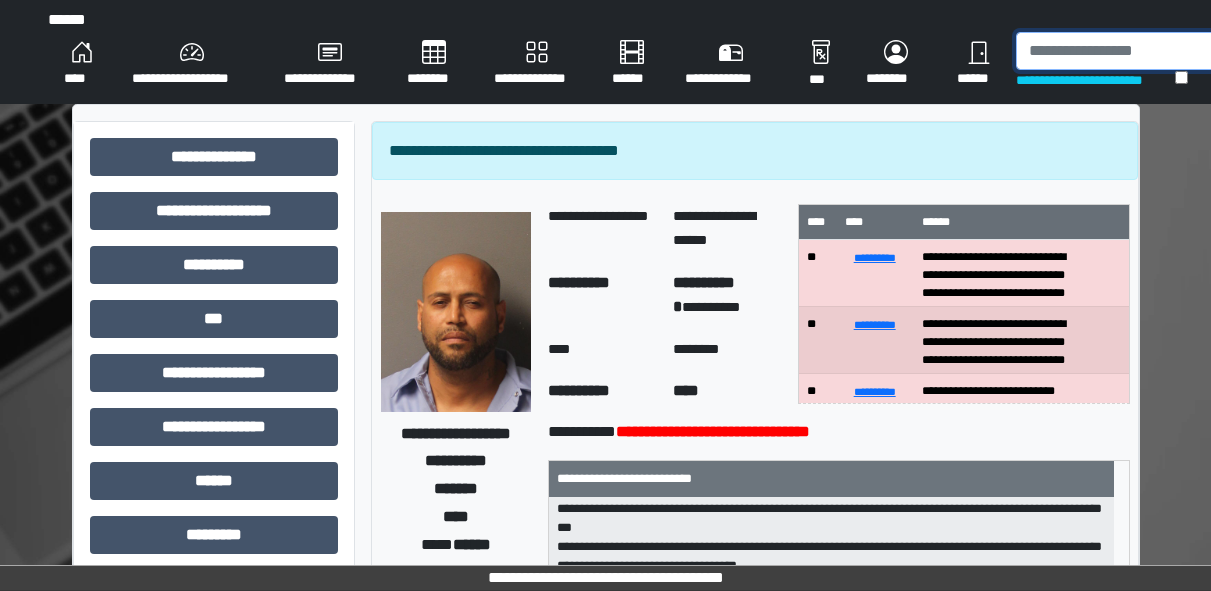 click at bounding box center (1119, 51) 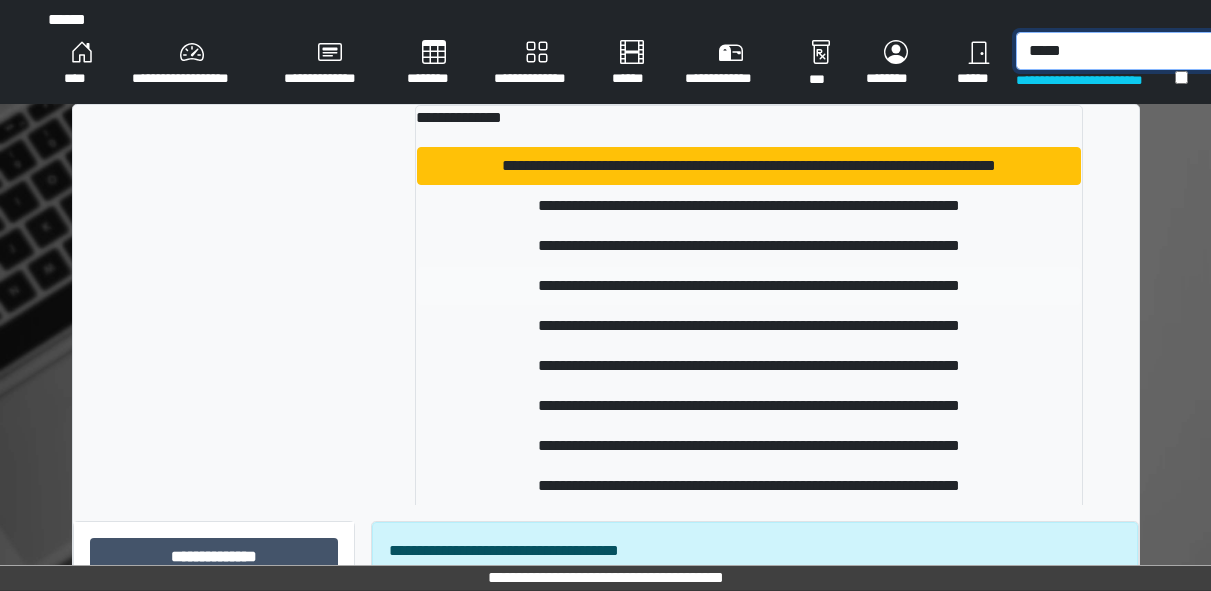 type on "*****" 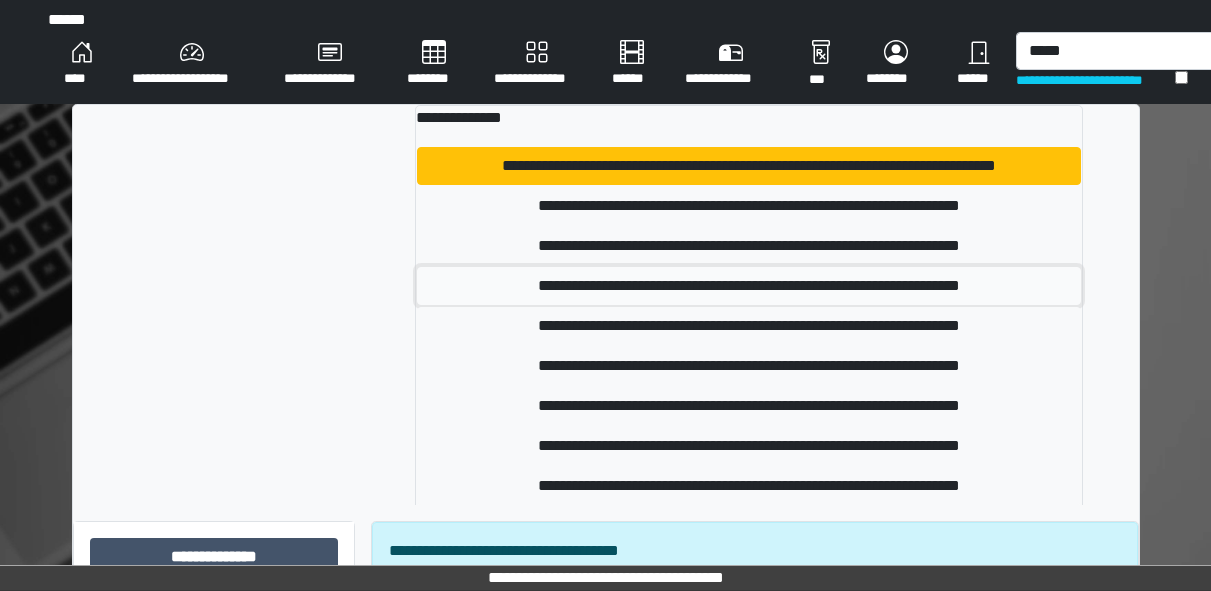 click on "**********" at bounding box center (749, 286) 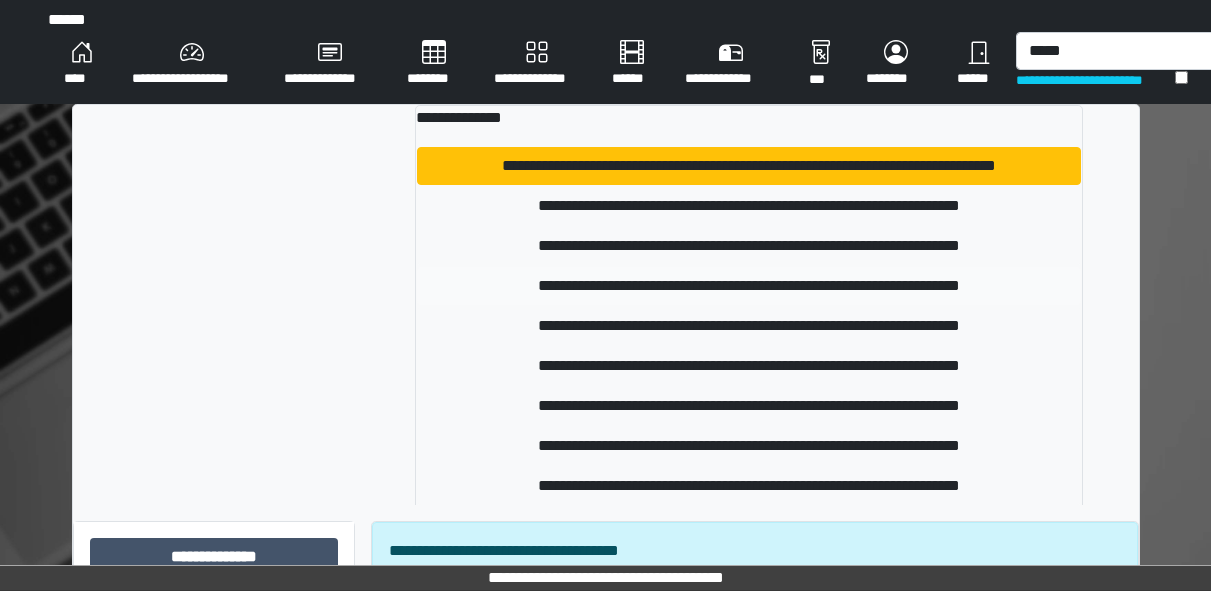 type 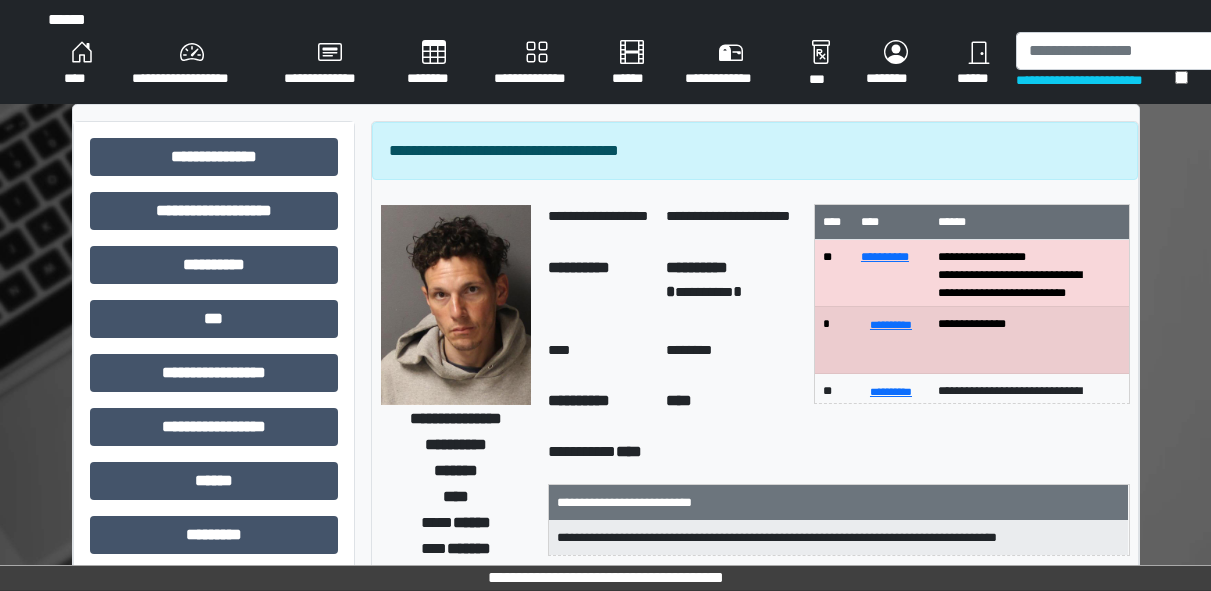 scroll, scrollTop: 22, scrollLeft: 0, axis: vertical 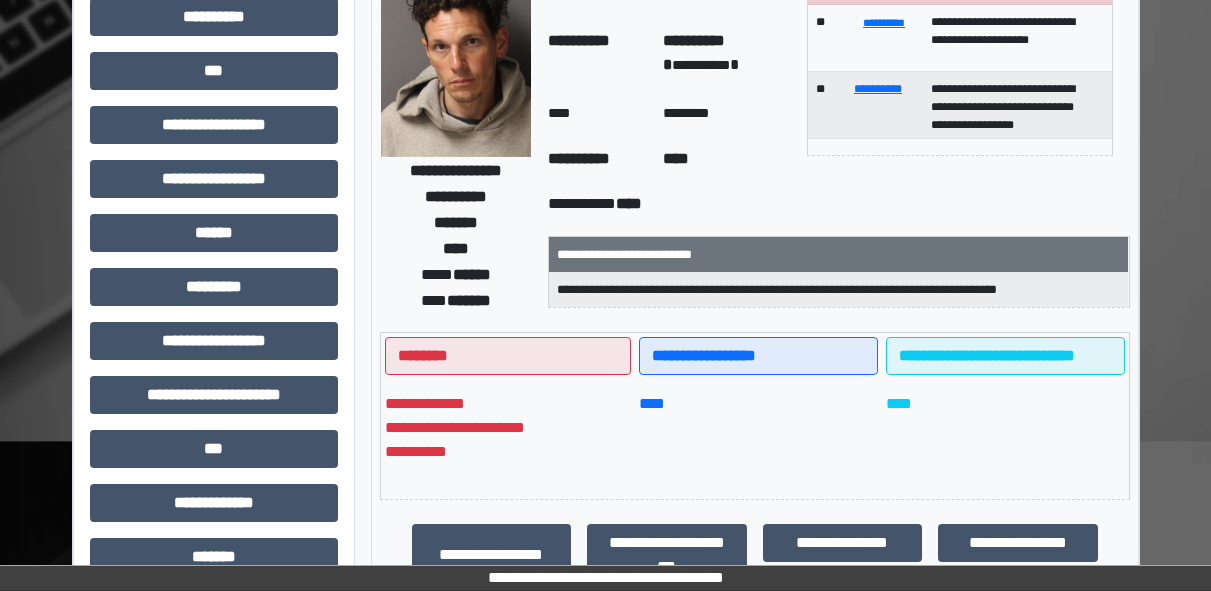click on "********" at bounding box center (508, 356) 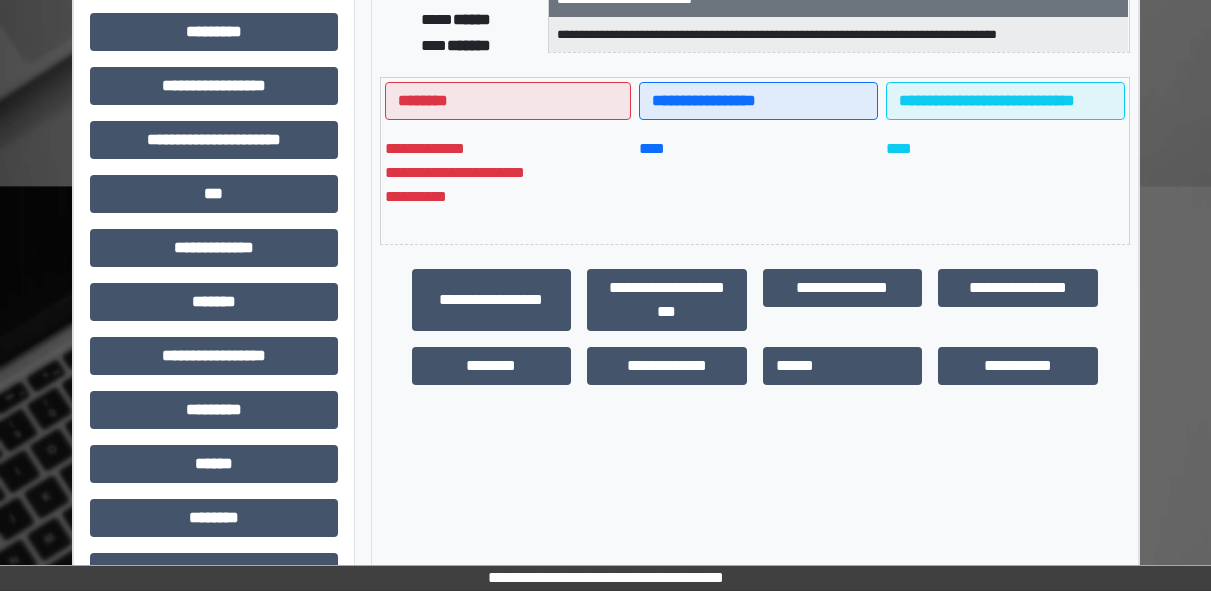 scroll, scrollTop: 504, scrollLeft: 0, axis: vertical 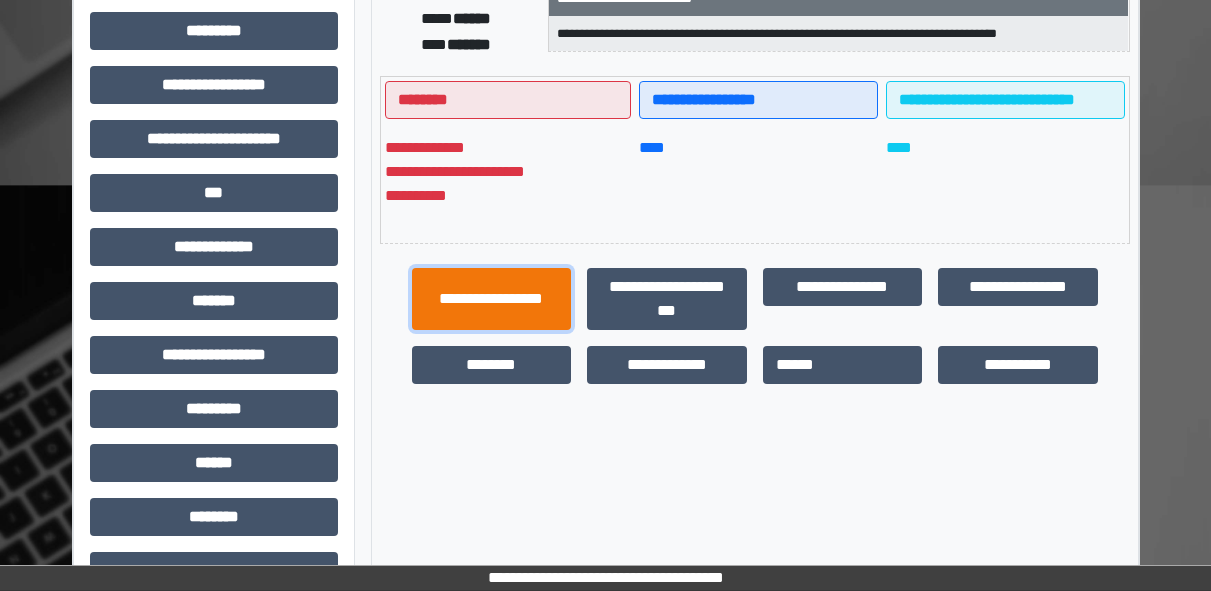click on "**********" at bounding box center [492, 299] 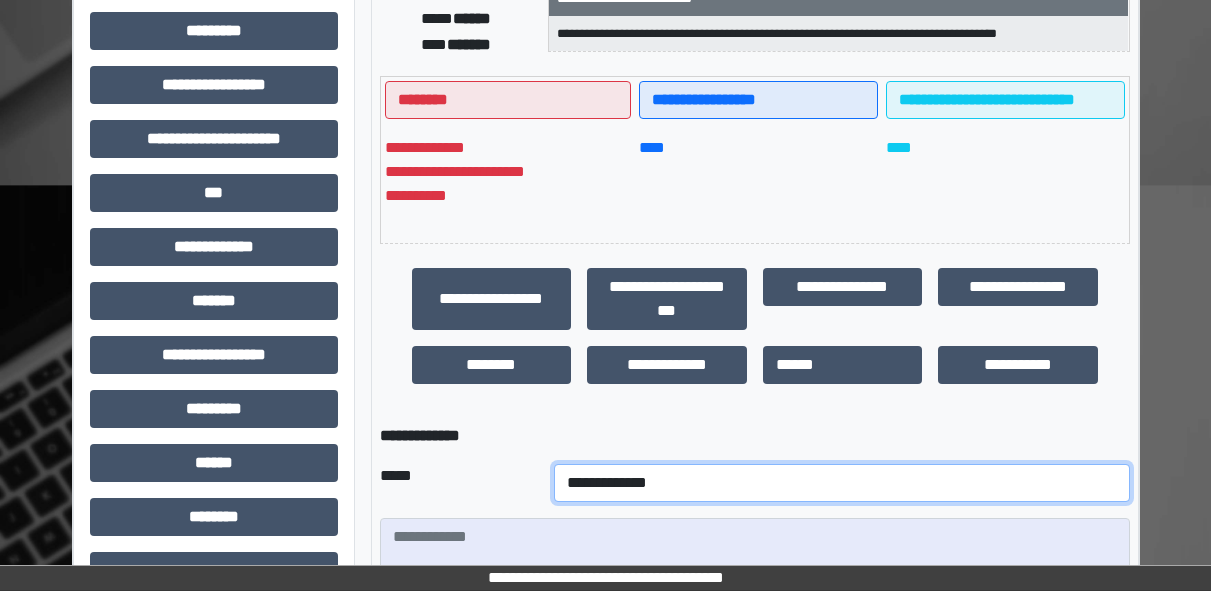click on "**********" at bounding box center [842, 483] 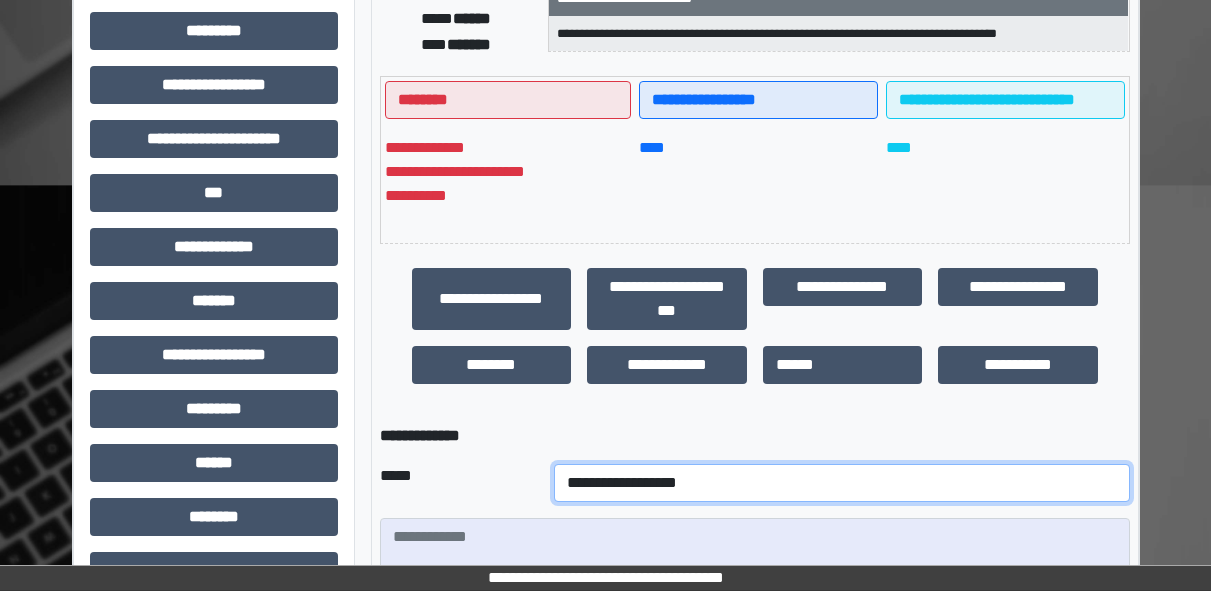 click on "**********" at bounding box center [842, 483] 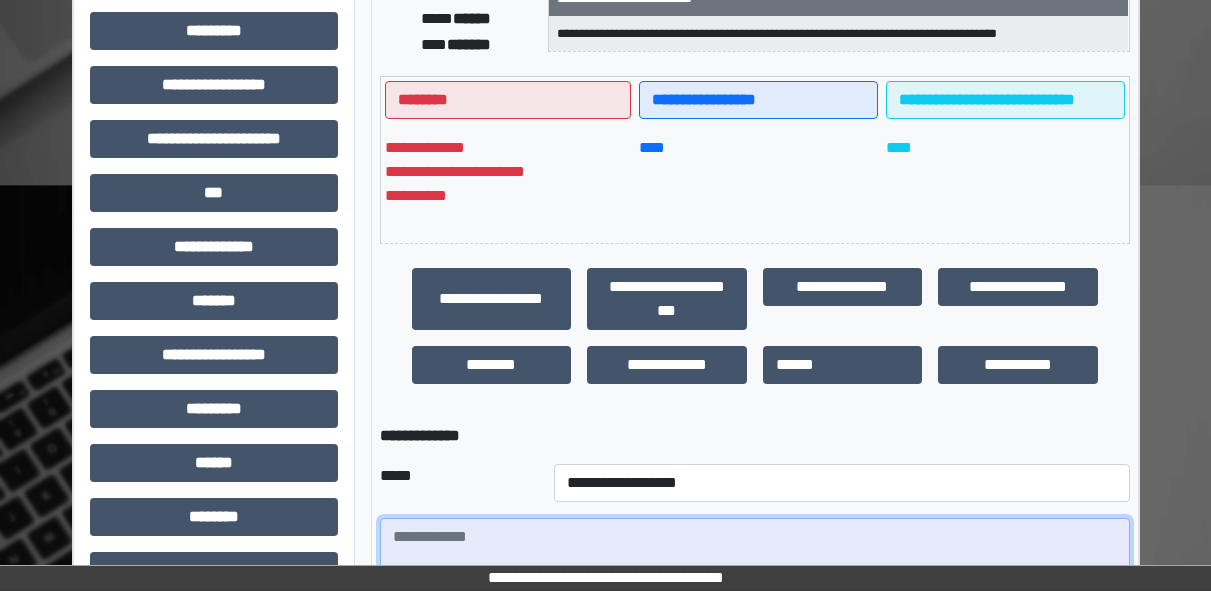 click at bounding box center [755, 573] 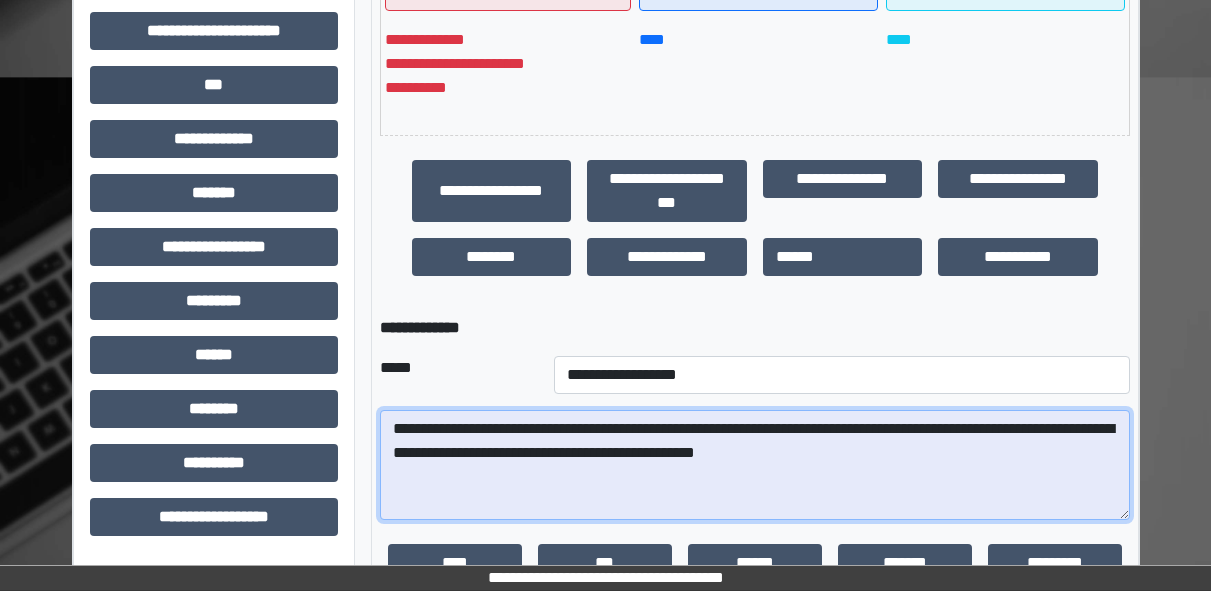 scroll, scrollTop: 801, scrollLeft: 0, axis: vertical 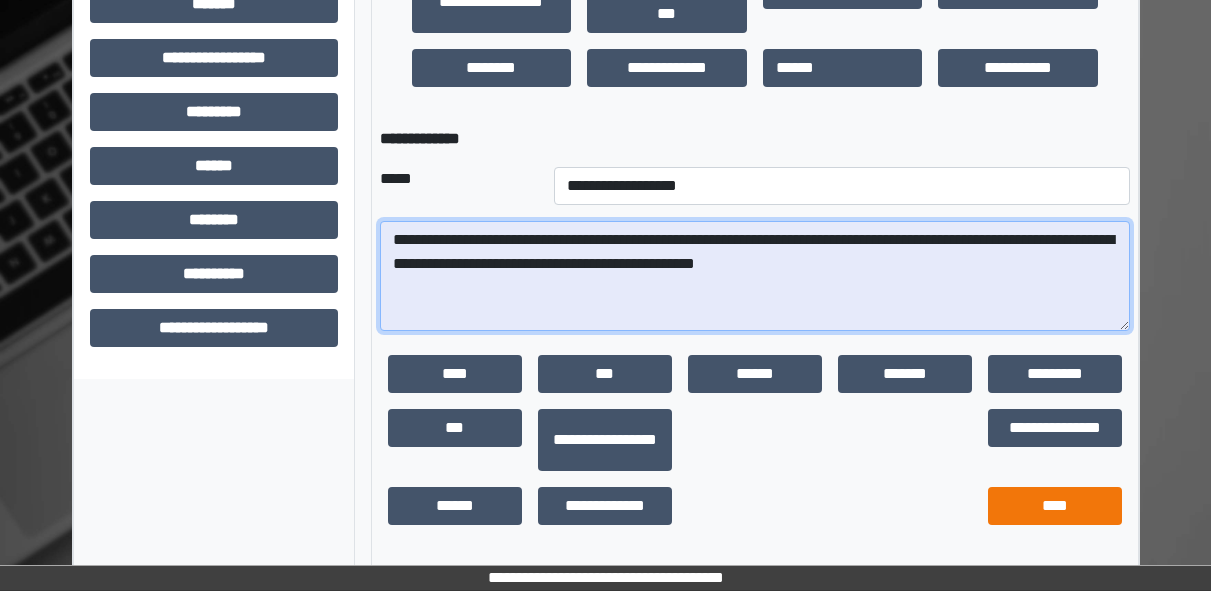 type on "**********" 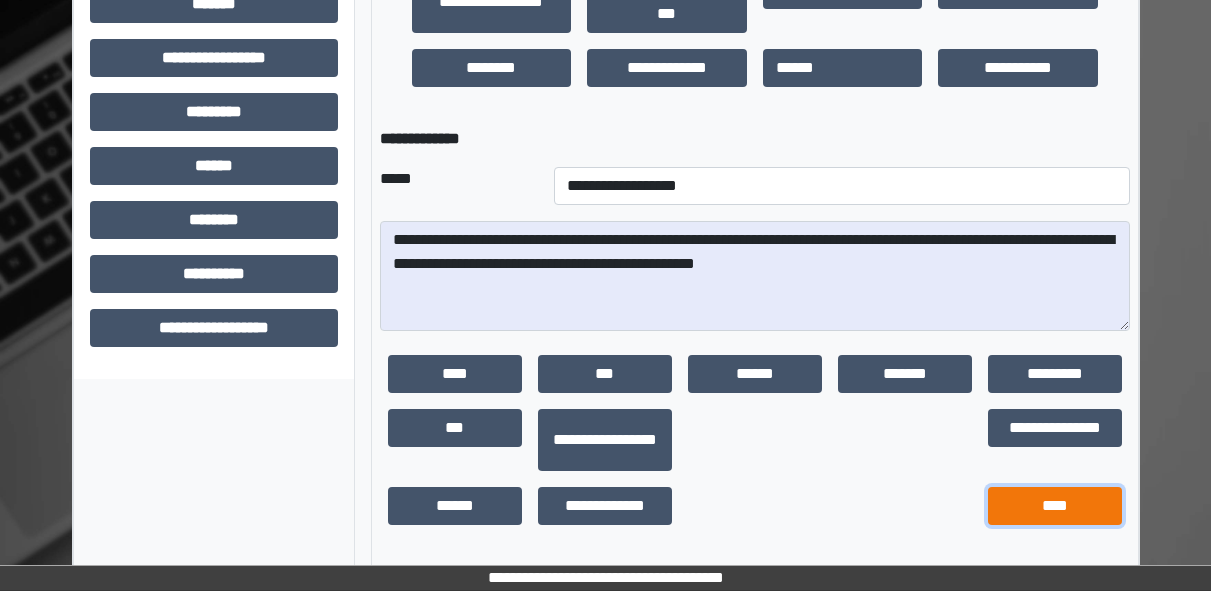 click on "****" at bounding box center [1055, 506] 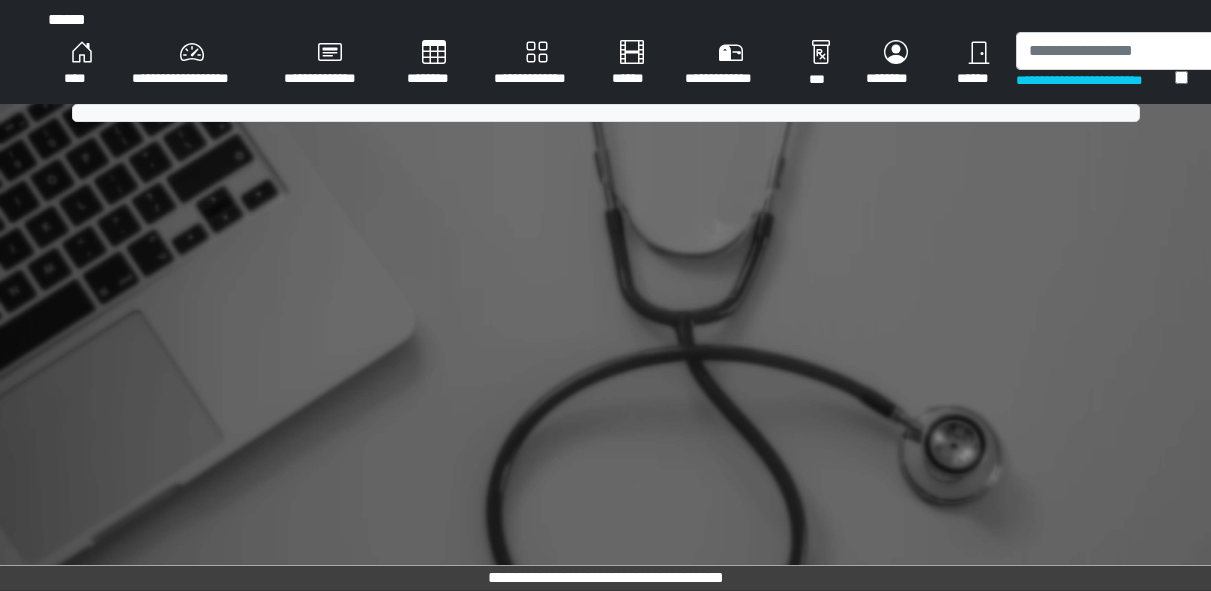scroll, scrollTop: 0, scrollLeft: 0, axis: both 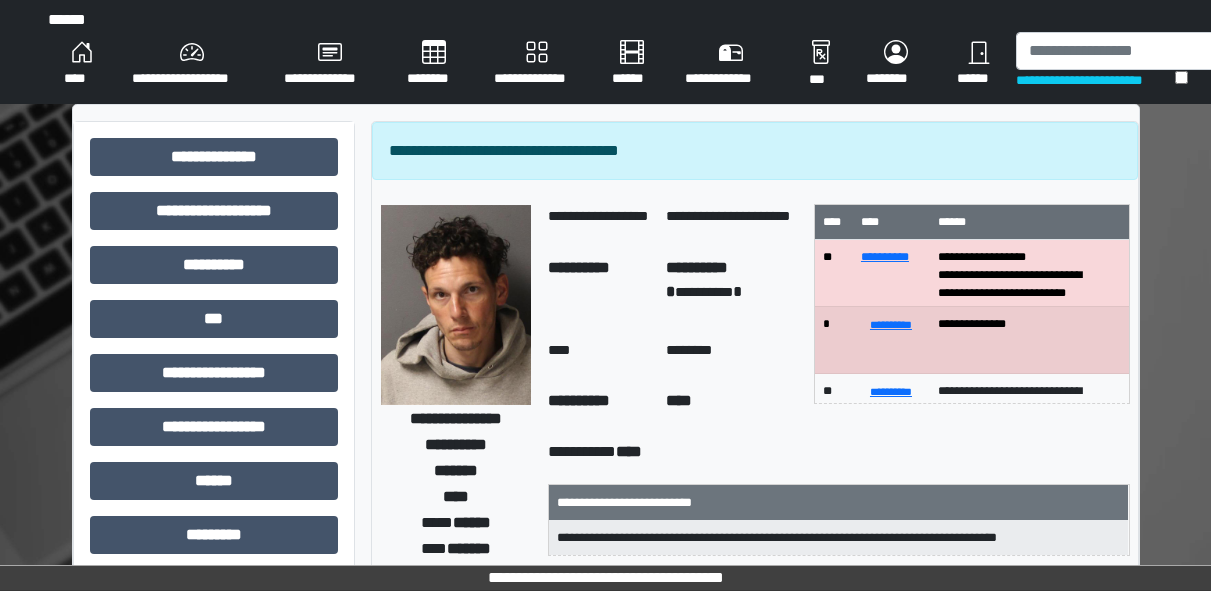 click on "******" at bounding box center (978, 64) 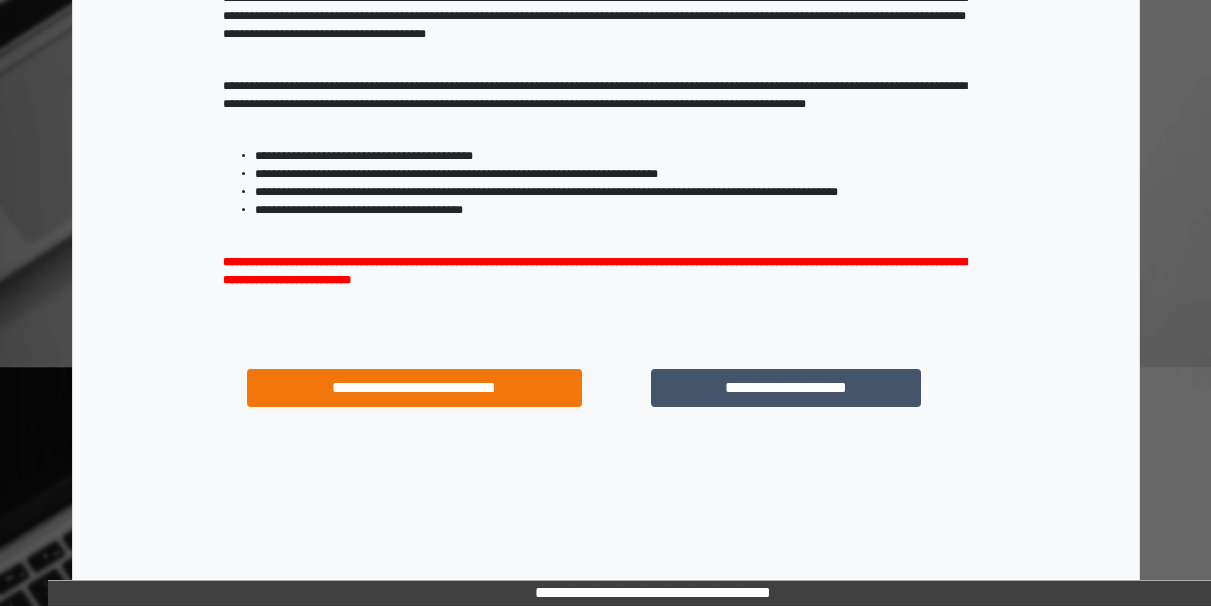scroll, scrollTop: 321, scrollLeft: 0, axis: vertical 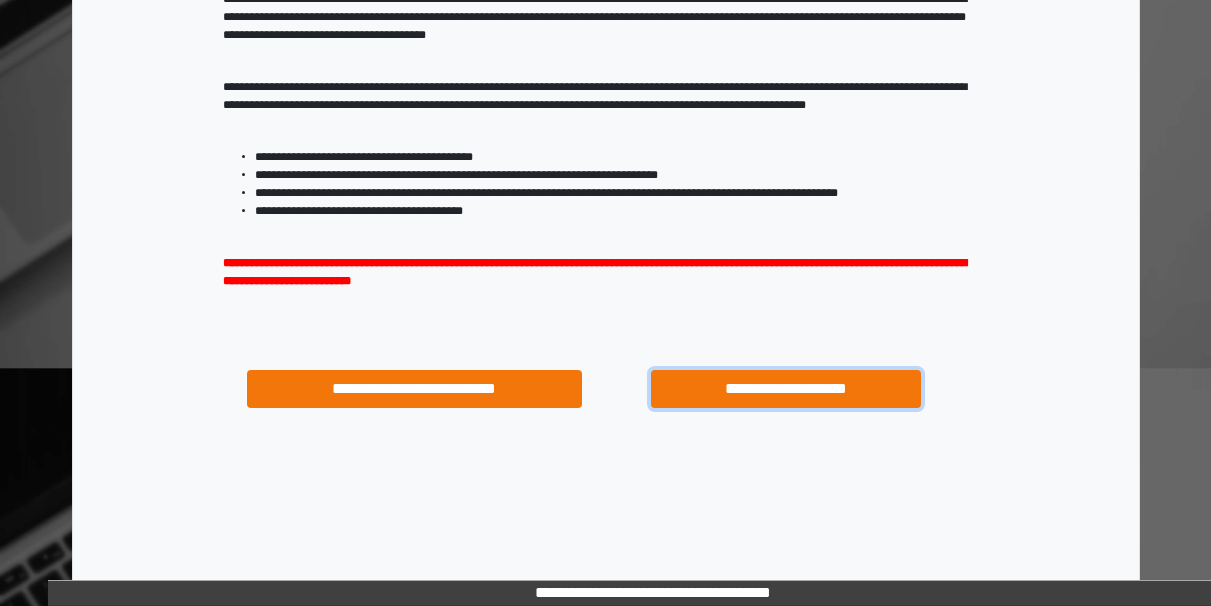 click on "**********" at bounding box center [785, 389] 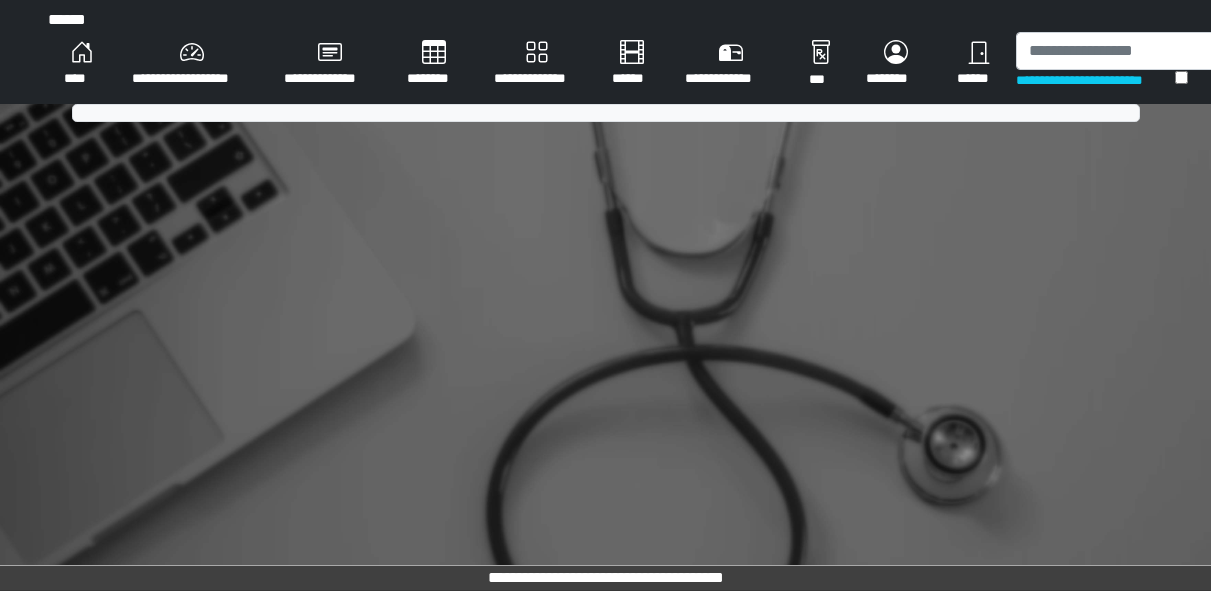 scroll, scrollTop: 0, scrollLeft: 0, axis: both 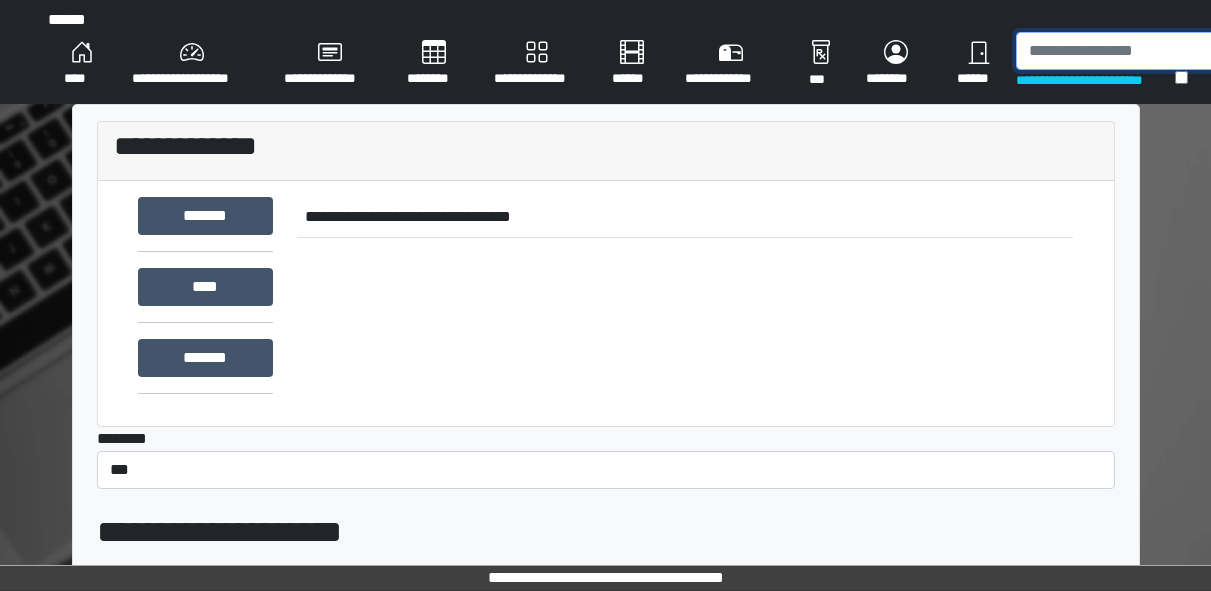 click at bounding box center [1119, 51] 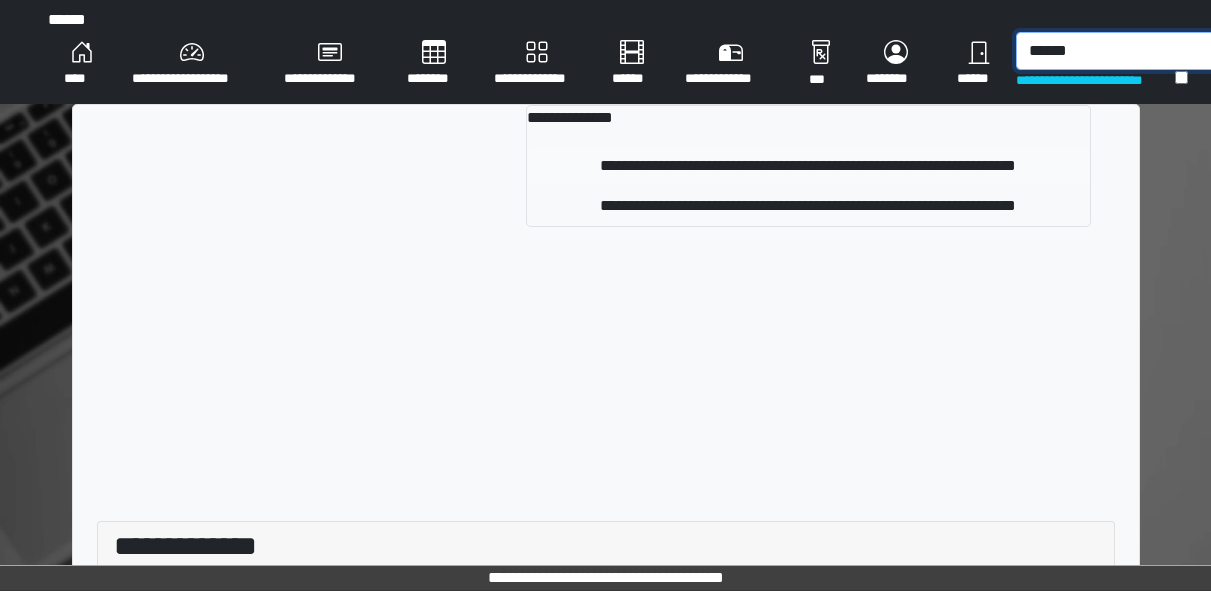 type on "******" 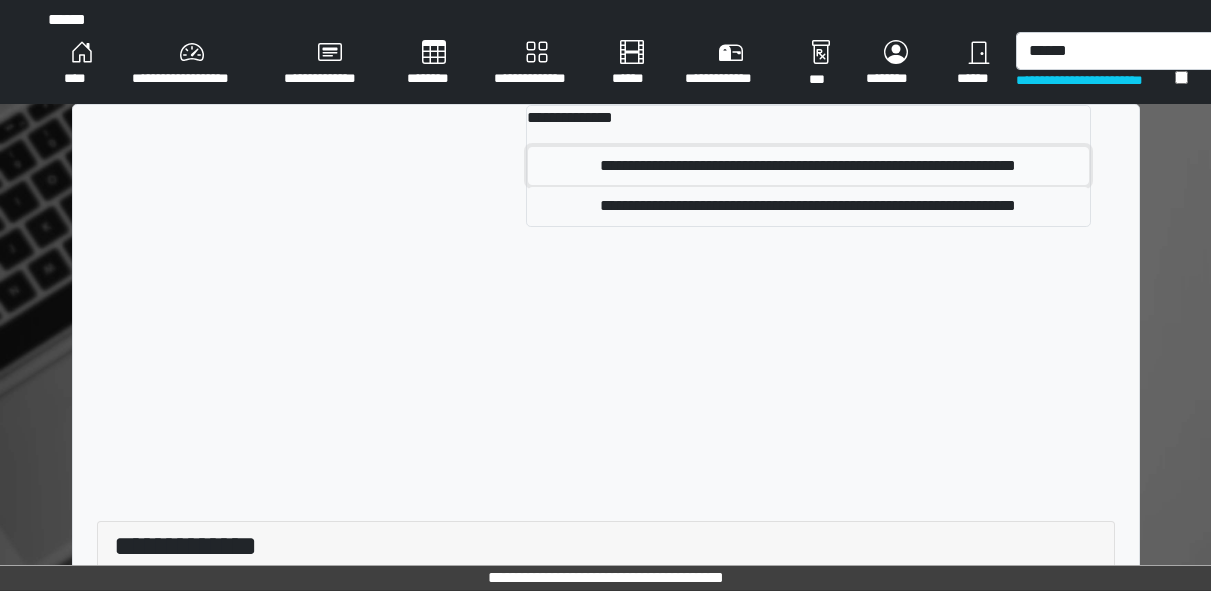 click on "**********" at bounding box center [808, 166] 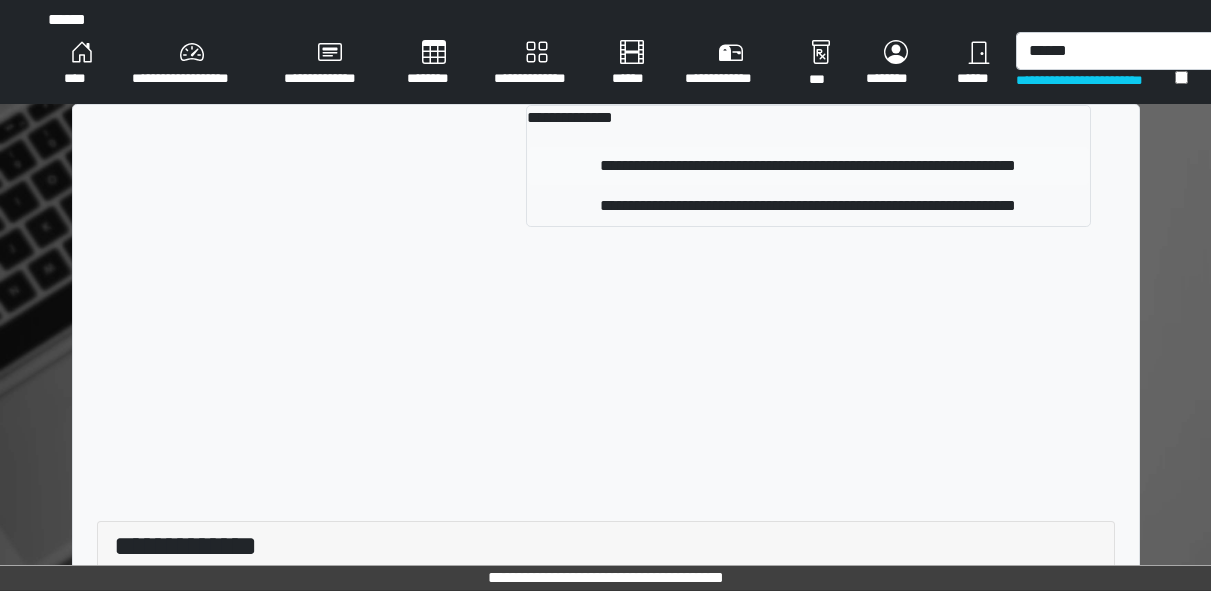 type 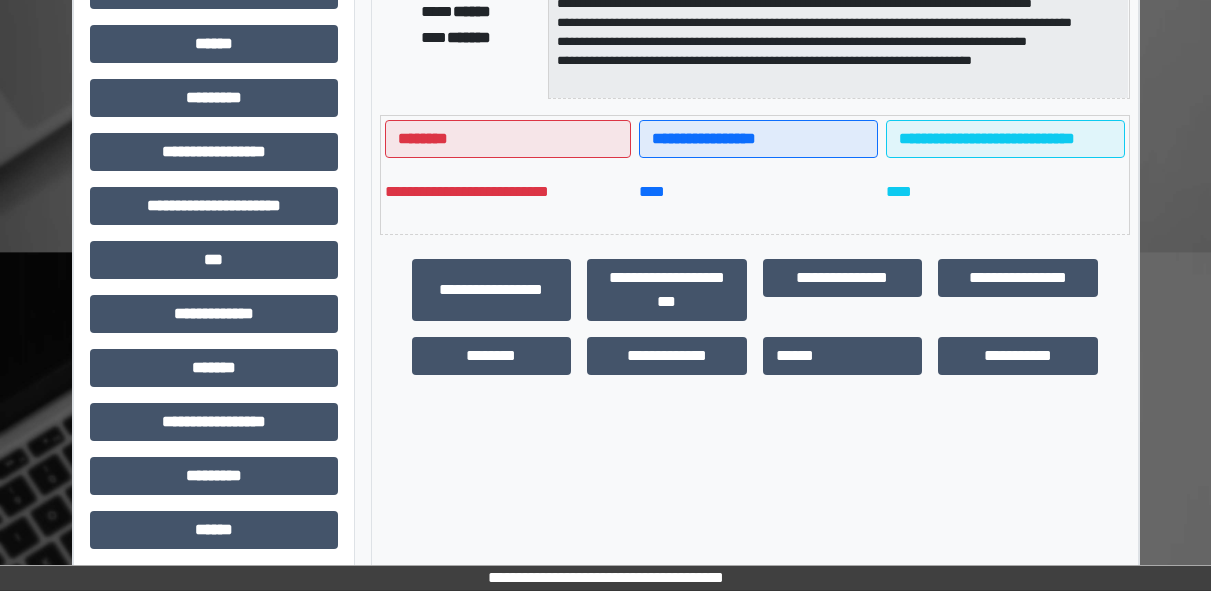 scroll, scrollTop: 438, scrollLeft: 0, axis: vertical 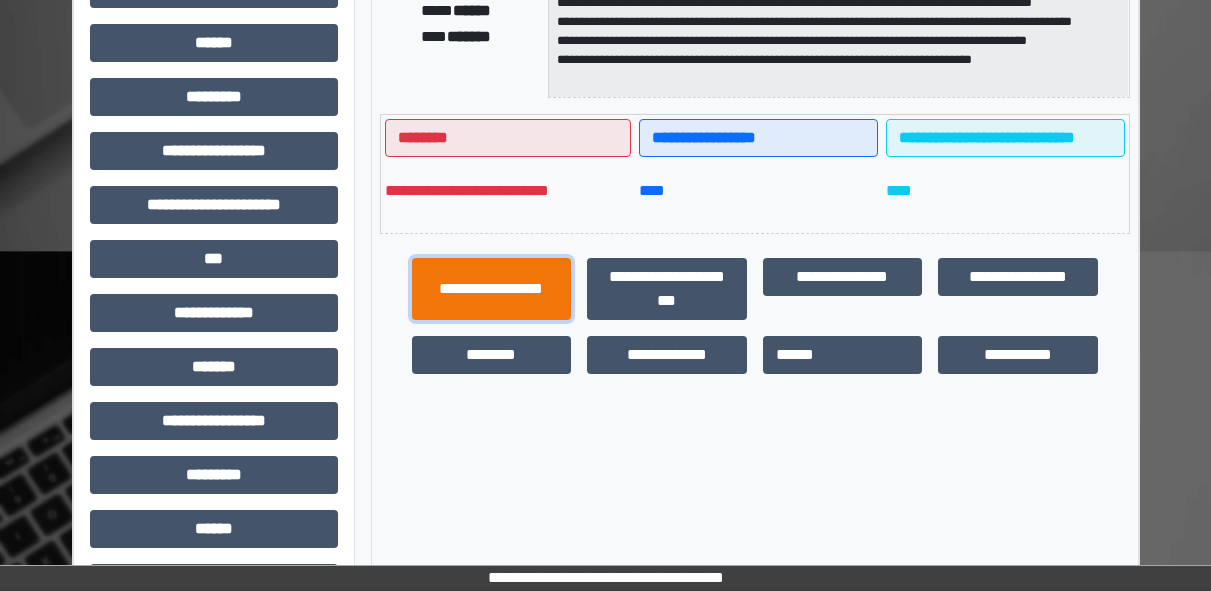 click on "**********" at bounding box center [492, 289] 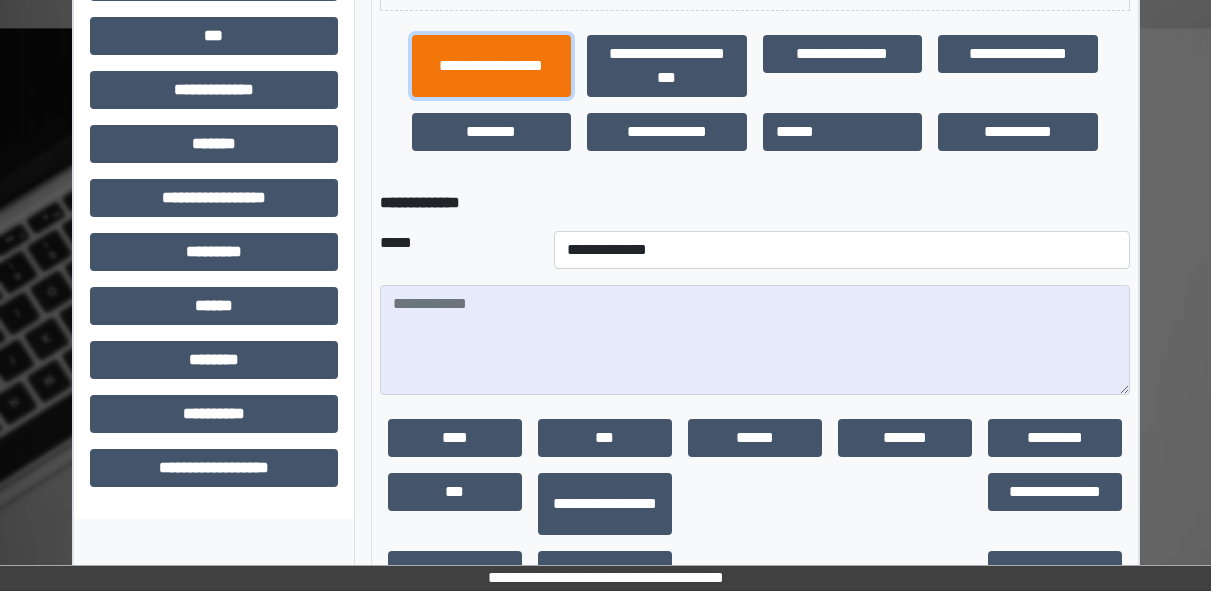 scroll, scrollTop: 725, scrollLeft: 0, axis: vertical 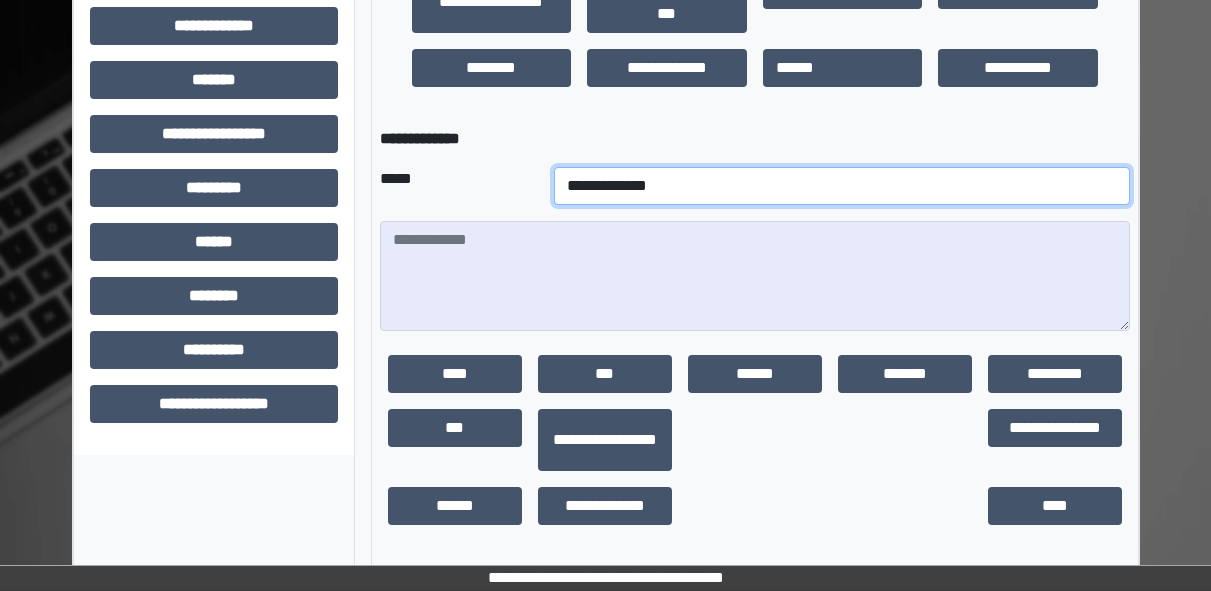 click on "**********" at bounding box center (842, 186) 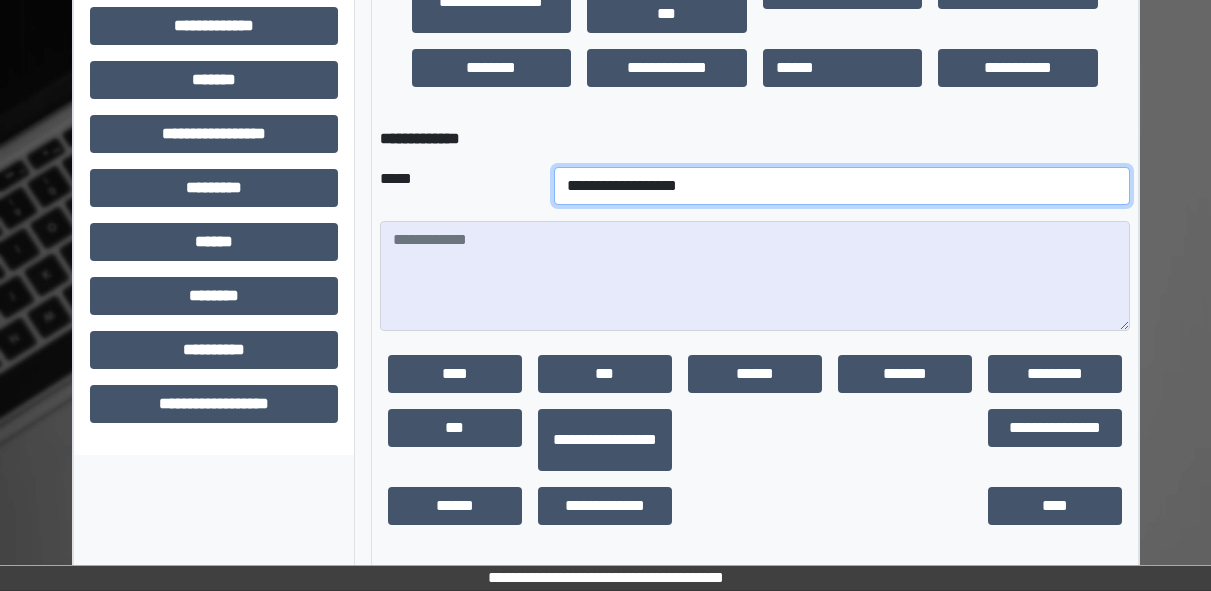 click on "**********" at bounding box center (842, 186) 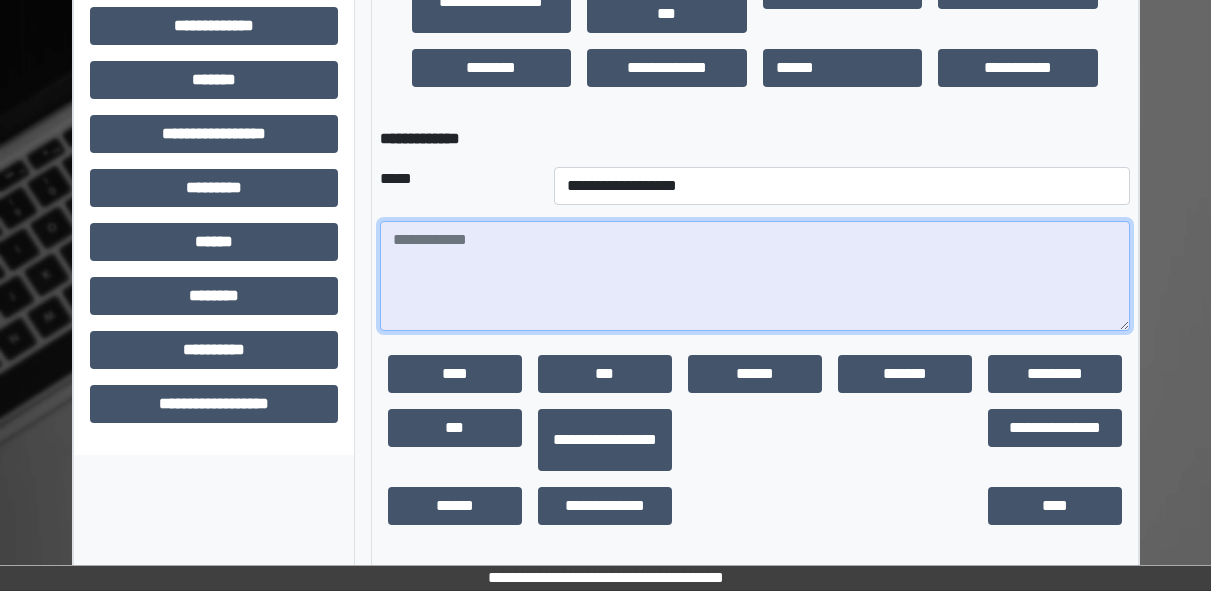 click at bounding box center (755, 276) 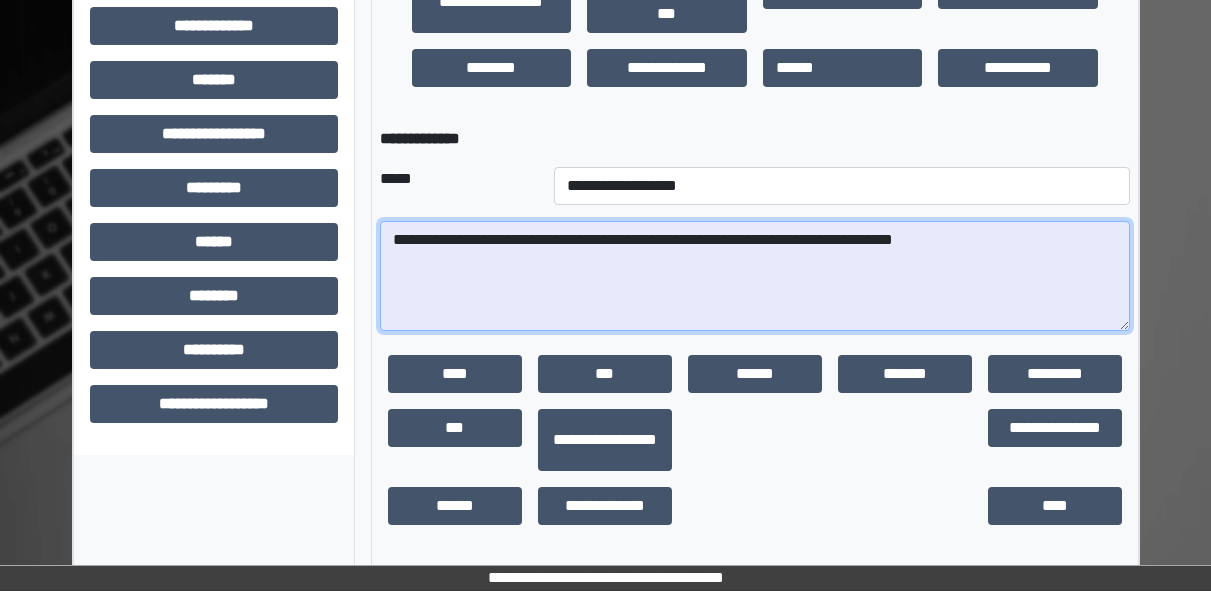 click on "**********" at bounding box center (755, 276) 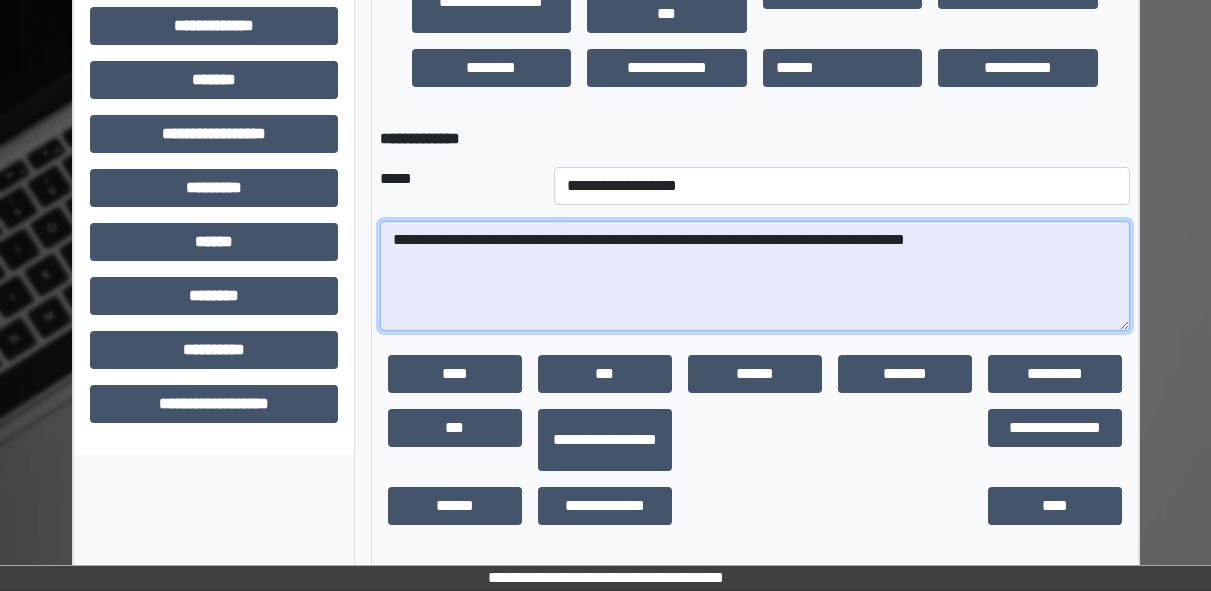 click on "**********" at bounding box center (755, 276) 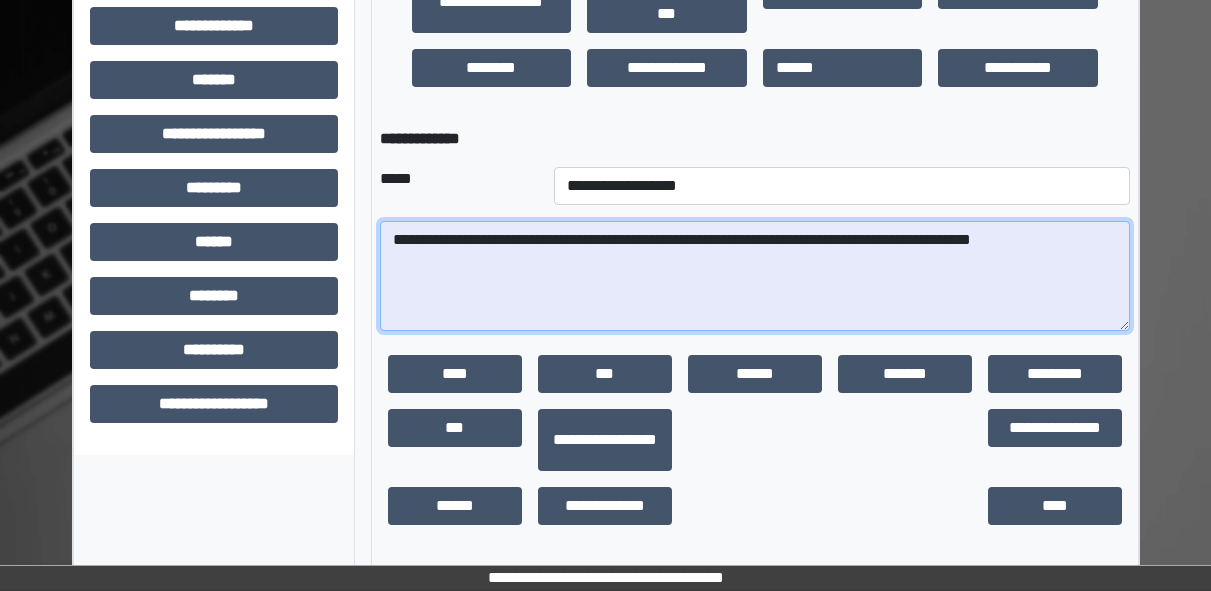 click on "**********" at bounding box center [755, 276] 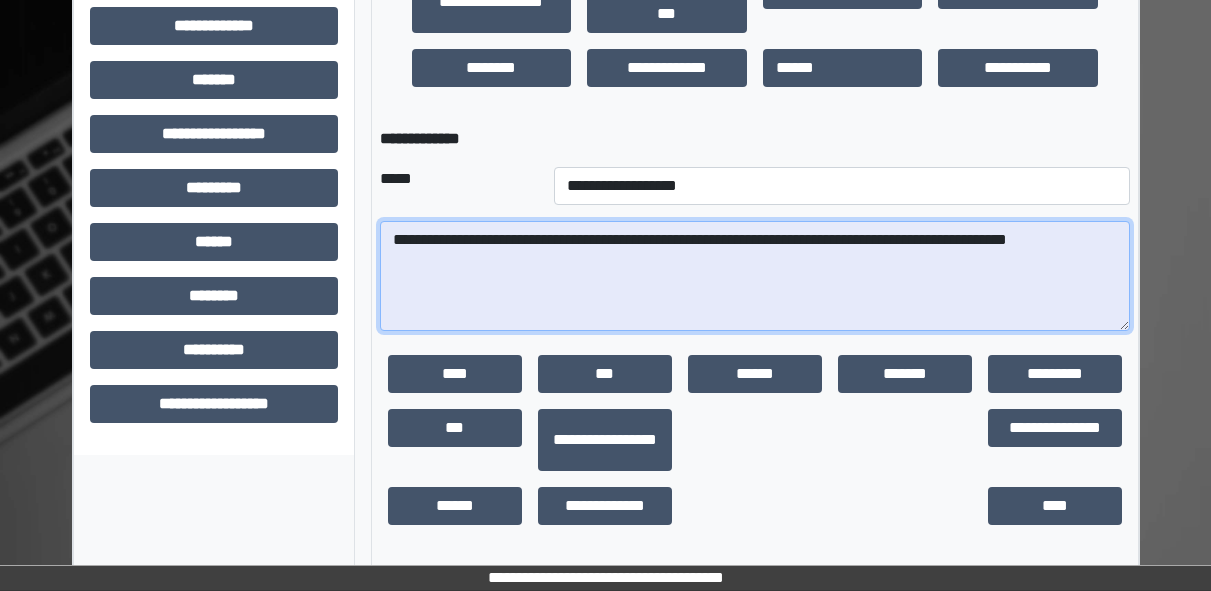 drag, startPoint x: 513, startPoint y: 266, endPoint x: 376, endPoint y: 238, distance: 139.83205 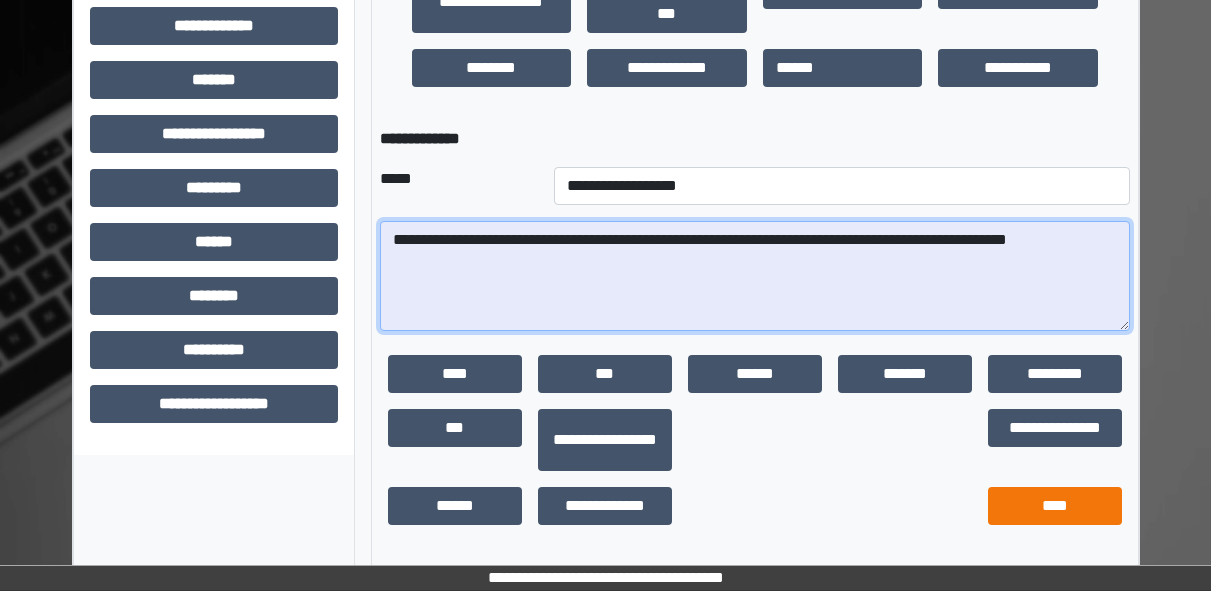 type on "**********" 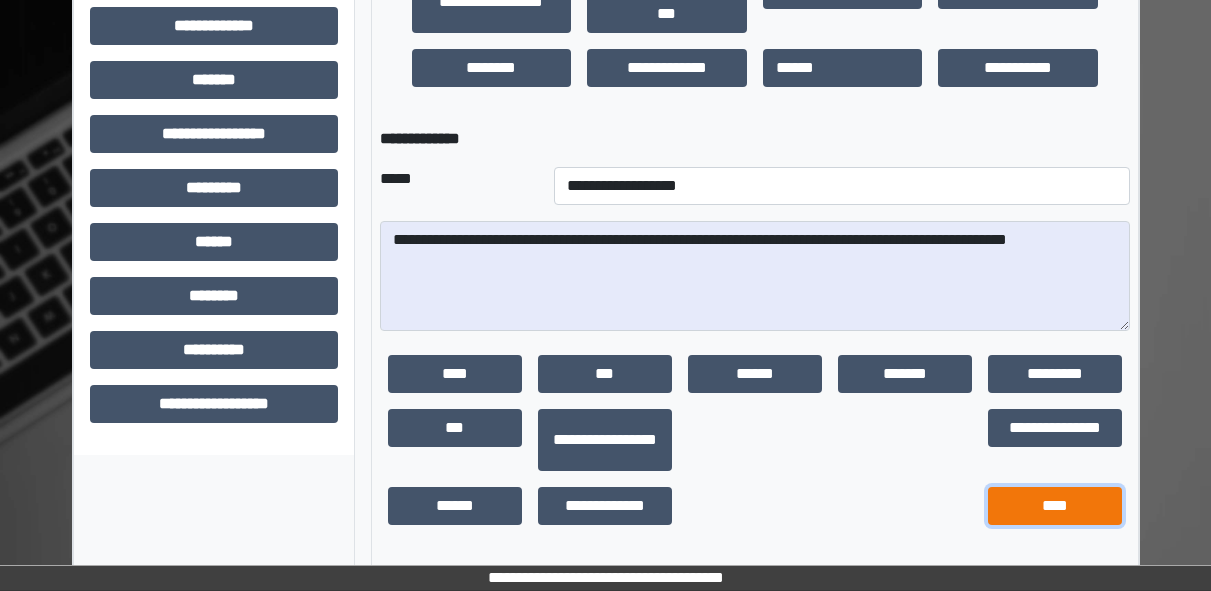 click on "****" at bounding box center [1055, 506] 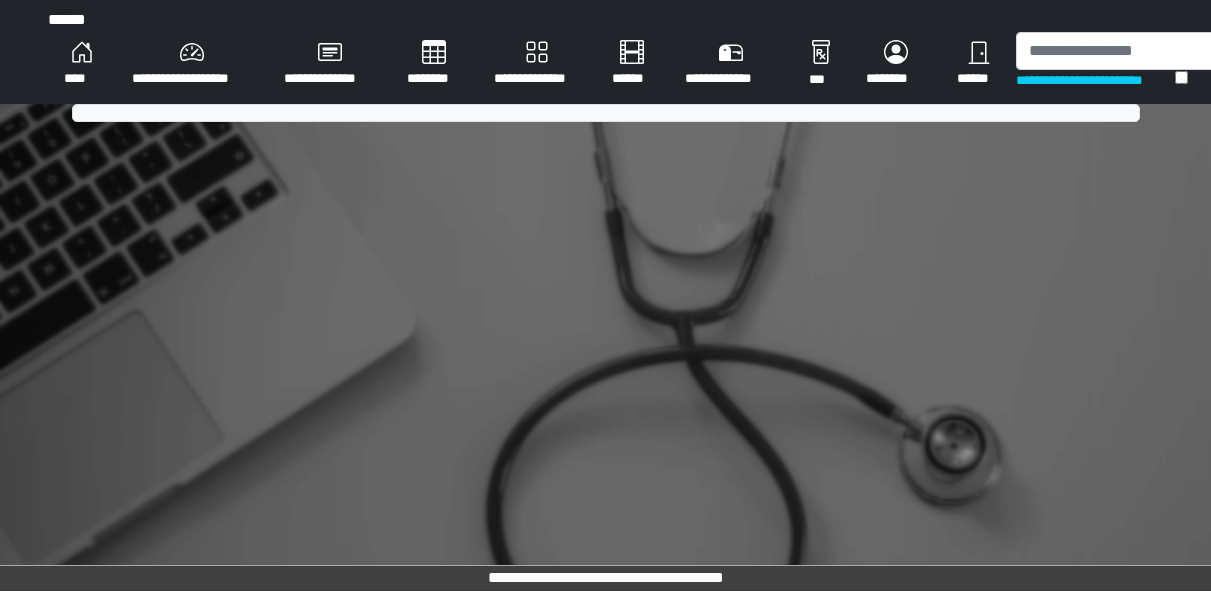 scroll, scrollTop: 0, scrollLeft: 0, axis: both 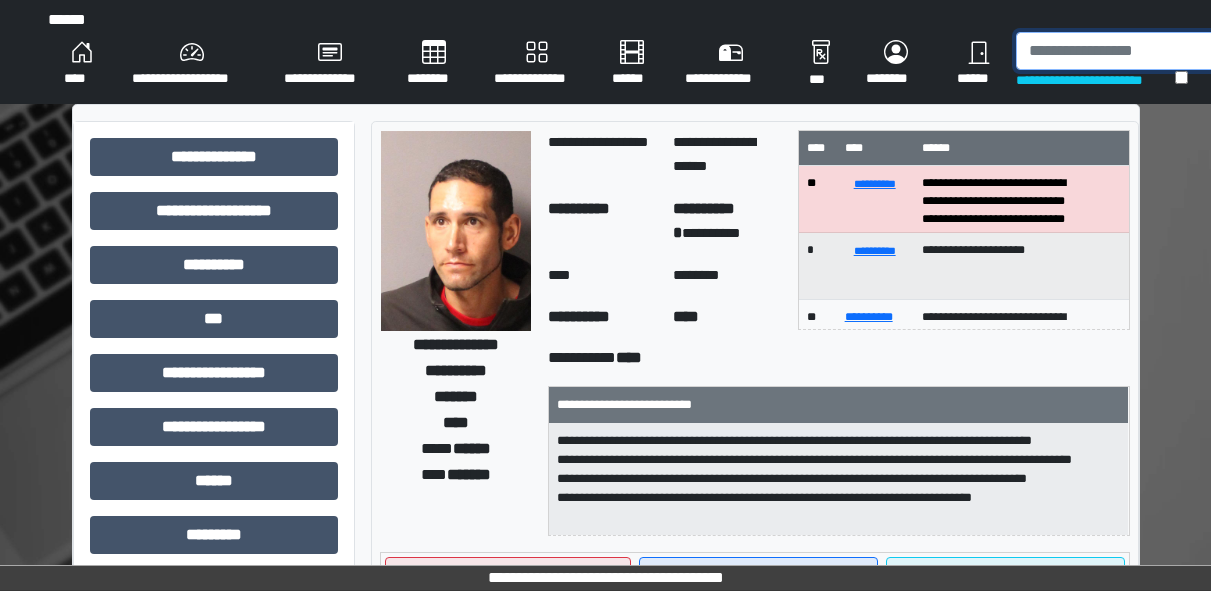 click at bounding box center (1119, 51) 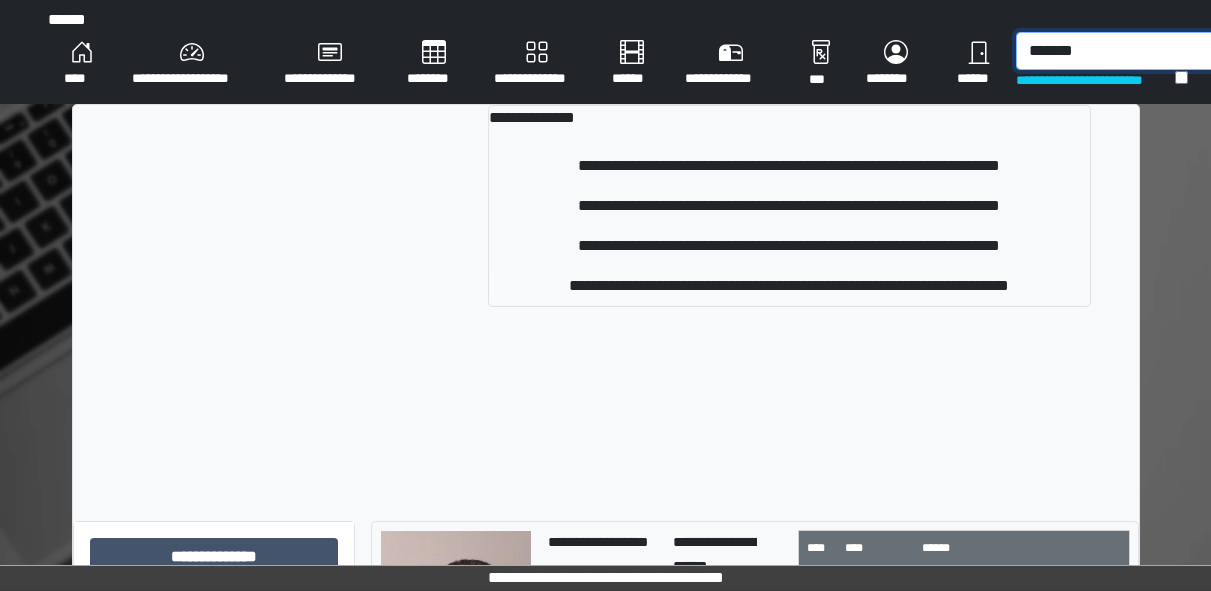 type on "*******" 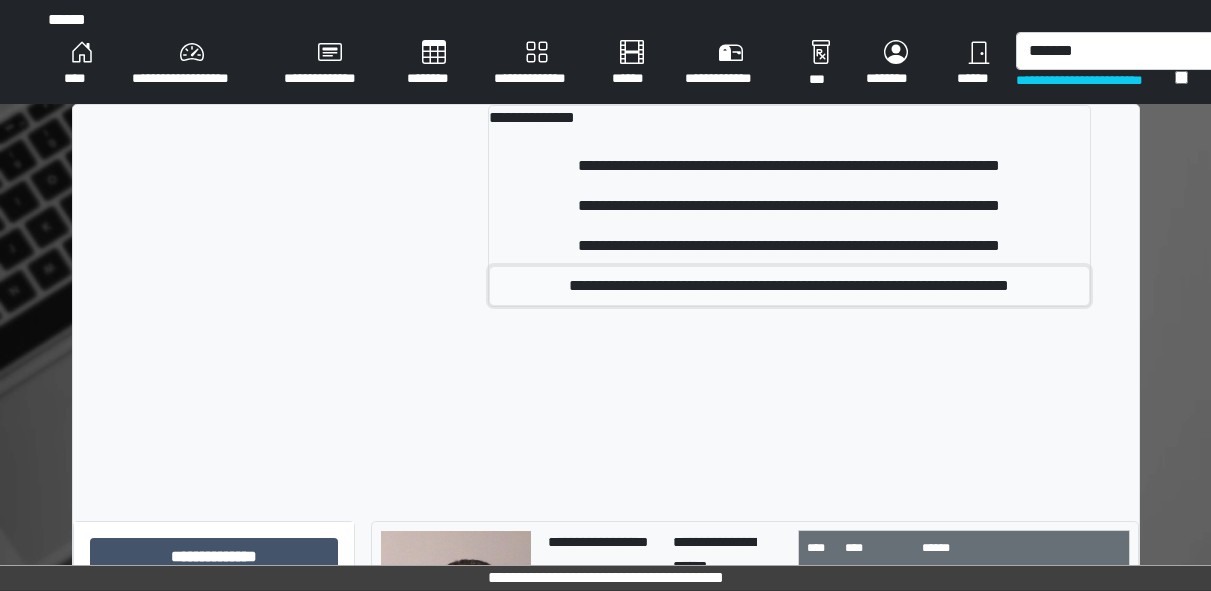 click on "**********" at bounding box center [789, 286] 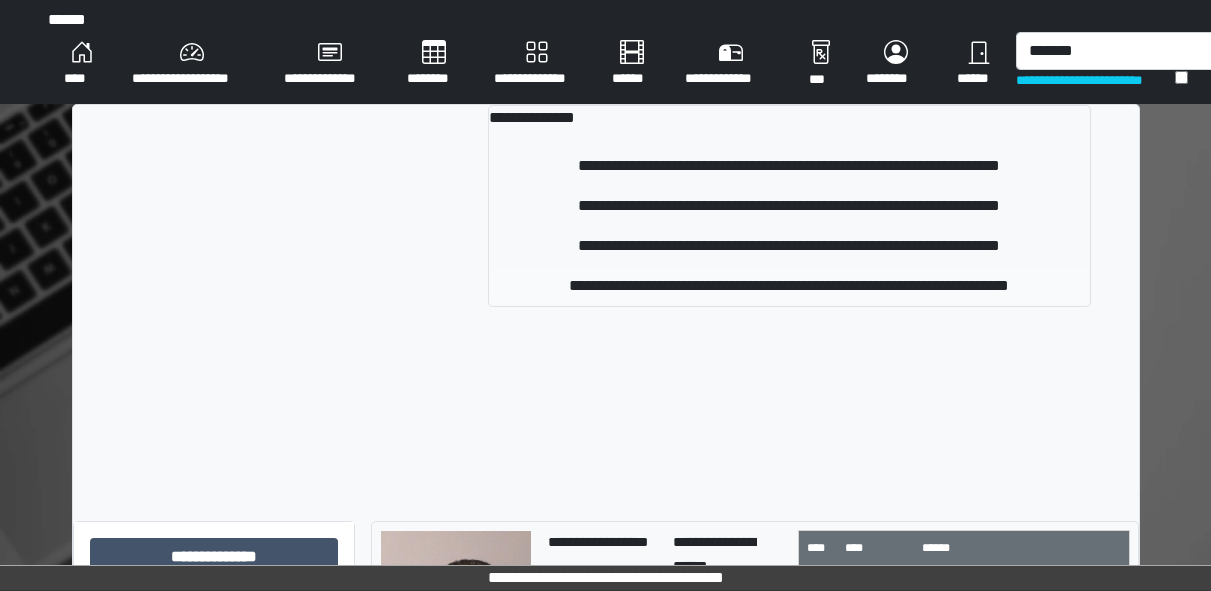 type 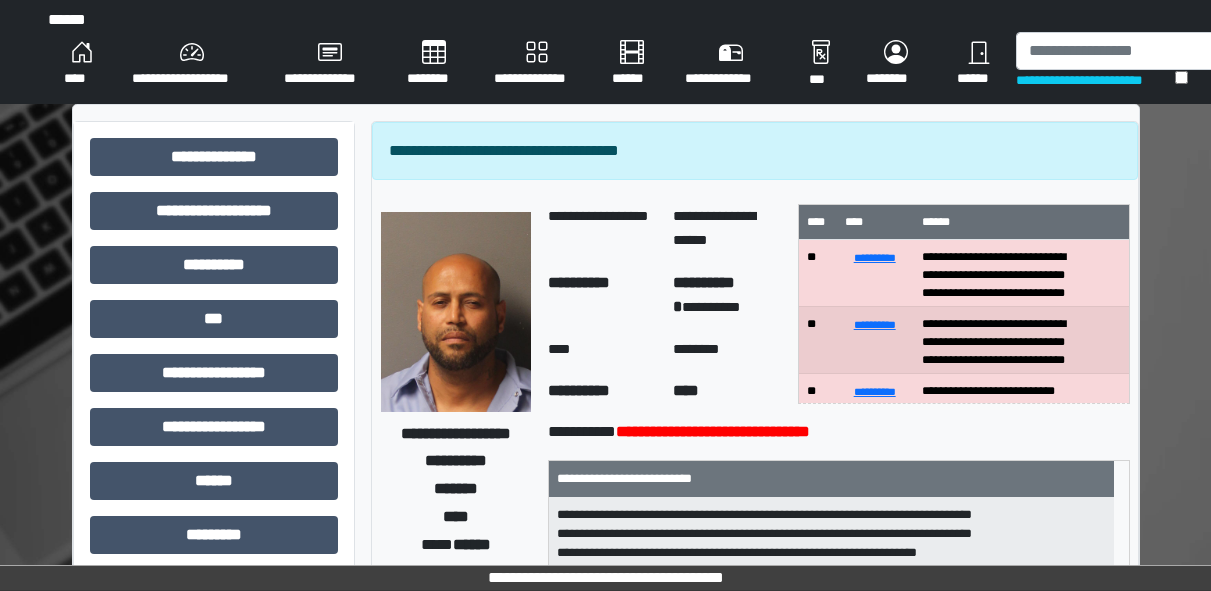 scroll, scrollTop: 322, scrollLeft: 0, axis: vertical 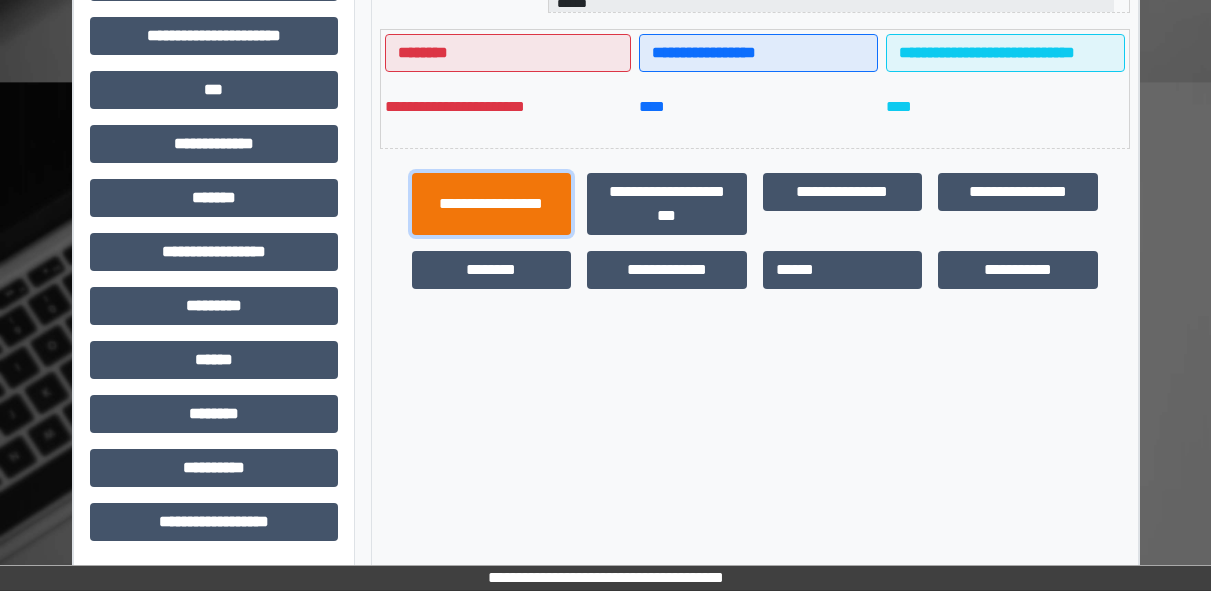 click on "**********" at bounding box center (492, 204) 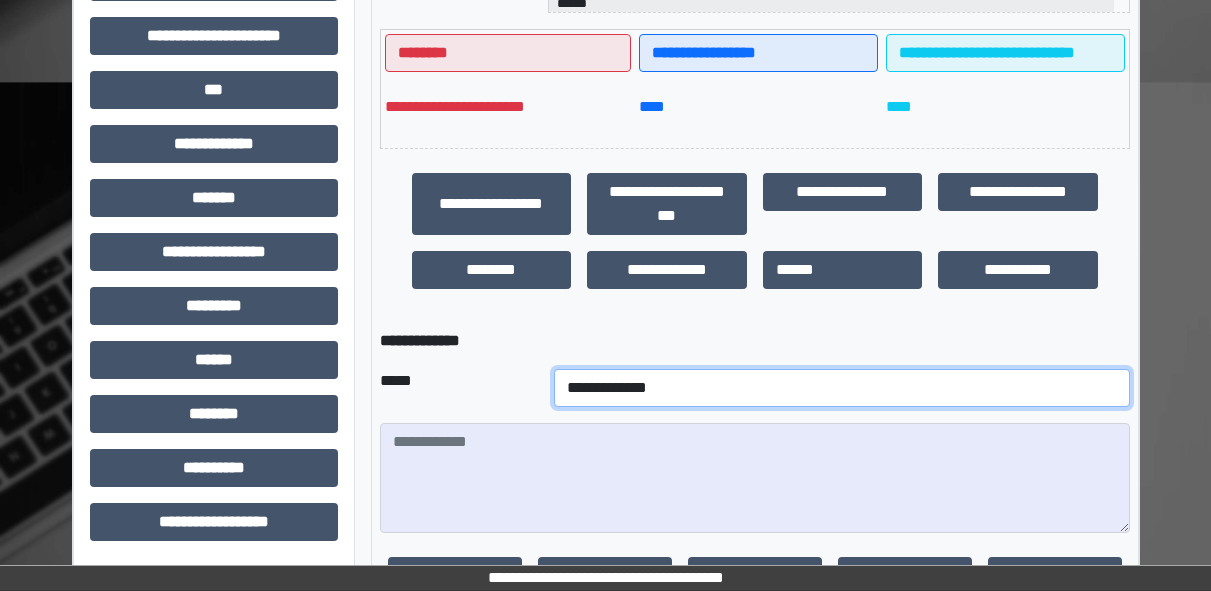 click on "**********" at bounding box center [842, 388] 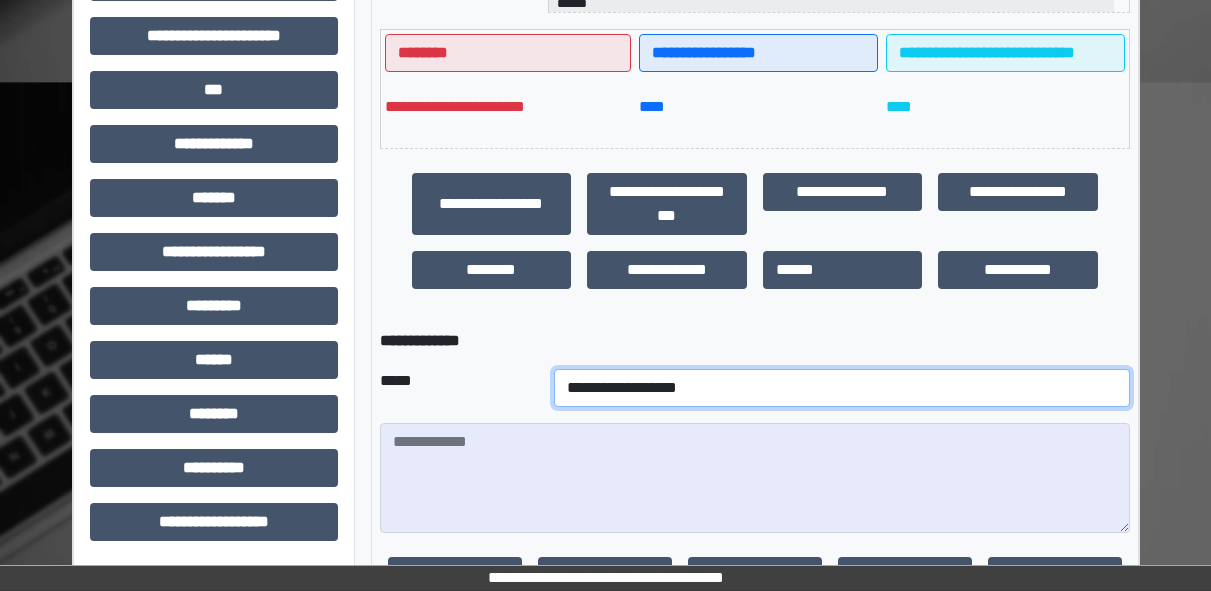 click on "**********" at bounding box center (842, 388) 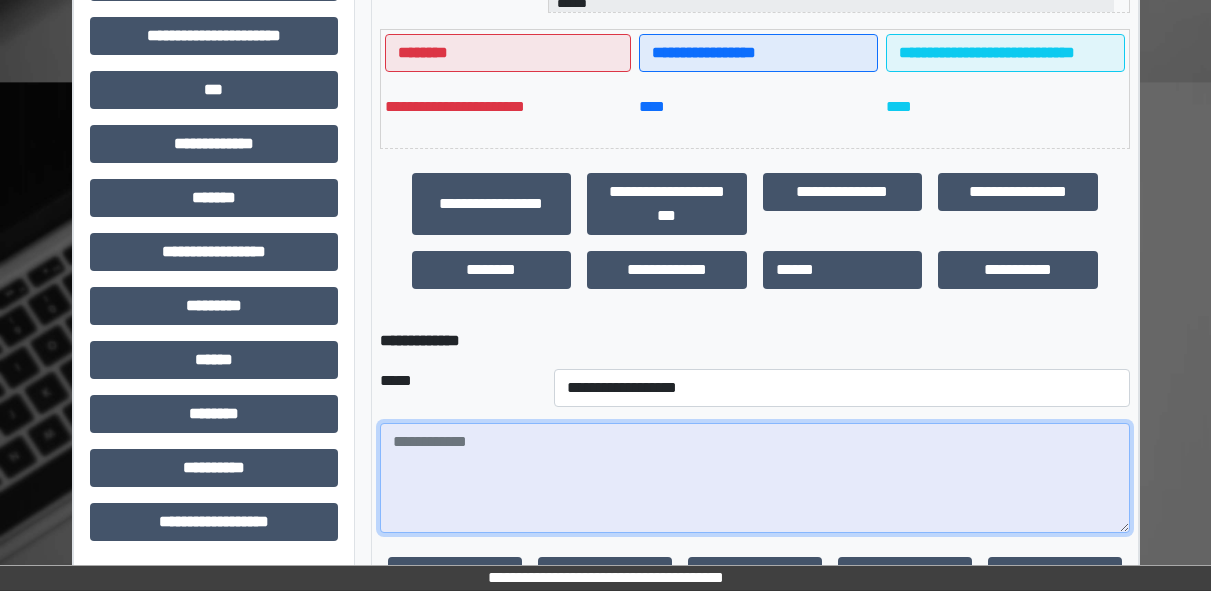 click at bounding box center (755, 478) 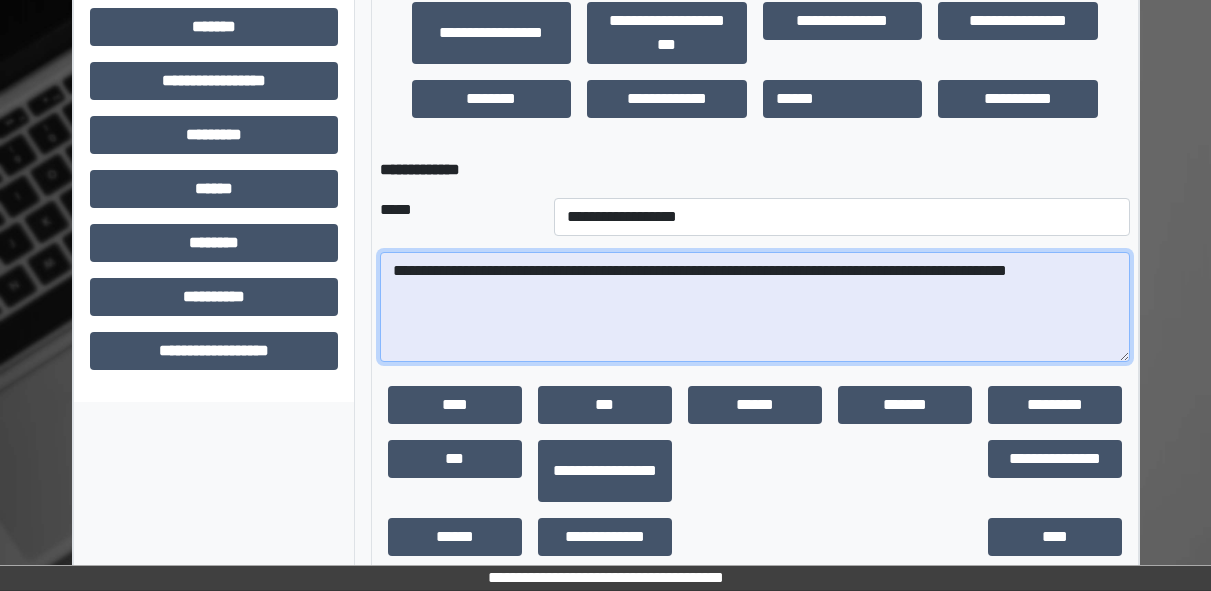 scroll, scrollTop: 809, scrollLeft: 0, axis: vertical 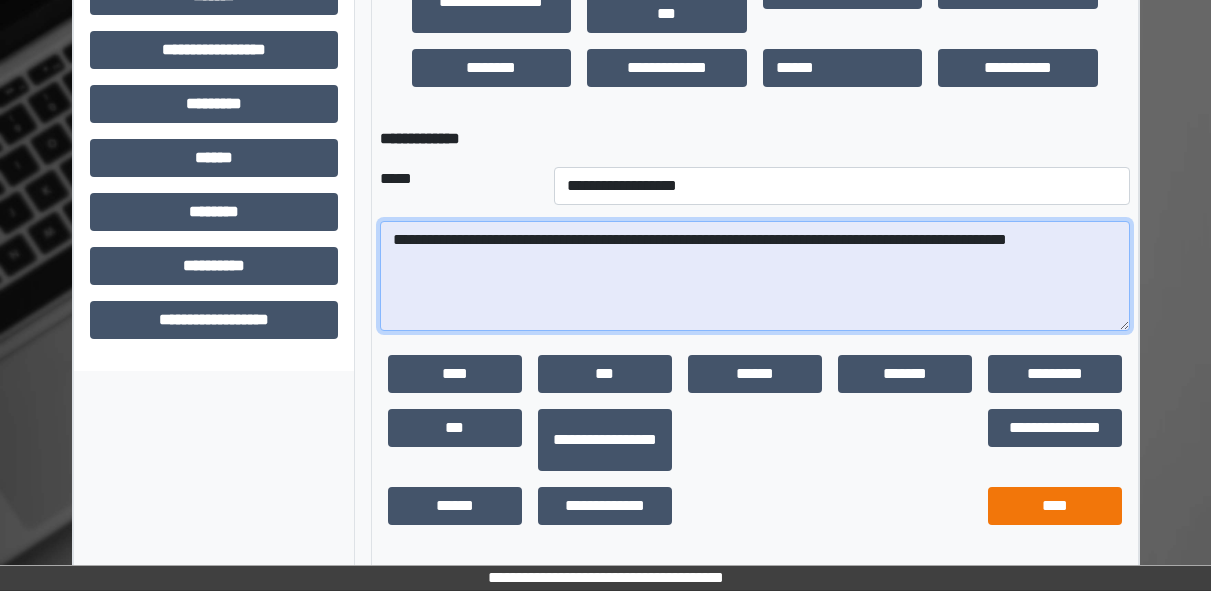 type on "**********" 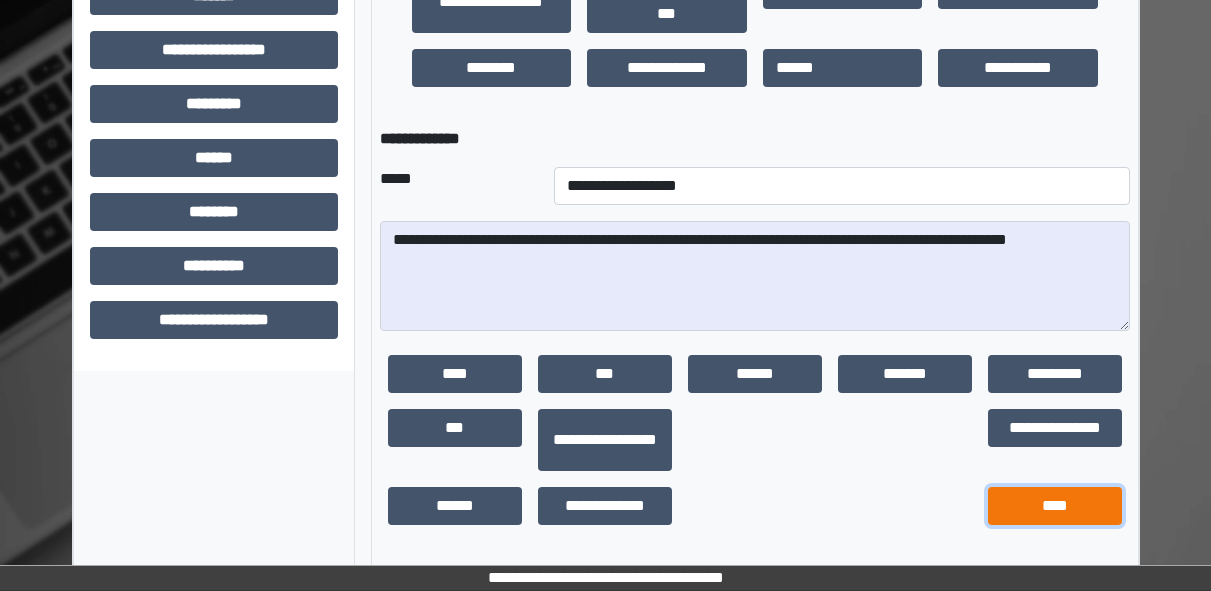 click on "****" at bounding box center [1055, 506] 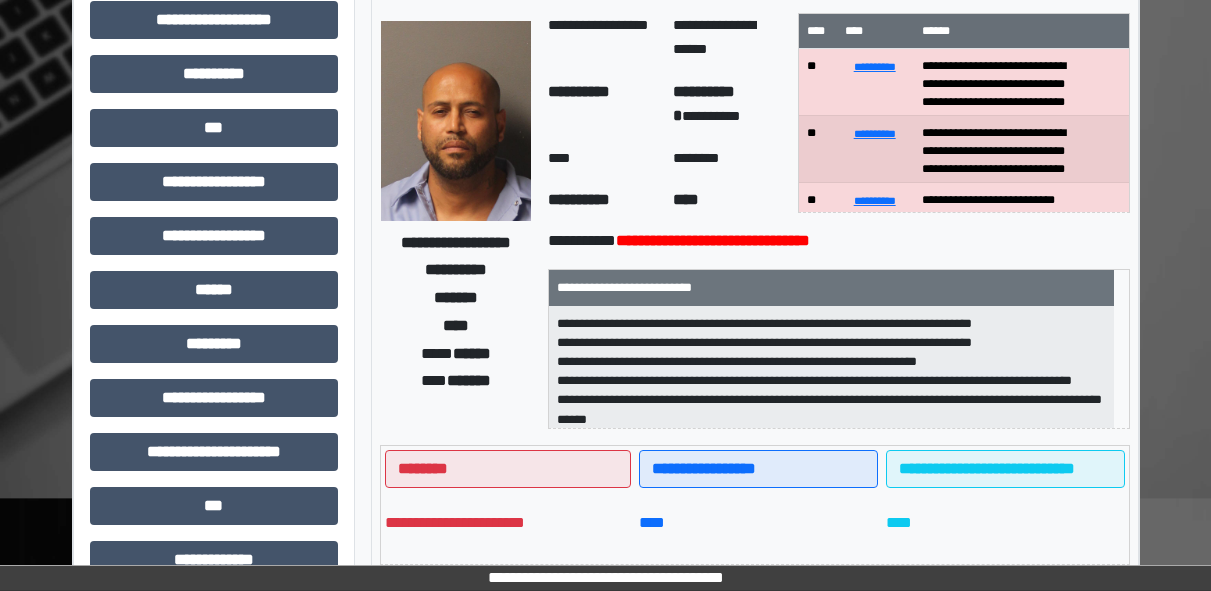 scroll, scrollTop: 0, scrollLeft: 0, axis: both 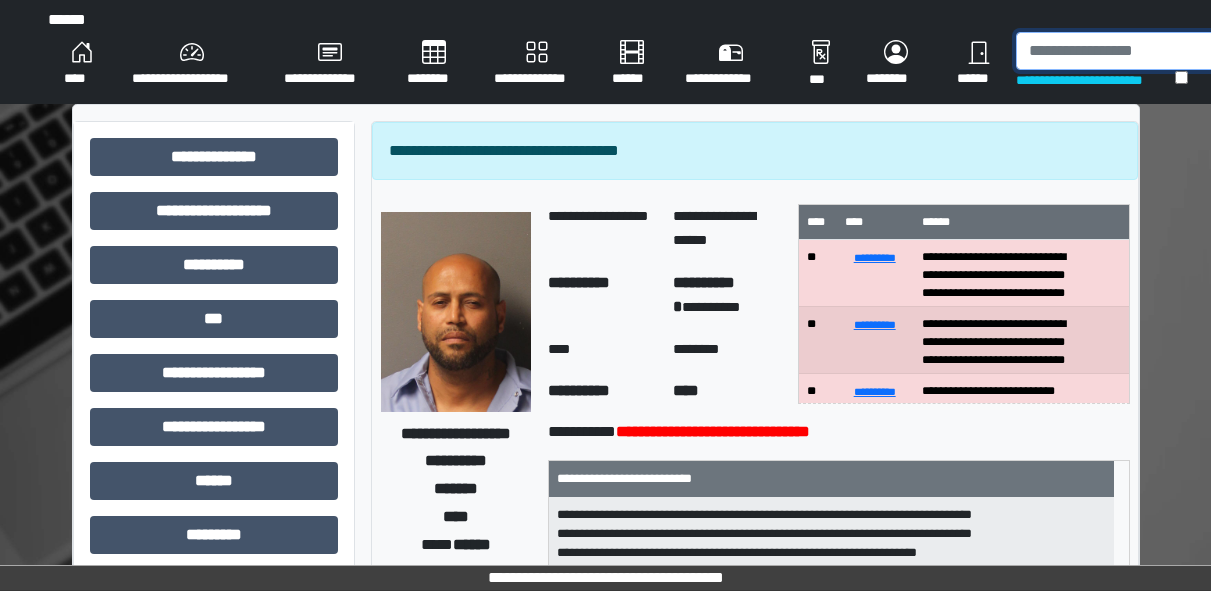 click at bounding box center (1119, 51) 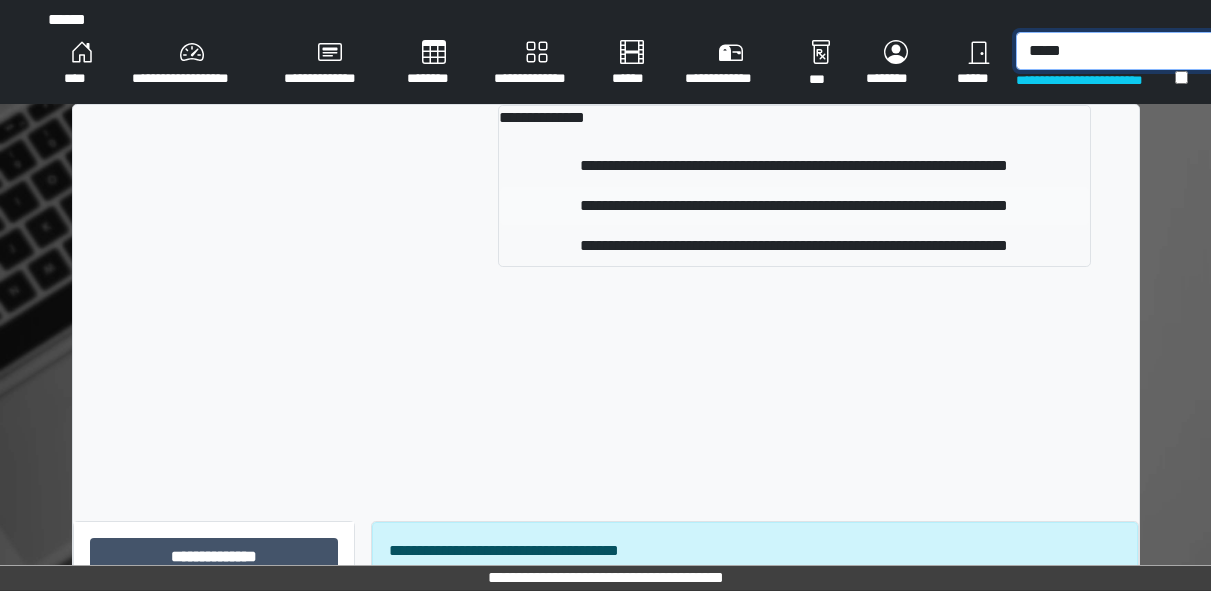 type on "*****" 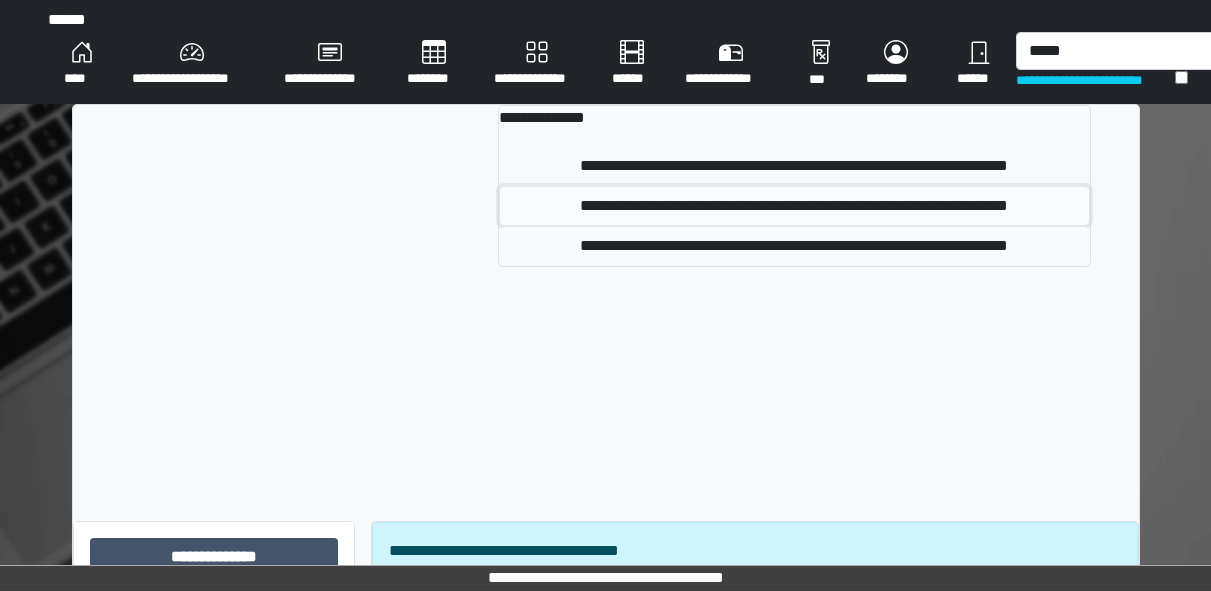 click on "**********" at bounding box center [794, 206] 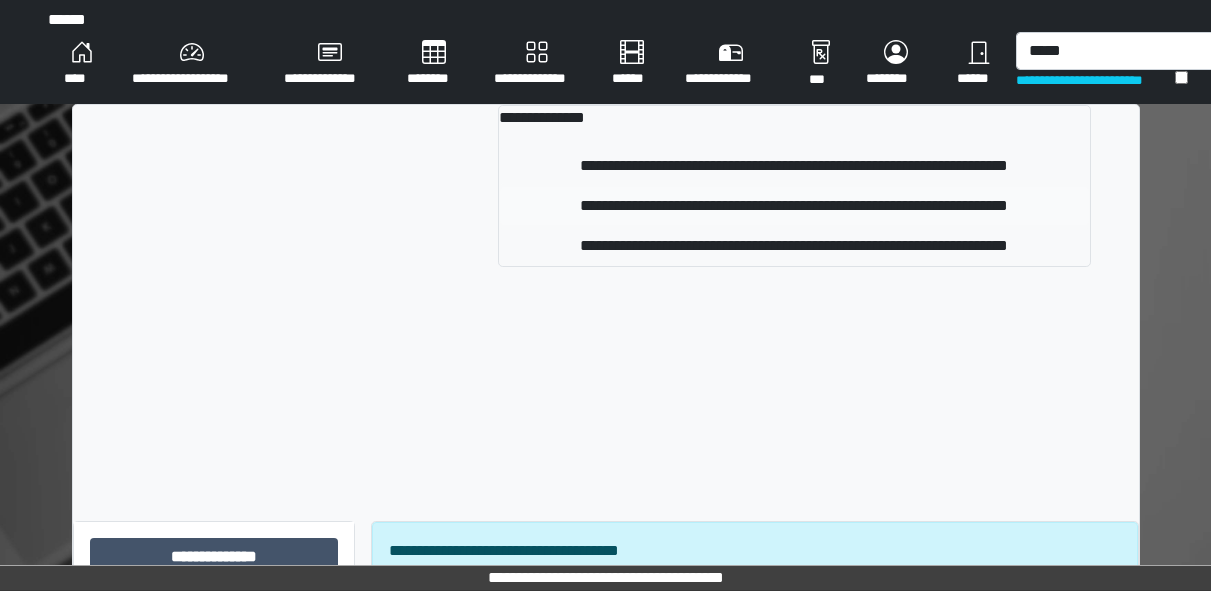 type 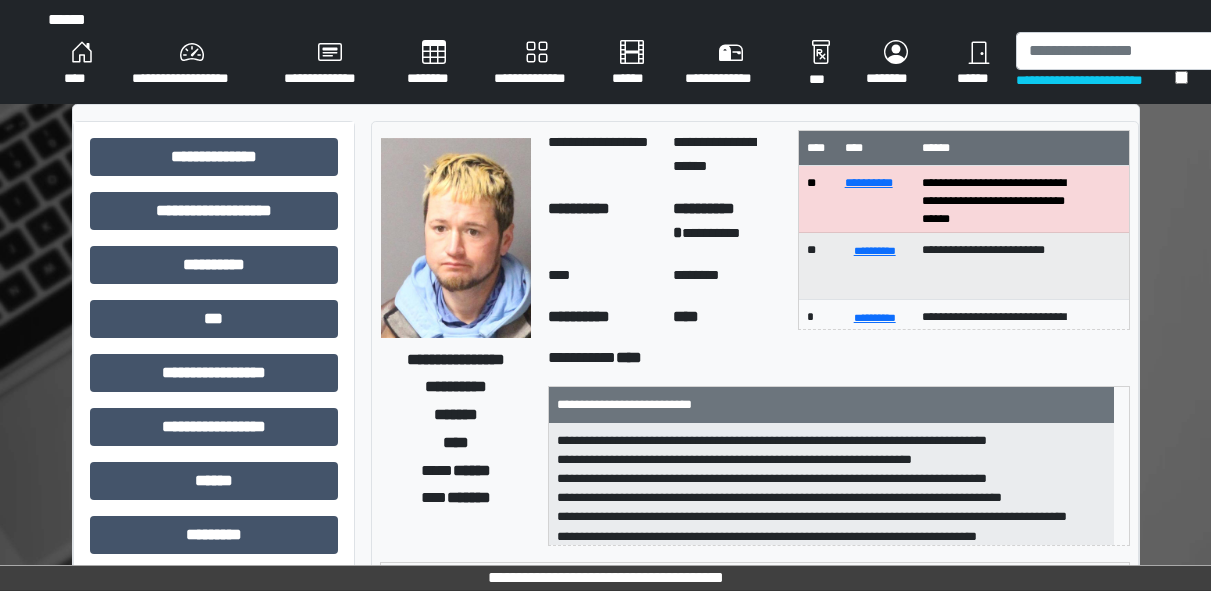 scroll, scrollTop: 2, scrollLeft: 0, axis: vertical 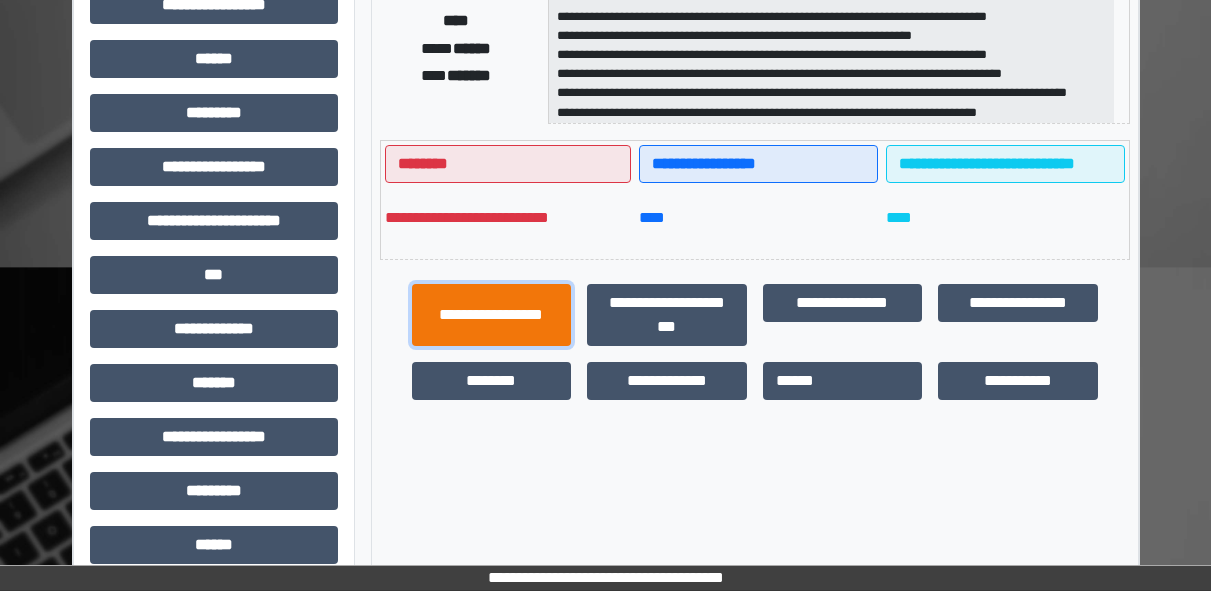 click on "**********" at bounding box center [492, 315] 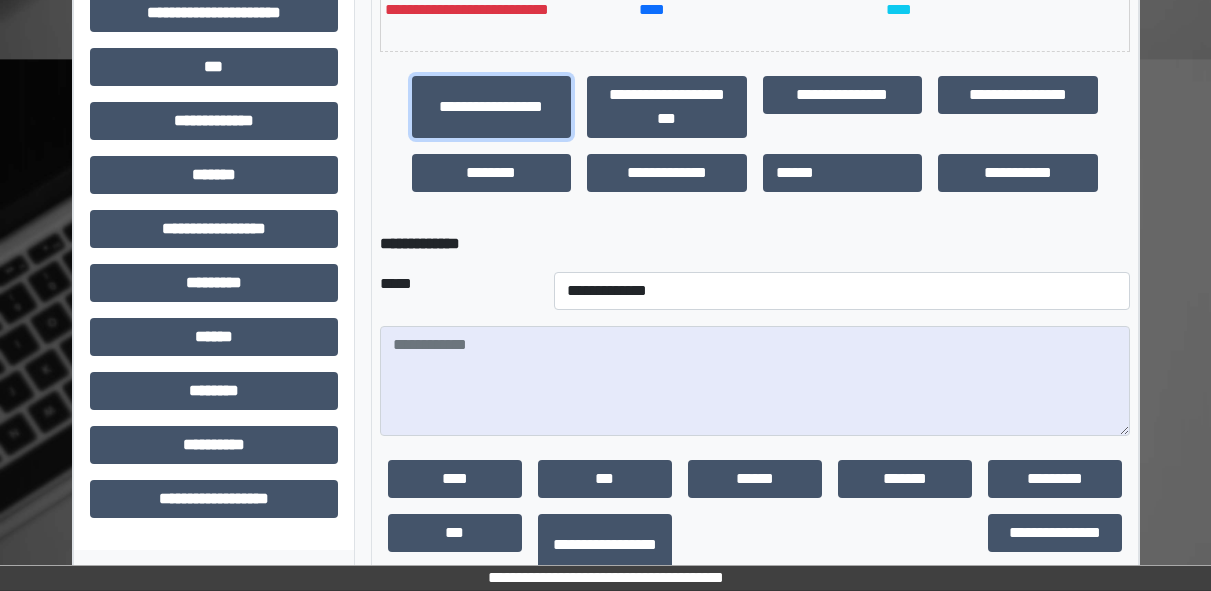 scroll, scrollTop: 658, scrollLeft: 0, axis: vertical 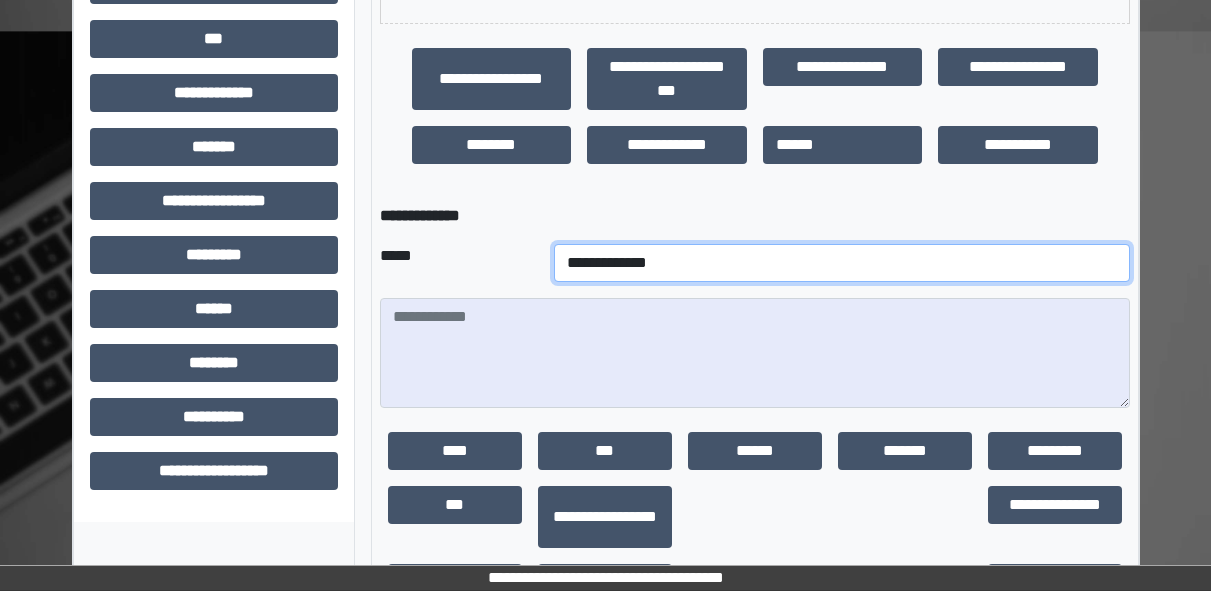 click on "**********" at bounding box center [842, 263] 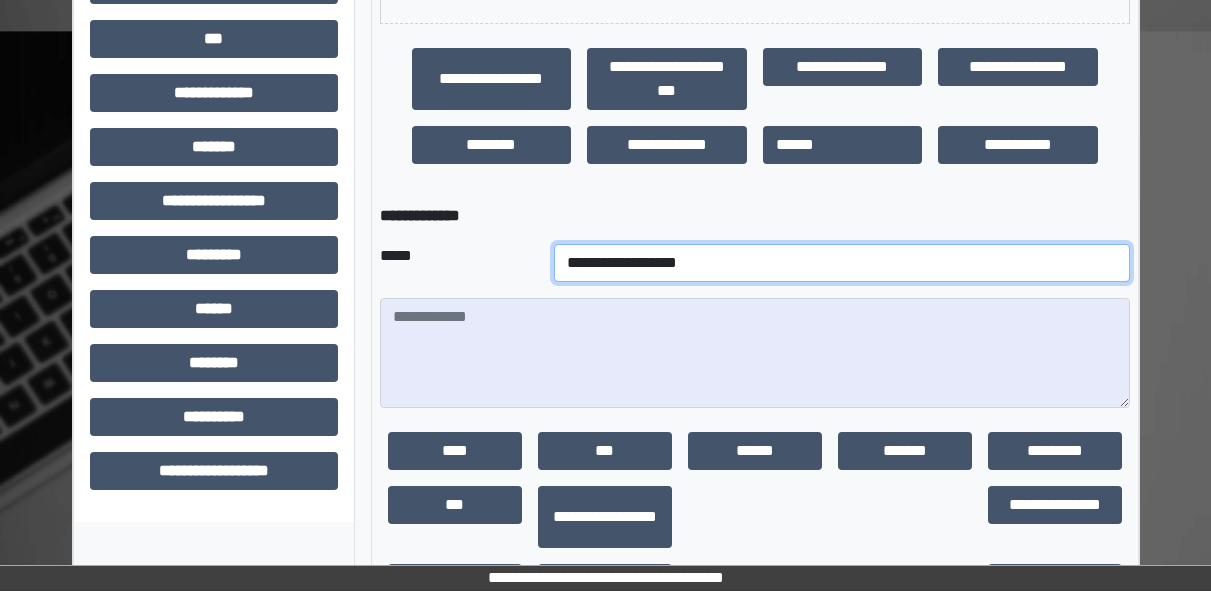 click on "**********" at bounding box center [842, 263] 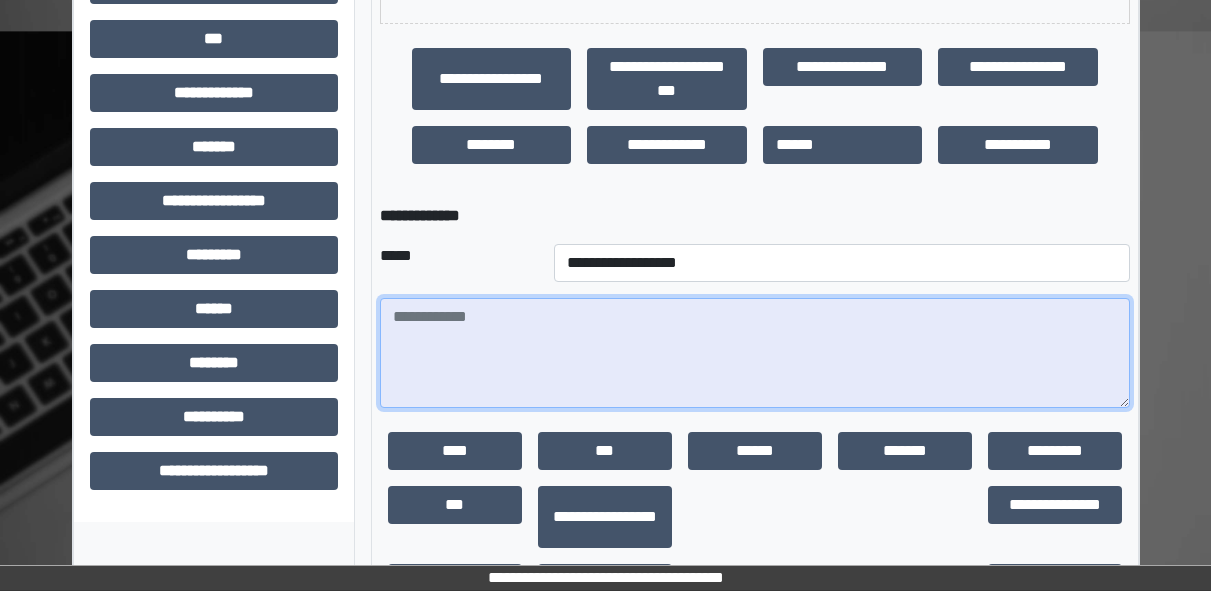 click at bounding box center [755, 353] 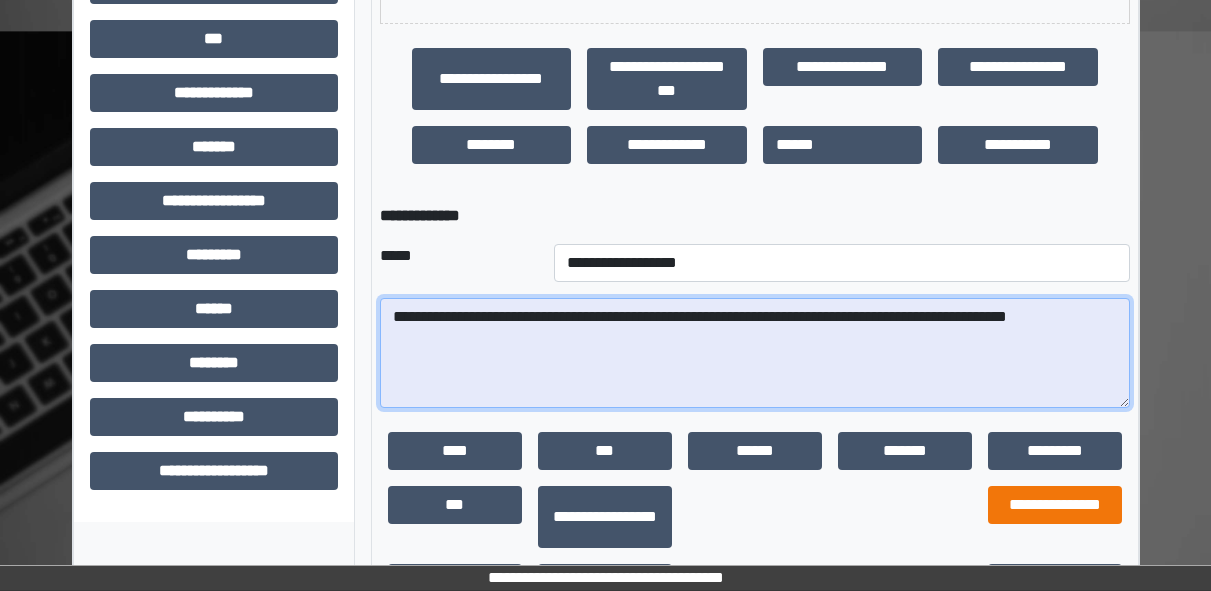 scroll, scrollTop: 735, scrollLeft: 0, axis: vertical 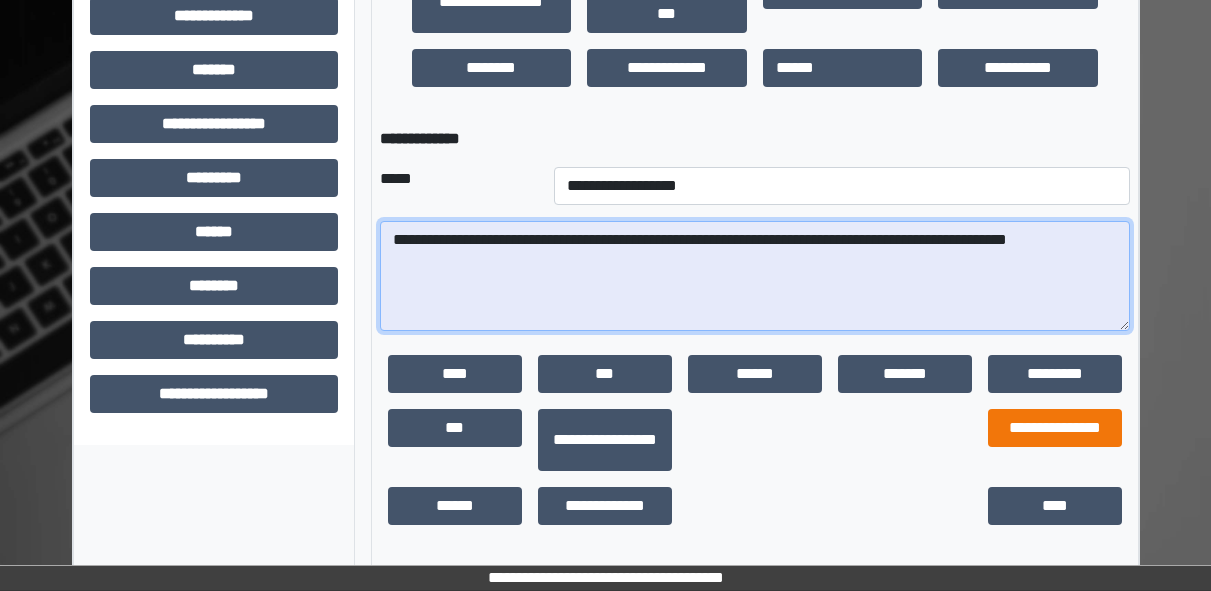 type on "**********" 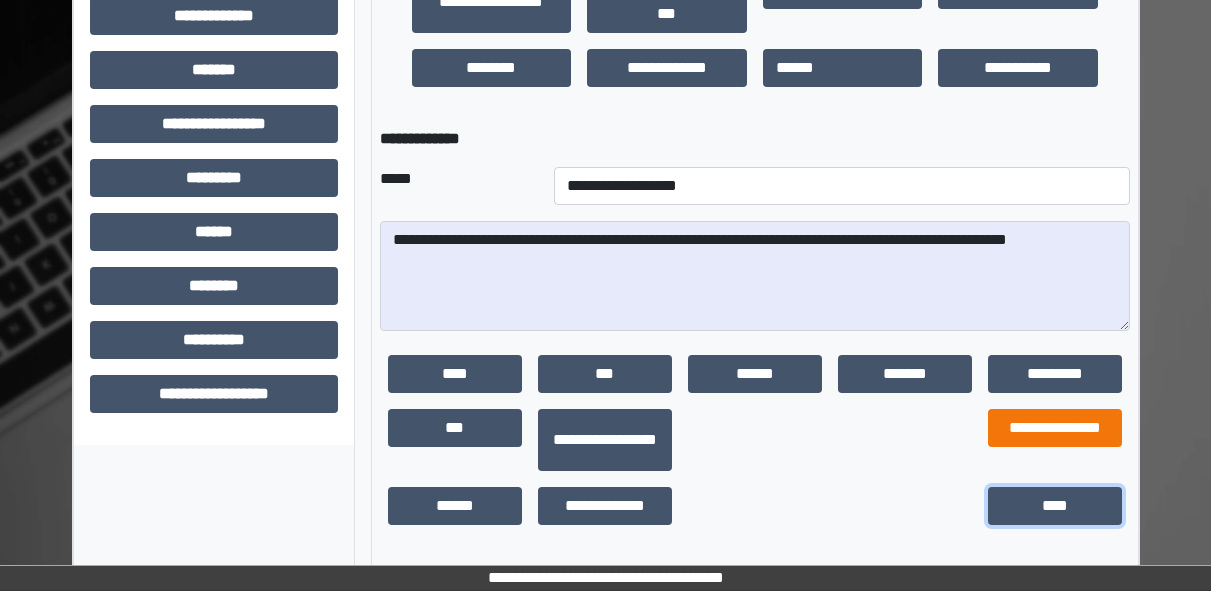 click on "****" at bounding box center [1055, 506] 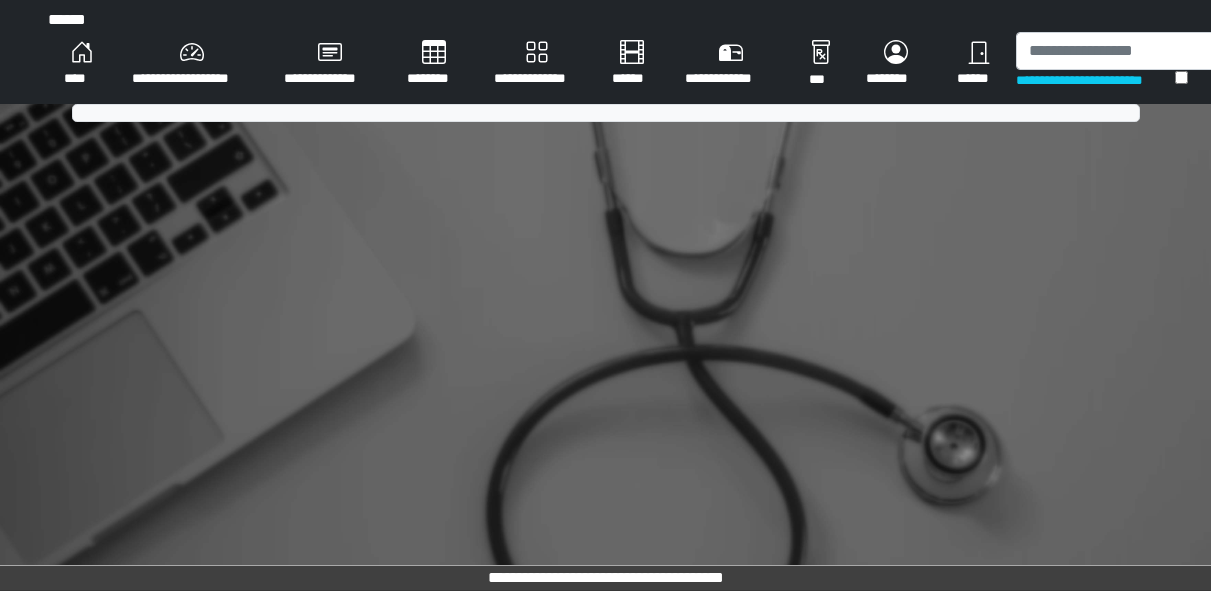 scroll, scrollTop: 0, scrollLeft: 0, axis: both 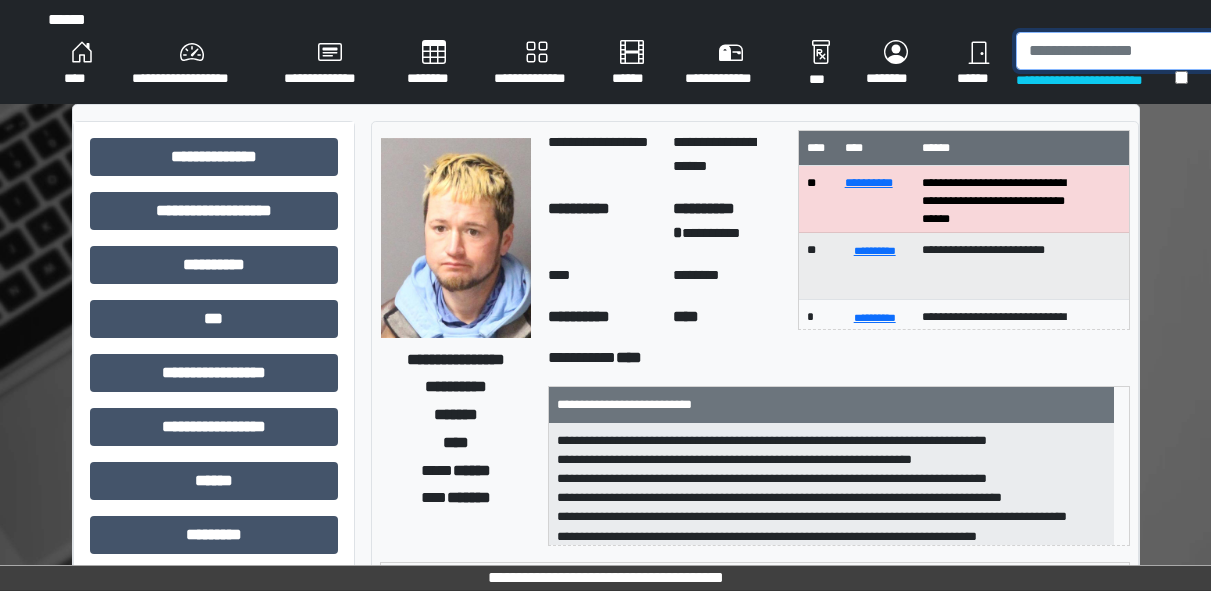 click at bounding box center [1119, 51] 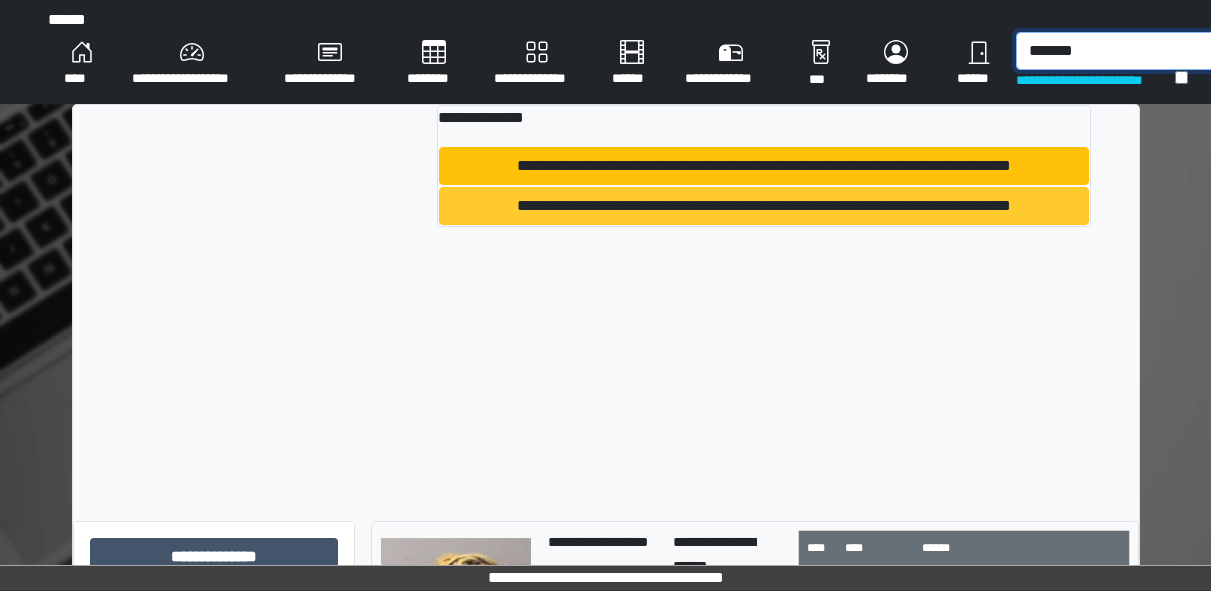 type on "*******" 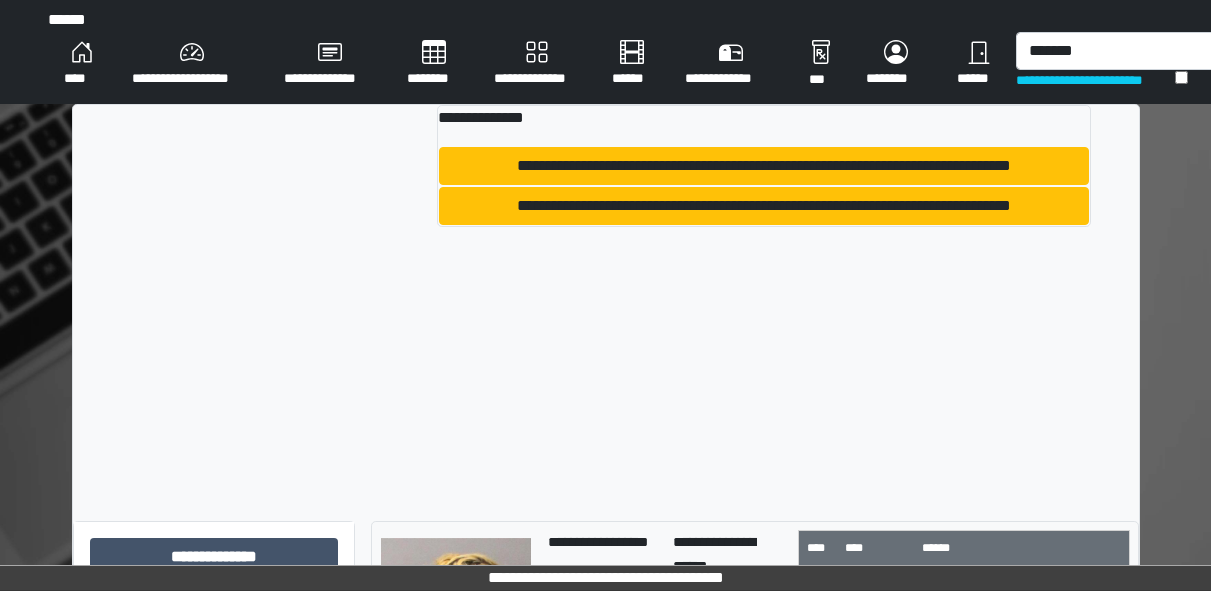 click on "**********" at bounding box center [764, 206] 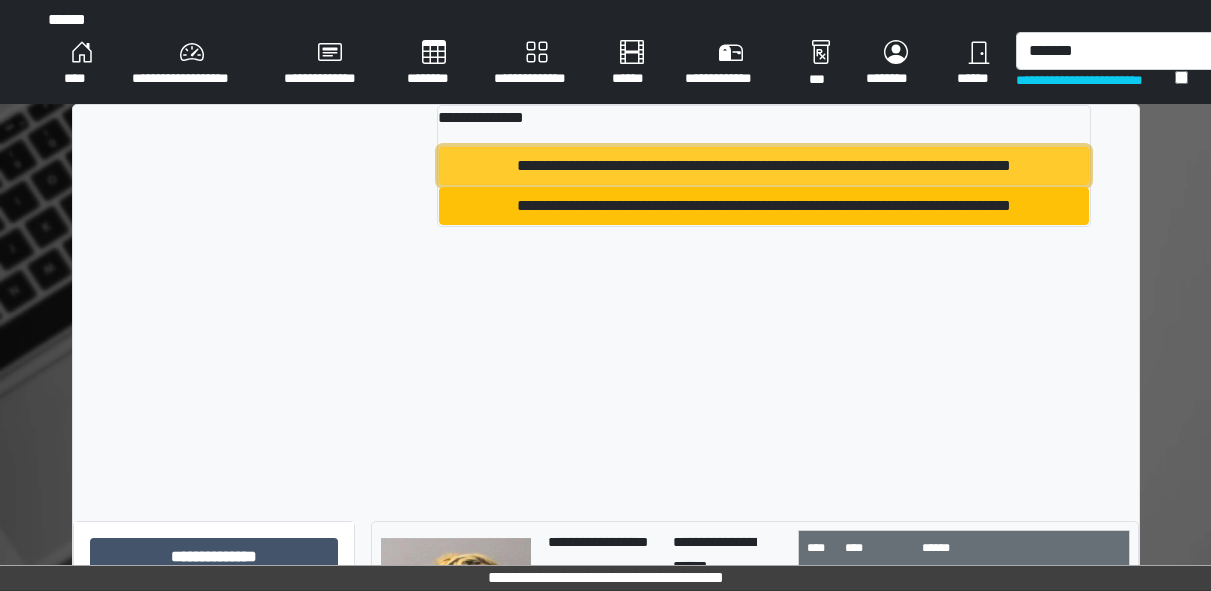 click on "**********" at bounding box center (764, 166) 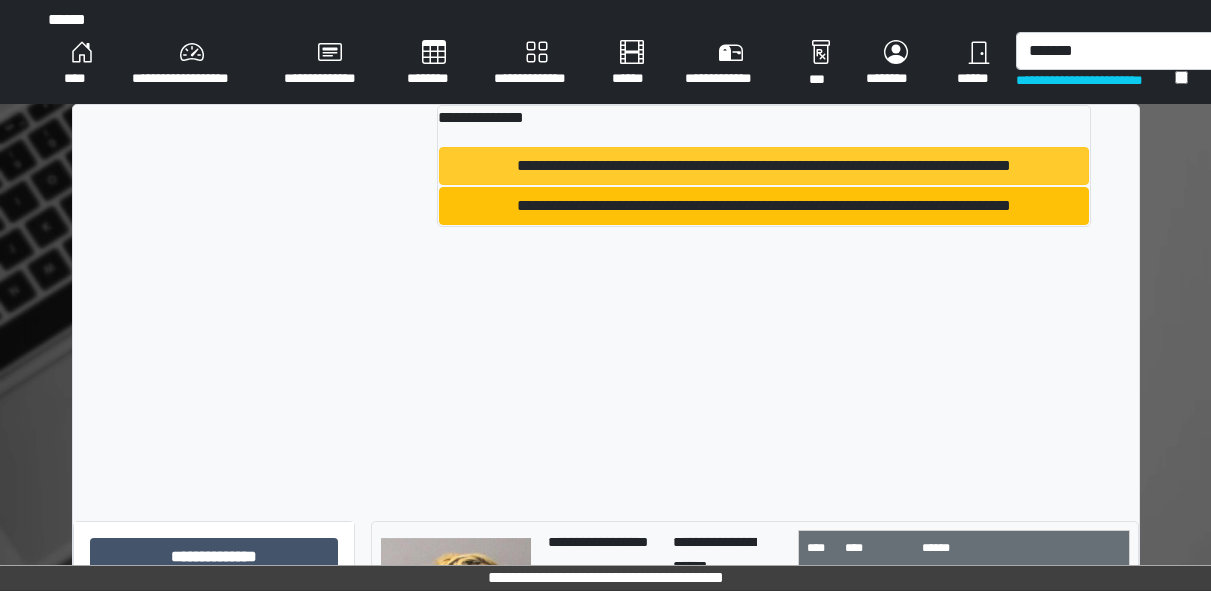 type 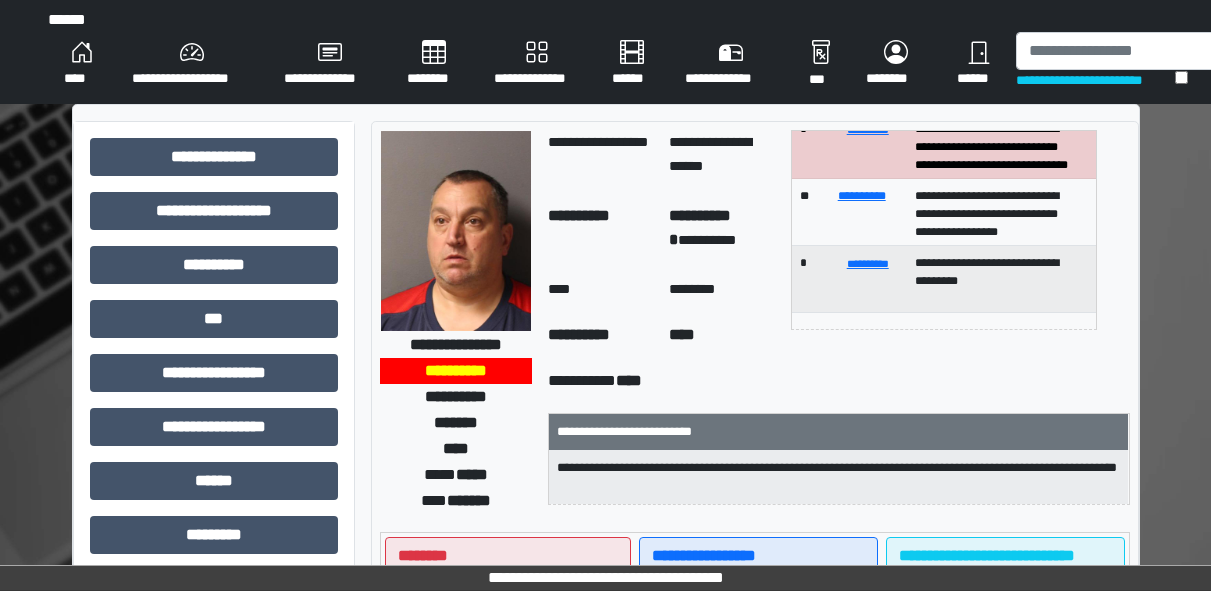 scroll, scrollTop: 121, scrollLeft: 0, axis: vertical 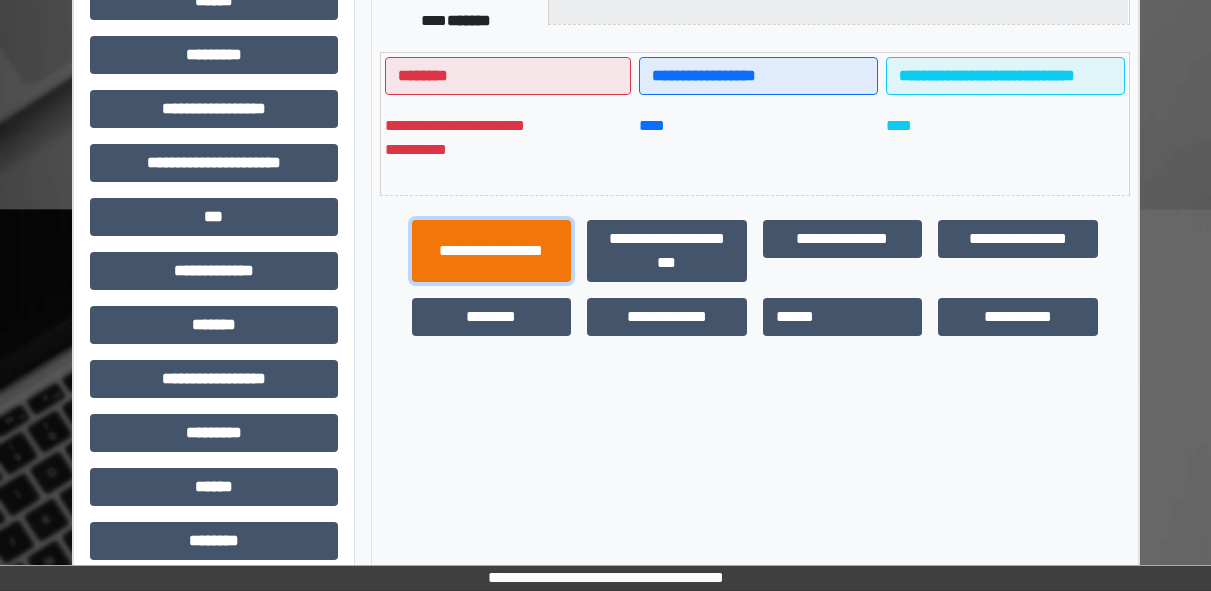 click on "**********" at bounding box center (492, 251) 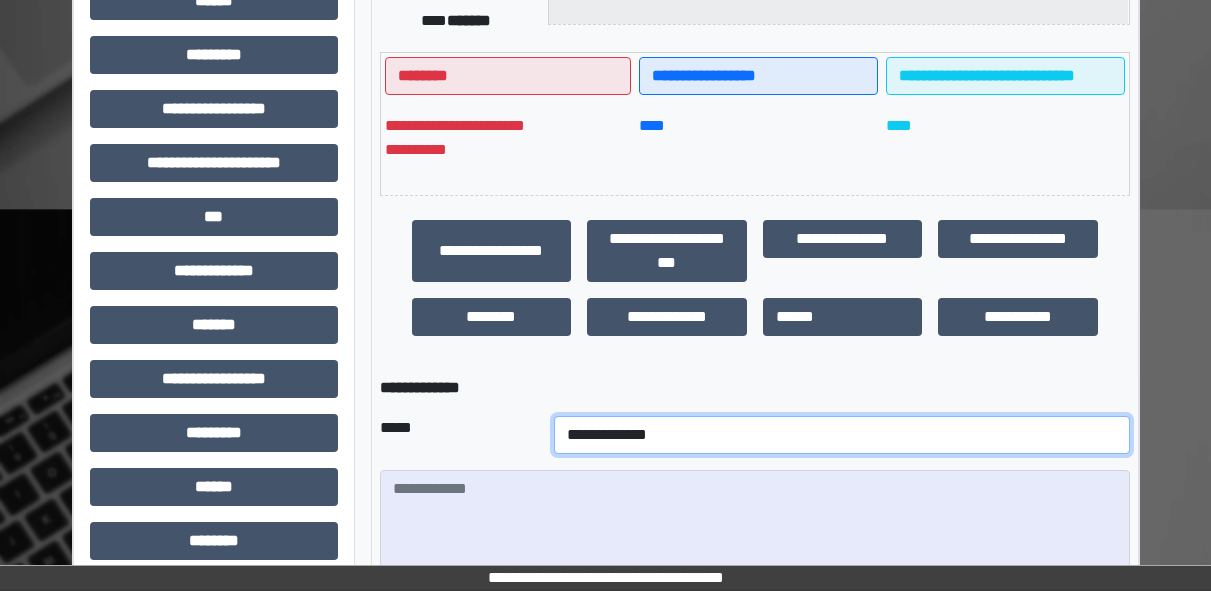 click on "**********" at bounding box center [842, 435] 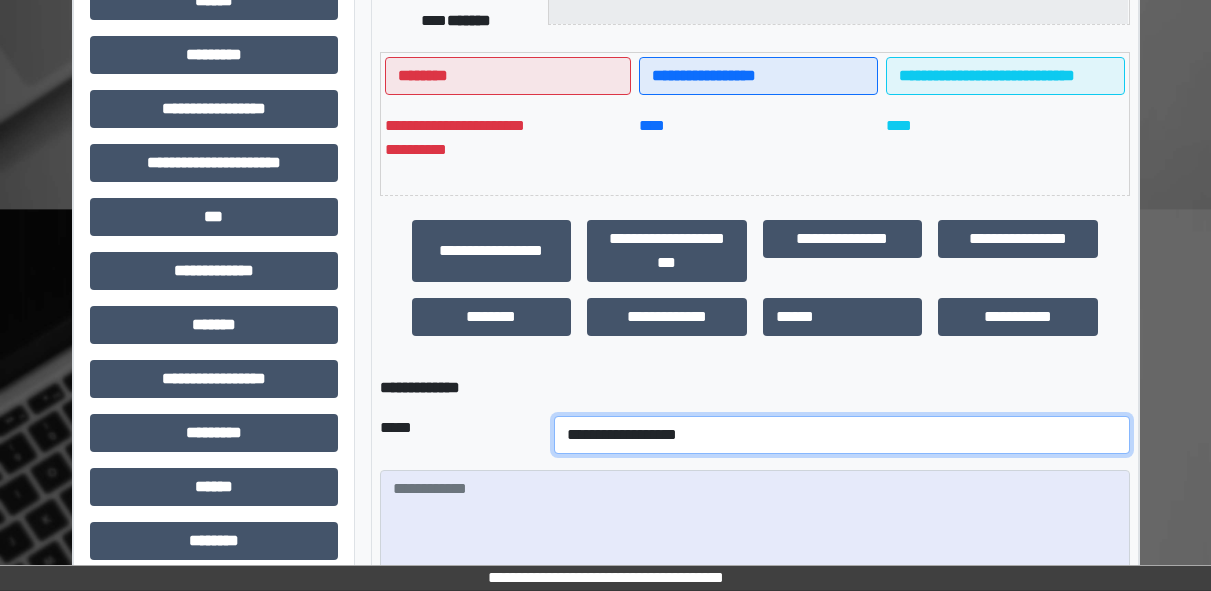 click on "**********" at bounding box center [842, 435] 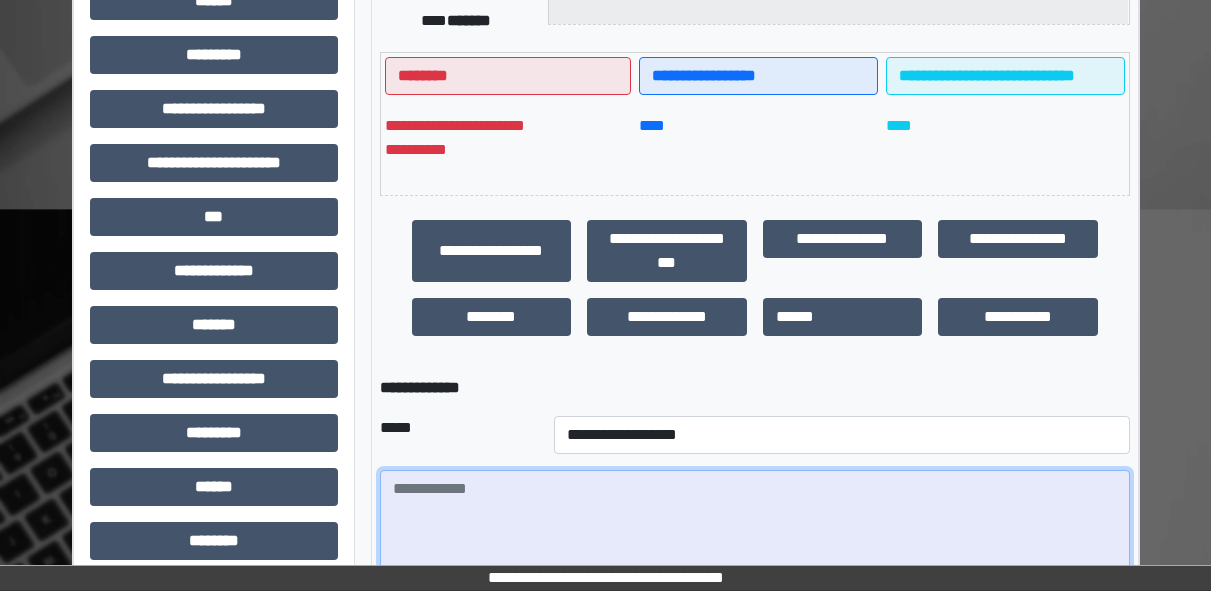 click at bounding box center [755, 525] 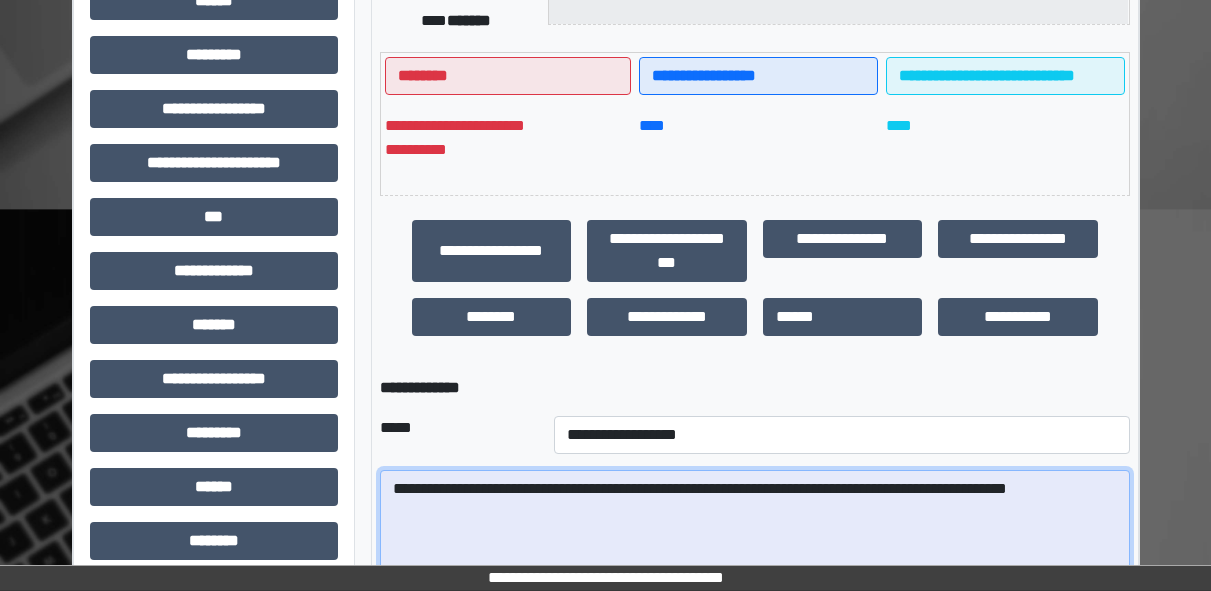 scroll, scrollTop: 729, scrollLeft: 0, axis: vertical 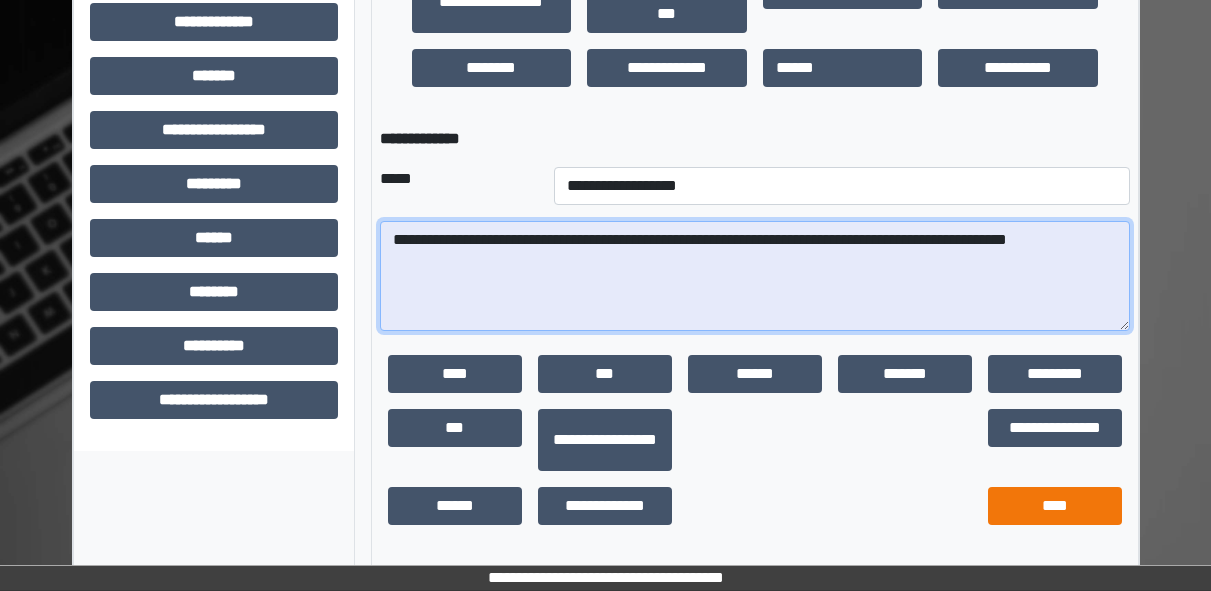 type on "**********" 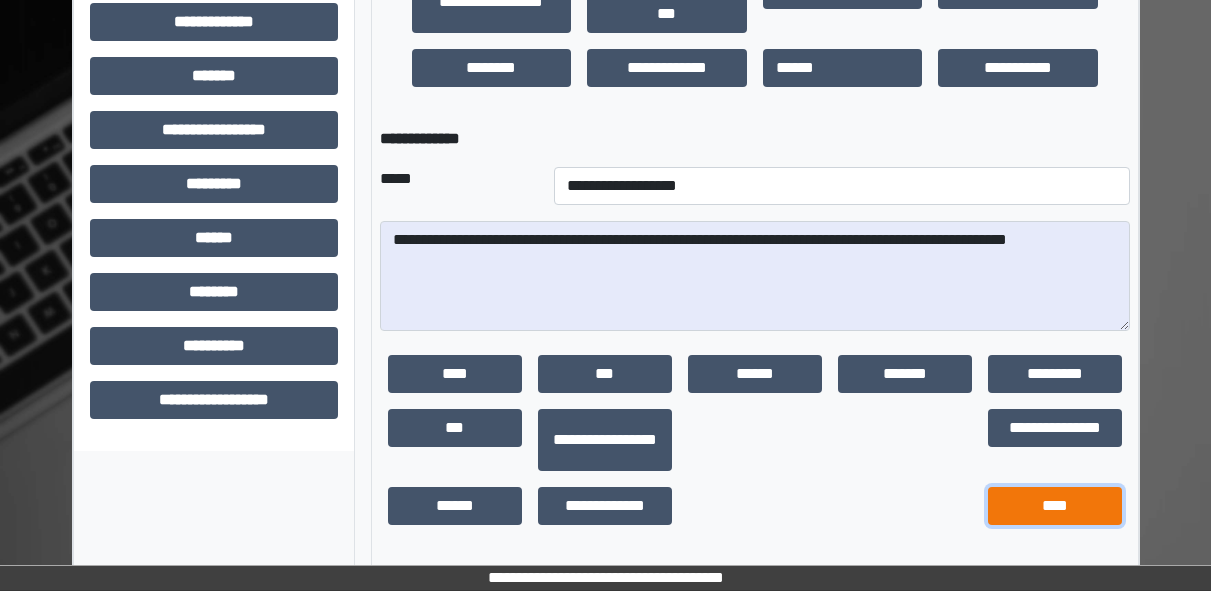 click on "****" at bounding box center (1055, 506) 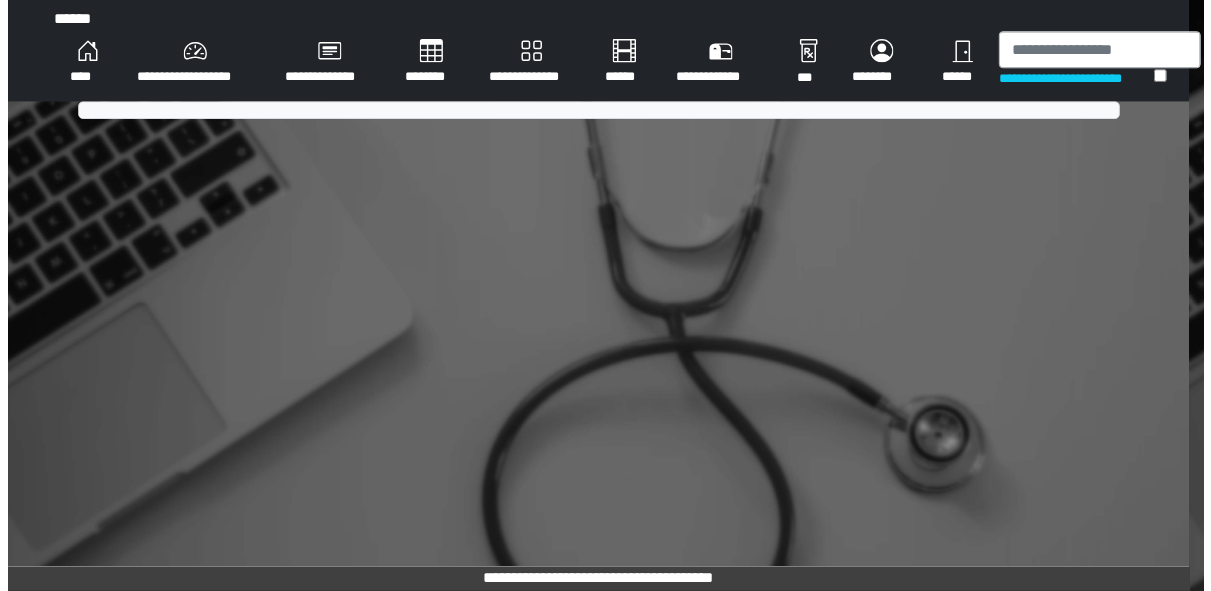 scroll, scrollTop: 0, scrollLeft: 0, axis: both 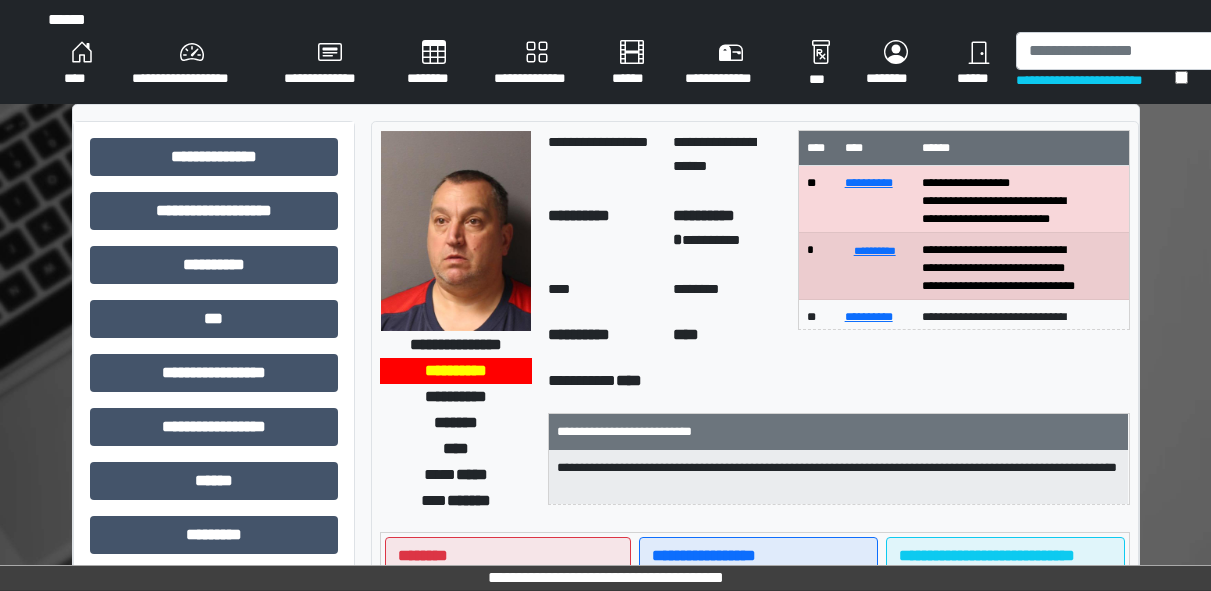 click on "**********" at bounding box center (606, 52) 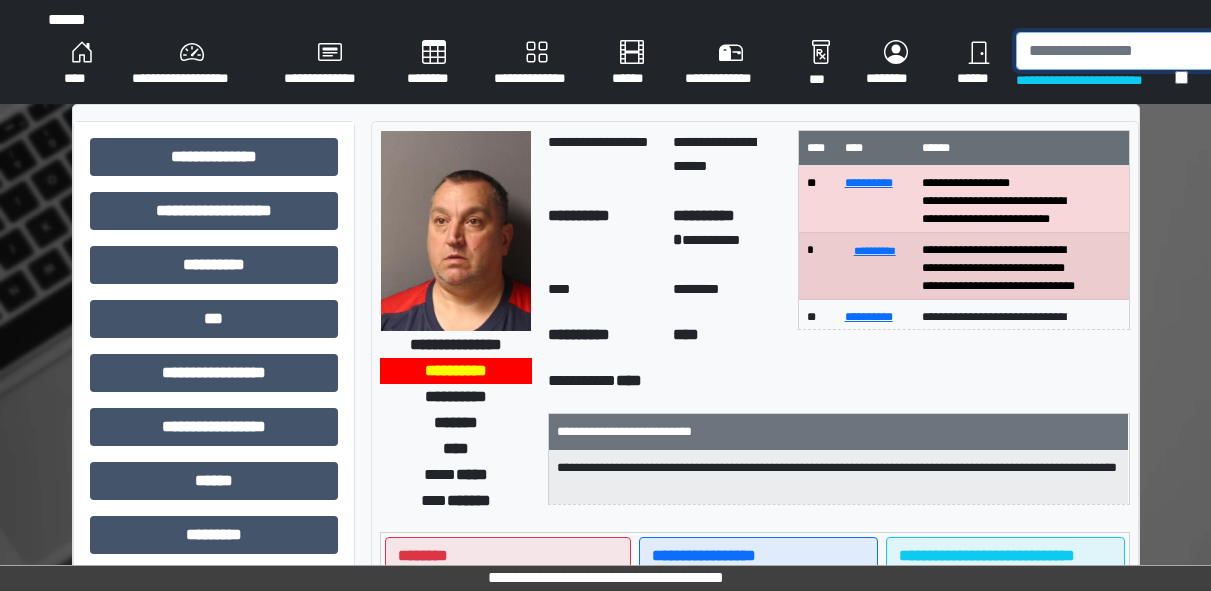 click at bounding box center [1119, 51] 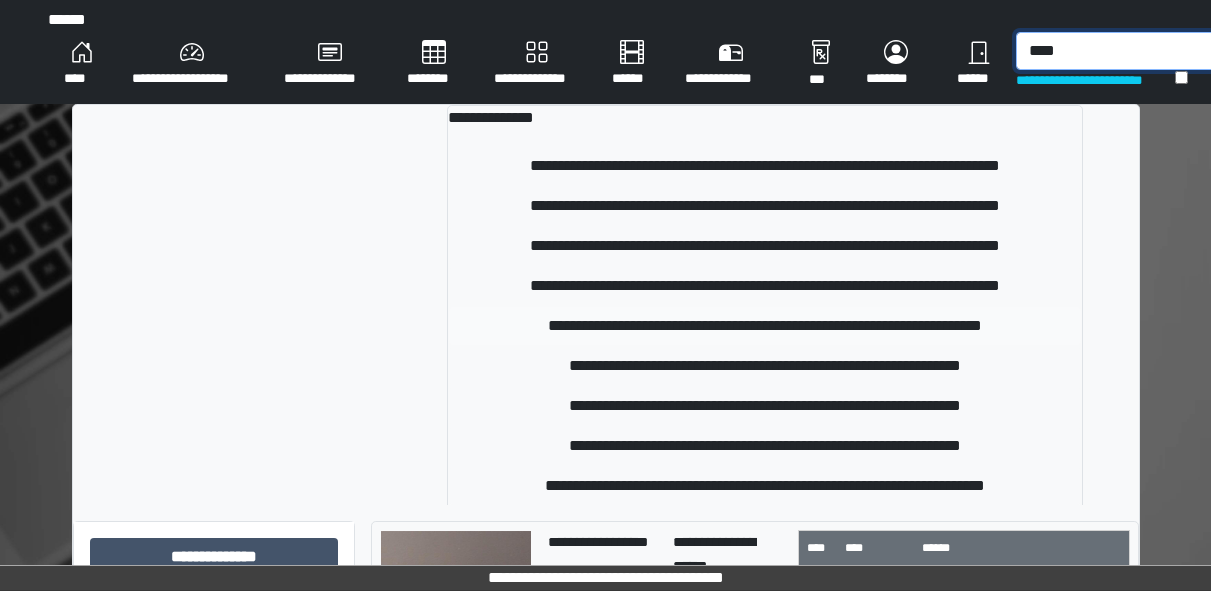 type on "****" 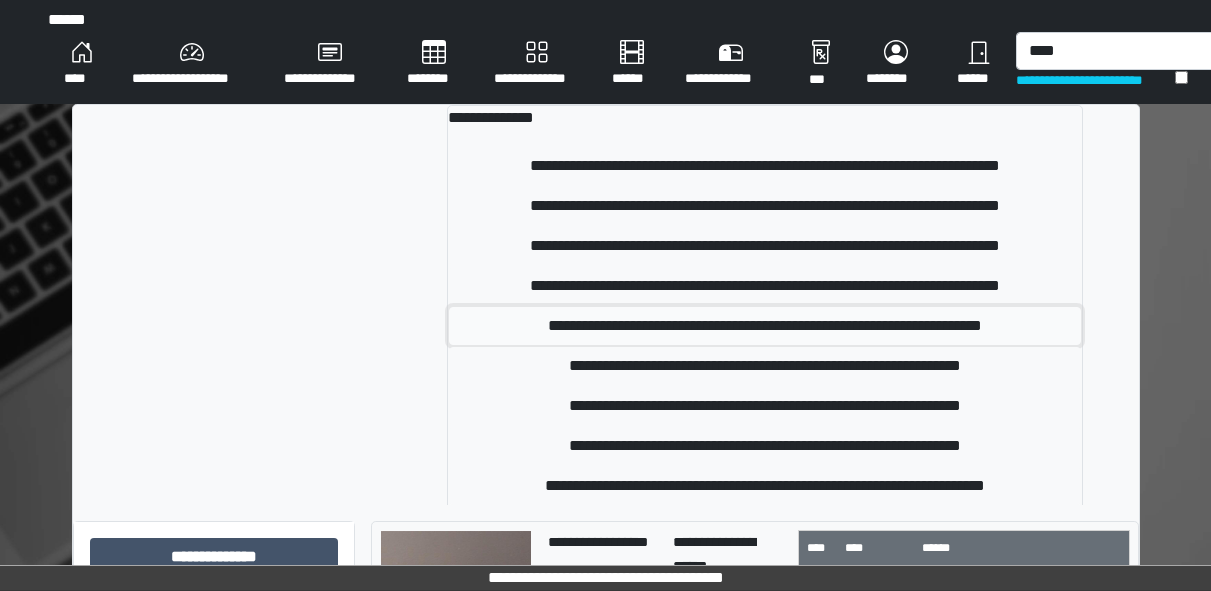 click on "**********" at bounding box center [765, 326] 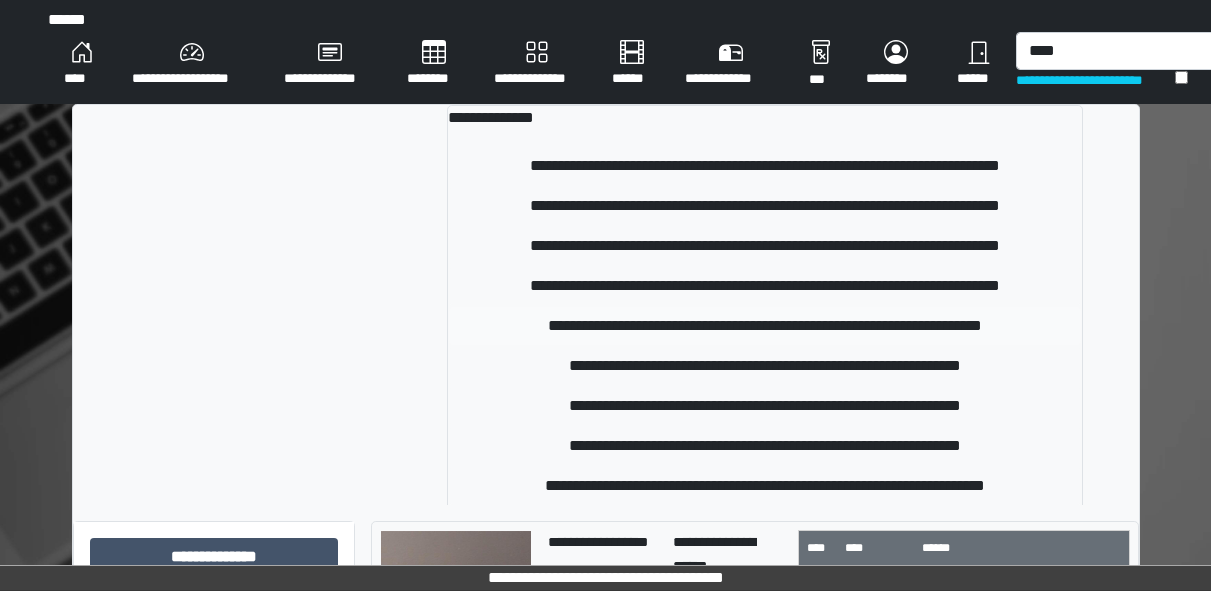 type 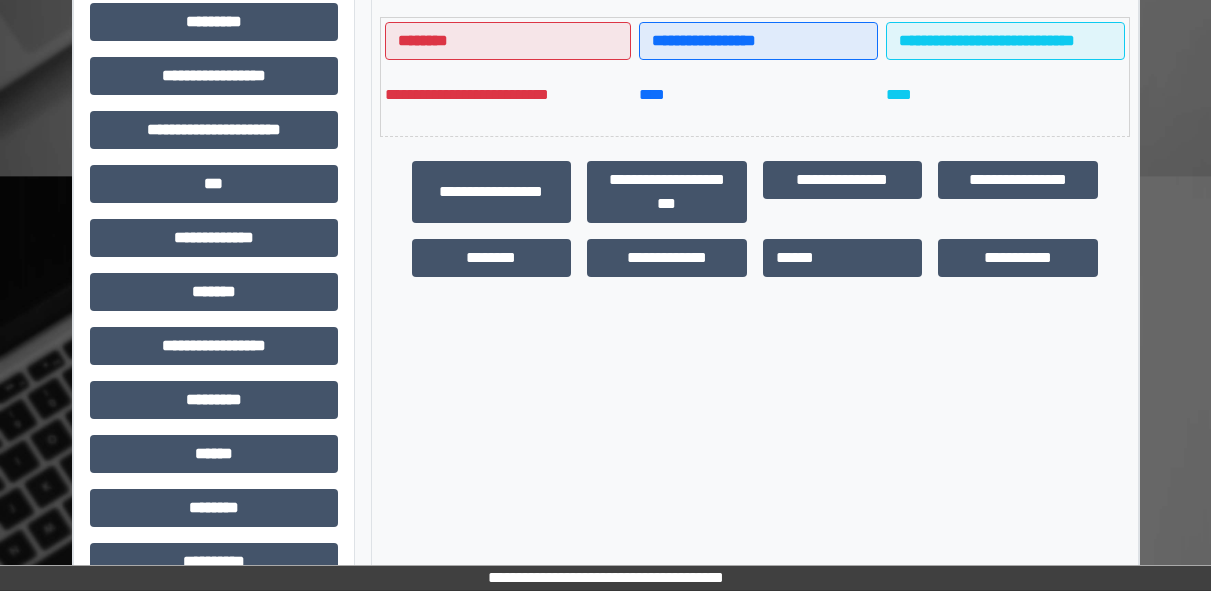 scroll, scrollTop: 514, scrollLeft: 0, axis: vertical 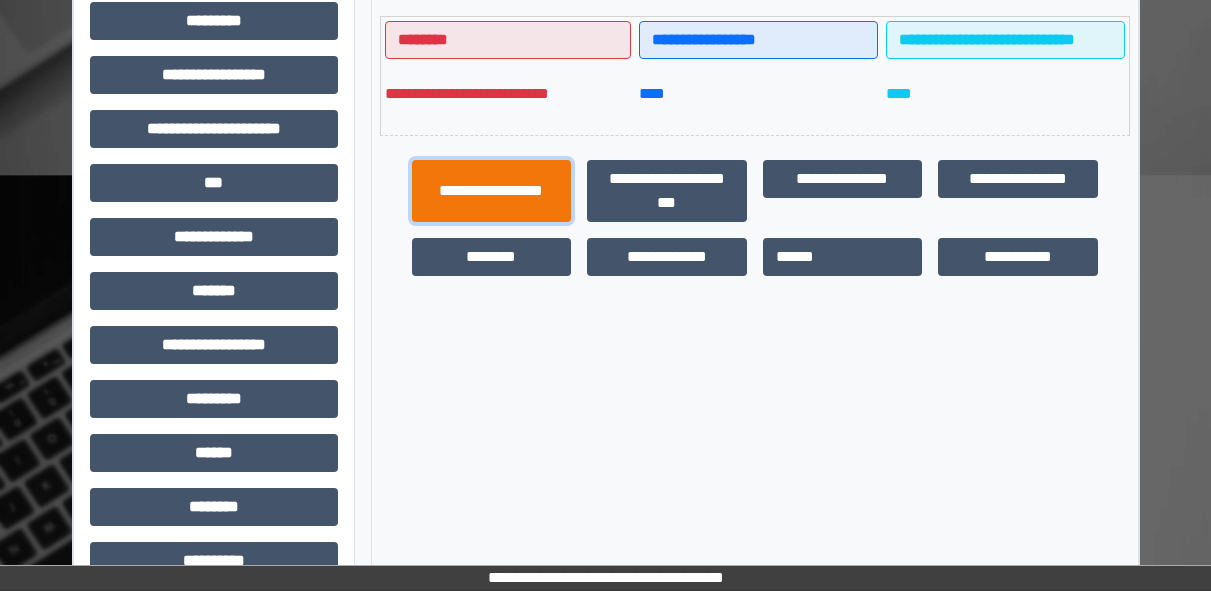 click on "**********" at bounding box center [492, 191] 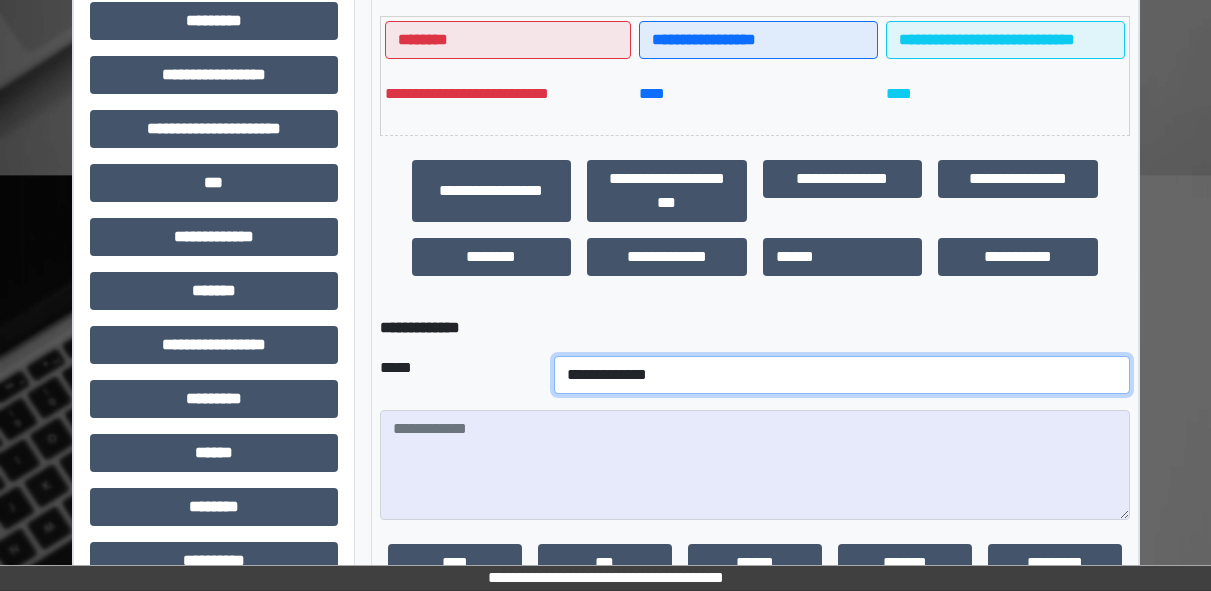 click on "**********" at bounding box center [842, 375] 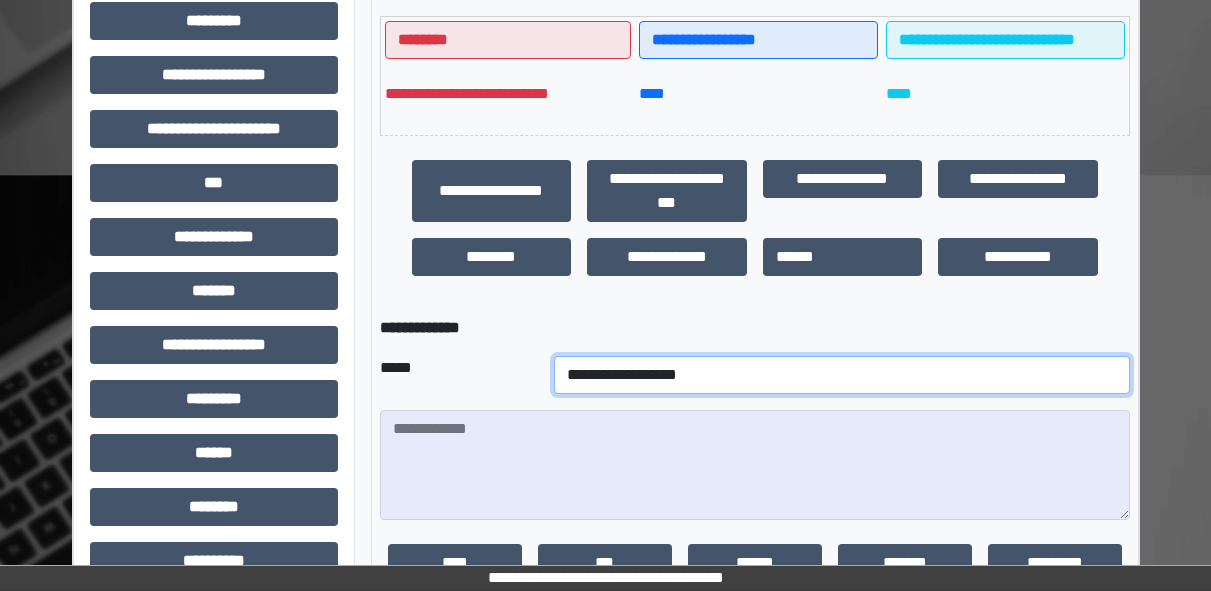 click on "**********" at bounding box center (842, 375) 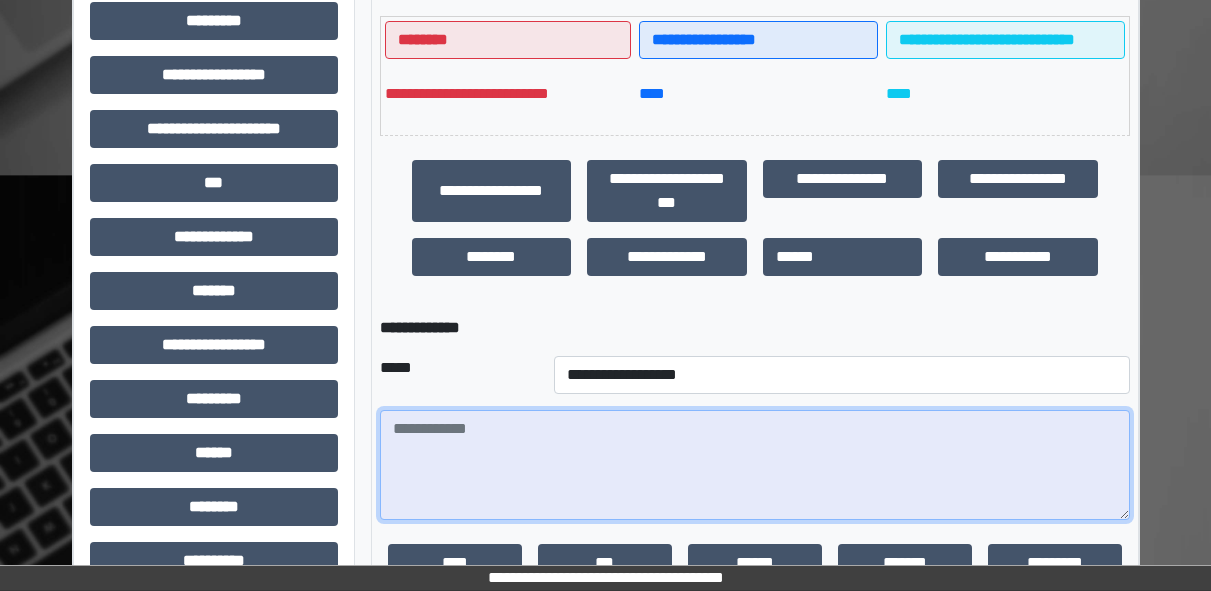 click at bounding box center [755, 465] 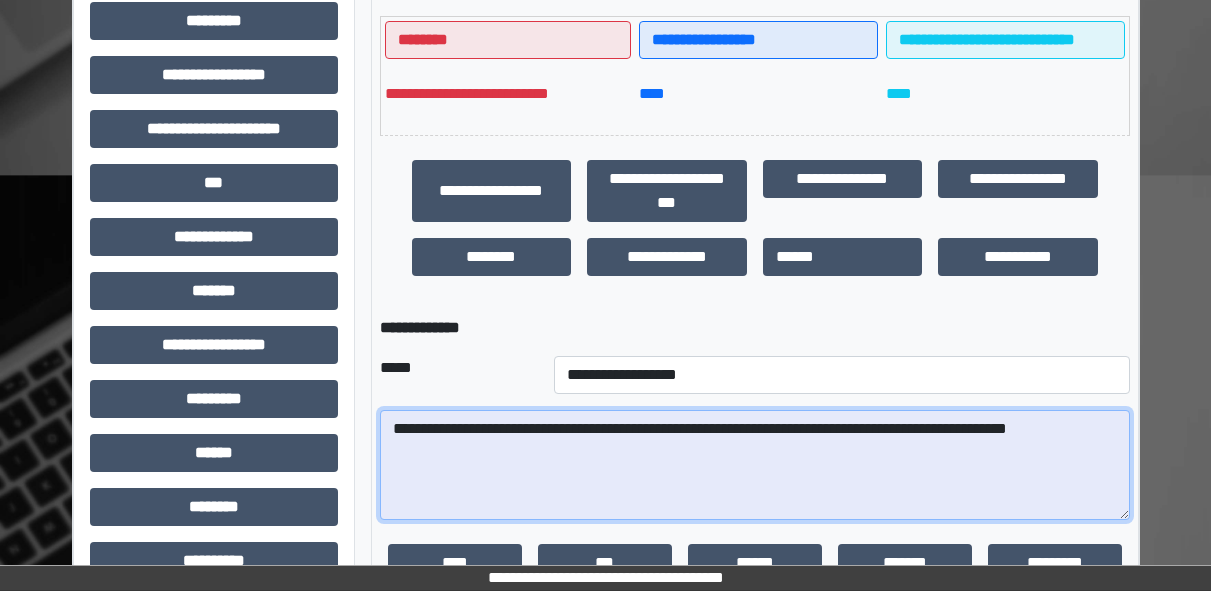 scroll, scrollTop: 703, scrollLeft: 0, axis: vertical 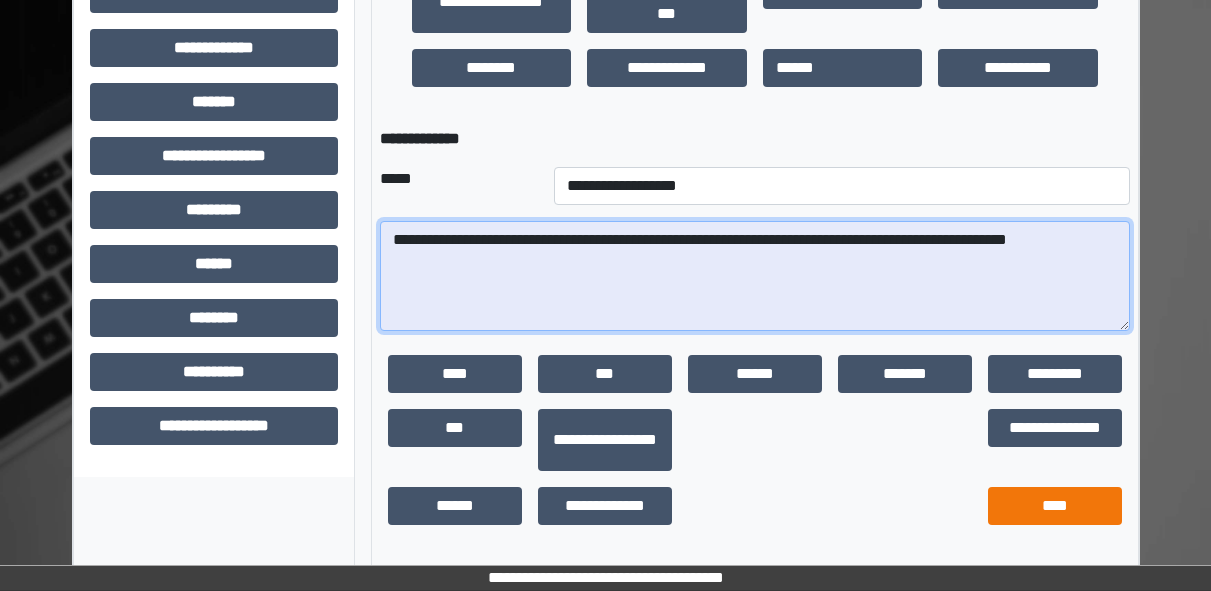 type on "**********" 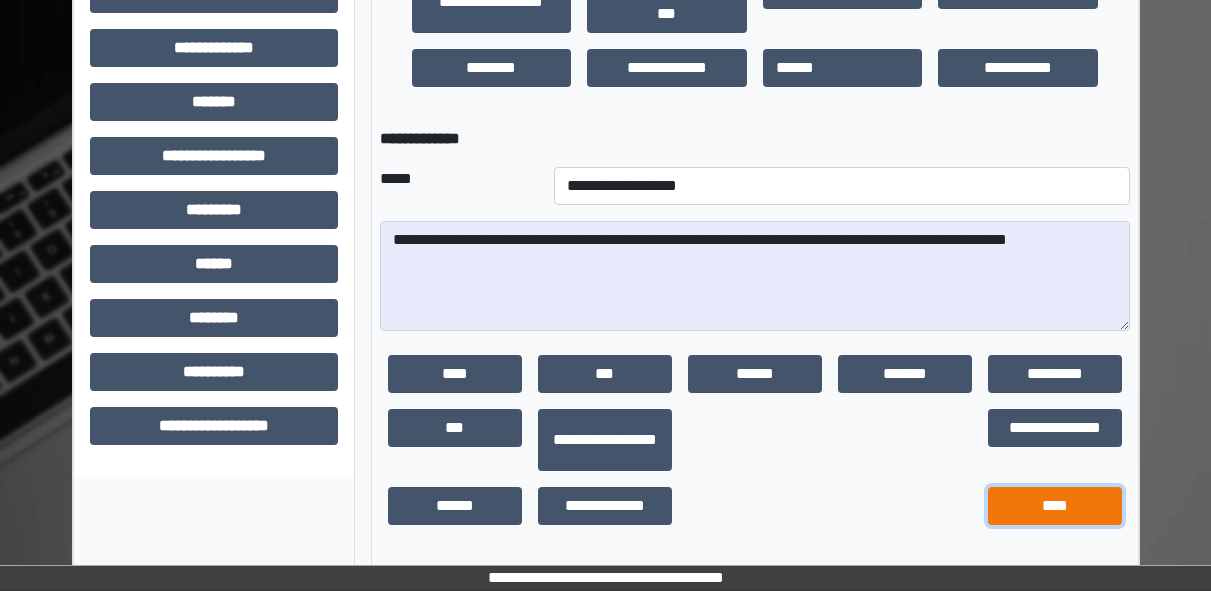 click on "****" at bounding box center [1055, 506] 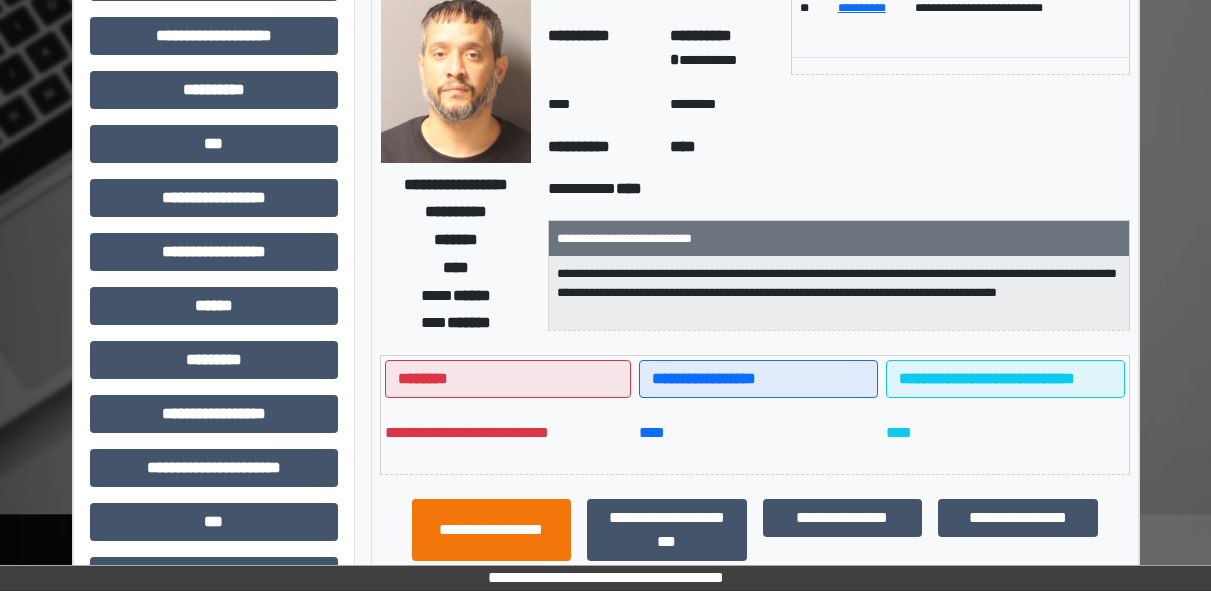 scroll, scrollTop: 0, scrollLeft: 0, axis: both 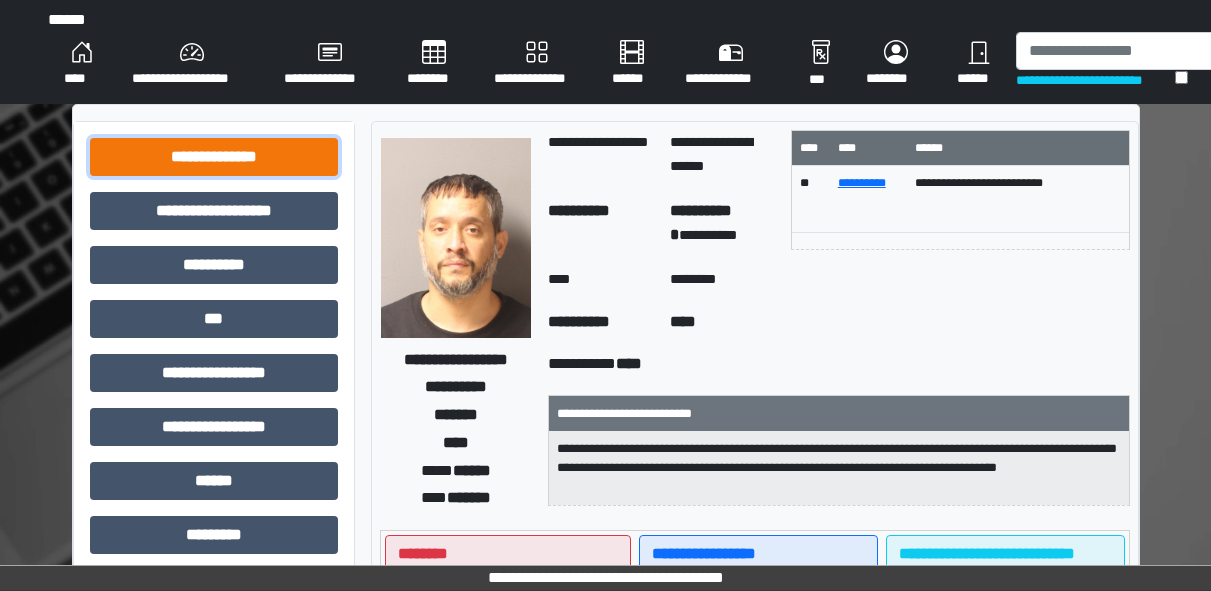 click on "**********" at bounding box center (214, 157) 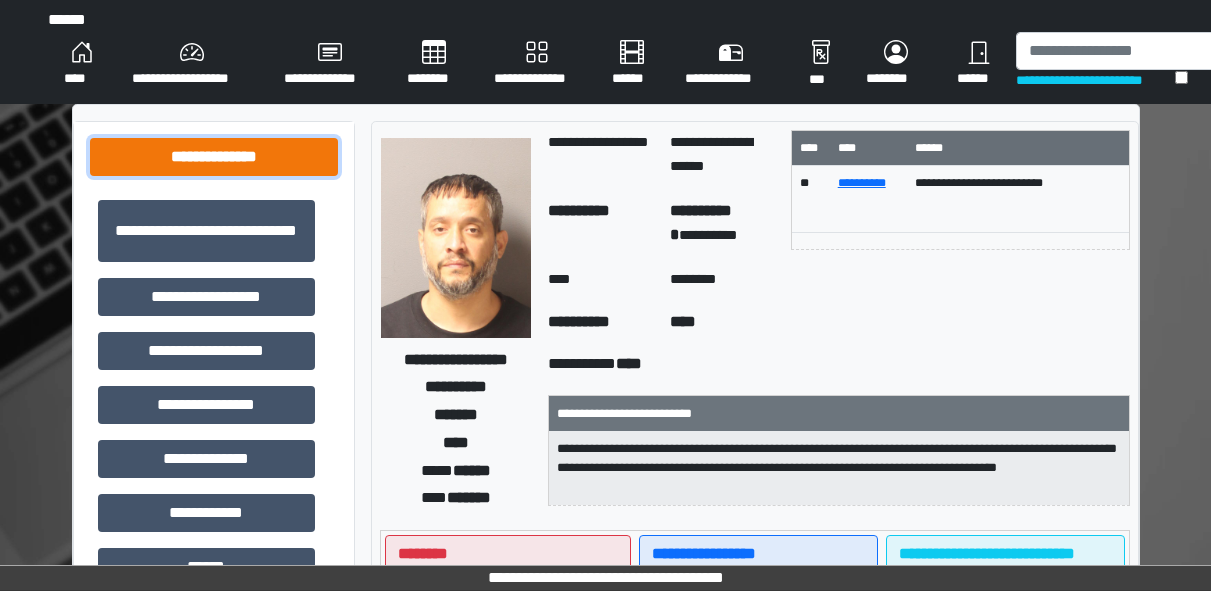 click on "**********" at bounding box center [214, 157] 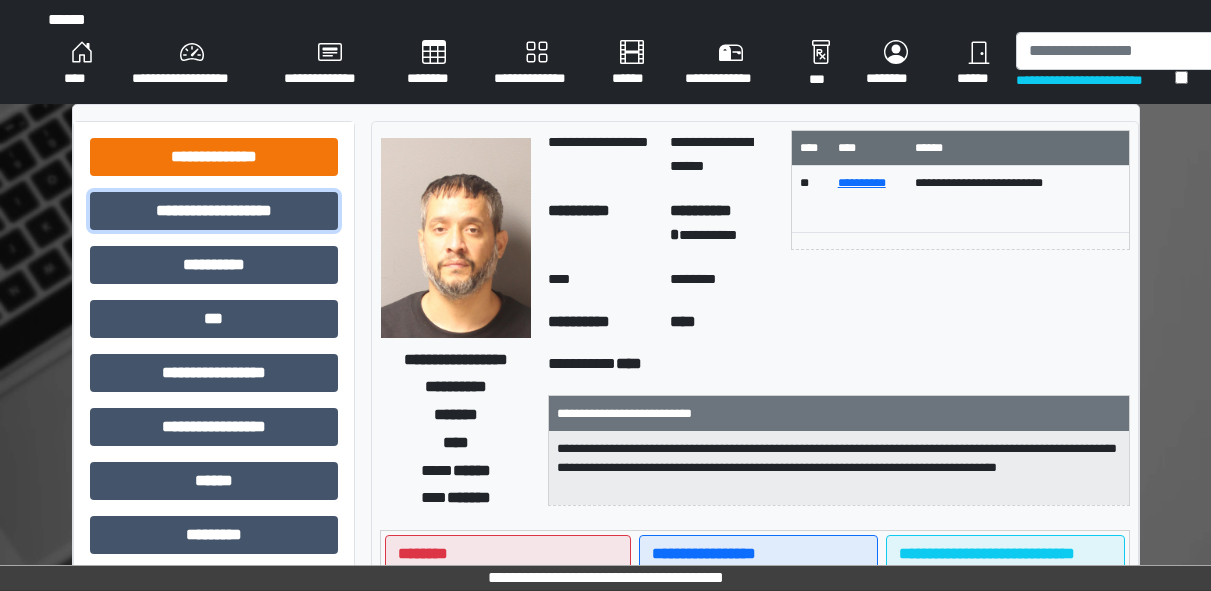 drag, startPoint x: 200, startPoint y: 216, endPoint x: 223, endPoint y: 144, distance: 75.58439 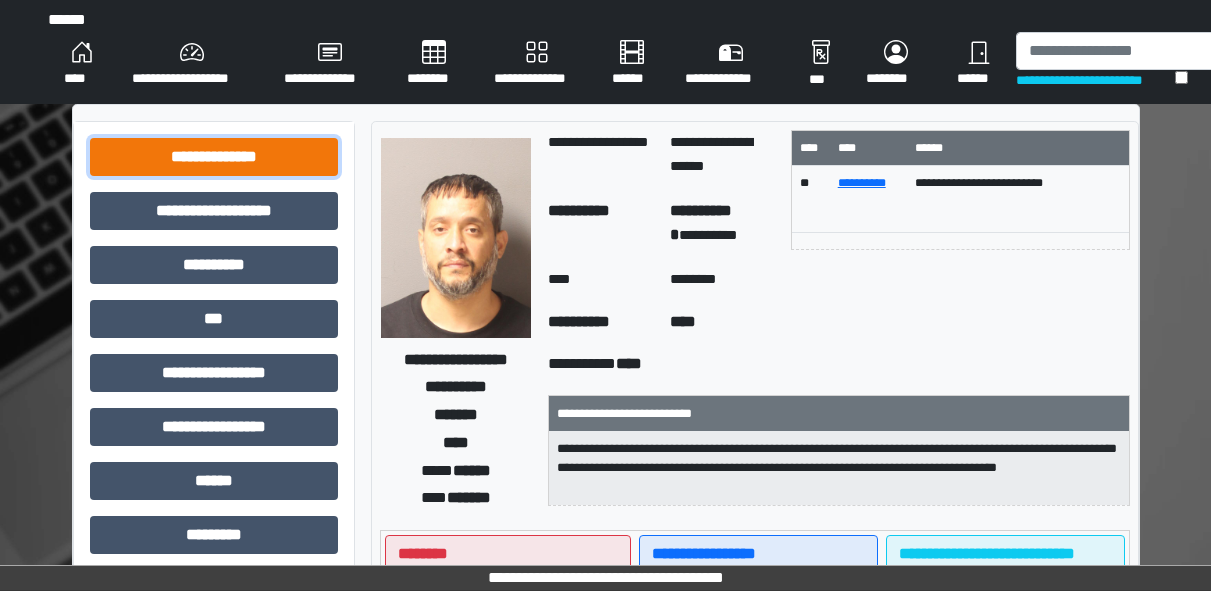 click on "**********" at bounding box center [214, 157] 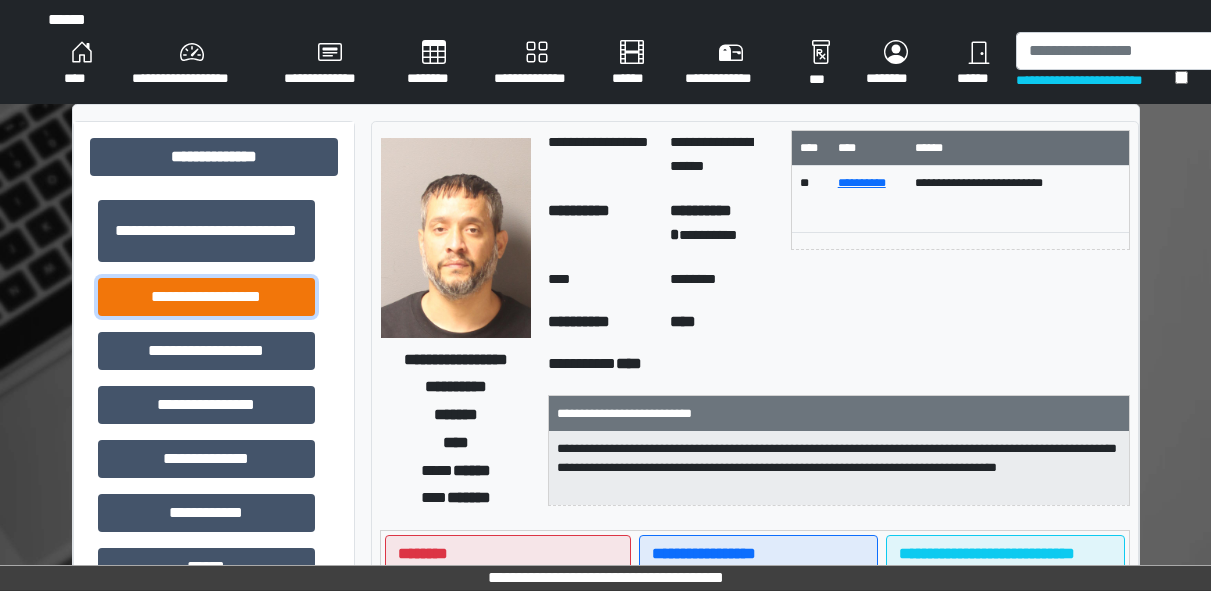 click on "**********" at bounding box center [206, 297] 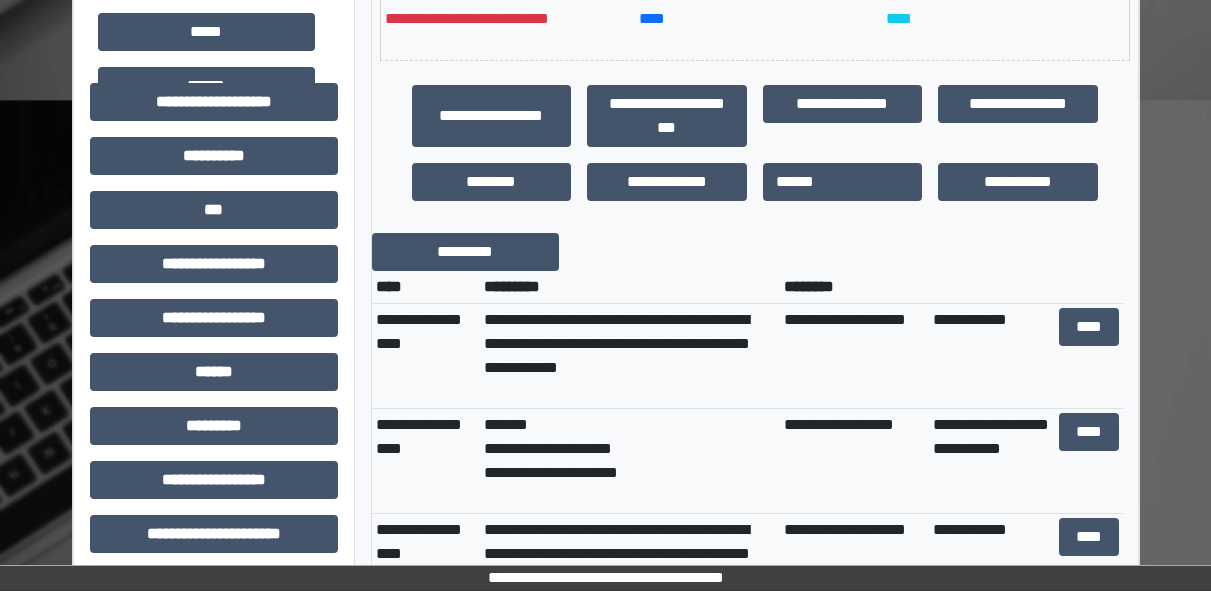 scroll, scrollTop: 588, scrollLeft: 0, axis: vertical 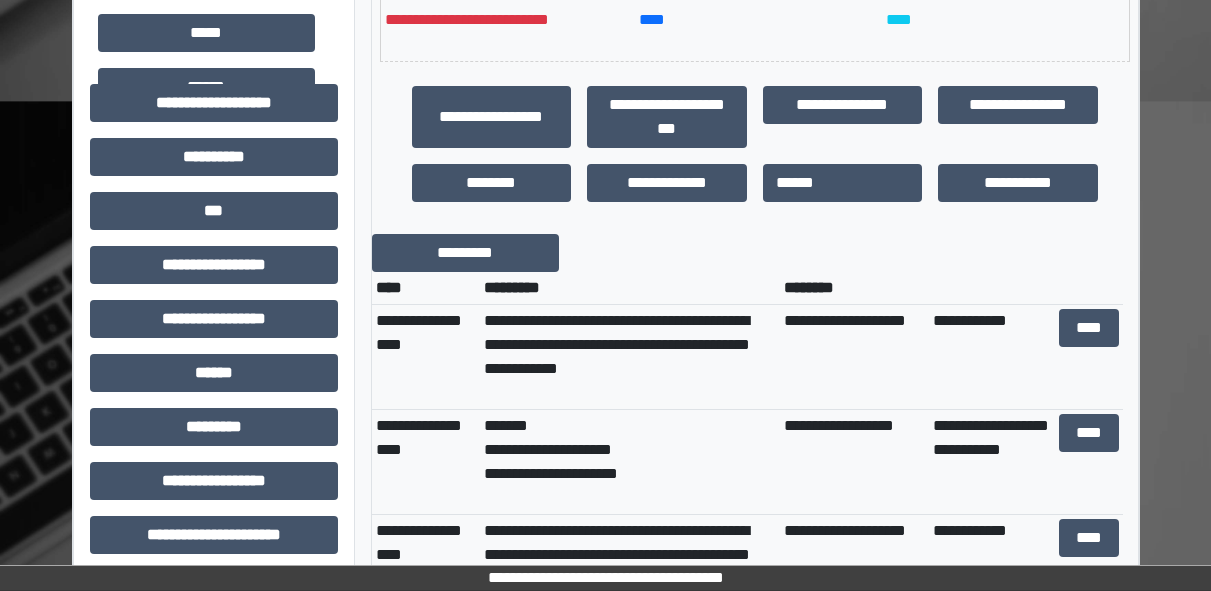 click on "**********" at bounding box center (755, 474) 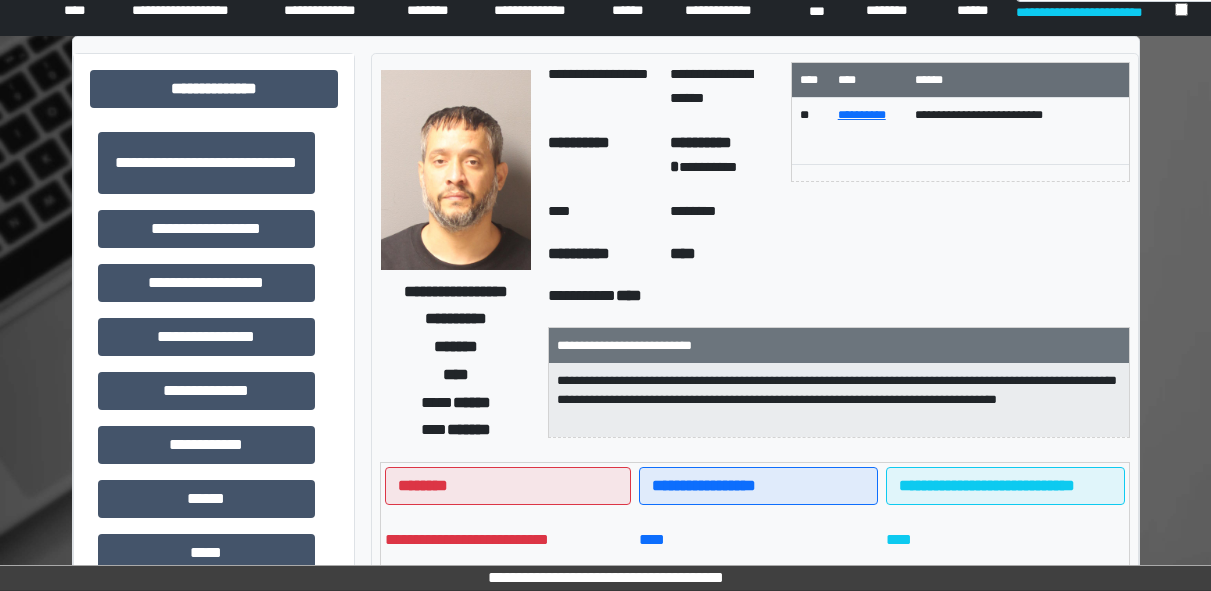 scroll, scrollTop: 0, scrollLeft: 0, axis: both 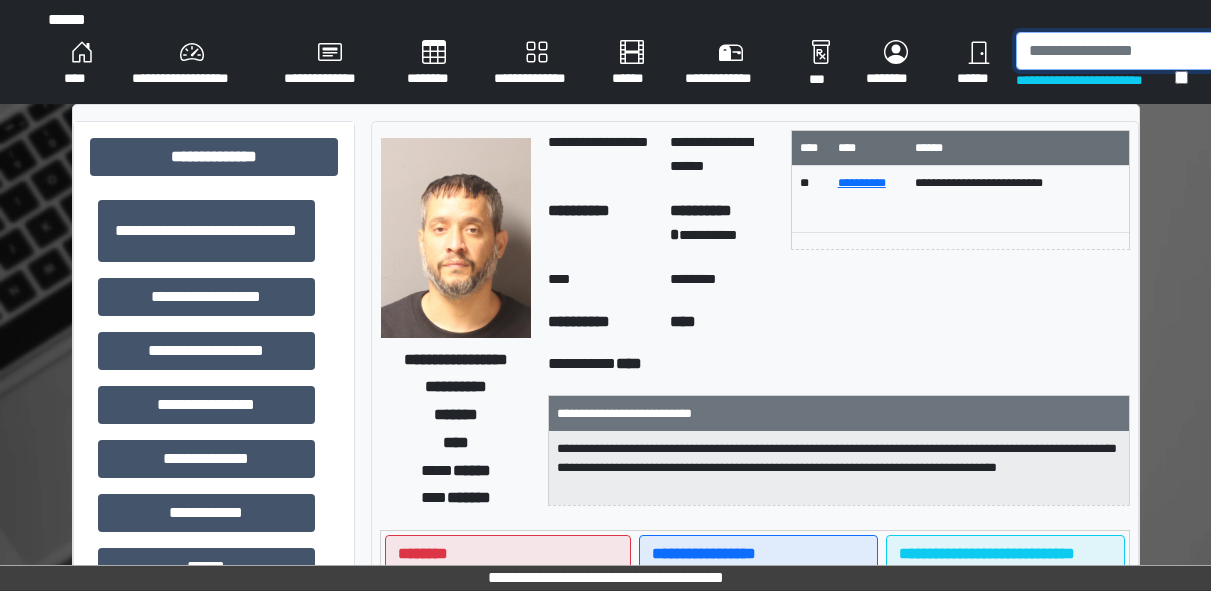 click at bounding box center (1119, 51) 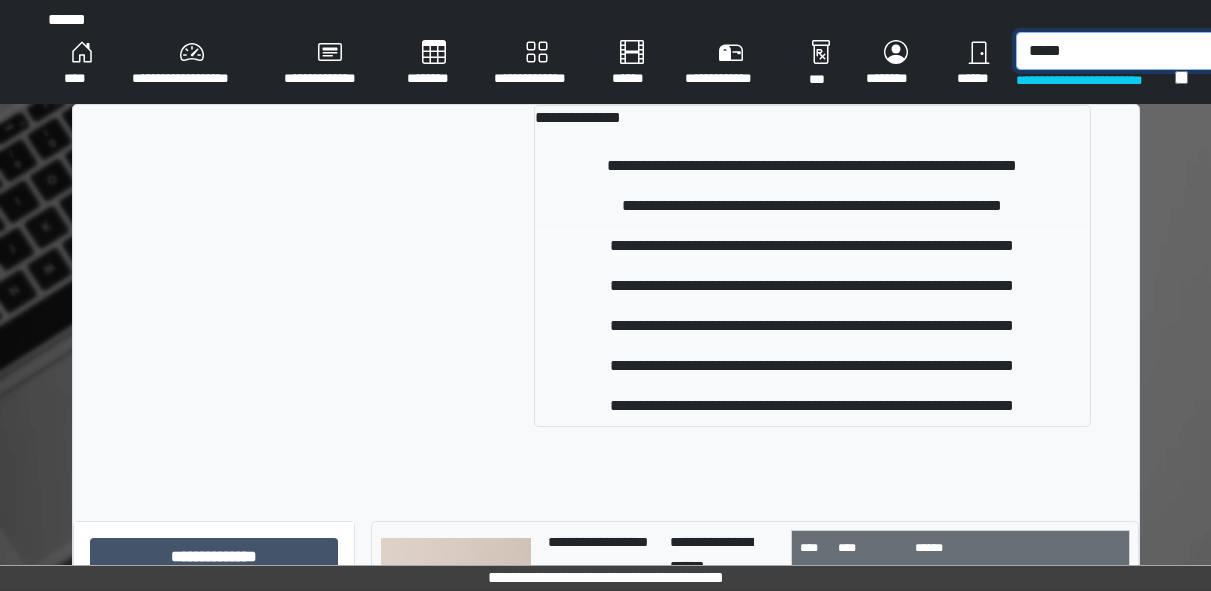type on "*****" 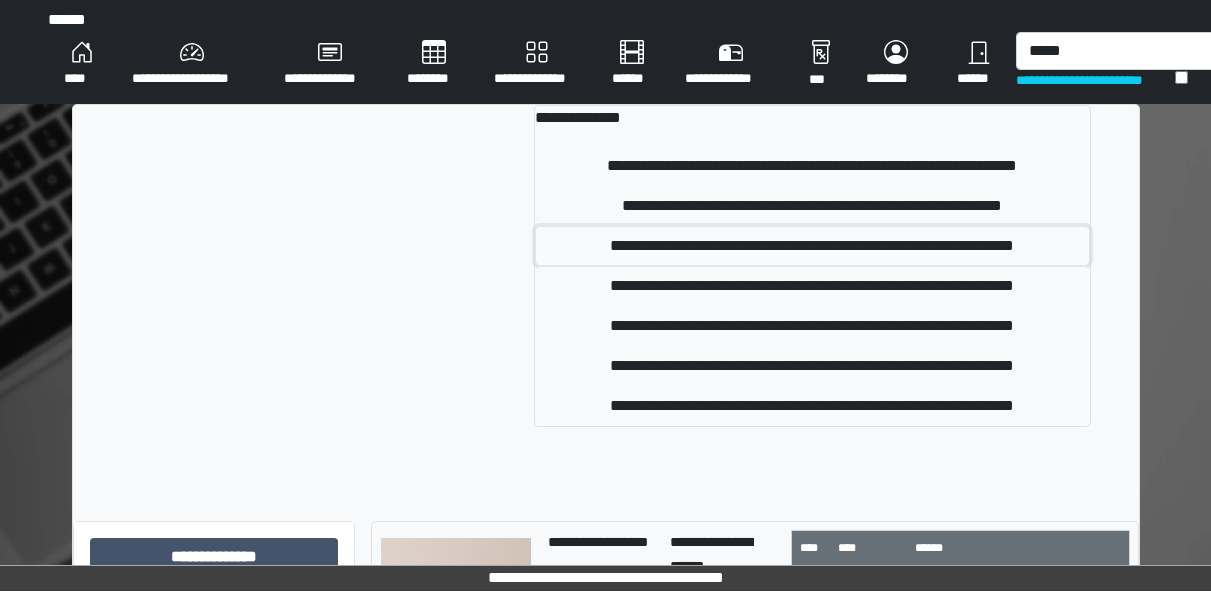 click on "**********" at bounding box center (812, 246) 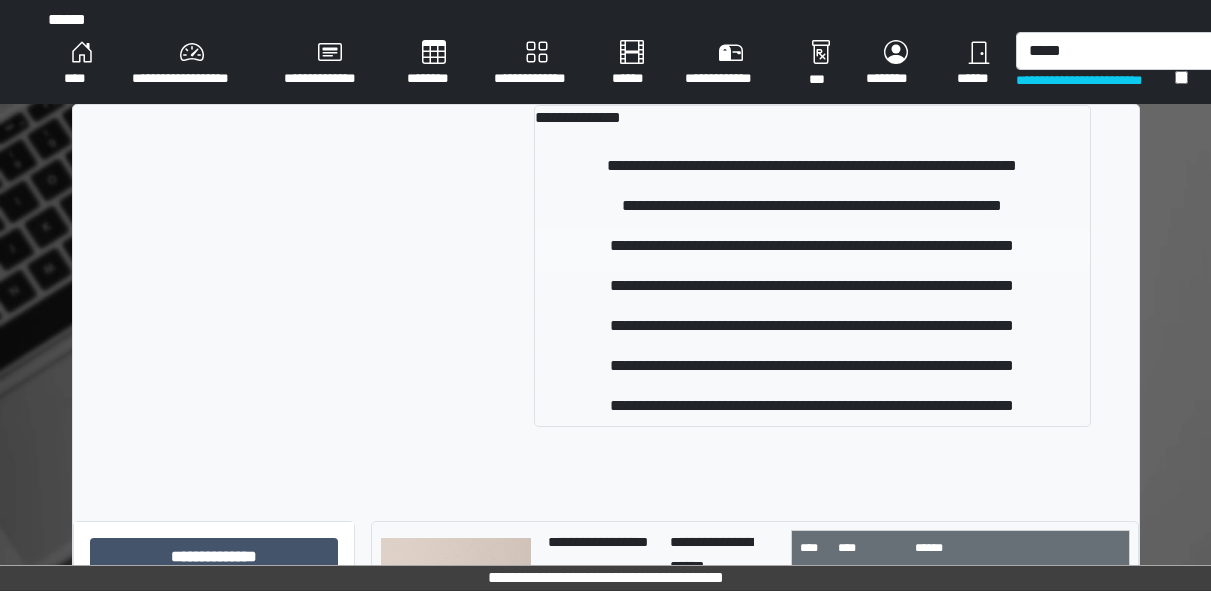 type 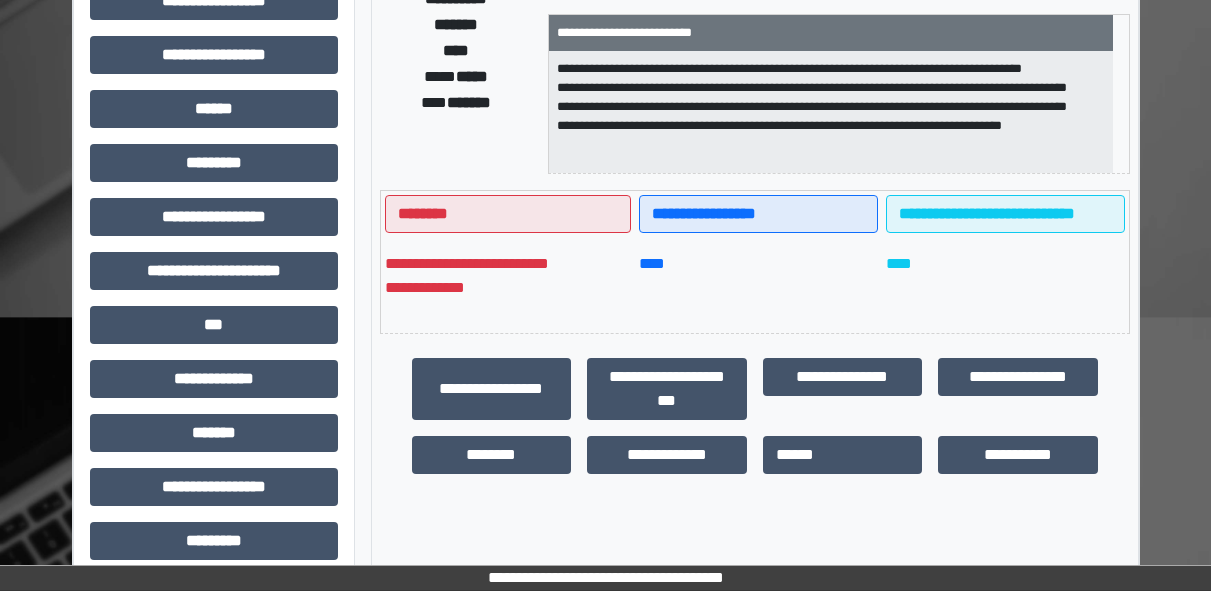 scroll, scrollTop: 373, scrollLeft: 0, axis: vertical 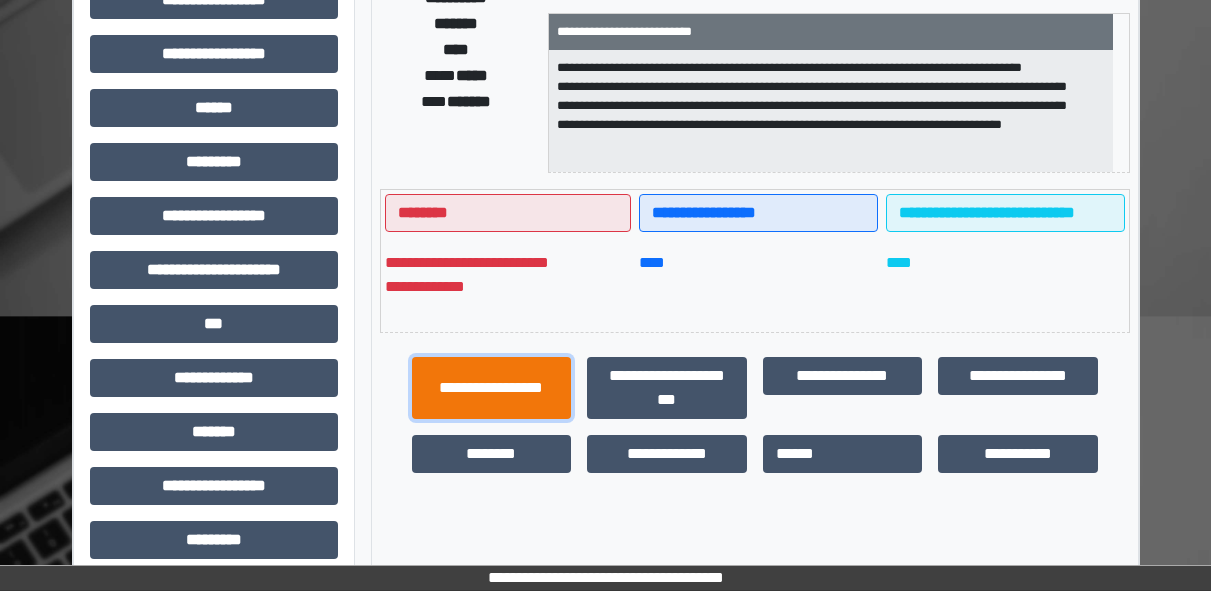click on "**********" at bounding box center [492, 388] 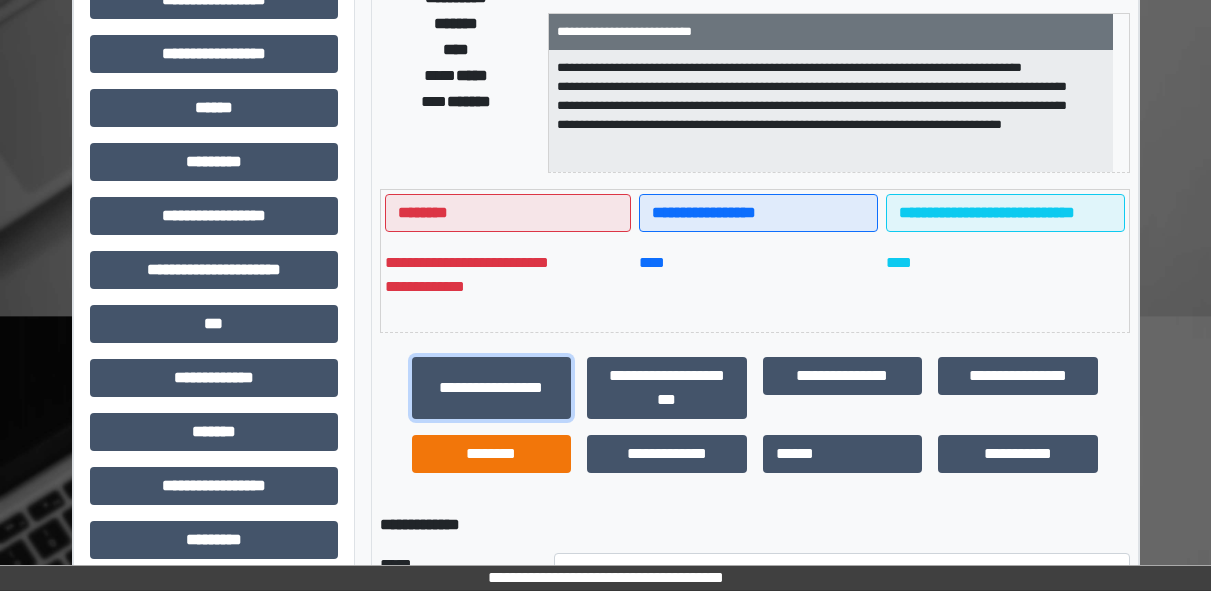 scroll, scrollTop: 759, scrollLeft: 0, axis: vertical 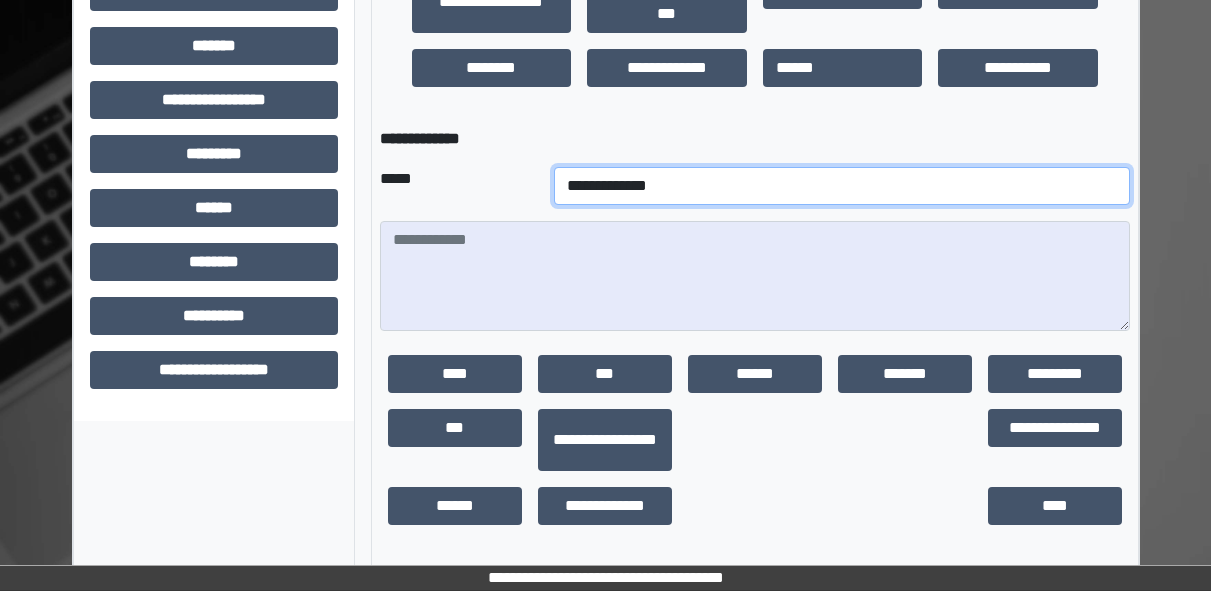 click on "**********" at bounding box center (842, 186) 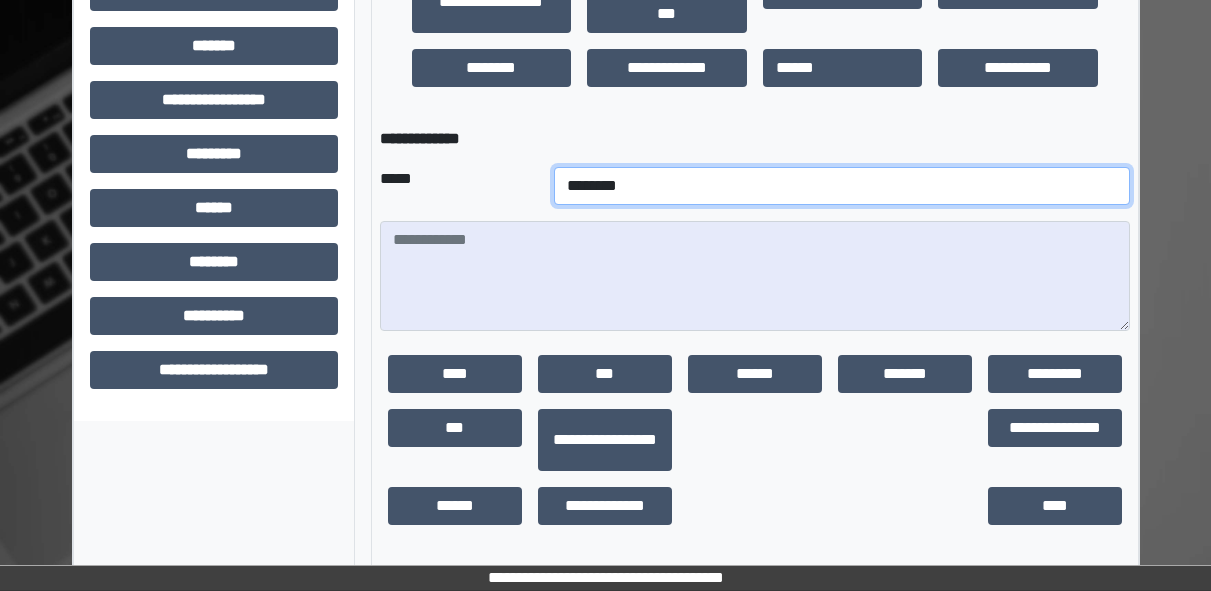 click on "**********" at bounding box center (842, 186) 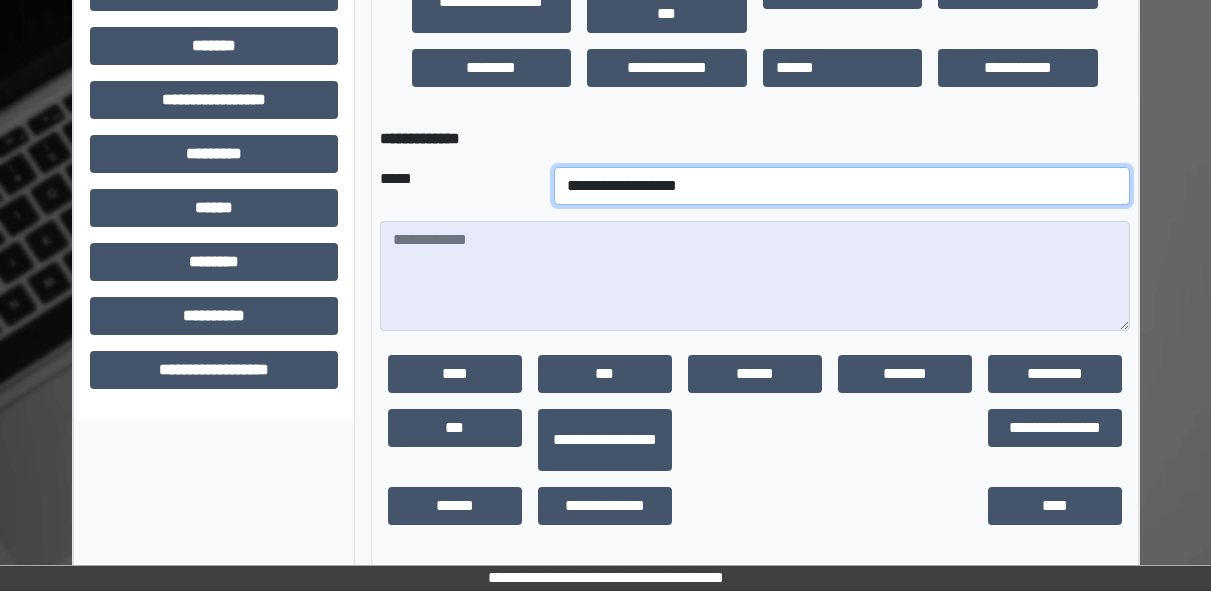 click on "**********" at bounding box center [842, 186] 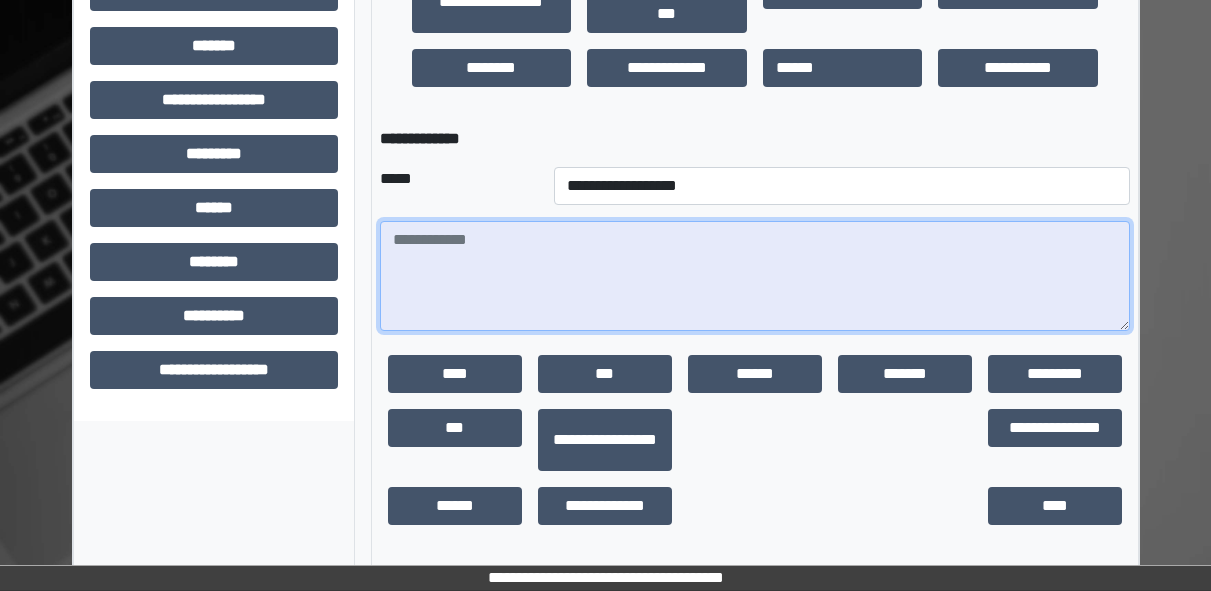 click at bounding box center [755, 276] 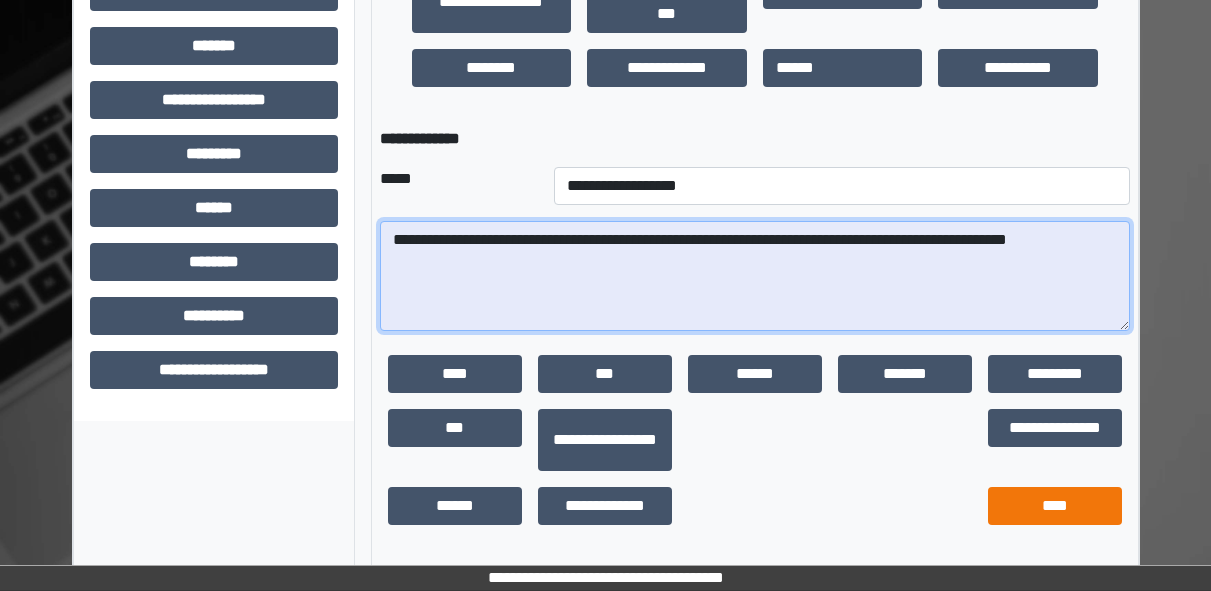 type on "**********" 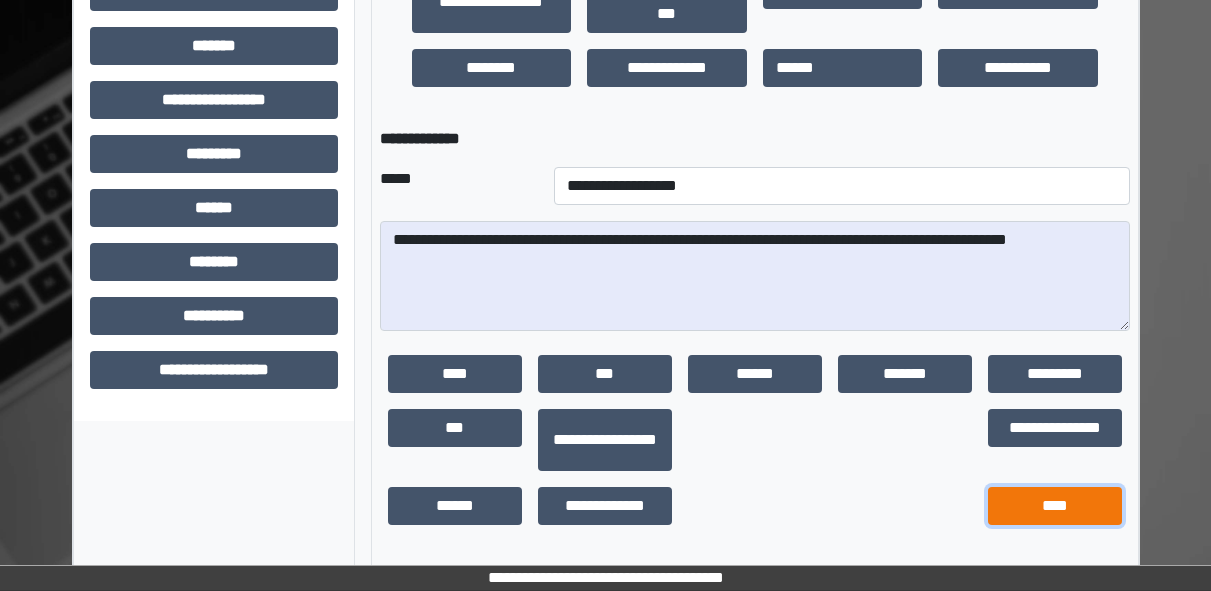 click on "****" at bounding box center [1055, 506] 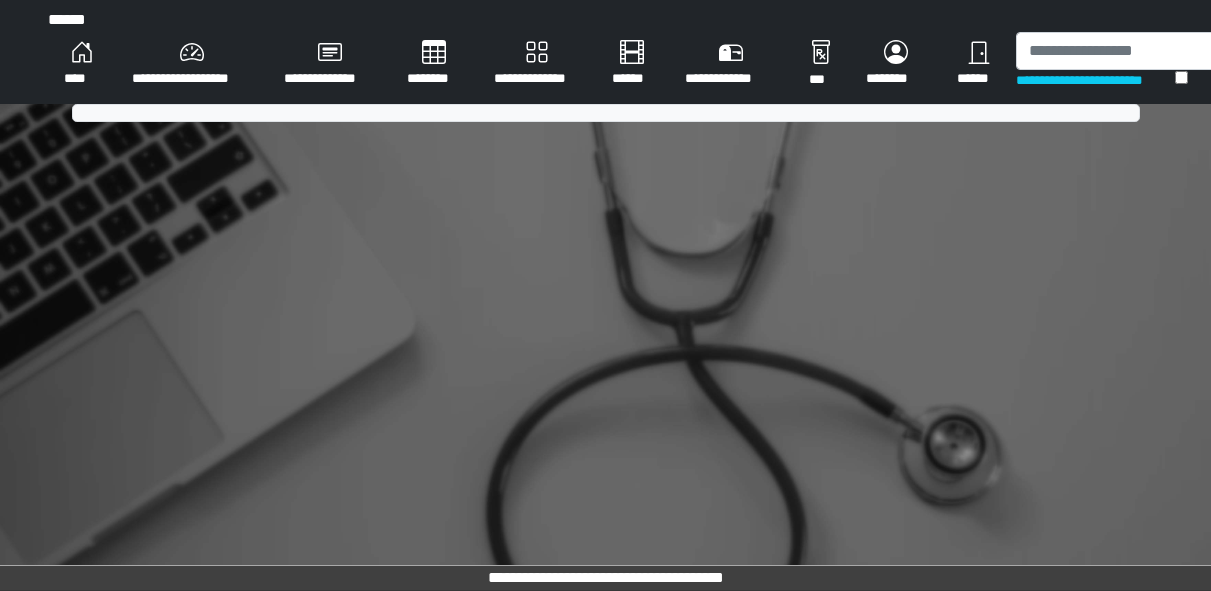 scroll, scrollTop: 0, scrollLeft: 0, axis: both 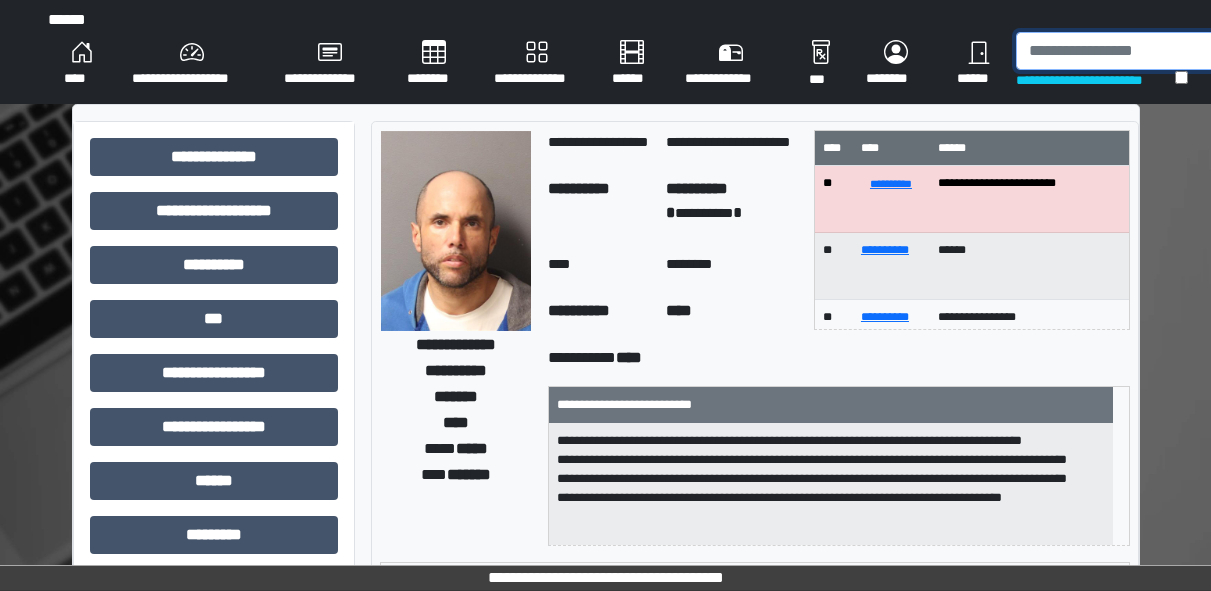 click at bounding box center [1119, 51] 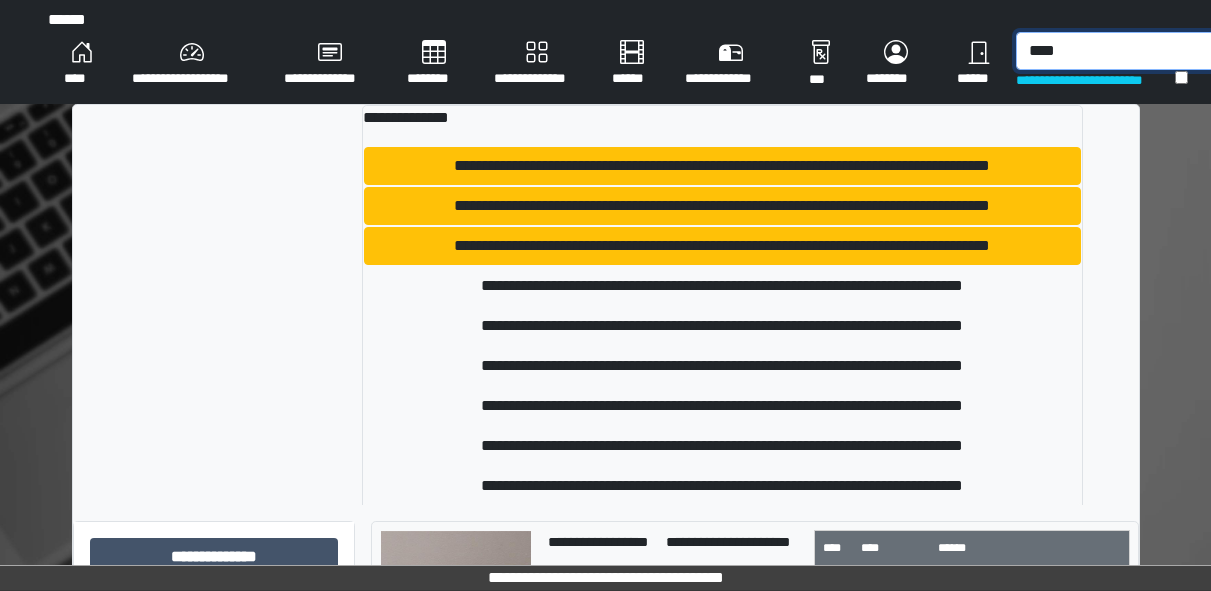 type on "****" 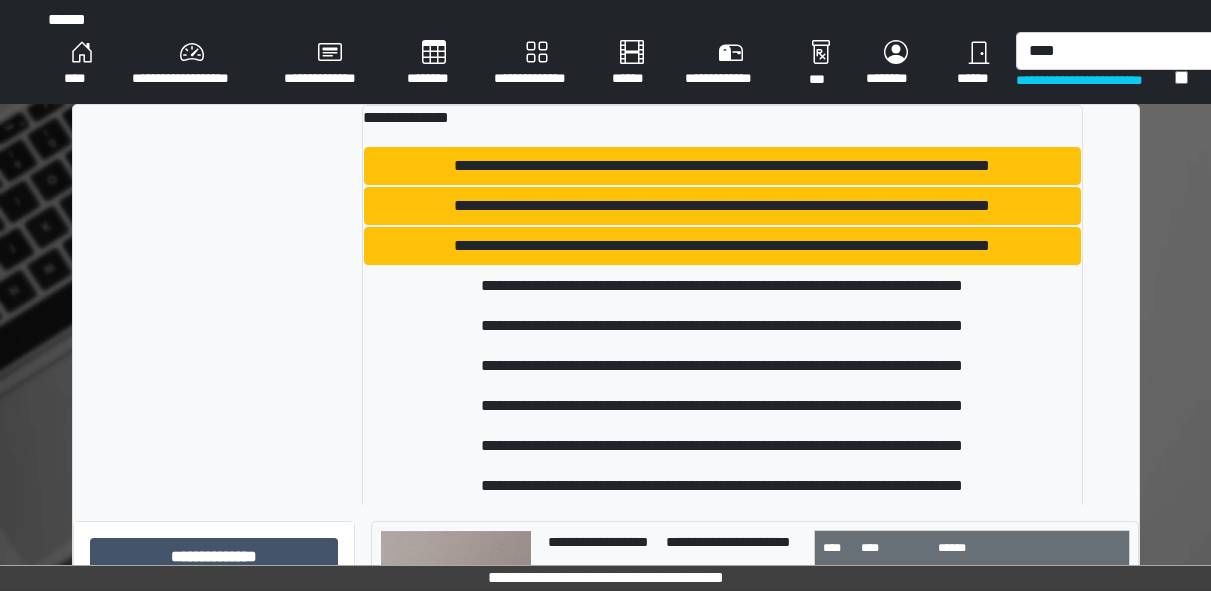 click on "**********" at bounding box center (606, 851) 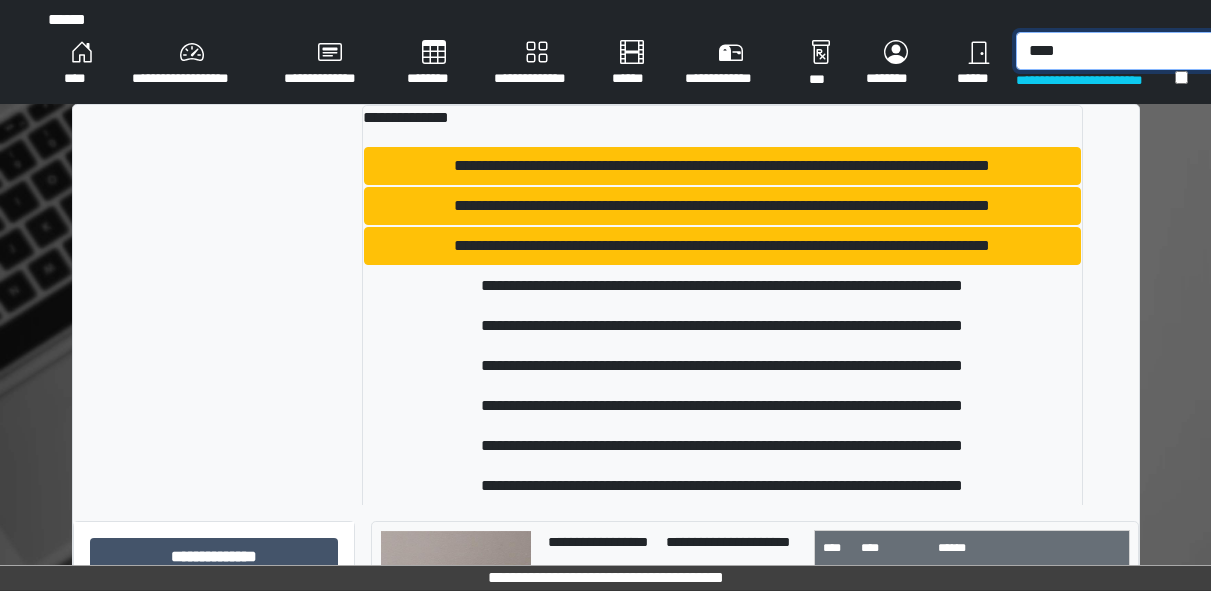 click on "****" at bounding box center [1119, 51] 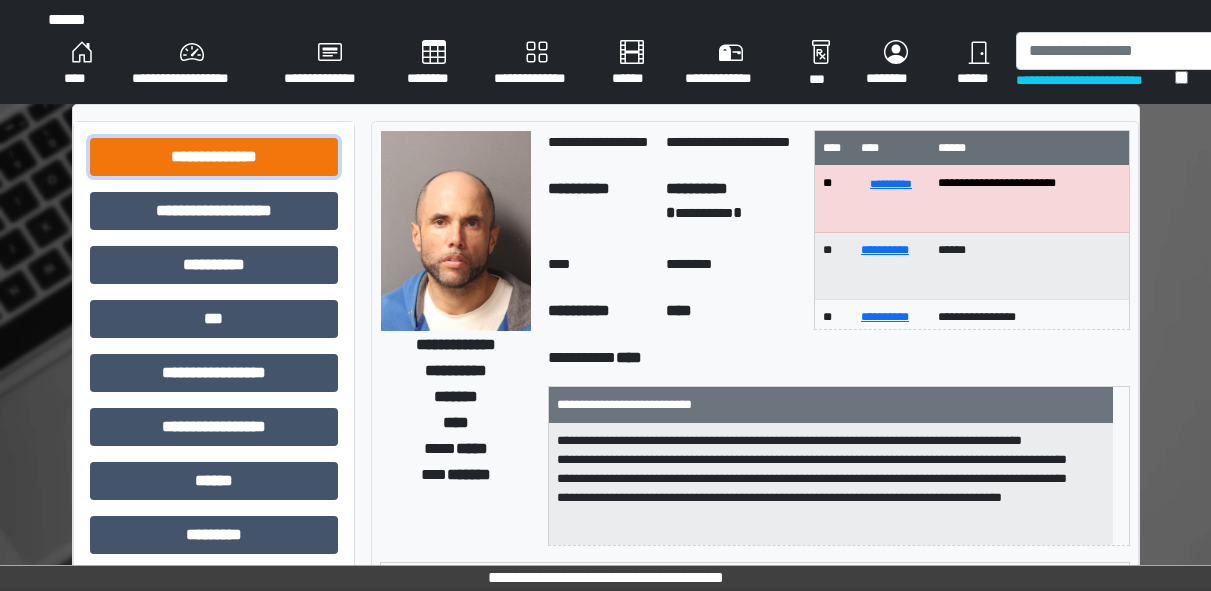 click on "**********" at bounding box center (214, 157) 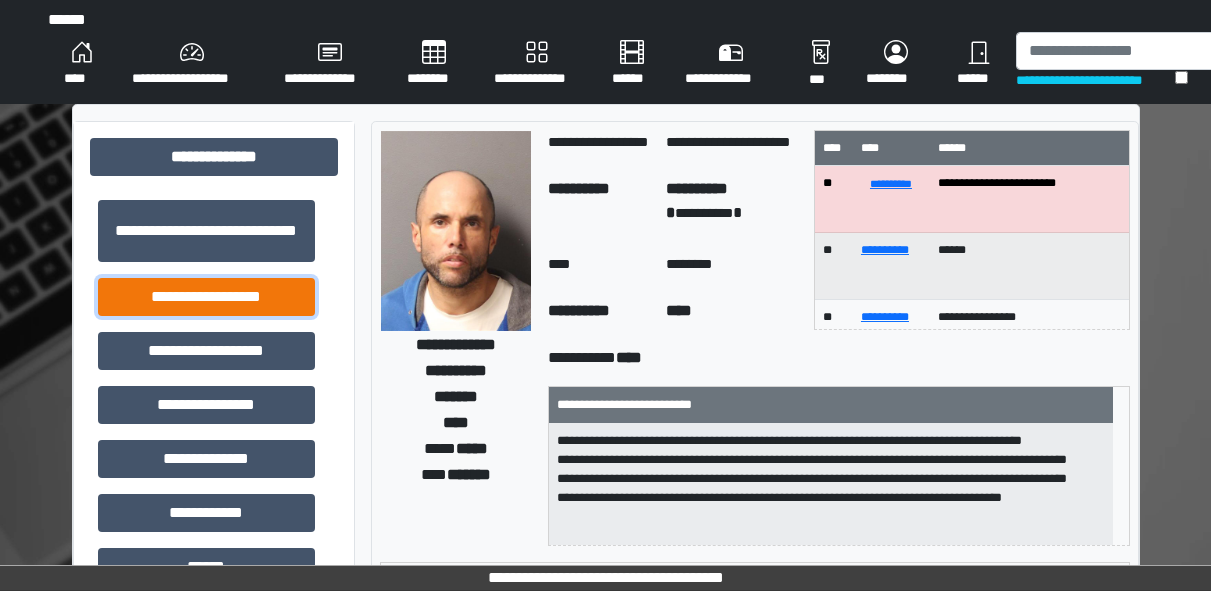 click on "**********" at bounding box center (206, 297) 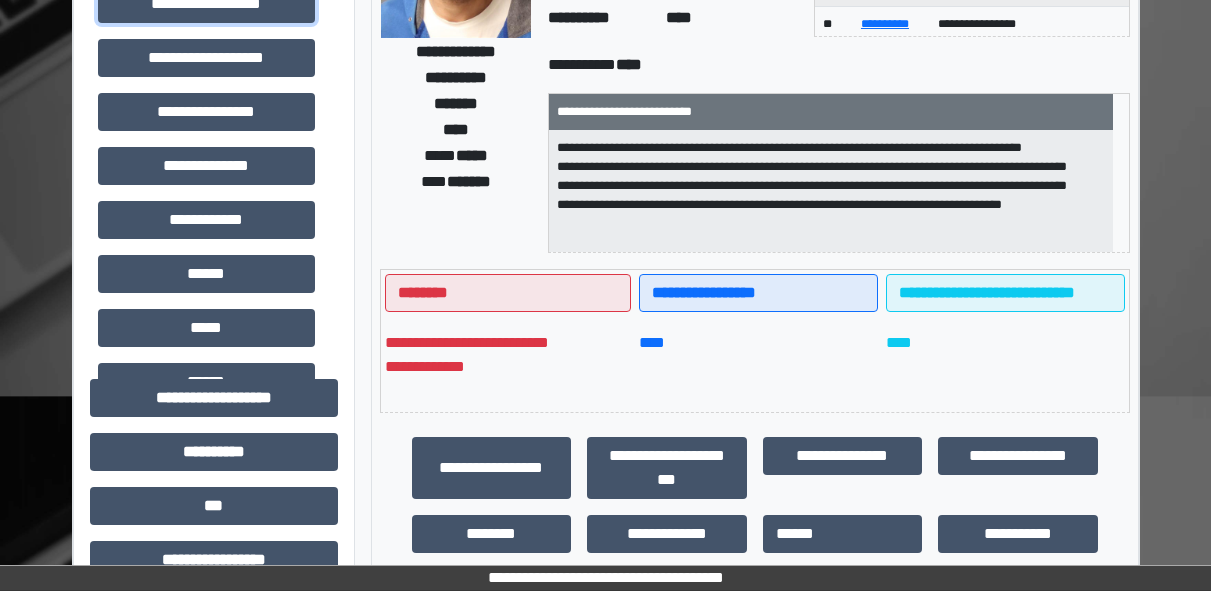 scroll, scrollTop: 0, scrollLeft: 0, axis: both 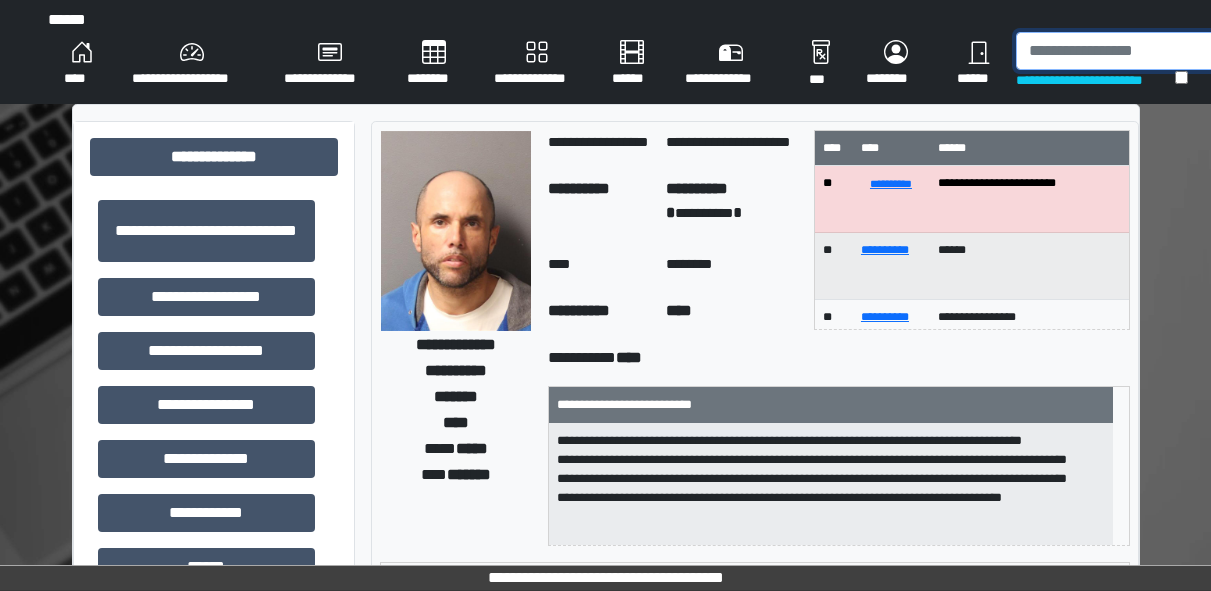 click at bounding box center [1119, 51] 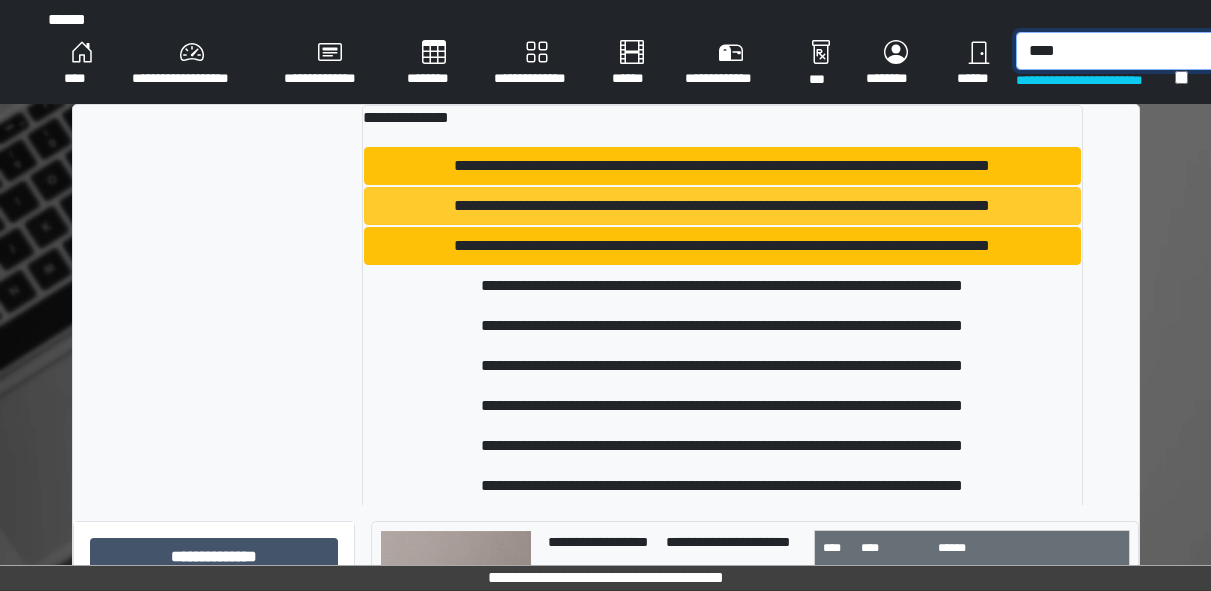 type on "****" 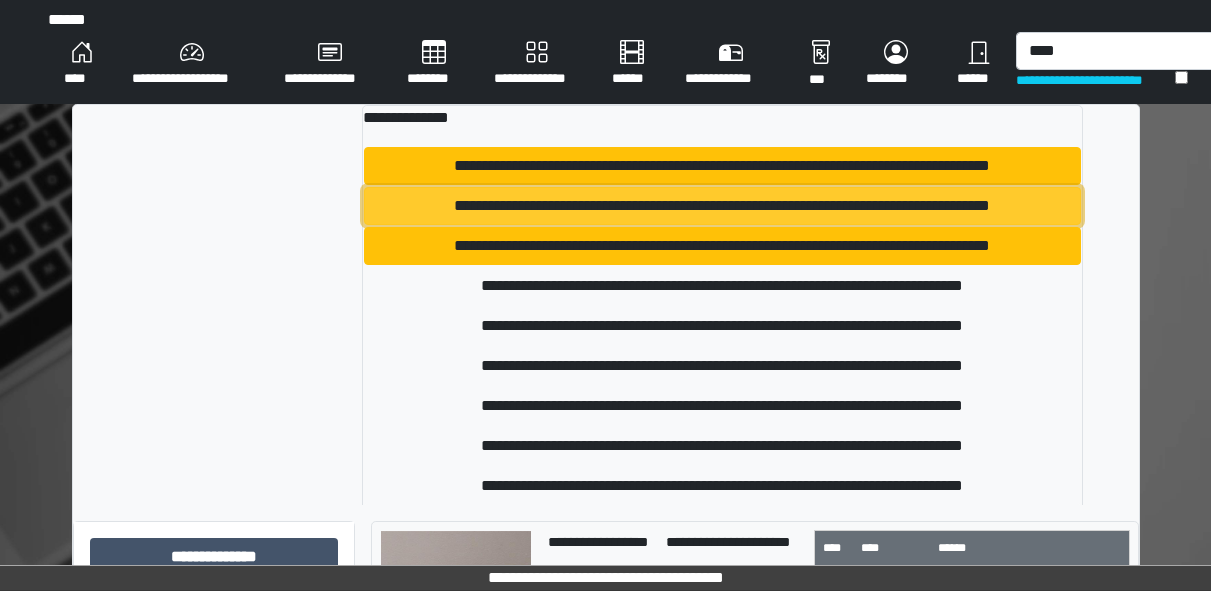 click on "**********" at bounding box center (722, 206) 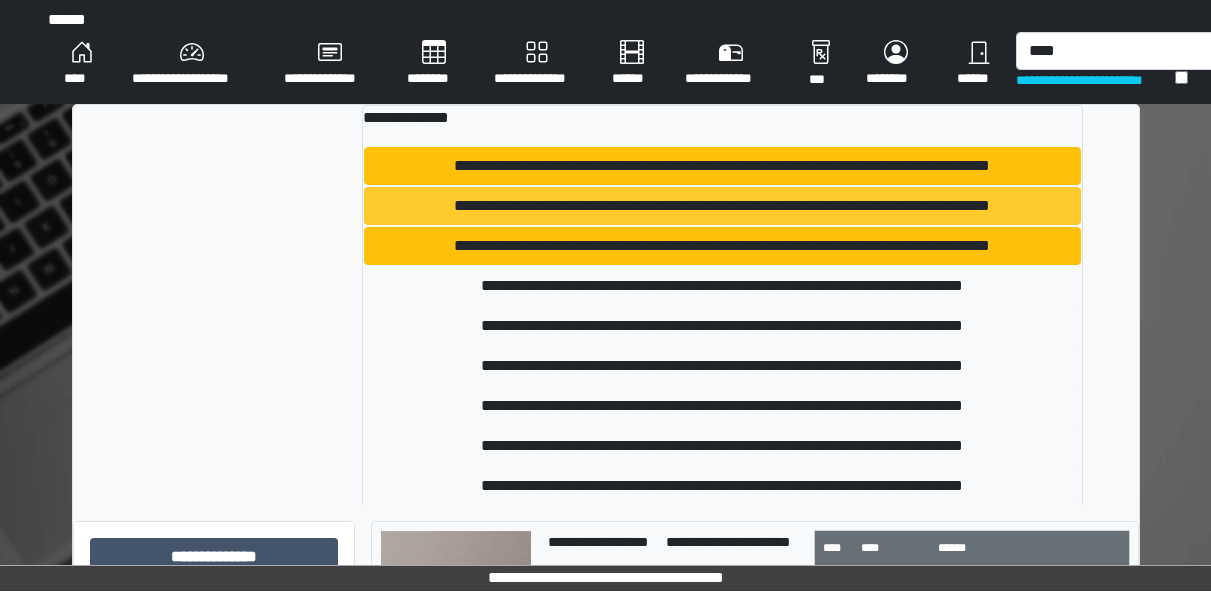 type 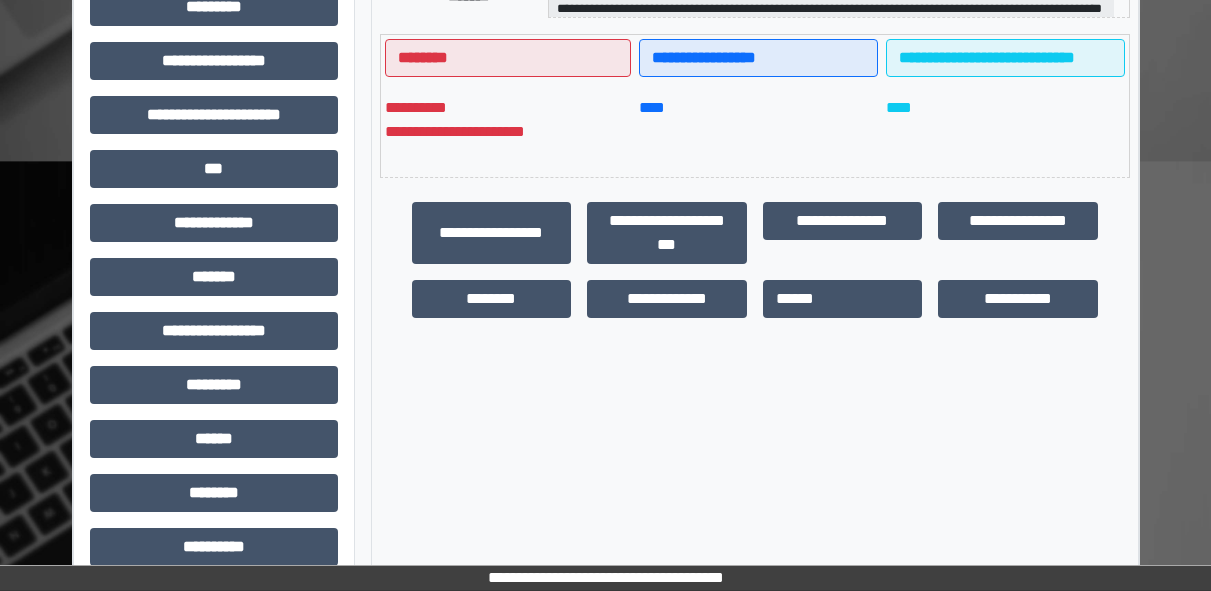 scroll, scrollTop: 529, scrollLeft: 0, axis: vertical 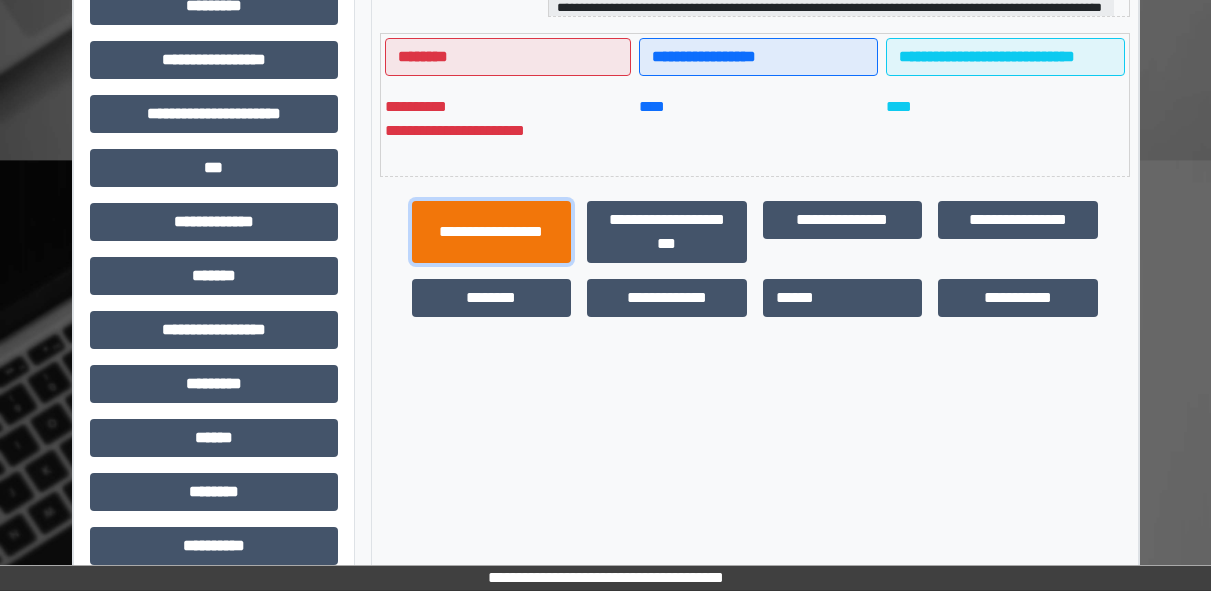 click on "**********" at bounding box center [492, 232] 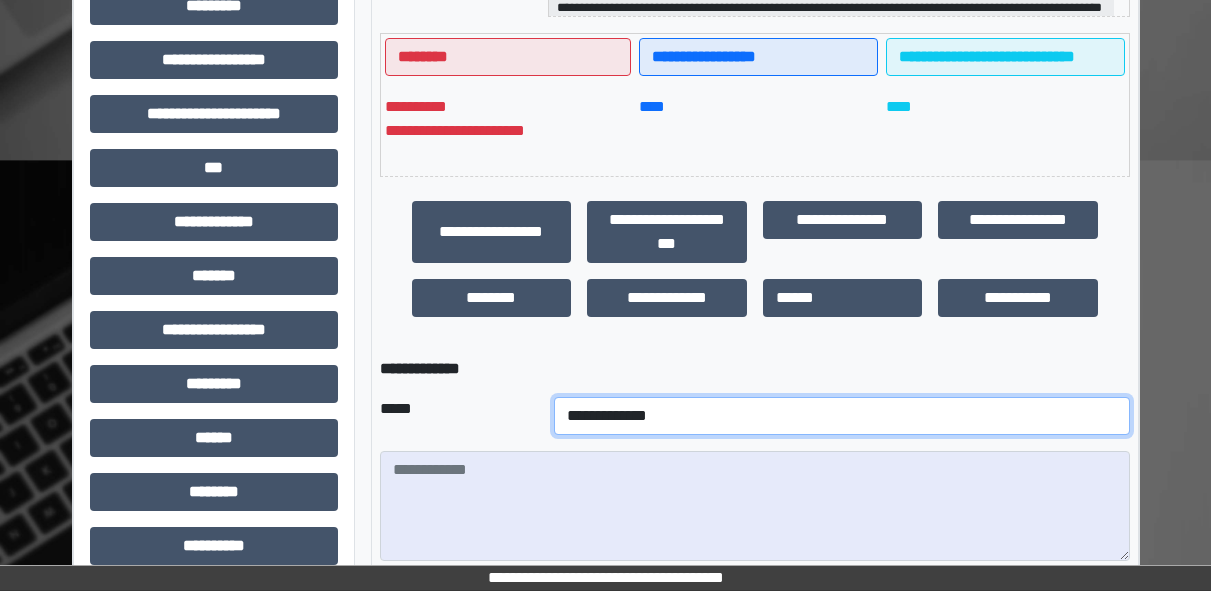 click on "**********" at bounding box center [842, 416] 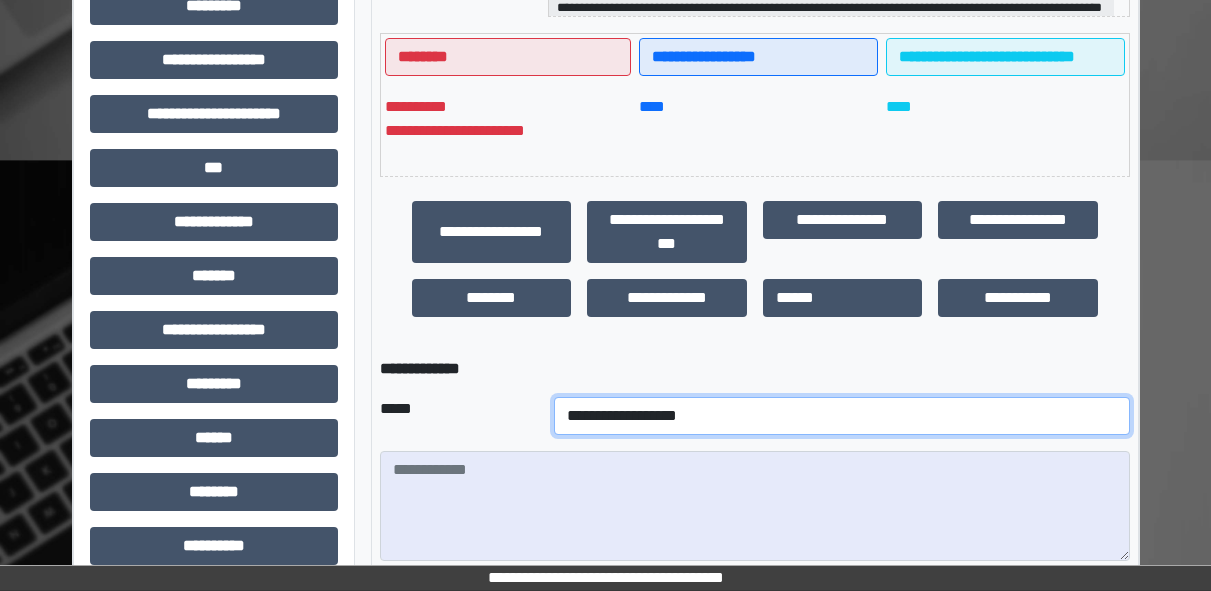 click on "**********" at bounding box center (842, 416) 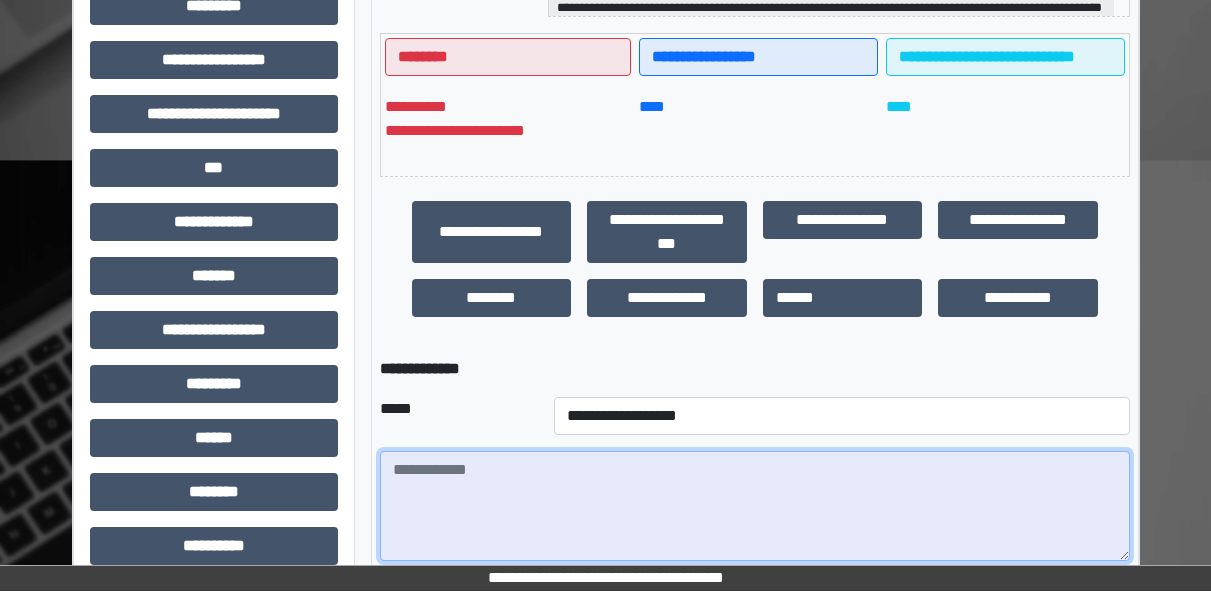 click at bounding box center [755, 506] 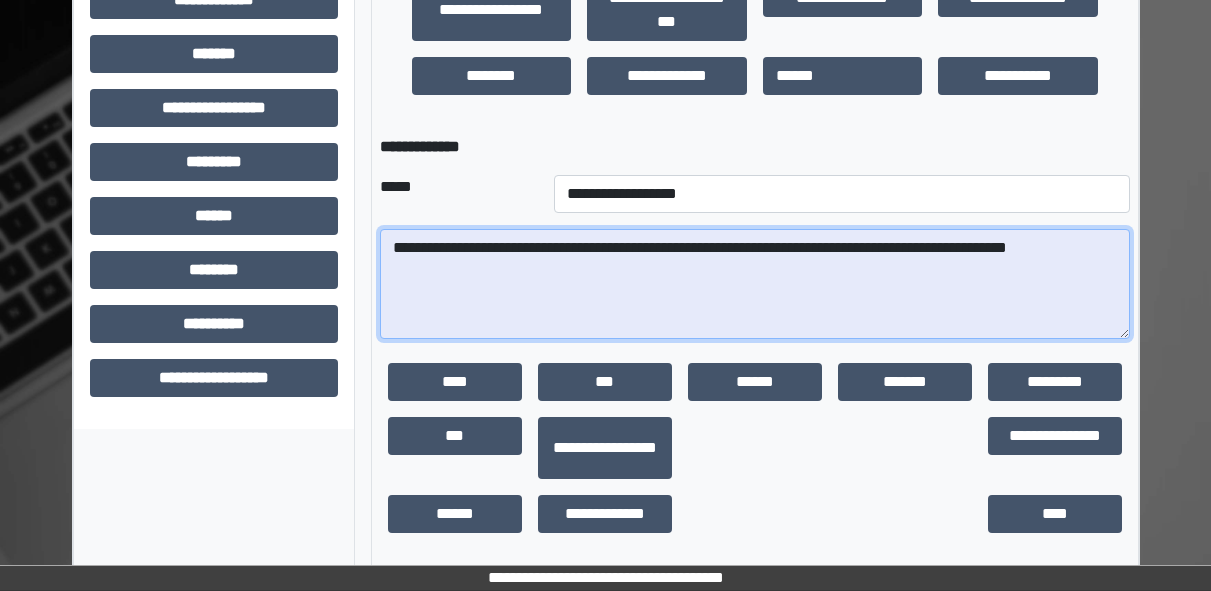 scroll, scrollTop: 755, scrollLeft: 0, axis: vertical 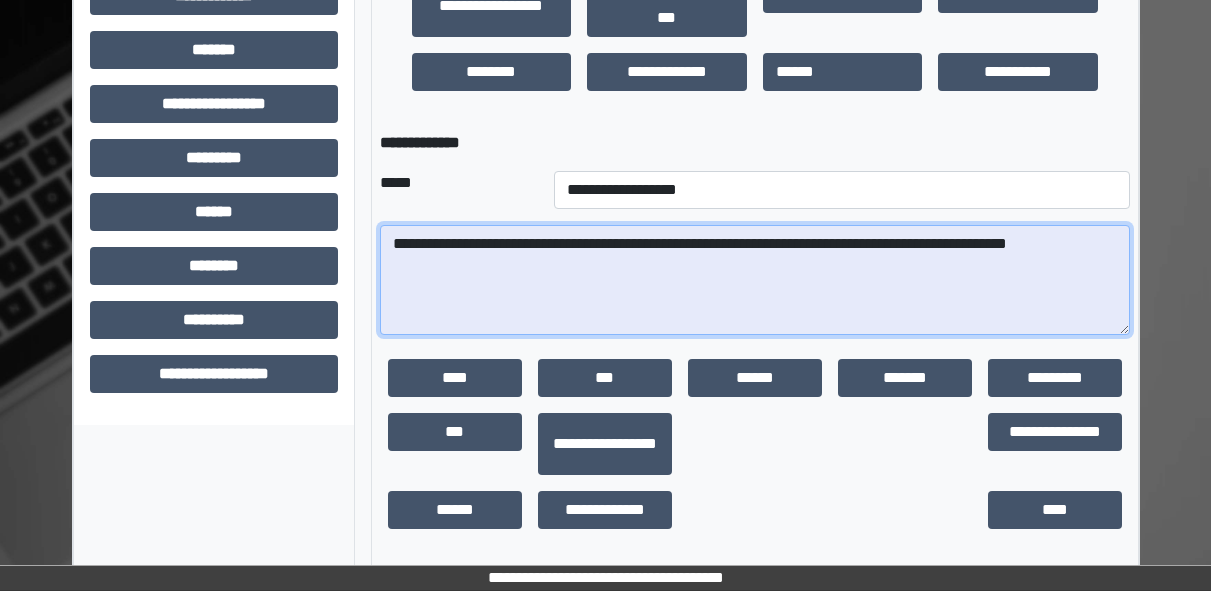 type on "**********" 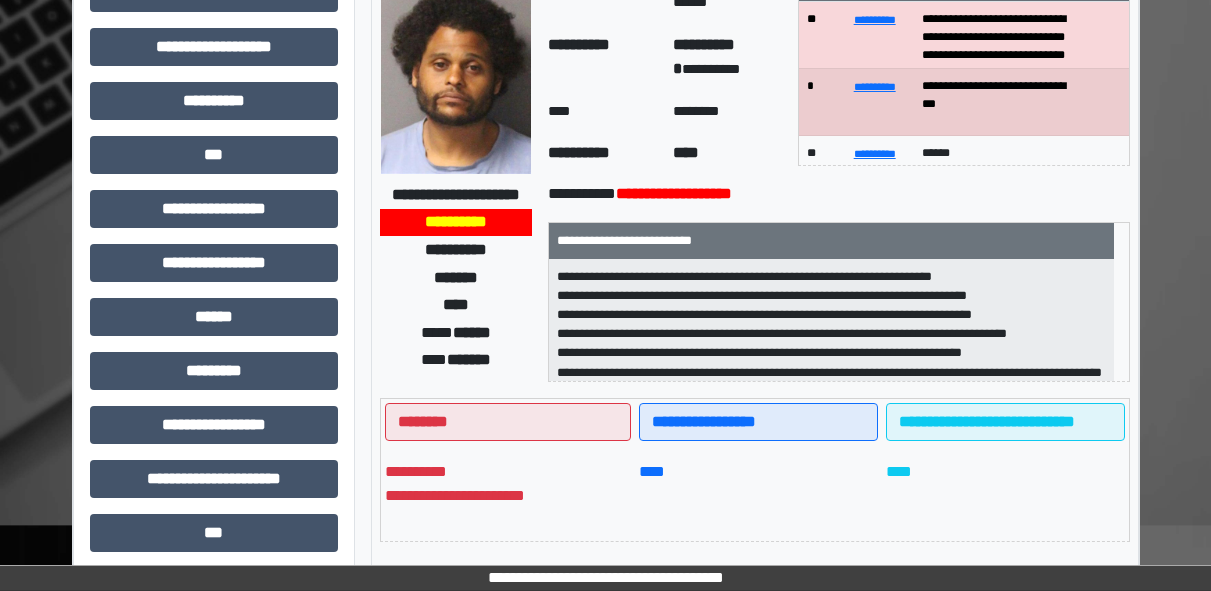 scroll, scrollTop: 759, scrollLeft: 0, axis: vertical 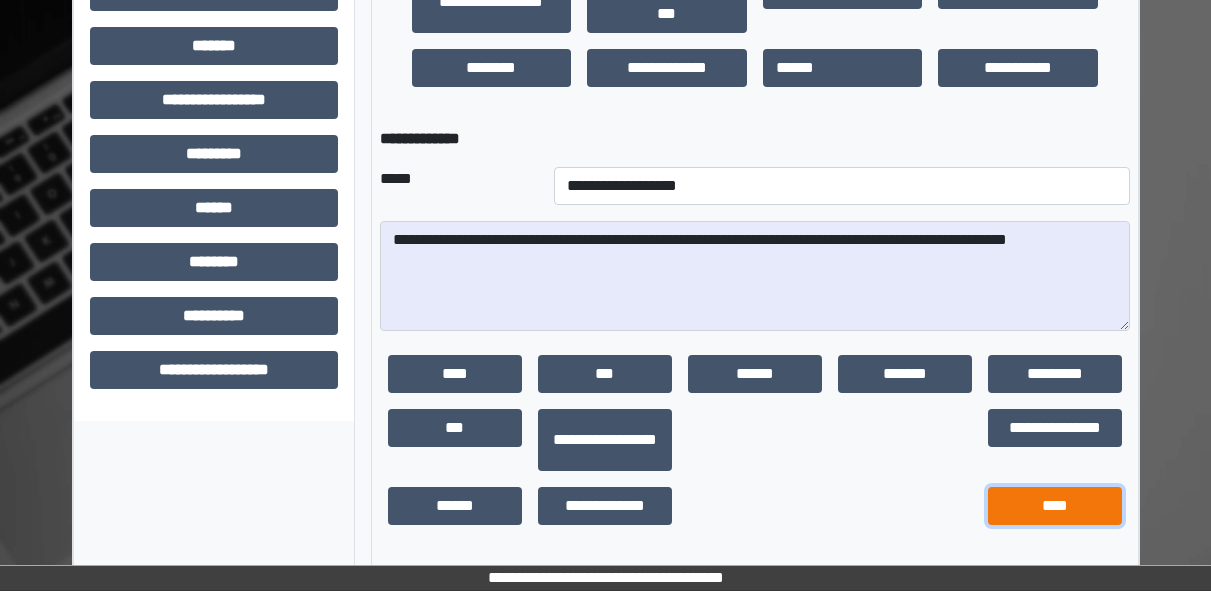 click on "****" at bounding box center (1055, 506) 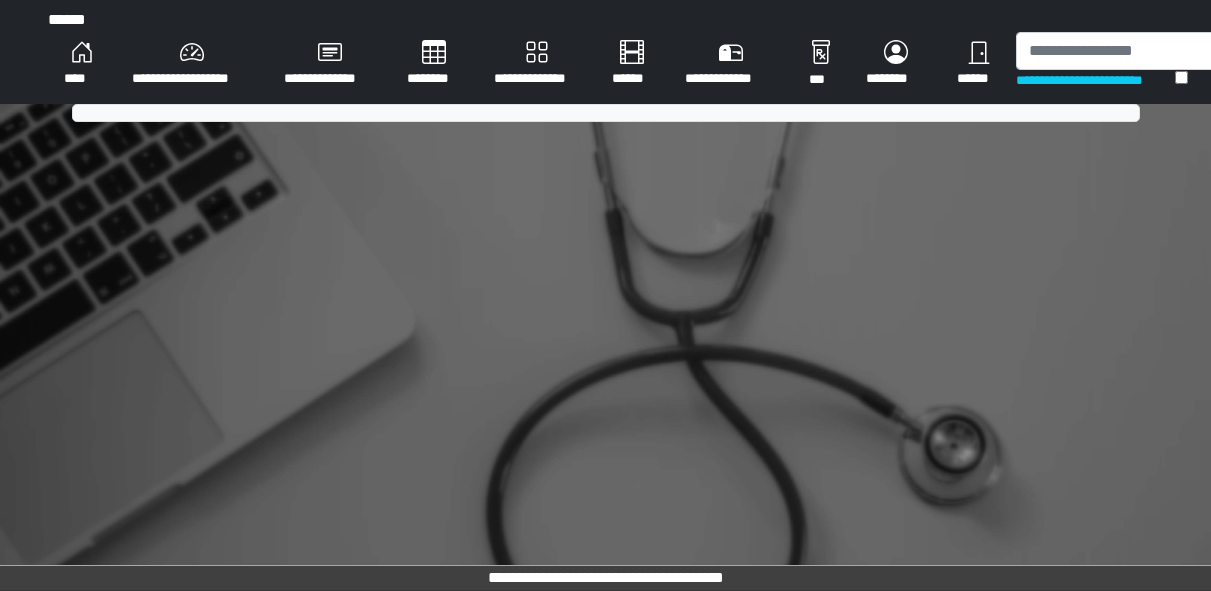 scroll, scrollTop: 0, scrollLeft: 0, axis: both 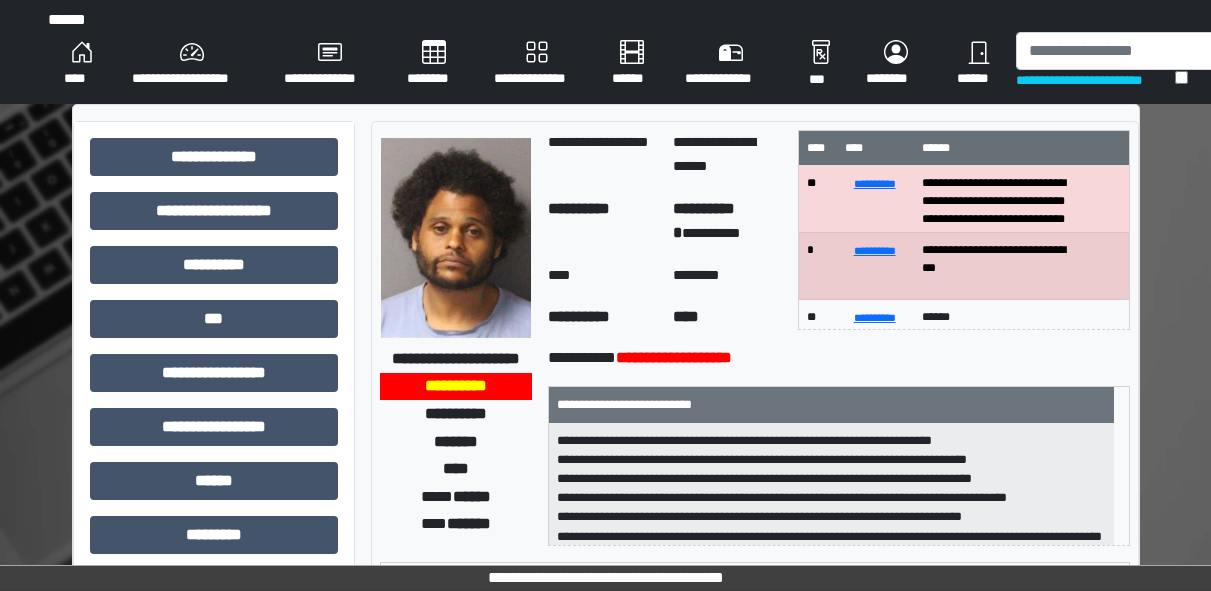 click on "**********" at bounding box center [537, 64] 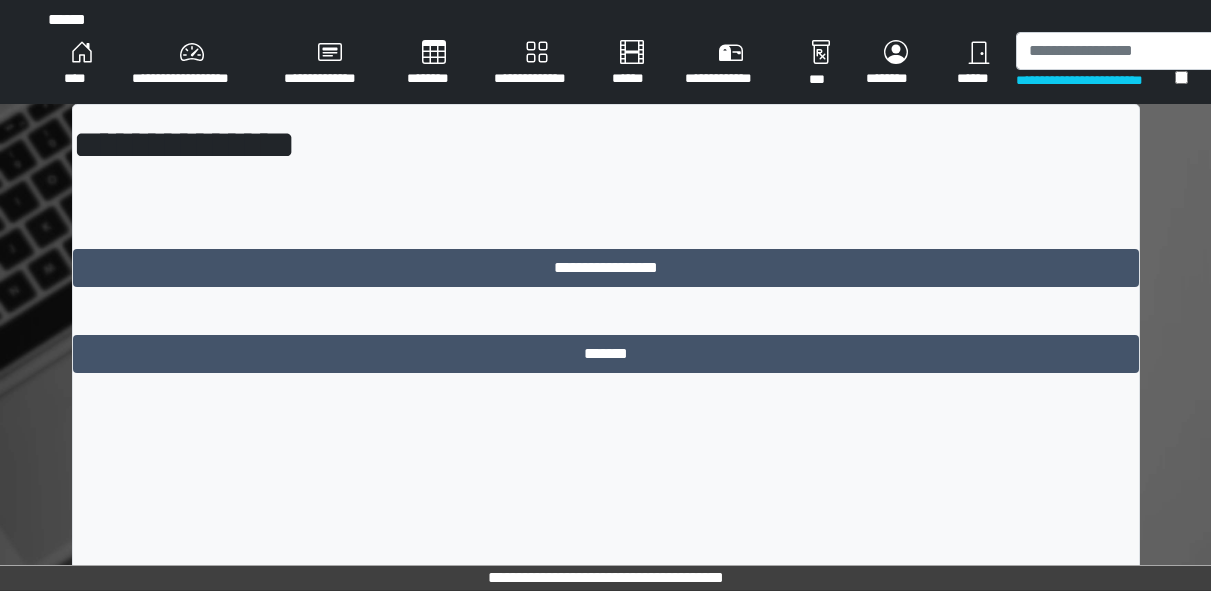 click on "****" at bounding box center [82, 64] 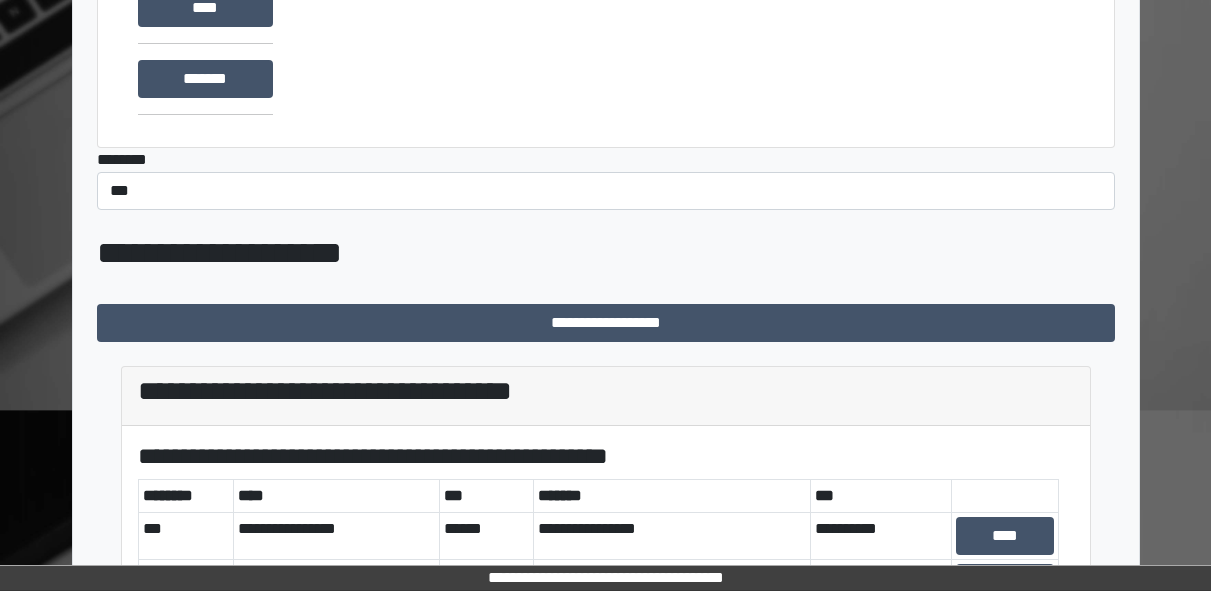 scroll, scrollTop: 280, scrollLeft: 0, axis: vertical 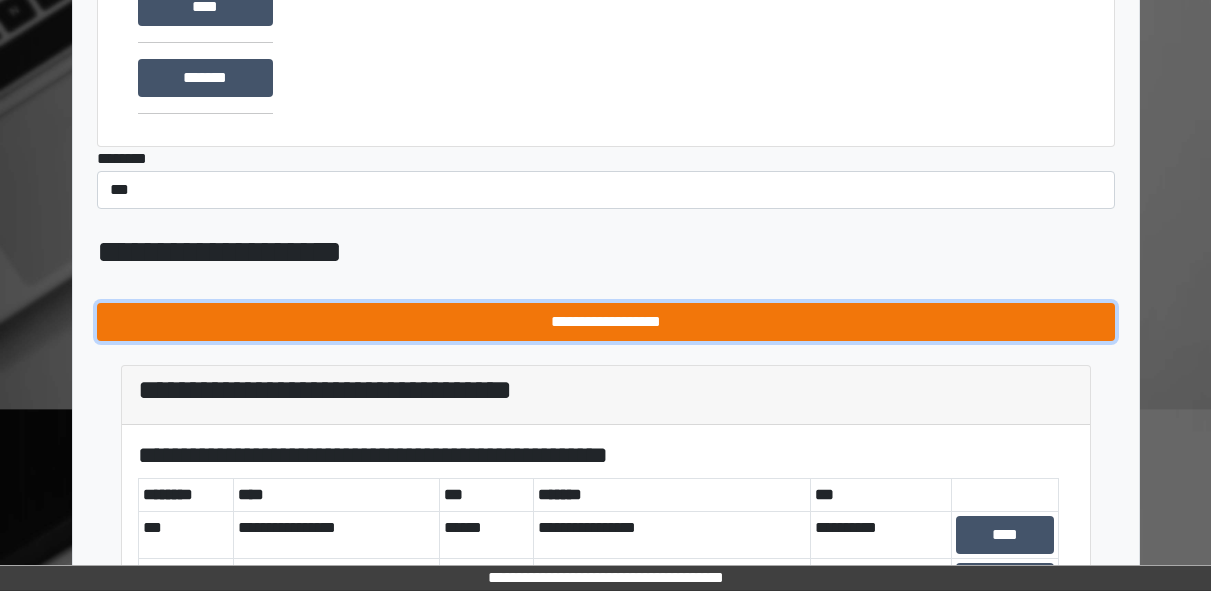 click on "**********" at bounding box center [606, 322] 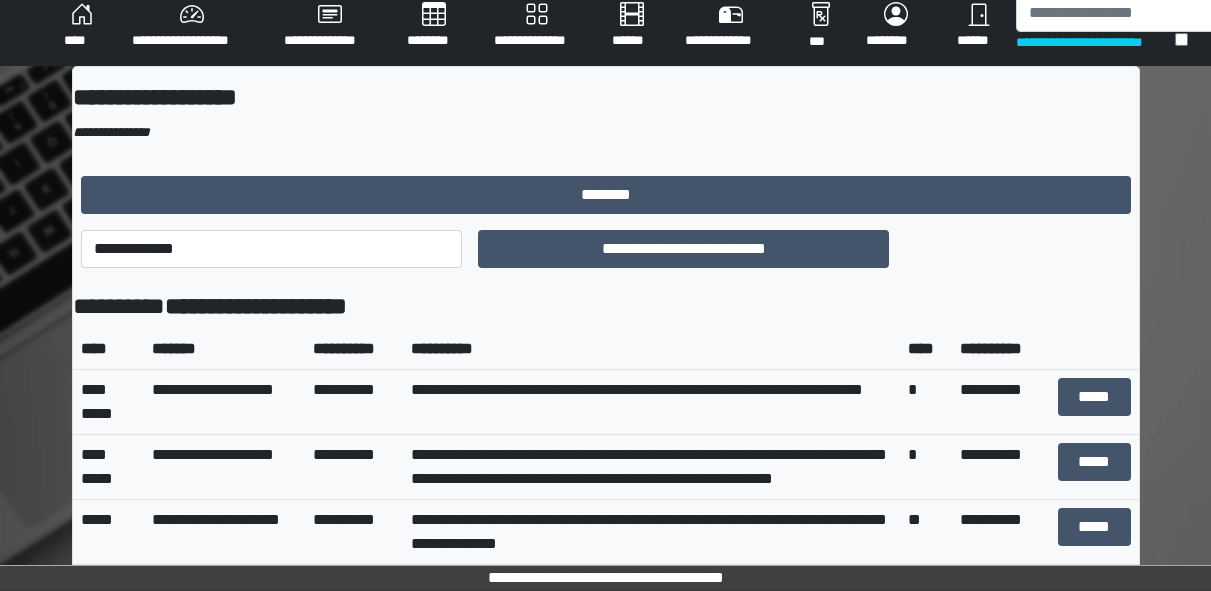 scroll, scrollTop: 0, scrollLeft: 0, axis: both 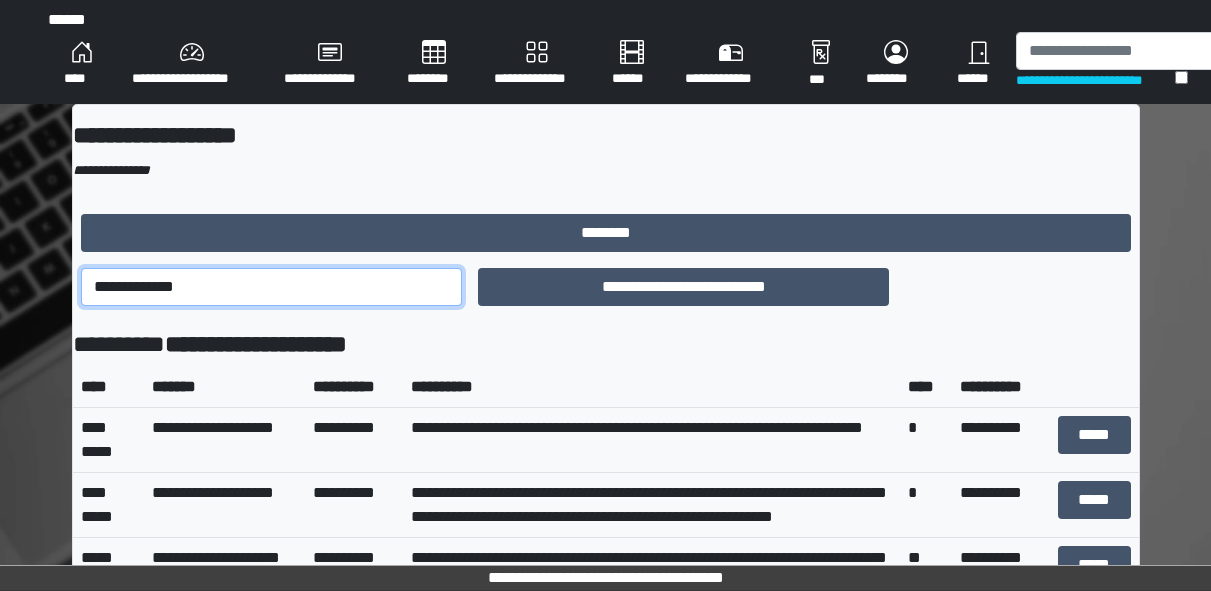click on "**********" at bounding box center (272, 287) 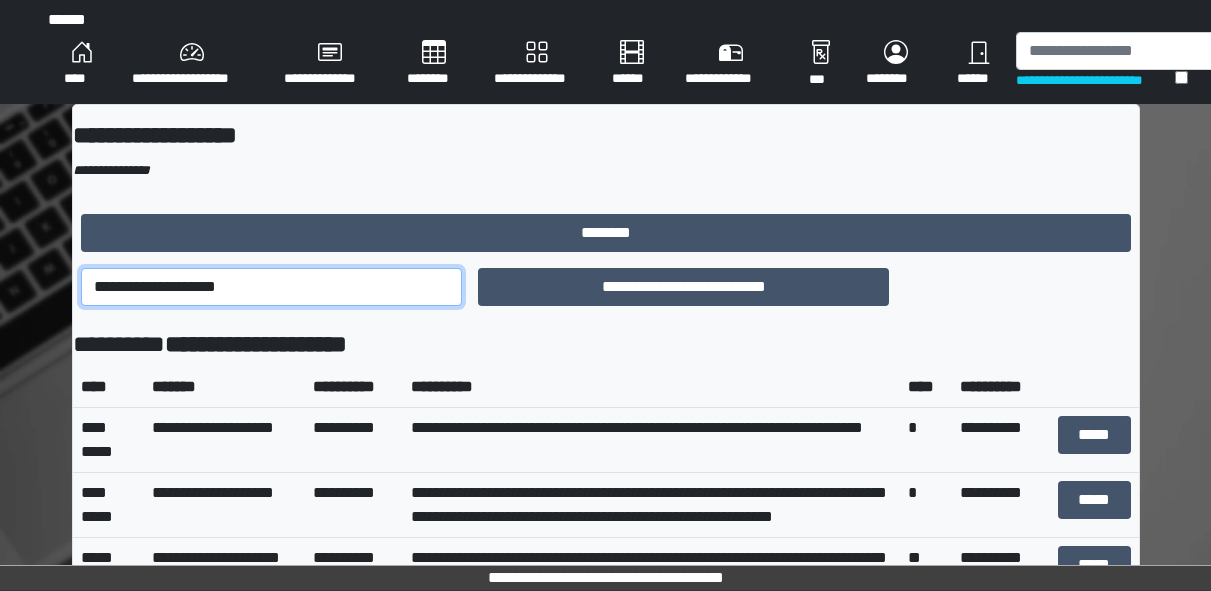 click on "**********" at bounding box center [272, 287] 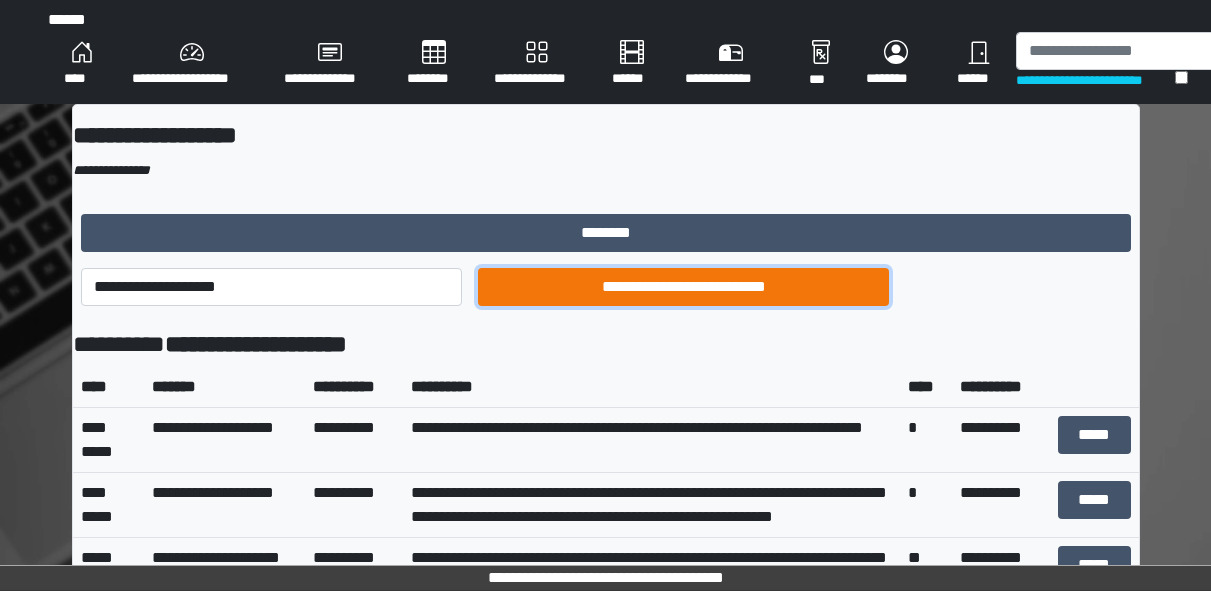 click on "**********" at bounding box center [683, 287] 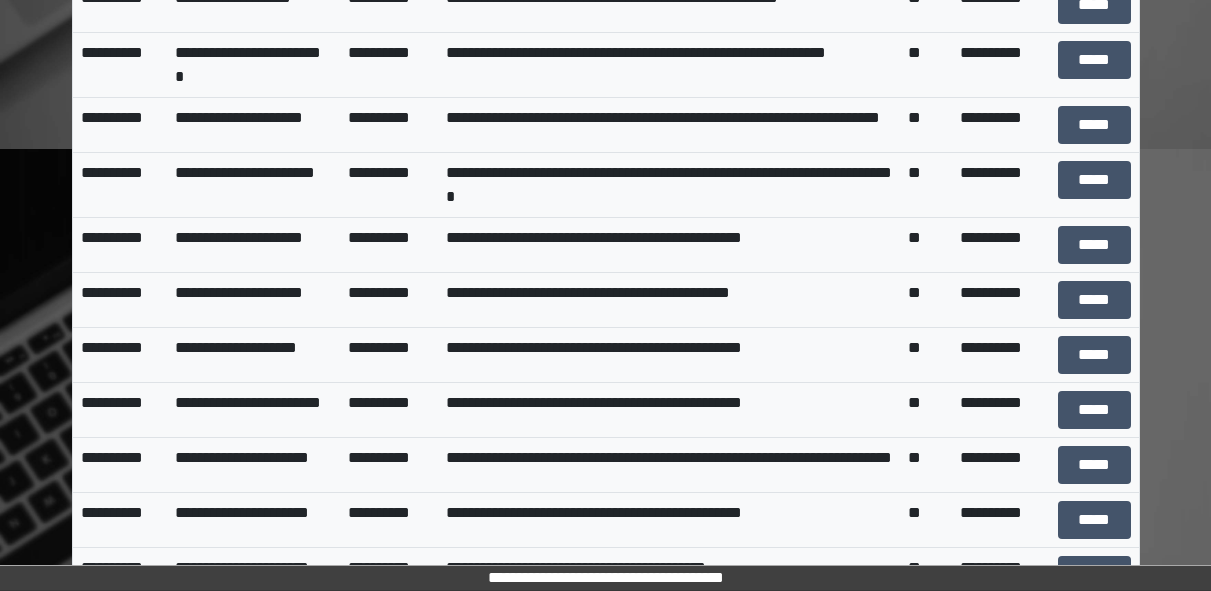 scroll, scrollTop: 4405, scrollLeft: 0, axis: vertical 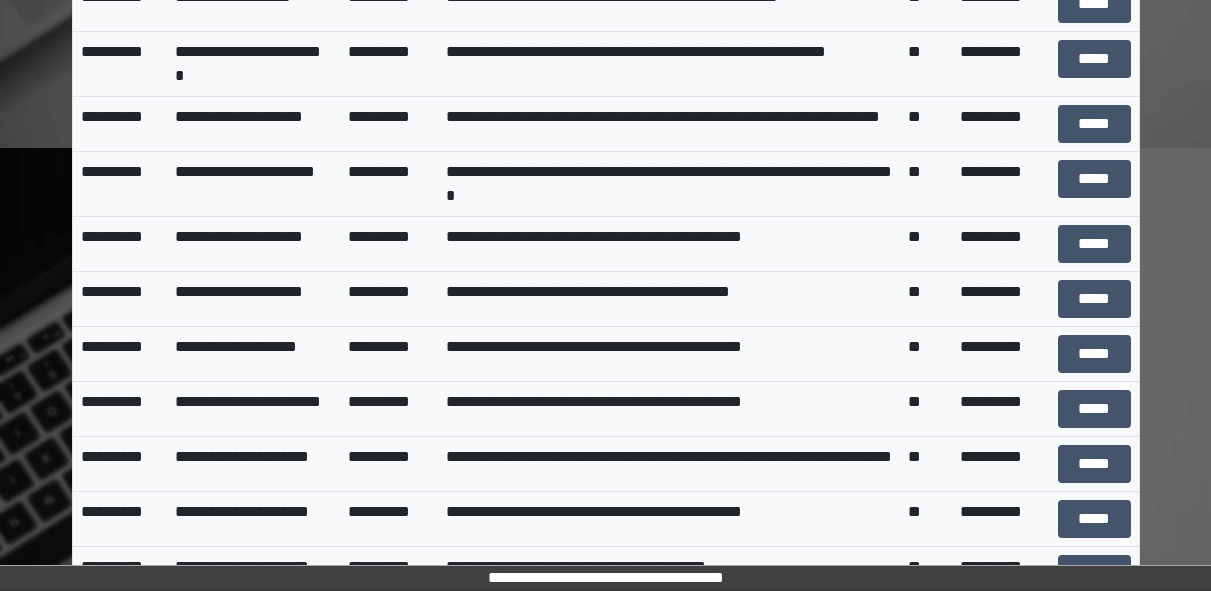 click on "**********" at bounding box center (669, -247) 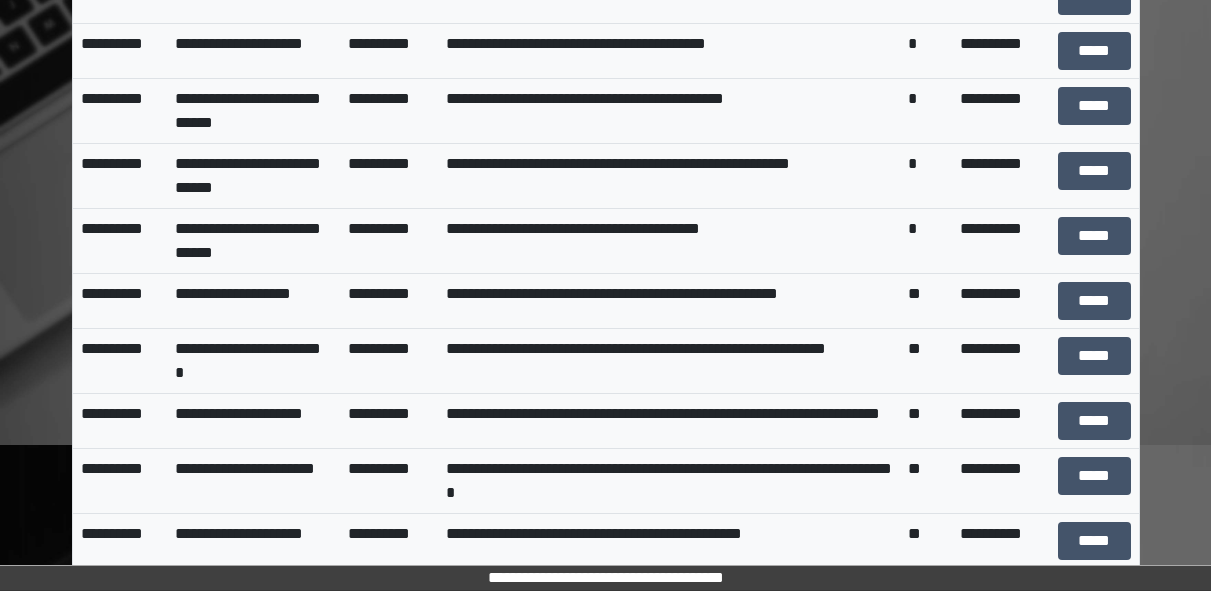 scroll, scrollTop: 4107, scrollLeft: 0, axis: vertical 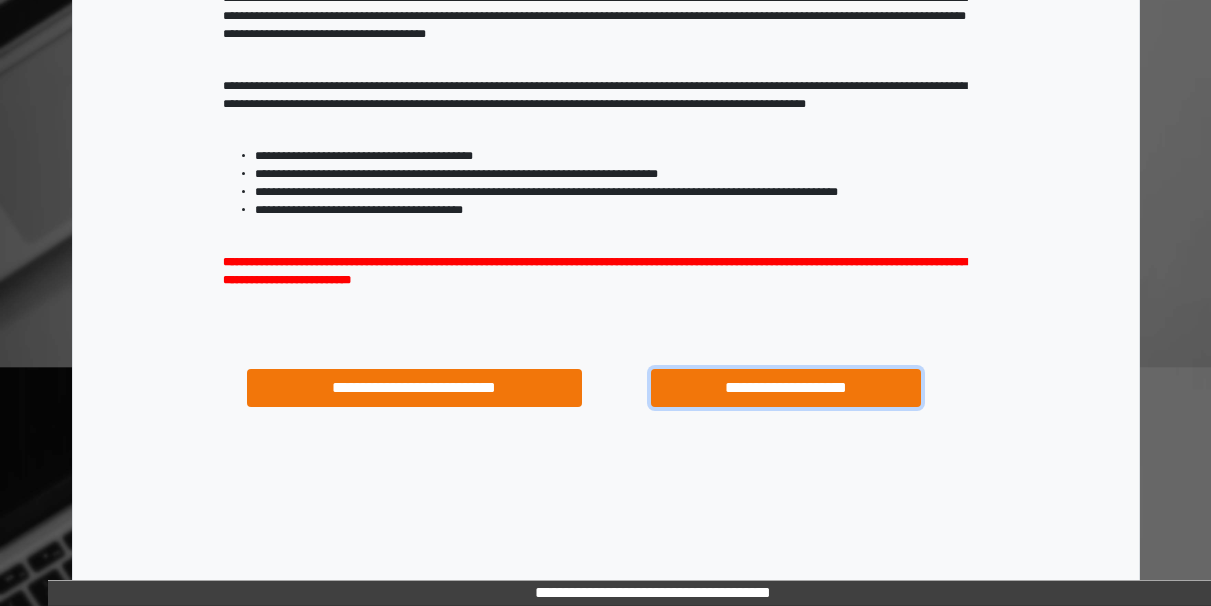 click on "**********" at bounding box center (785, 388) 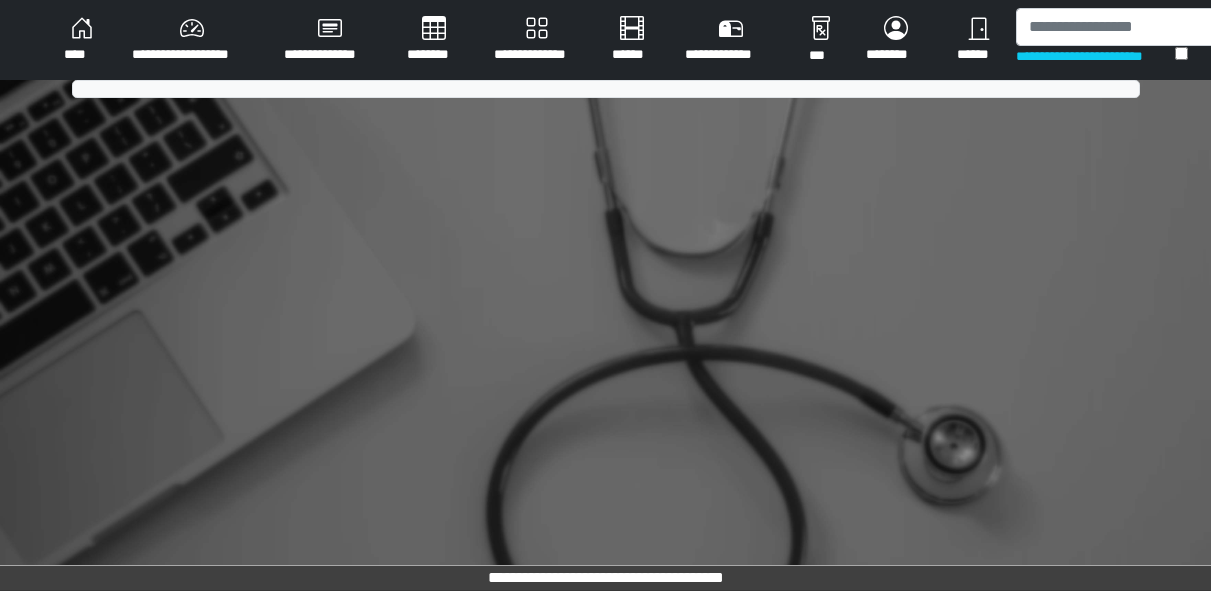 scroll, scrollTop: 0, scrollLeft: 0, axis: both 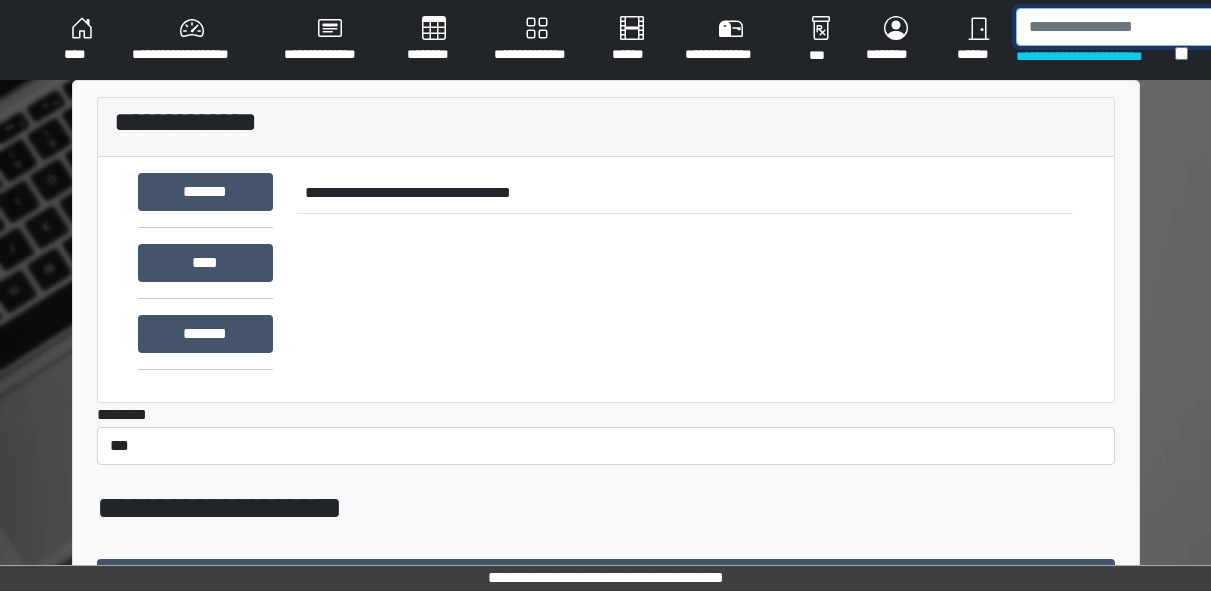 click at bounding box center [1119, 27] 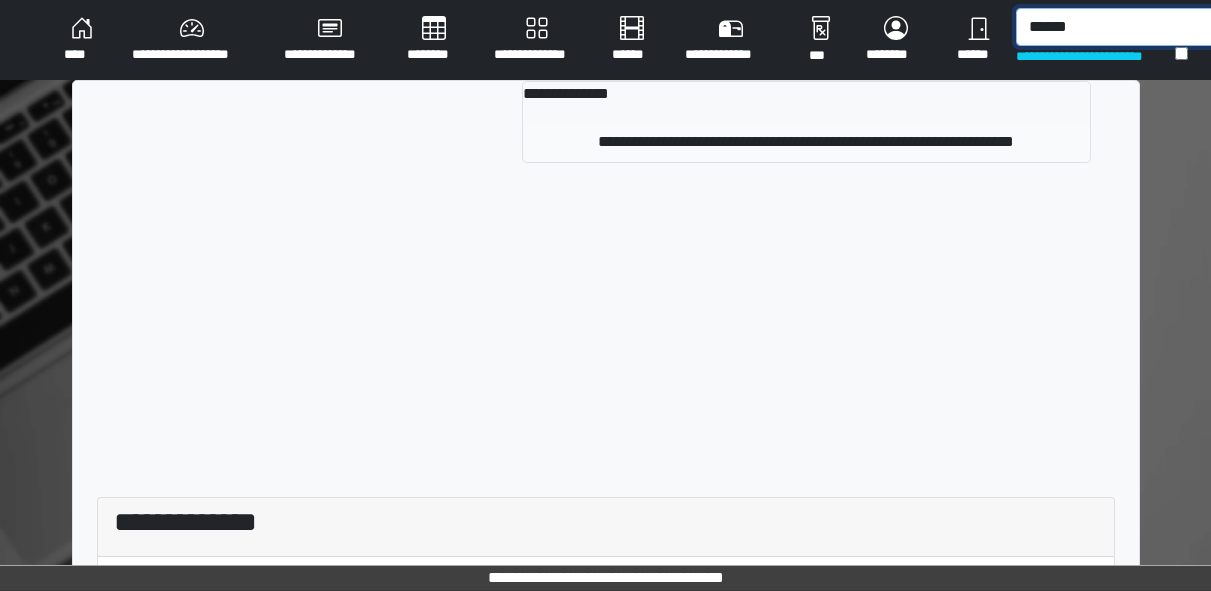 type on "******" 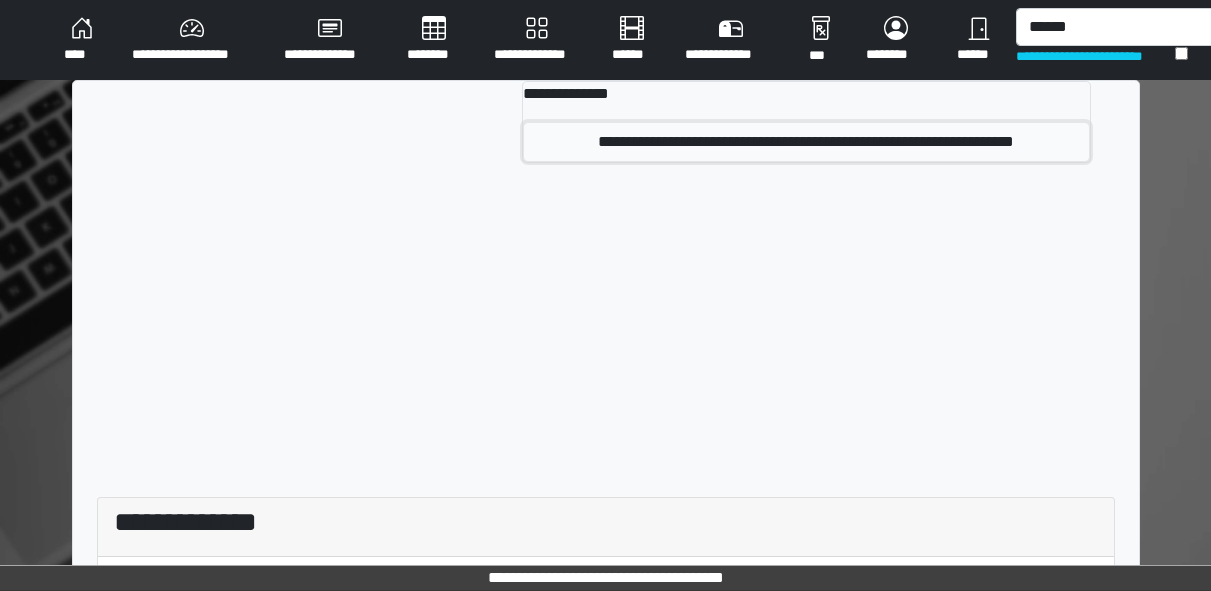 click on "**********" at bounding box center (806, 142) 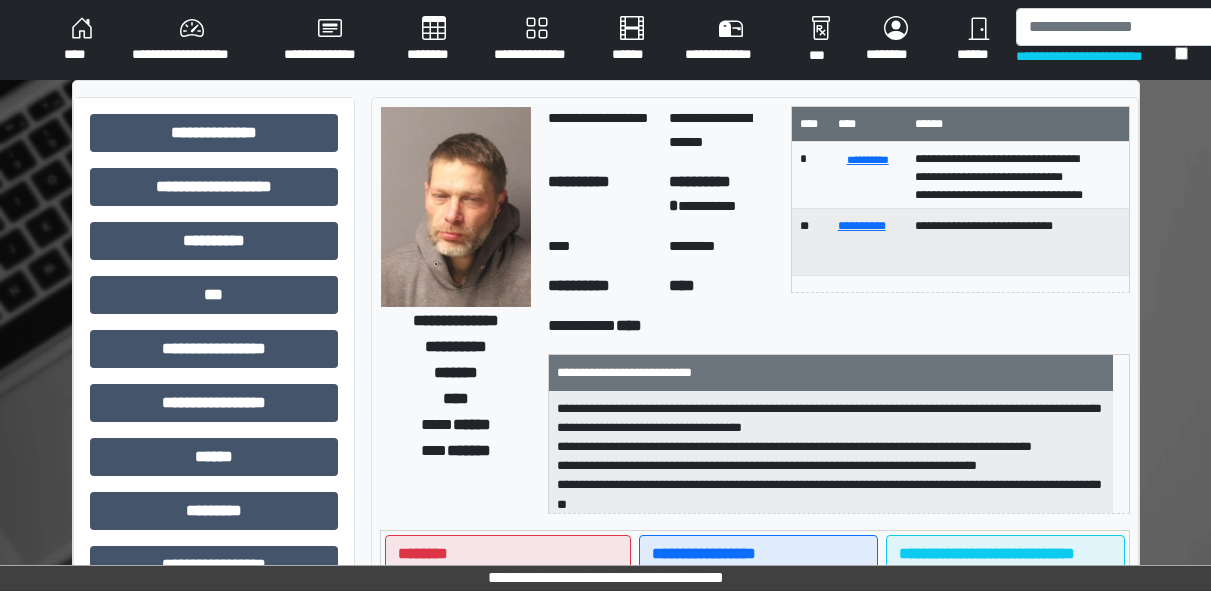 scroll, scrollTop: 2, scrollLeft: 0, axis: vertical 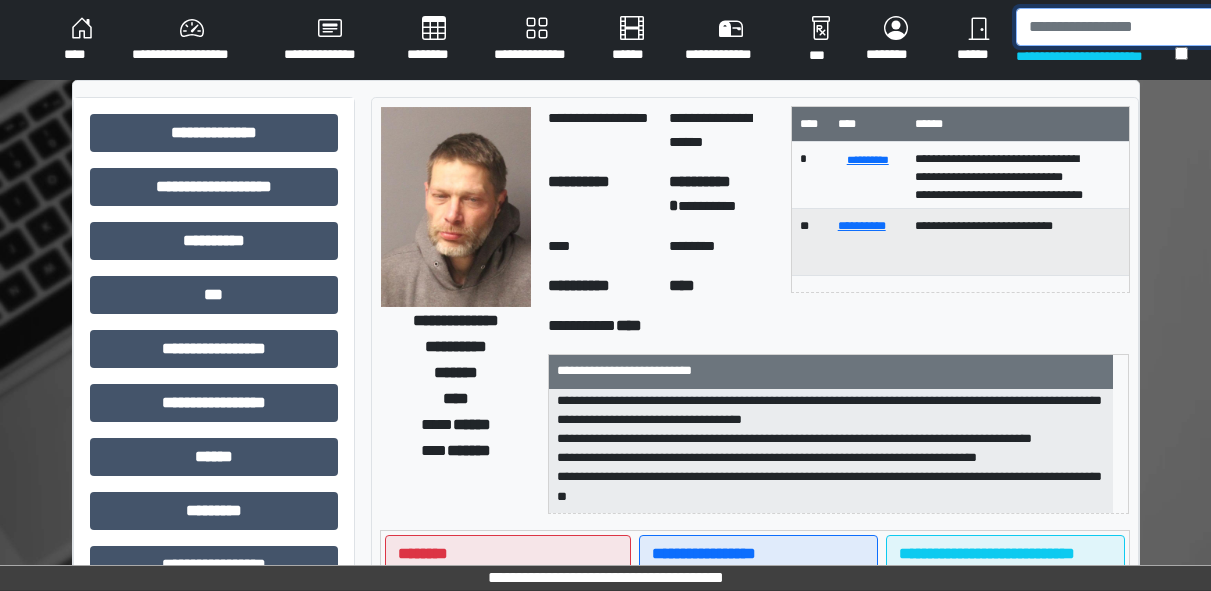 click at bounding box center [1119, 27] 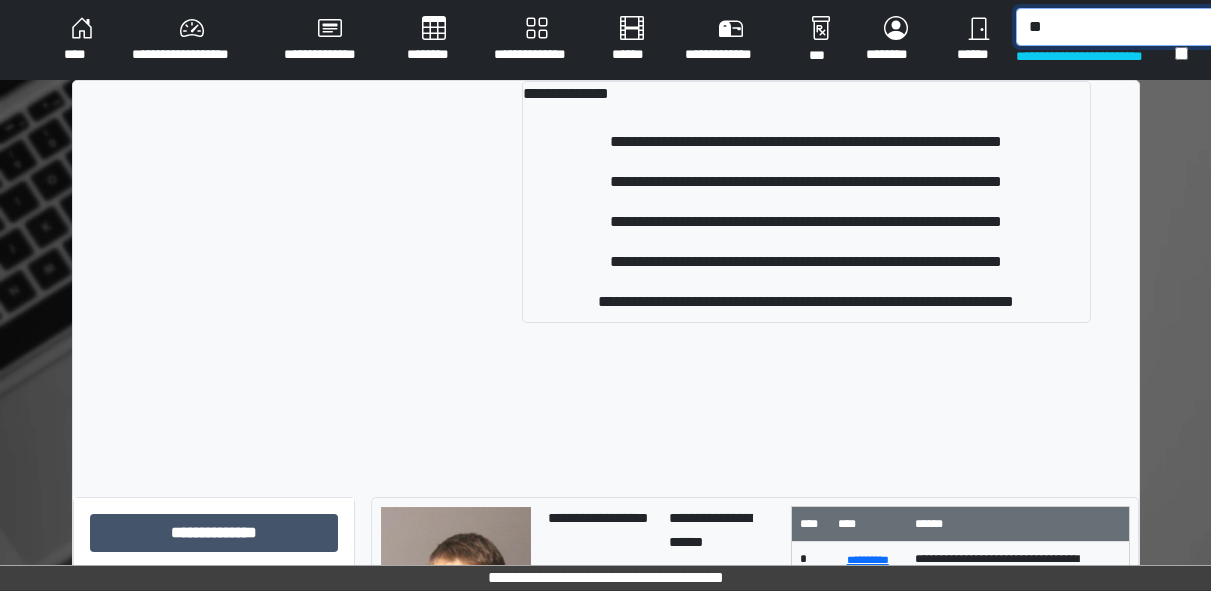 type on "*" 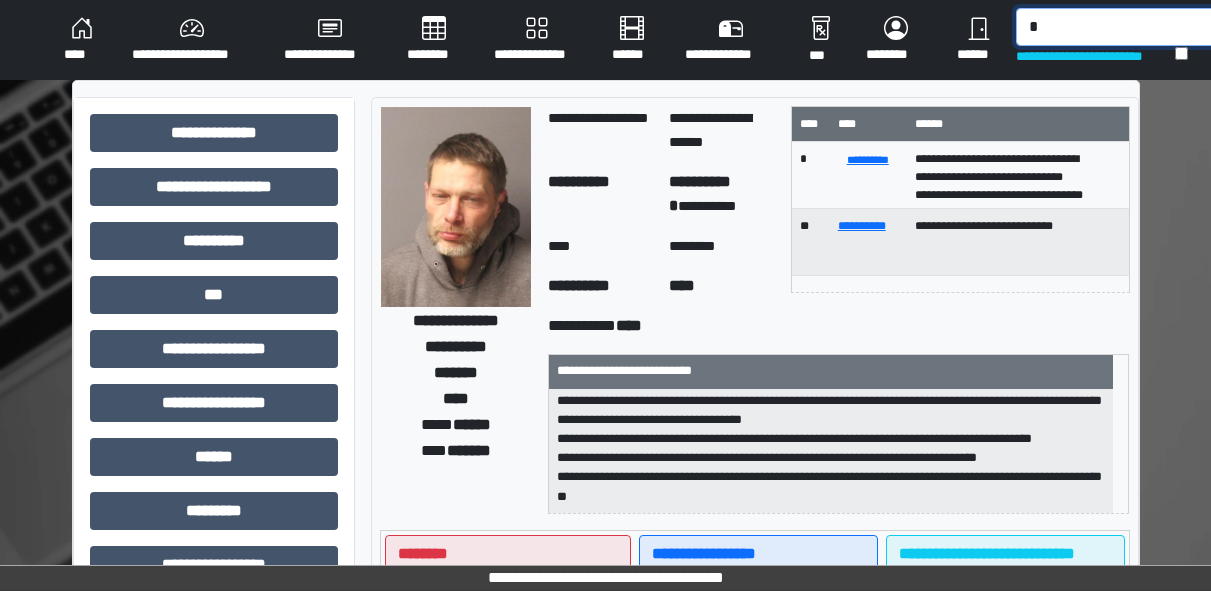 type 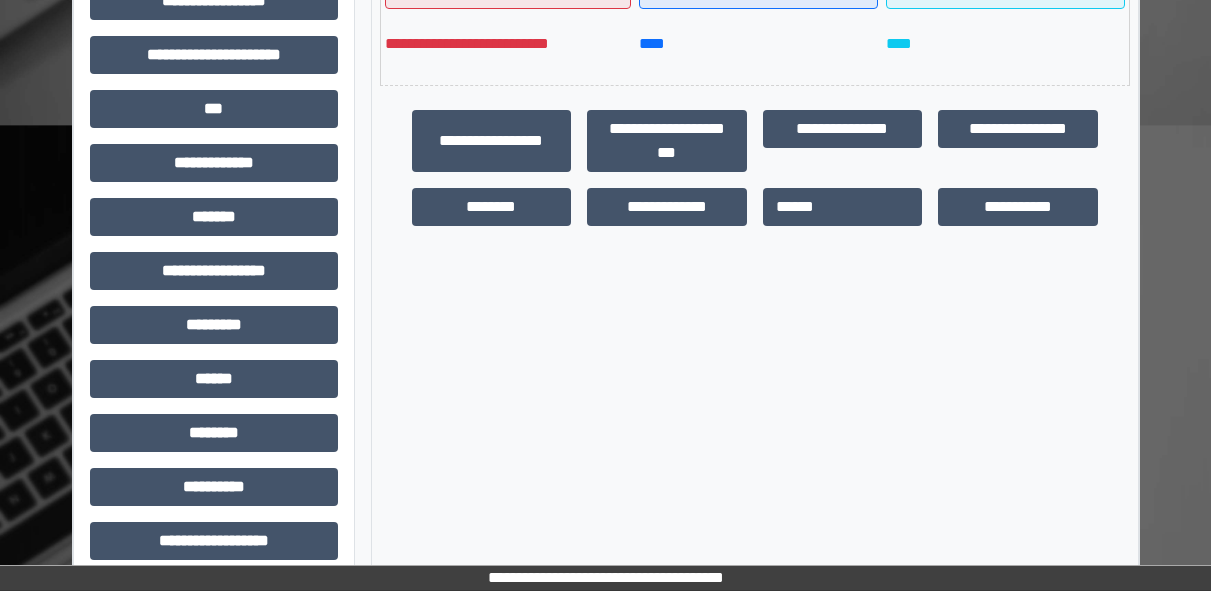 scroll, scrollTop: 566, scrollLeft: 0, axis: vertical 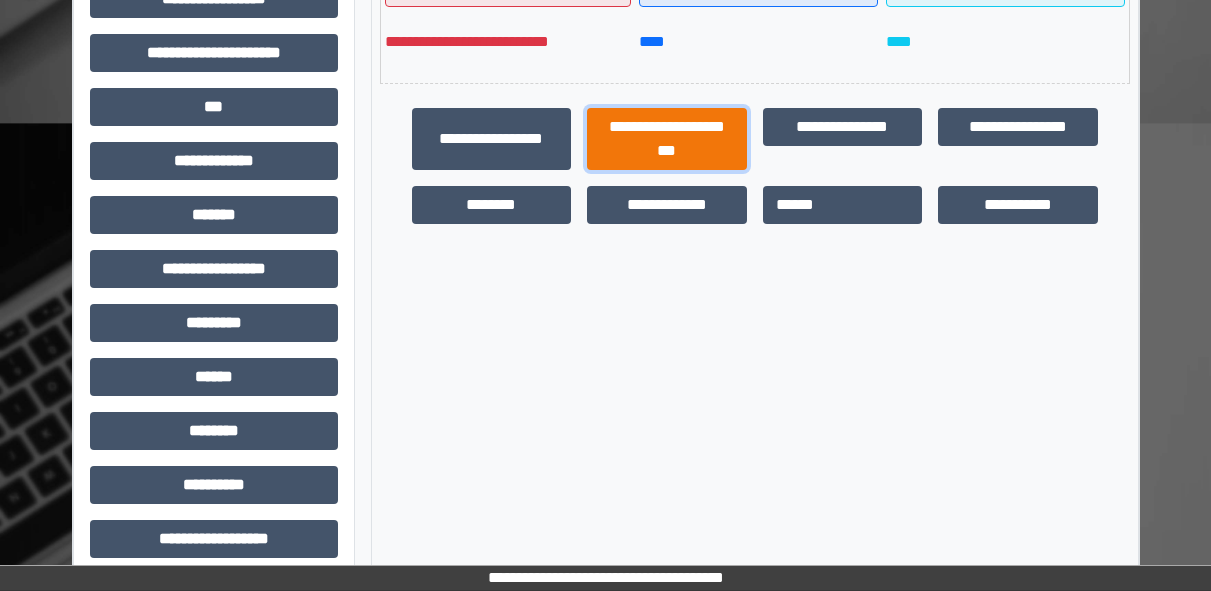 click on "**********" at bounding box center [667, 139] 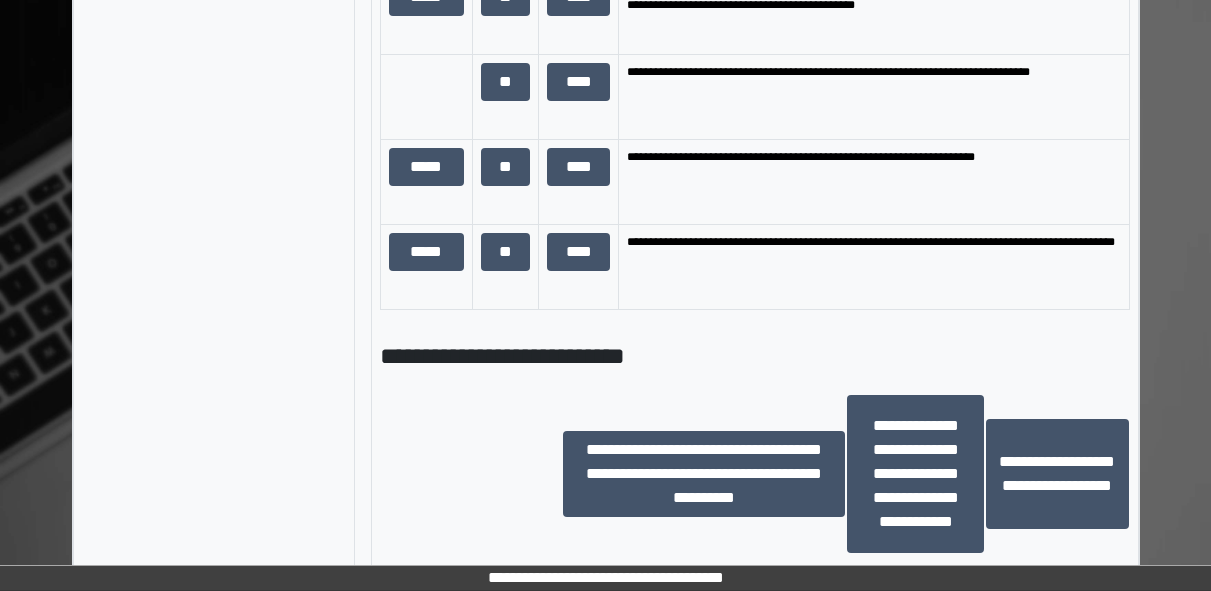 scroll, scrollTop: 1463, scrollLeft: 0, axis: vertical 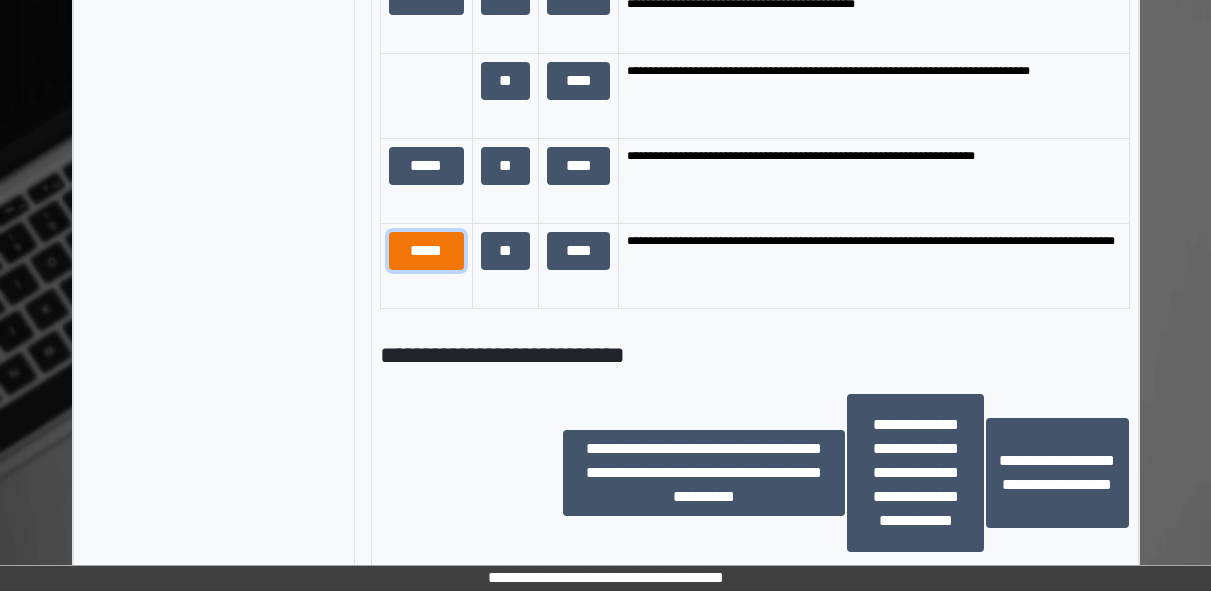 click on "*****" at bounding box center (426, 251) 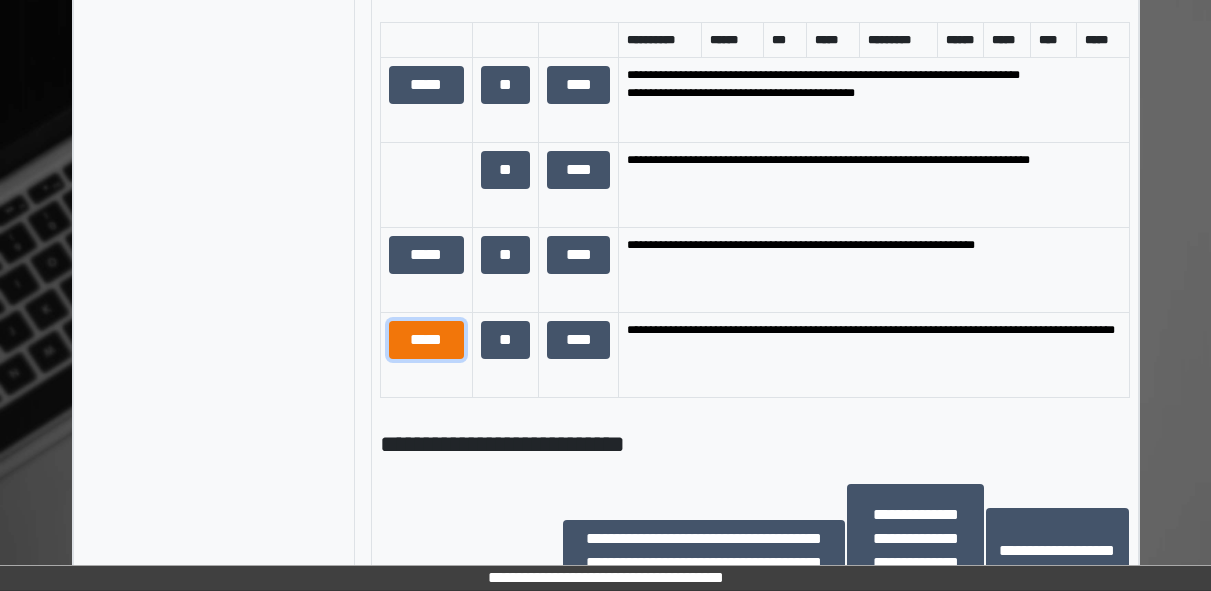 scroll, scrollTop: 6, scrollLeft: 0, axis: vertical 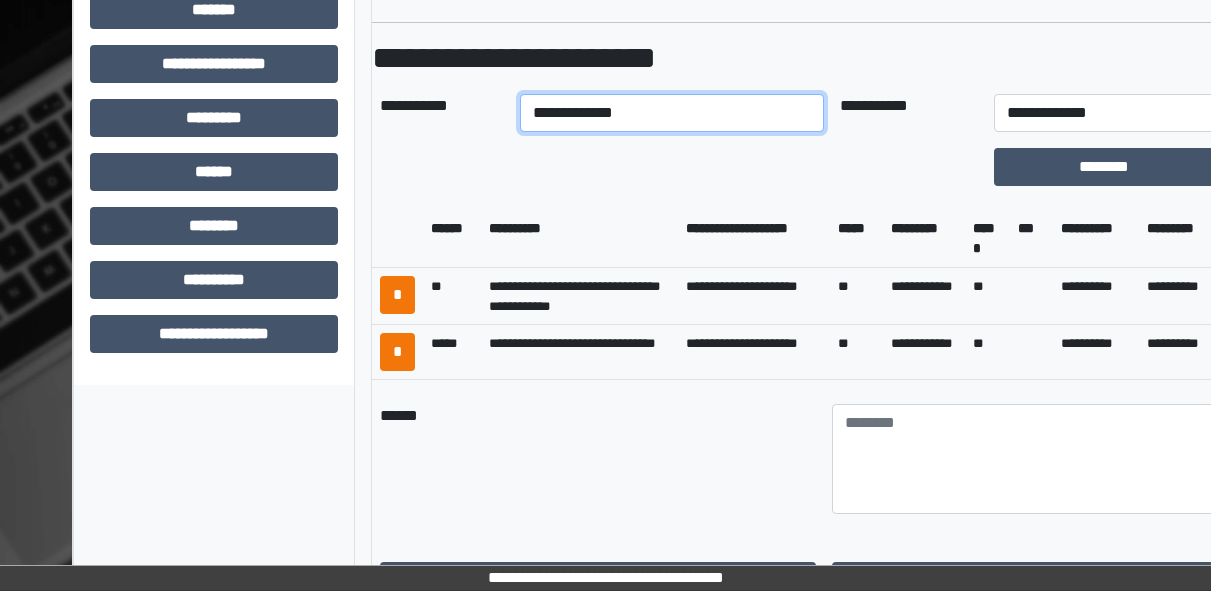 click on "**********" at bounding box center (672, 113) 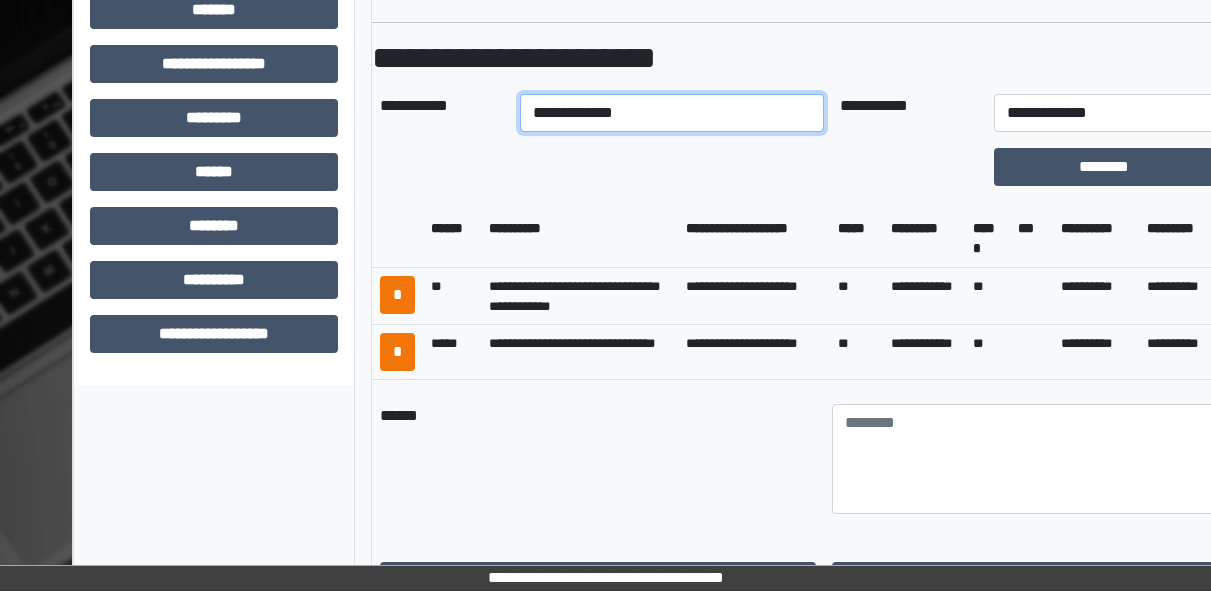 select on "****" 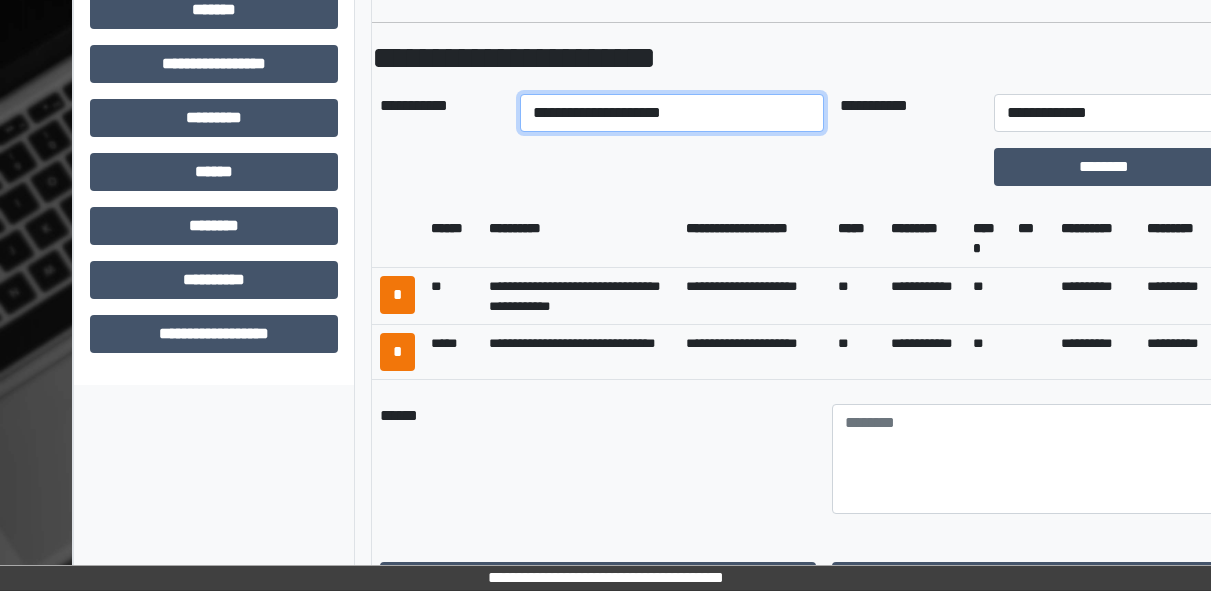 click on "**********" at bounding box center [672, 113] 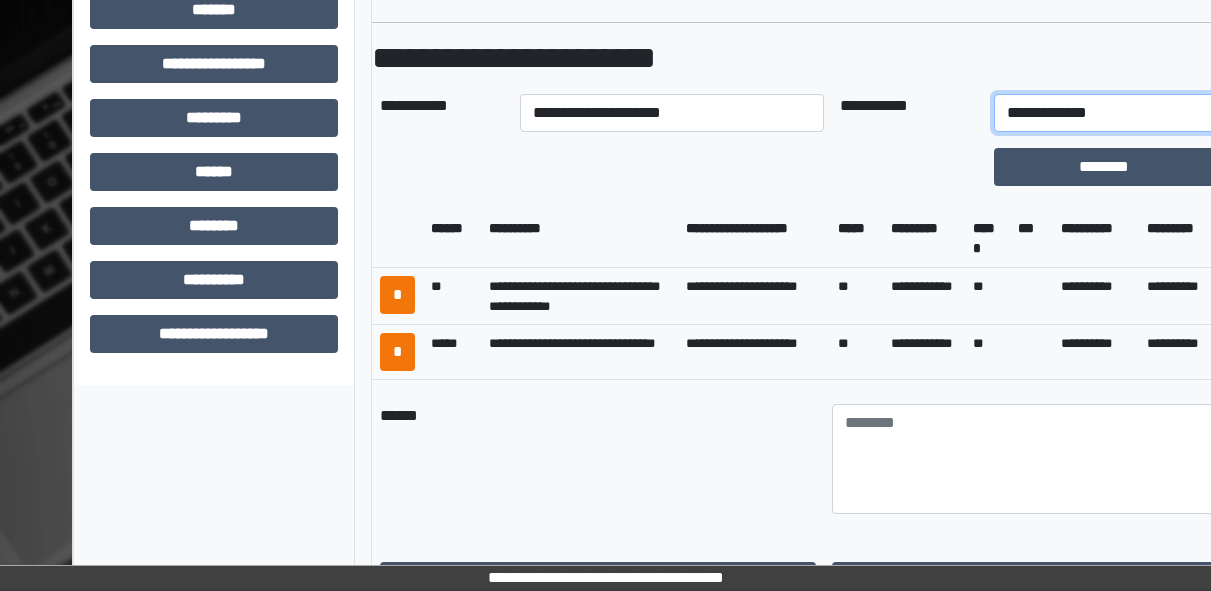 click on "**********" at bounding box center (1132, 113) 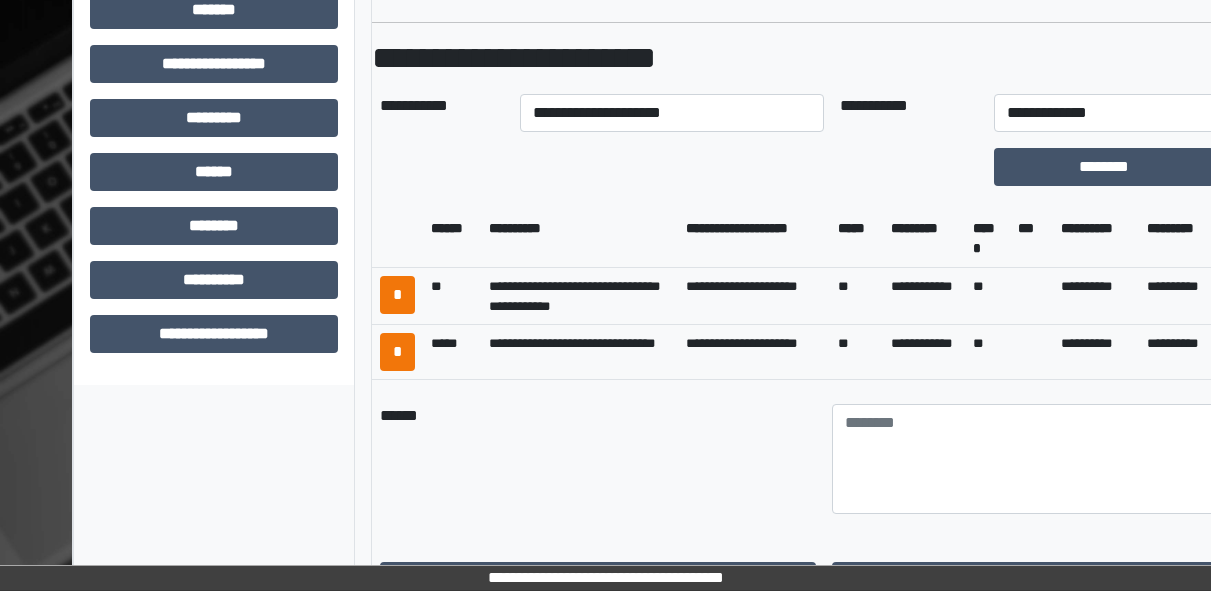 click on "**********" at bounding box center [825, 941] 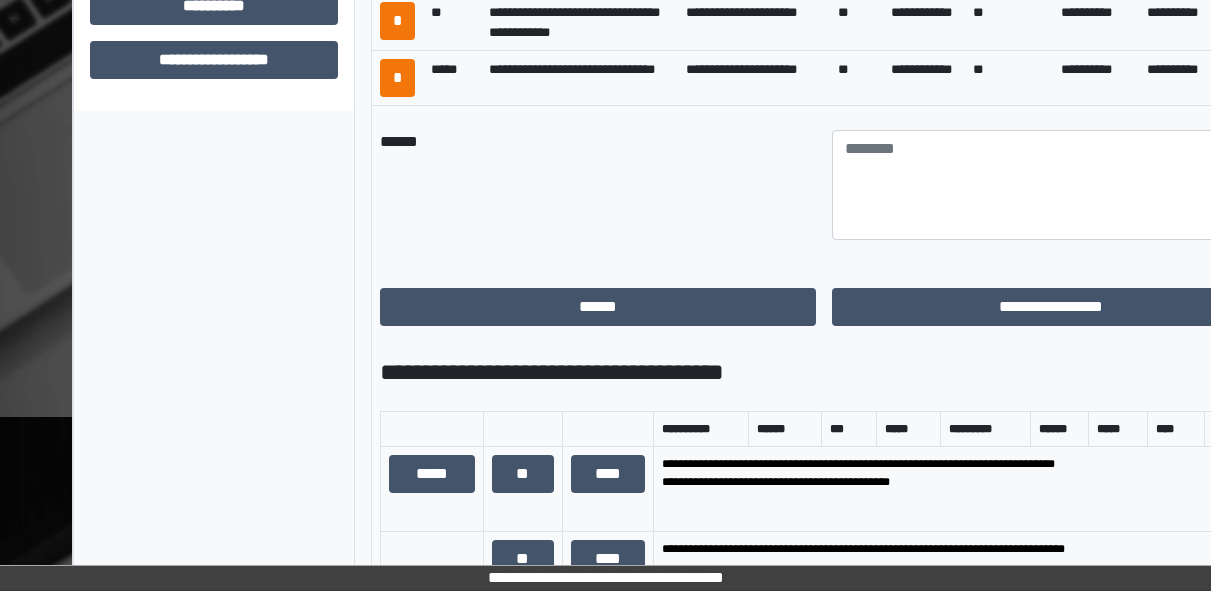 scroll, scrollTop: 1046, scrollLeft: 0, axis: vertical 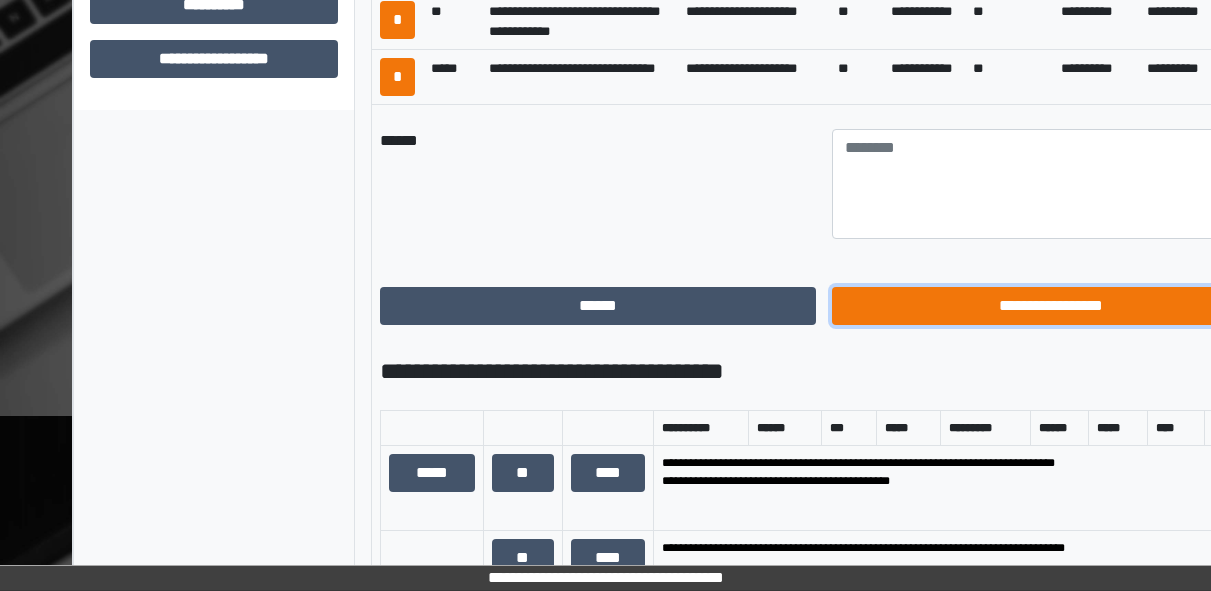 click on "**********" at bounding box center [1050, 306] 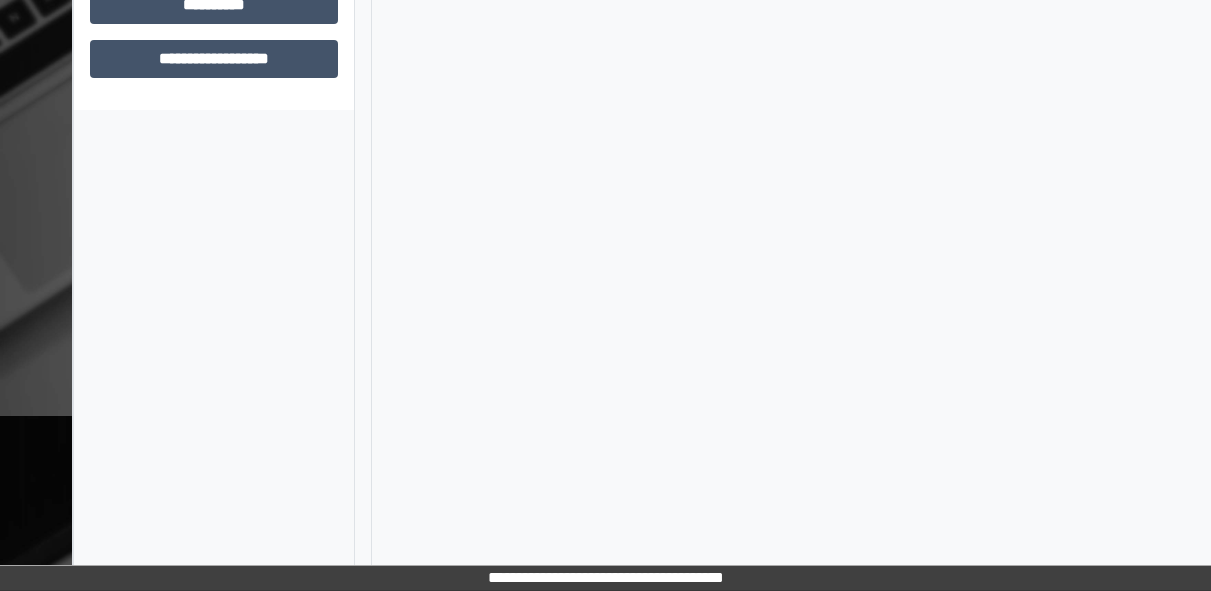 scroll, scrollTop: 583, scrollLeft: 0, axis: vertical 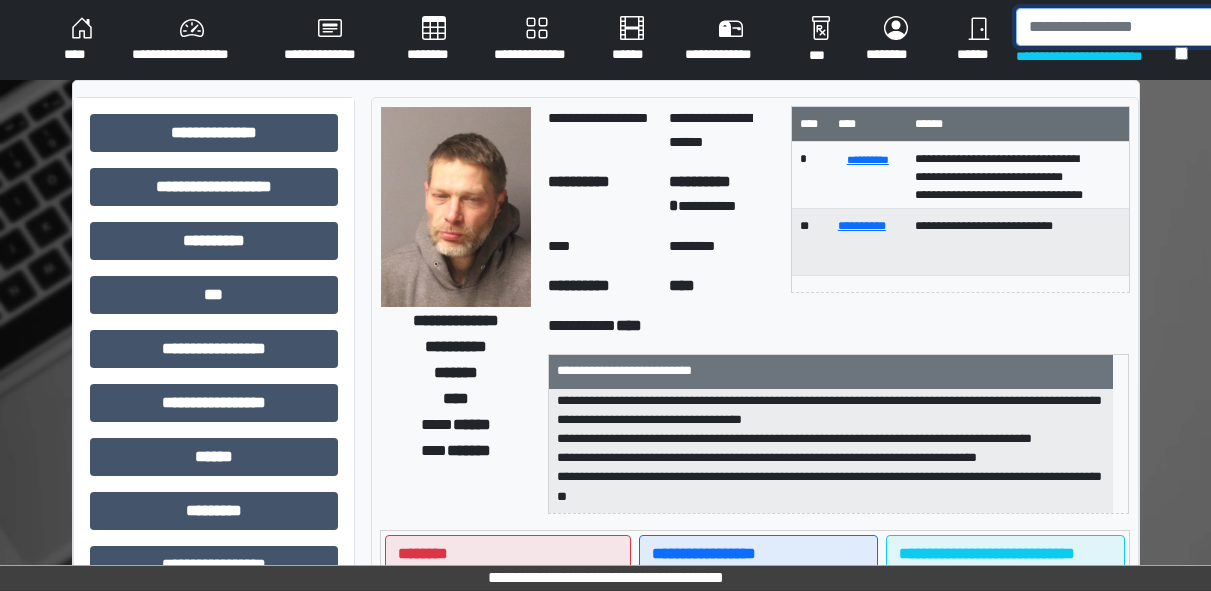 click at bounding box center (1119, 27) 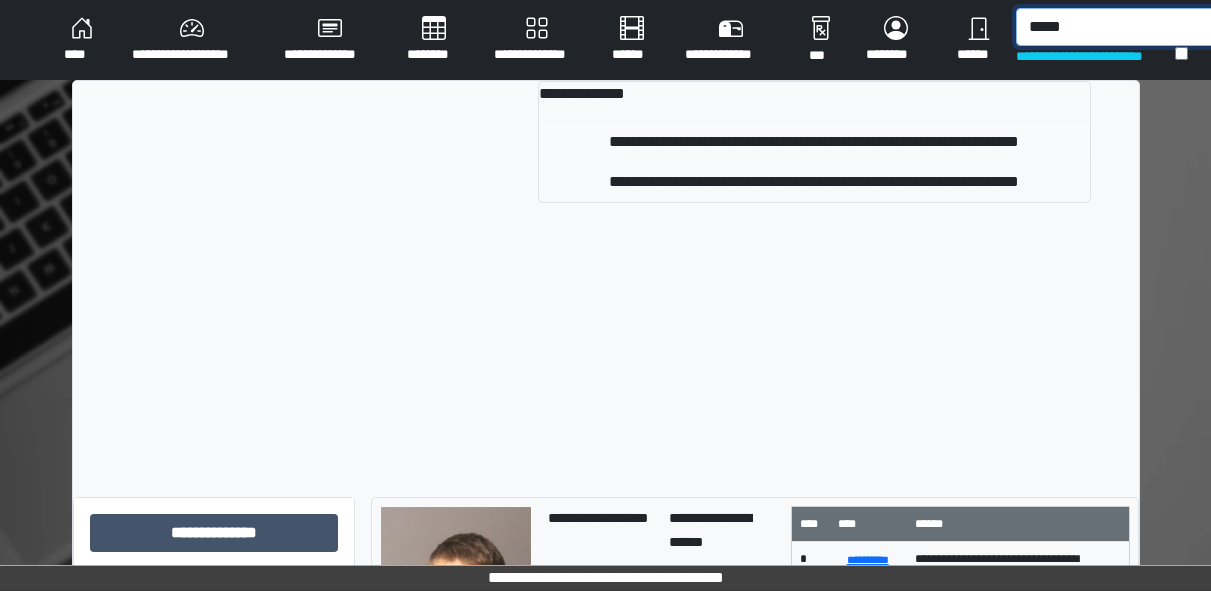 type on "*****" 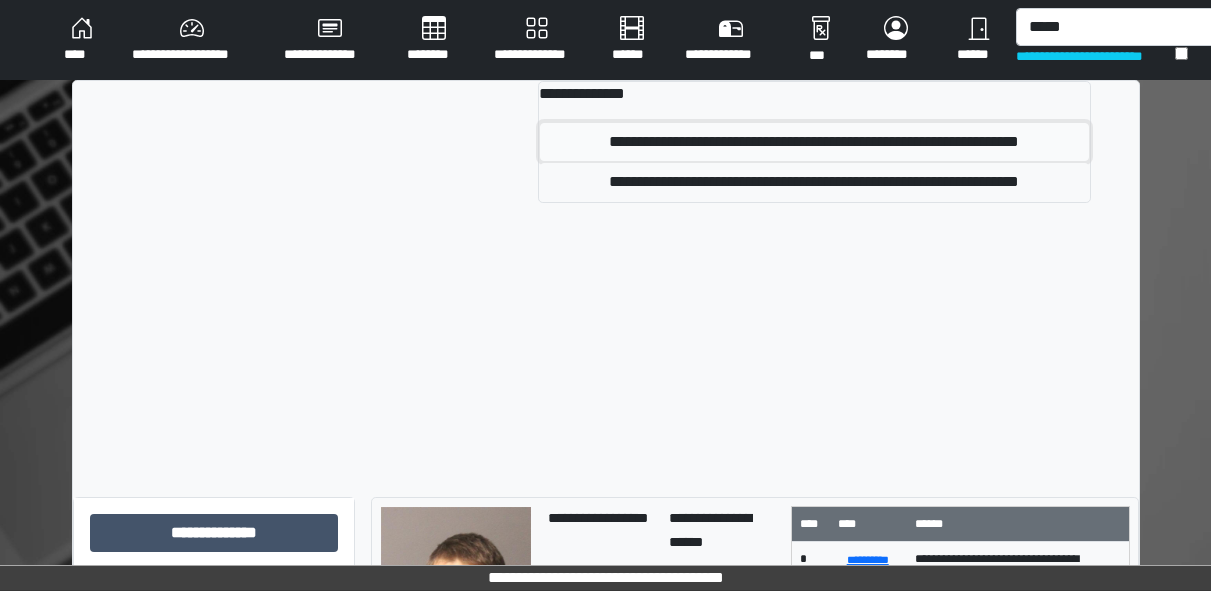 click on "**********" at bounding box center [814, 142] 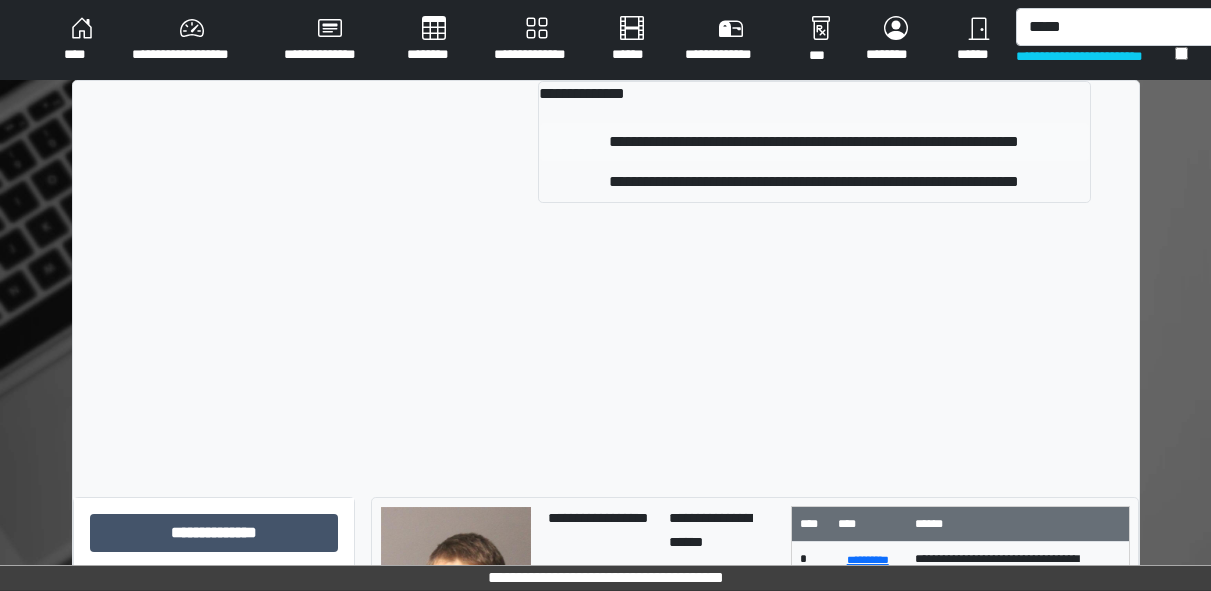 type 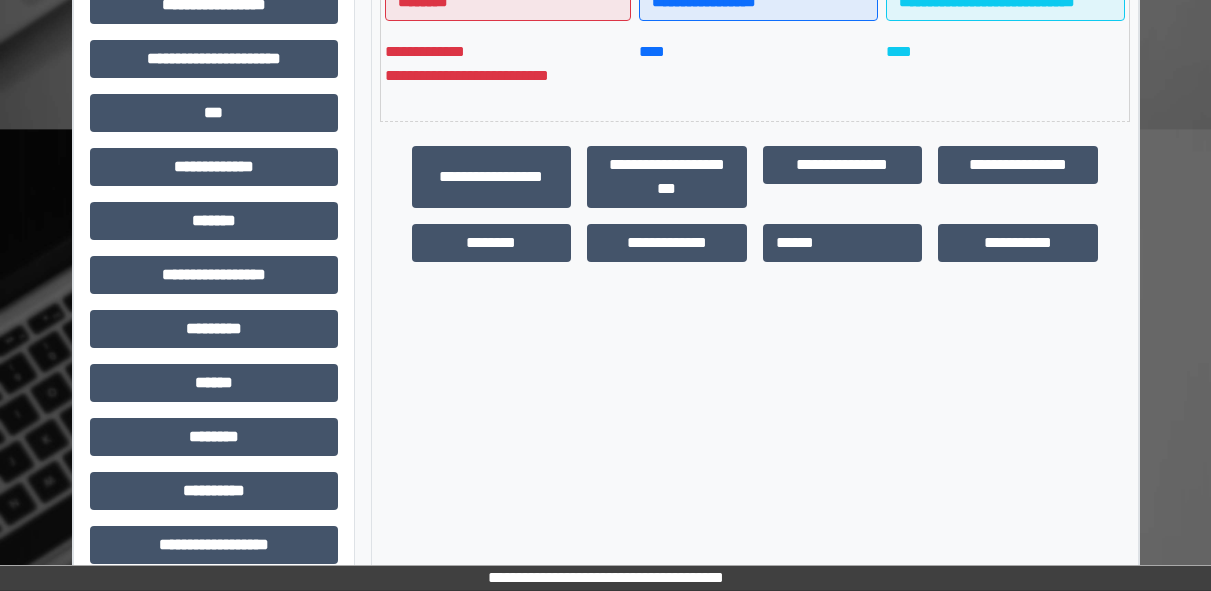 scroll, scrollTop: 561, scrollLeft: 0, axis: vertical 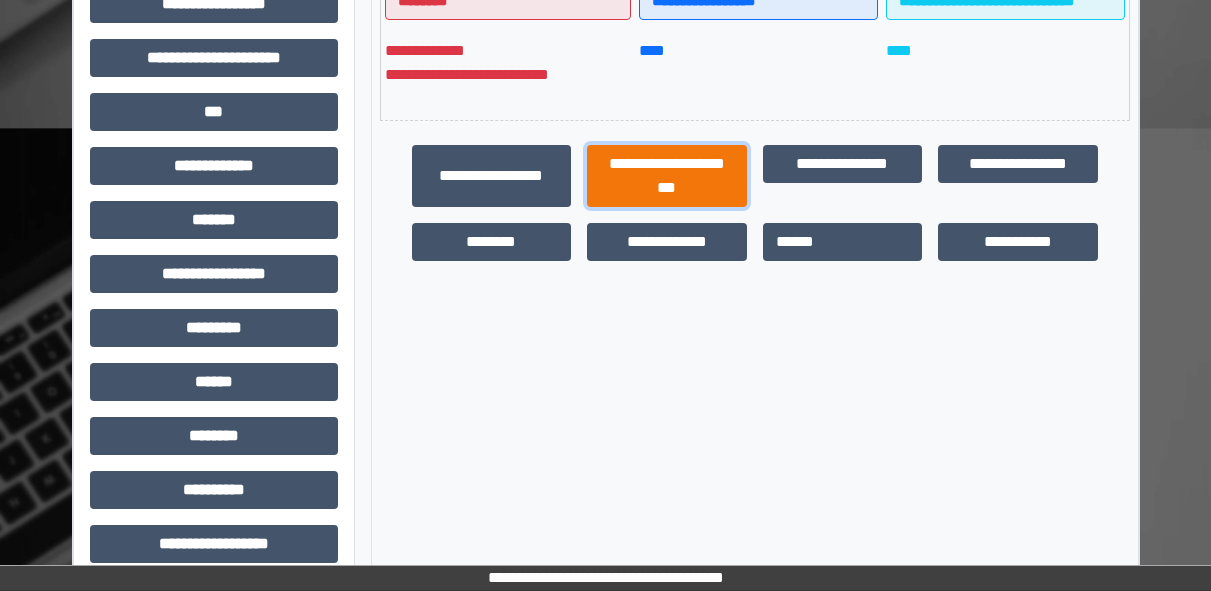click on "**********" at bounding box center [667, 176] 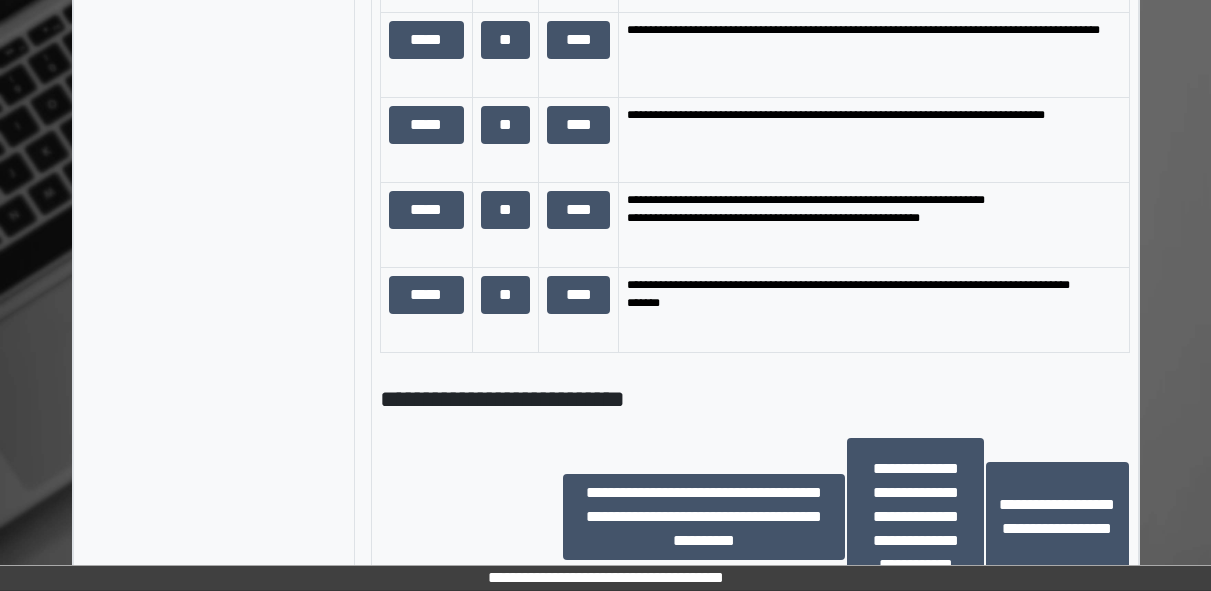 scroll, scrollTop: 1682, scrollLeft: 0, axis: vertical 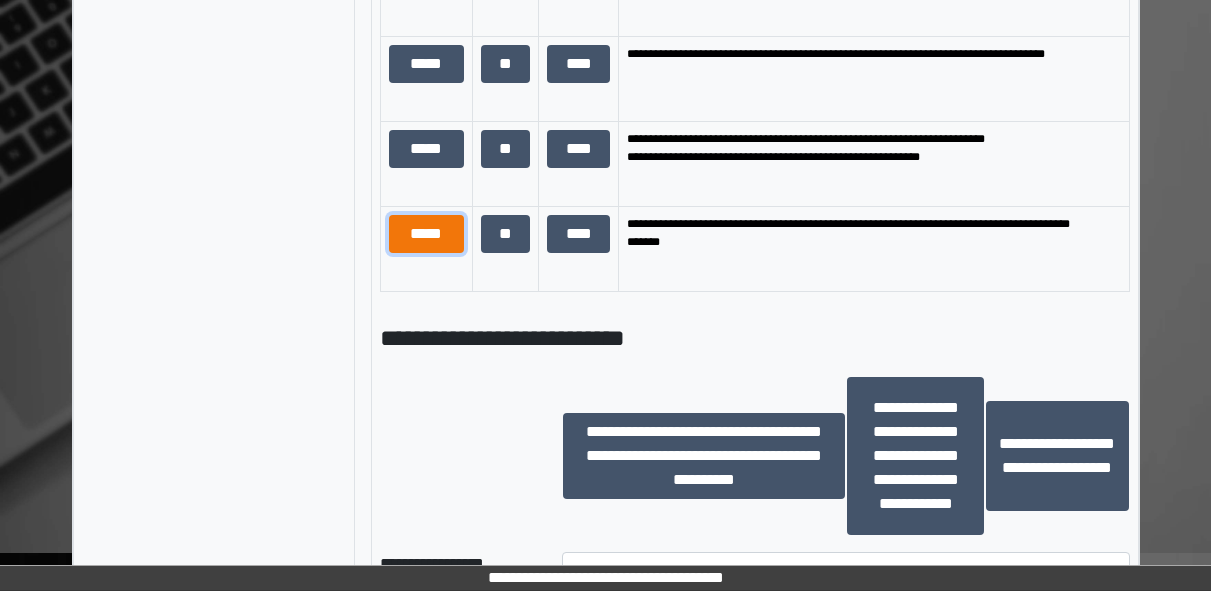 click on "*****" at bounding box center (426, 234) 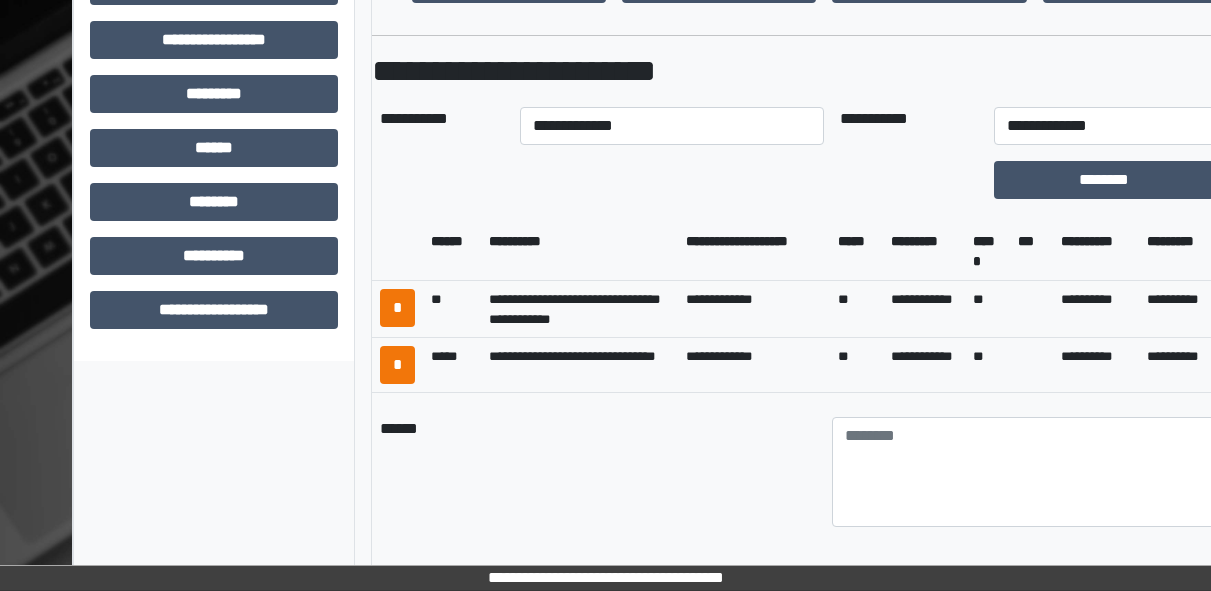 scroll, scrollTop: 794, scrollLeft: 0, axis: vertical 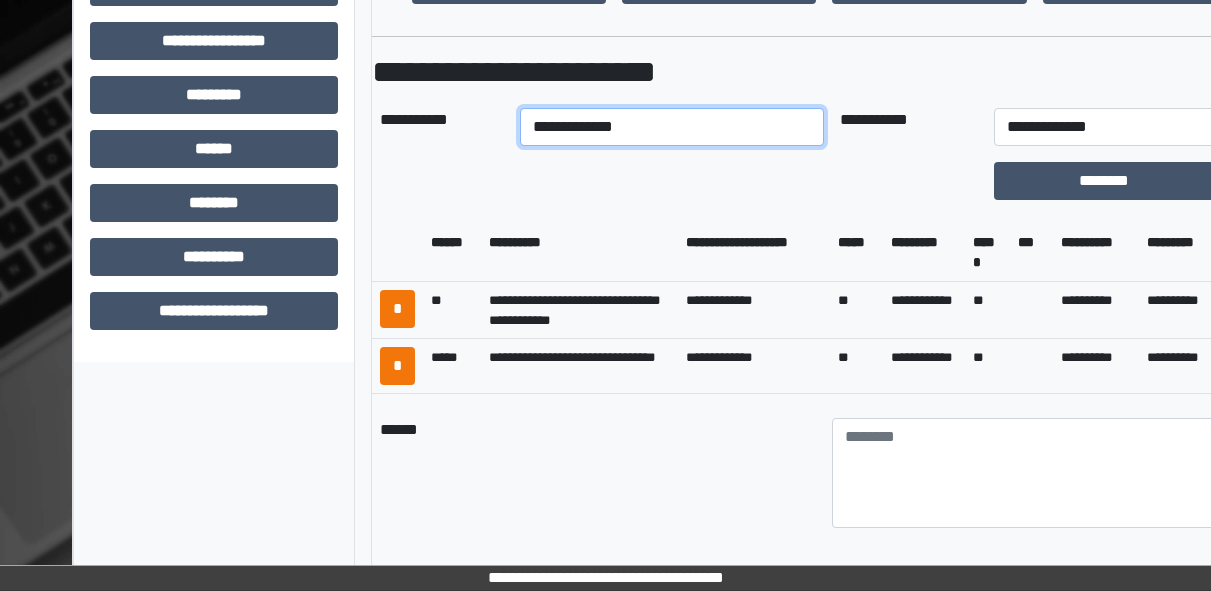 drag, startPoint x: 622, startPoint y: 152, endPoint x: 623, endPoint y: 127, distance: 25.019993 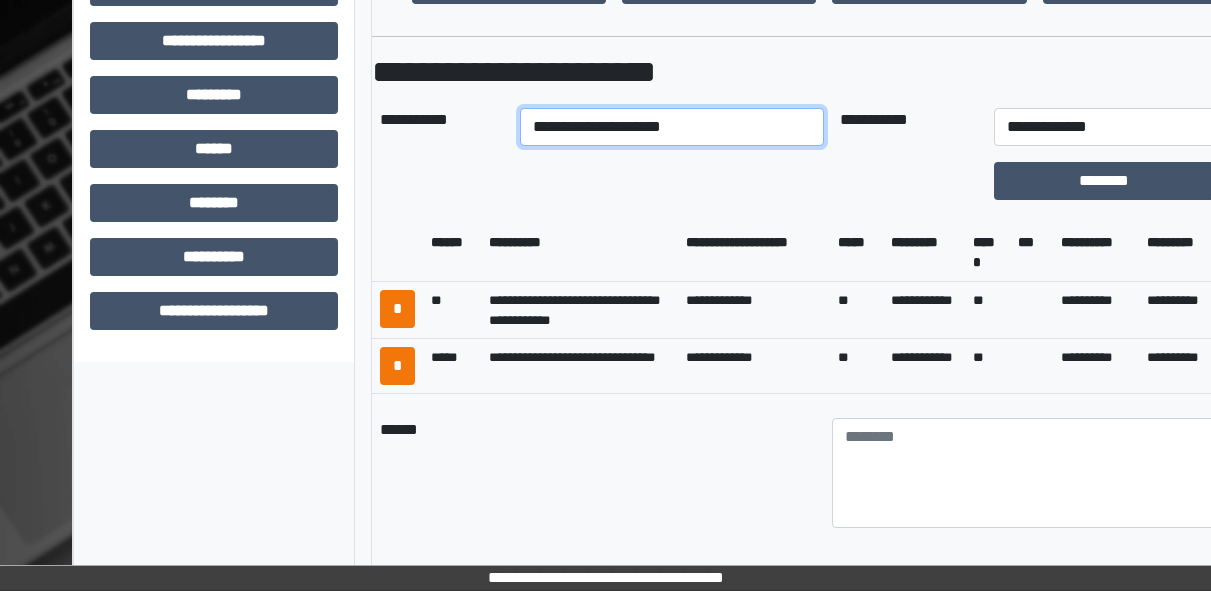 click on "**********" at bounding box center (672, 127) 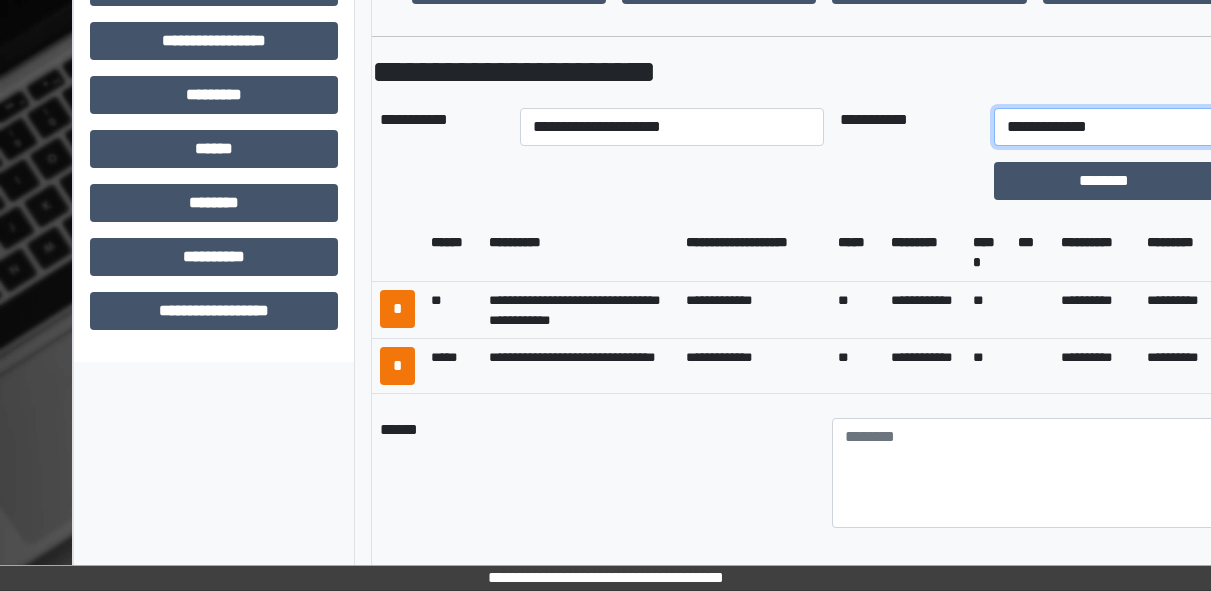 click on "**********" at bounding box center (1132, 127) 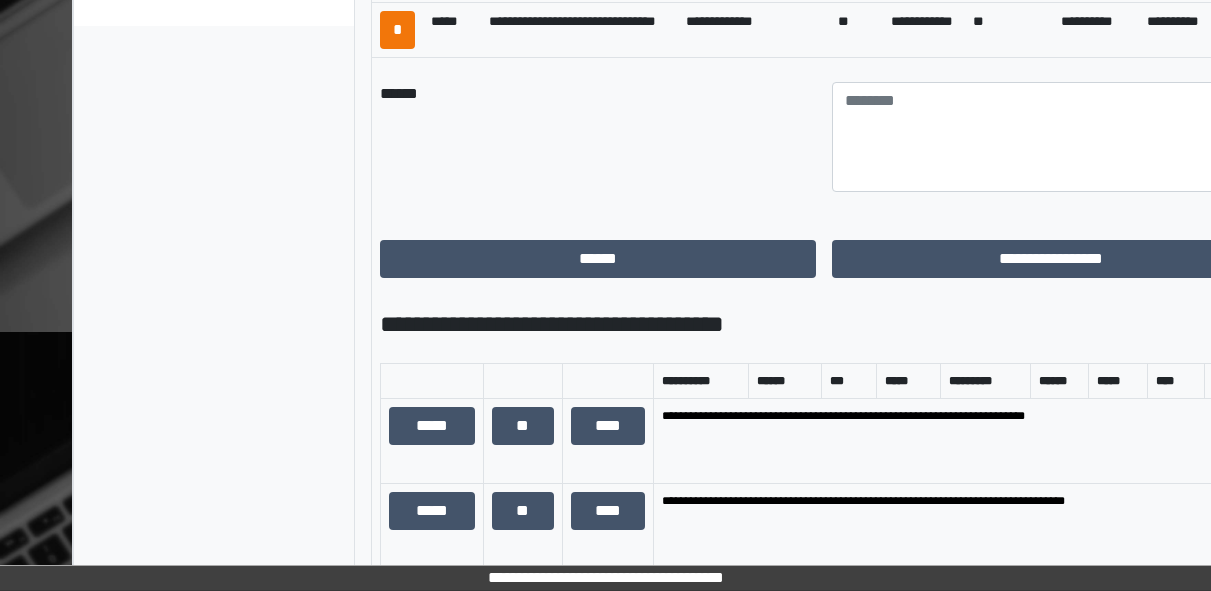 scroll, scrollTop: 1173, scrollLeft: 0, axis: vertical 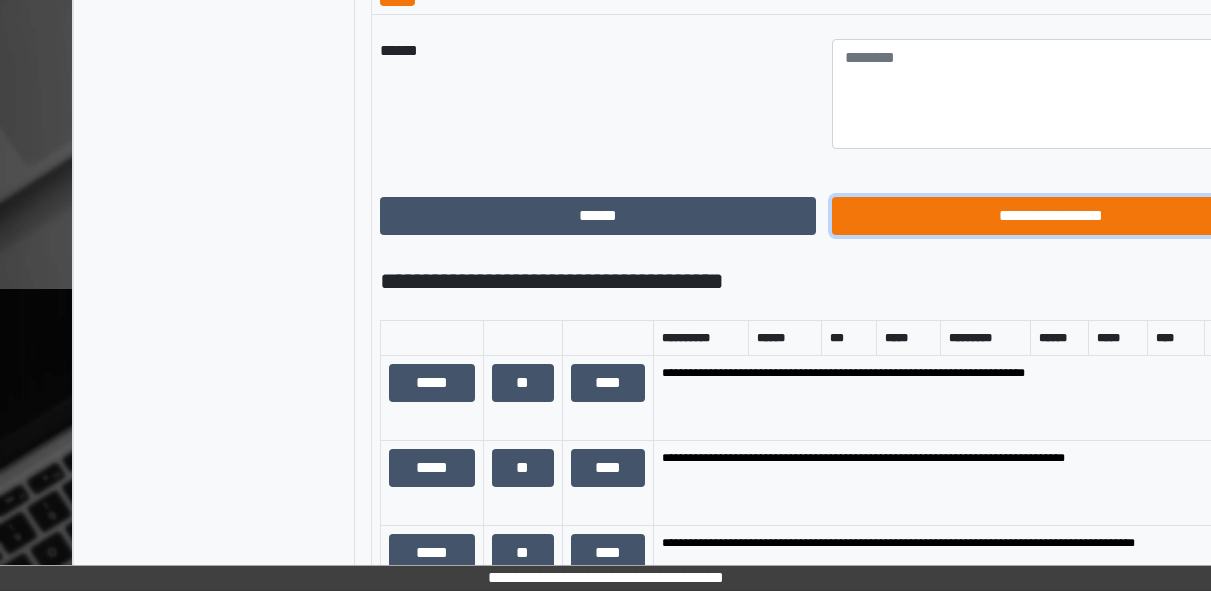 click on "**********" at bounding box center (1050, 216) 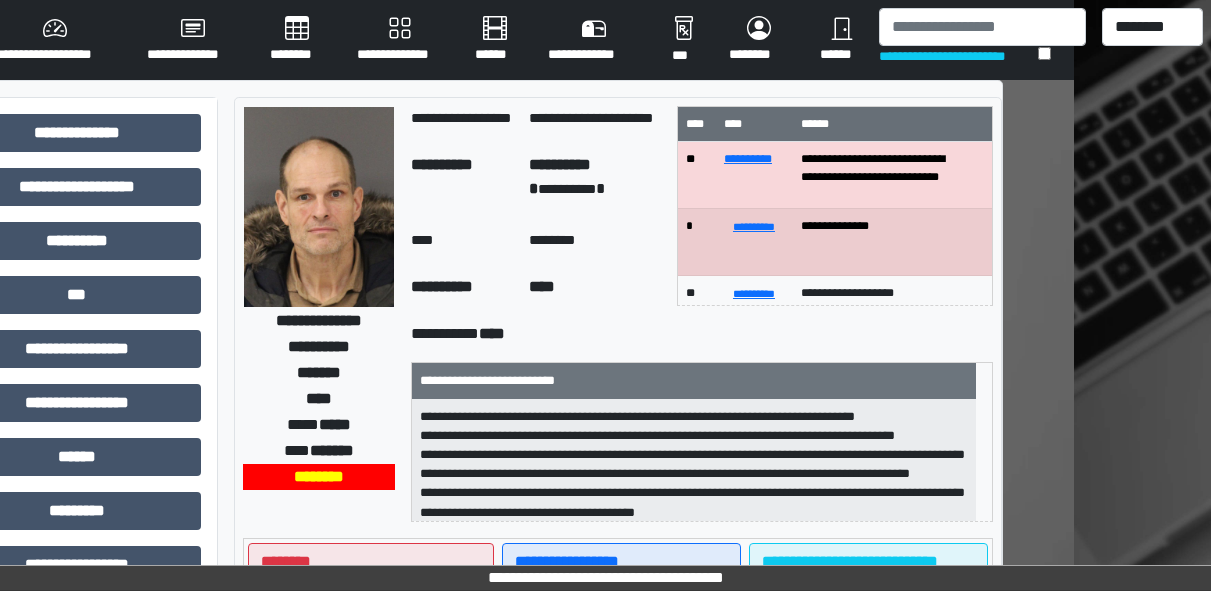 scroll, scrollTop: 0, scrollLeft: 0, axis: both 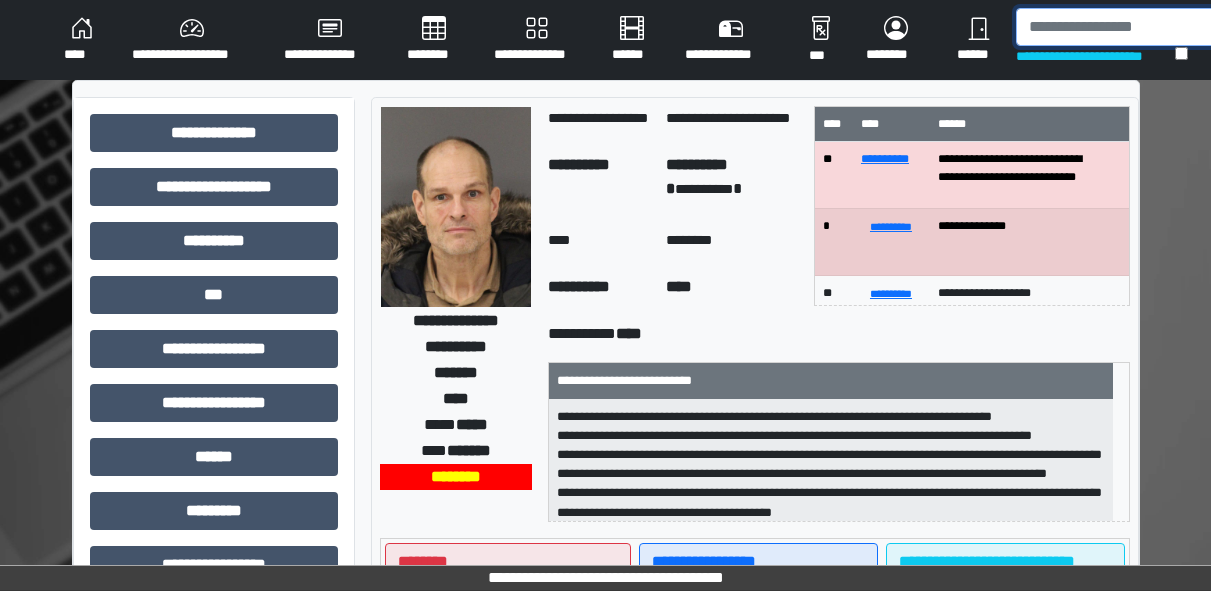 click at bounding box center [1119, 27] 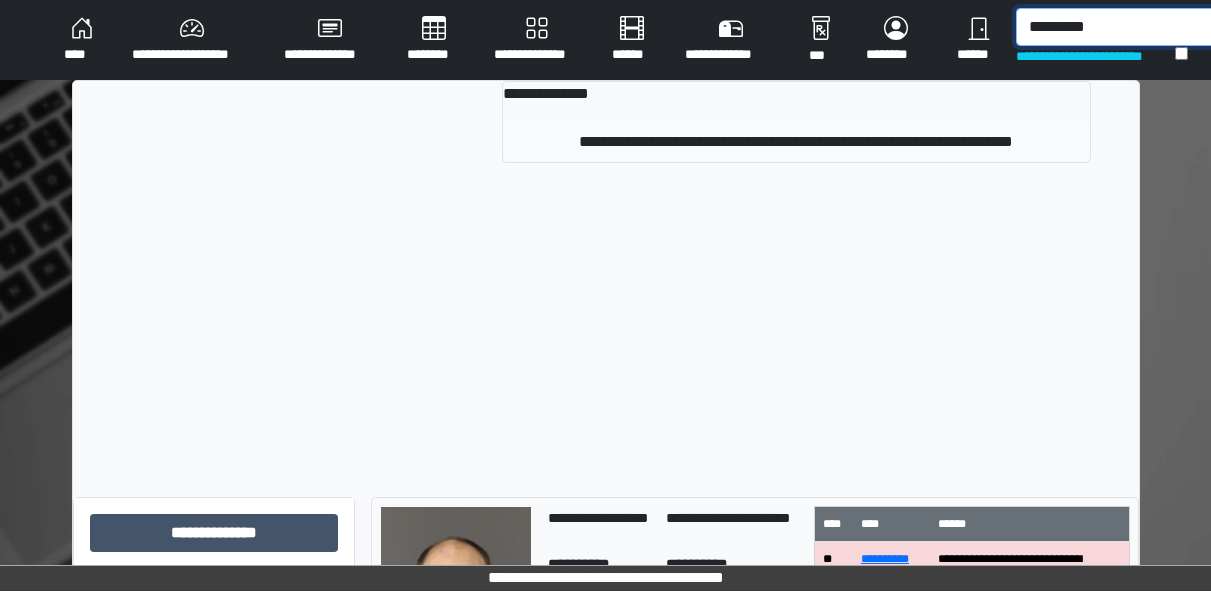 type on "*********" 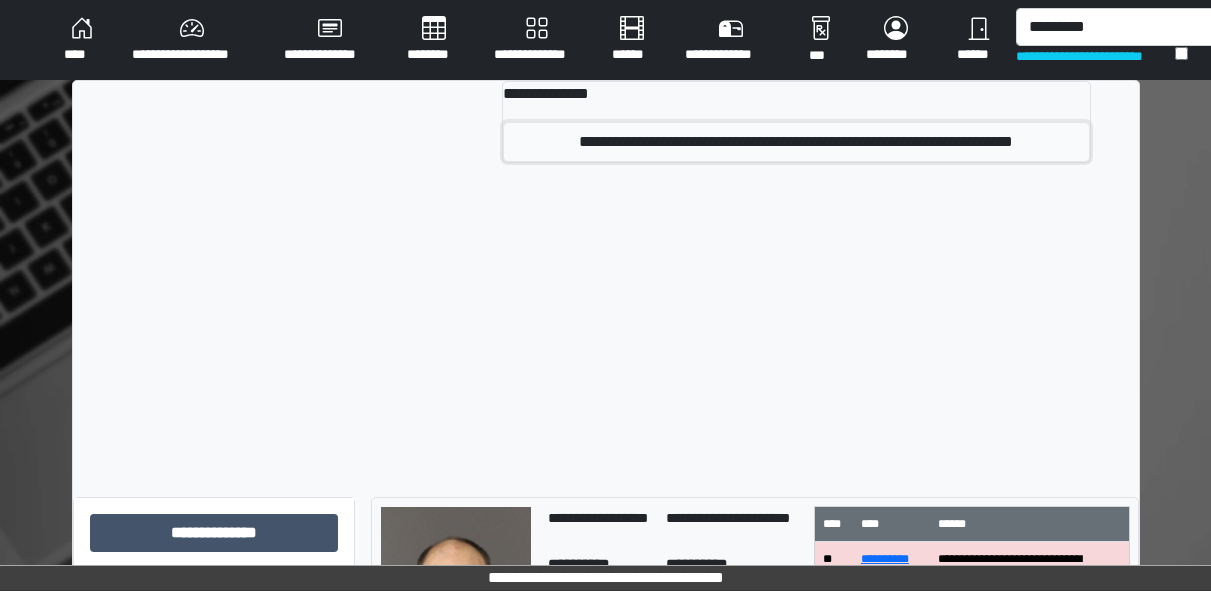 click on "**********" at bounding box center [796, 142] 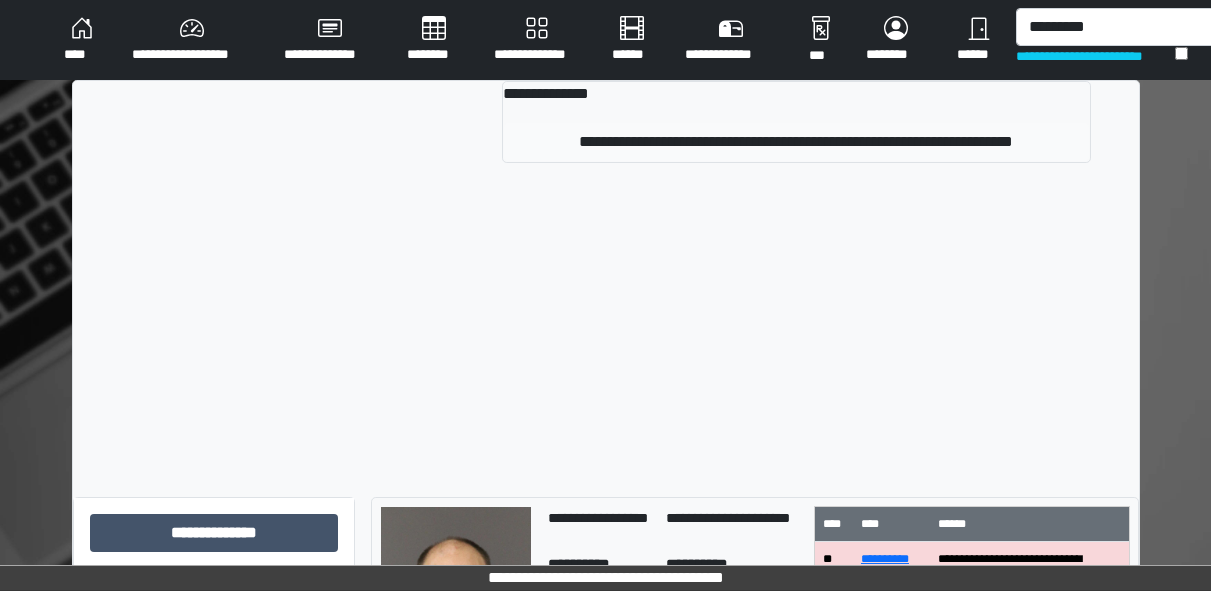 type 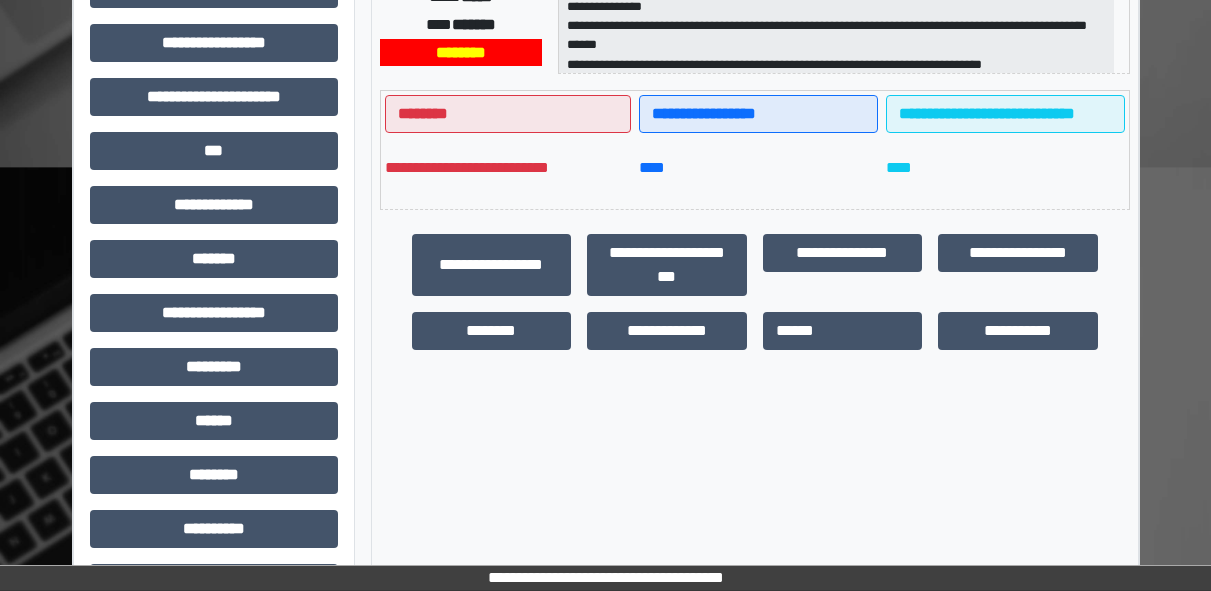 scroll, scrollTop: 528, scrollLeft: 0, axis: vertical 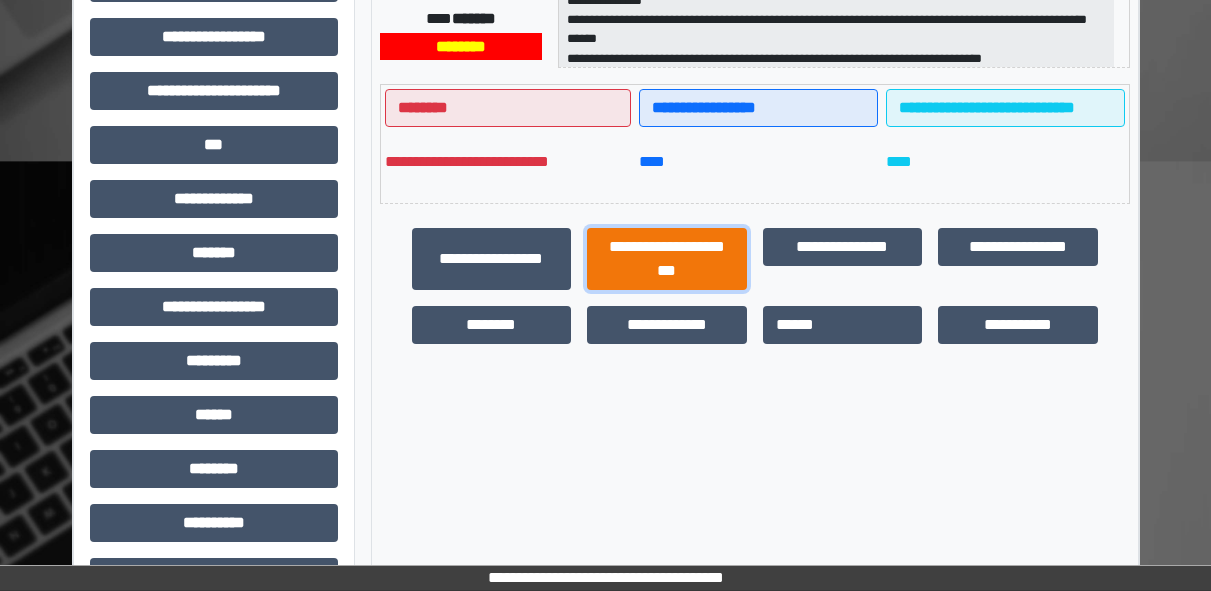 click on "**********" at bounding box center (667, 259) 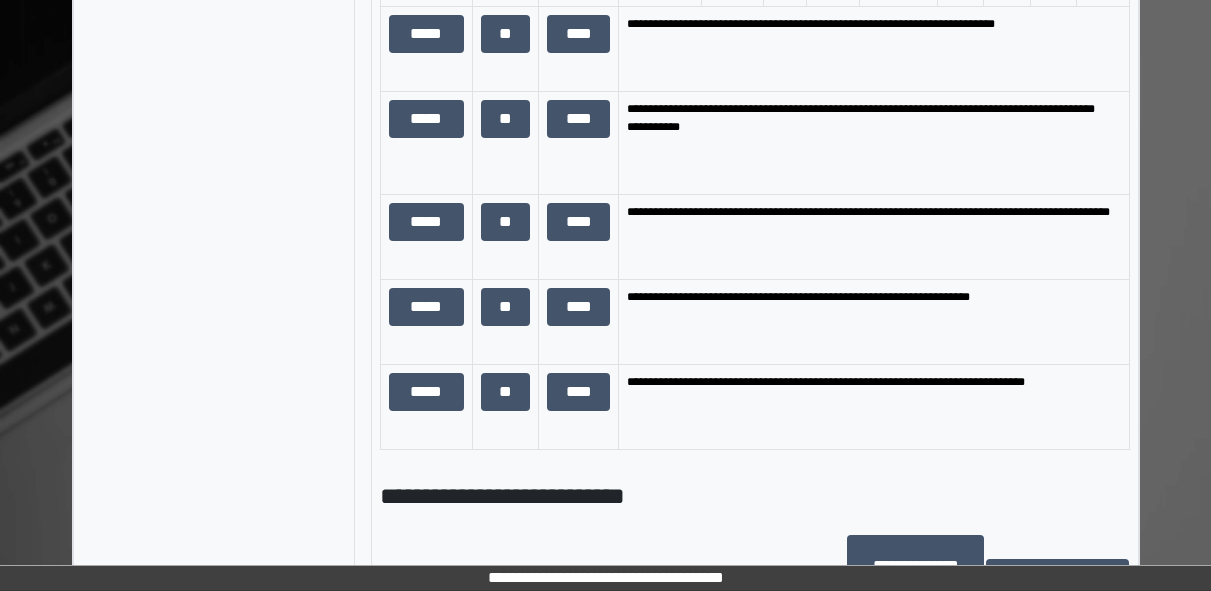 scroll, scrollTop: 1508, scrollLeft: 0, axis: vertical 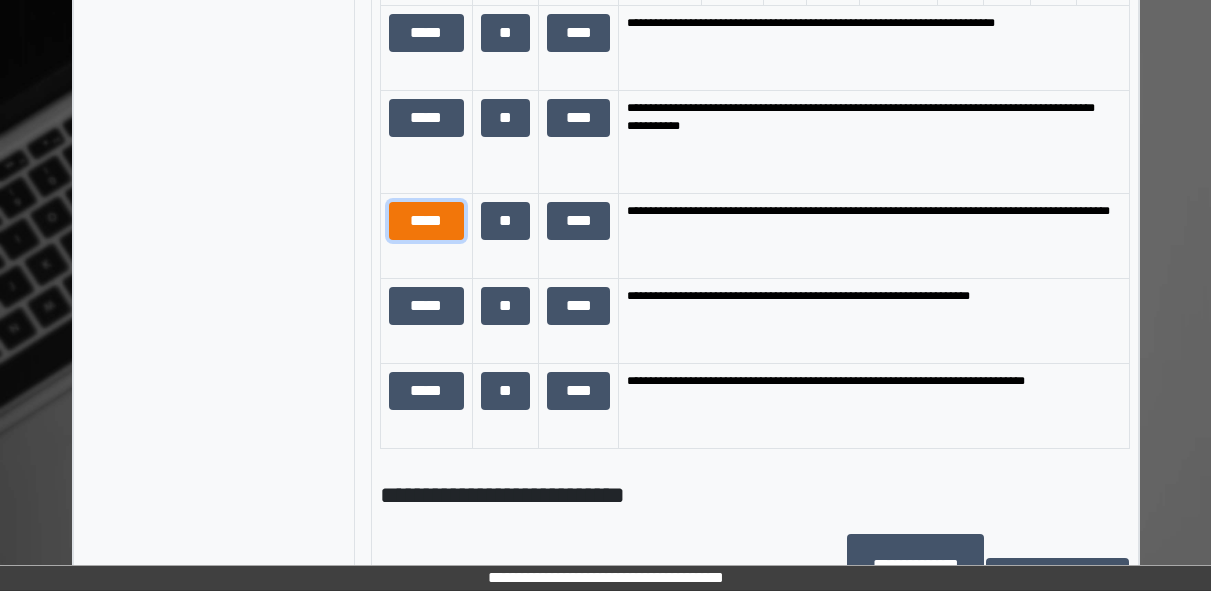 click on "*****" at bounding box center [426, 221] 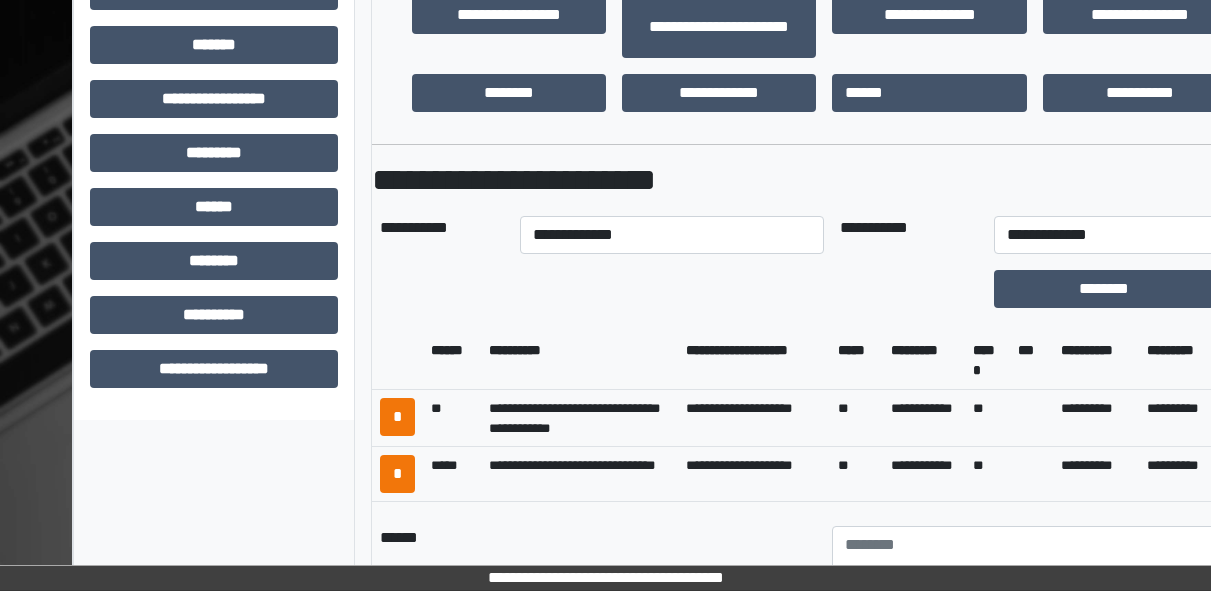 scroll, scrollTop: 715, scrollLeft: 0, axis: vertical 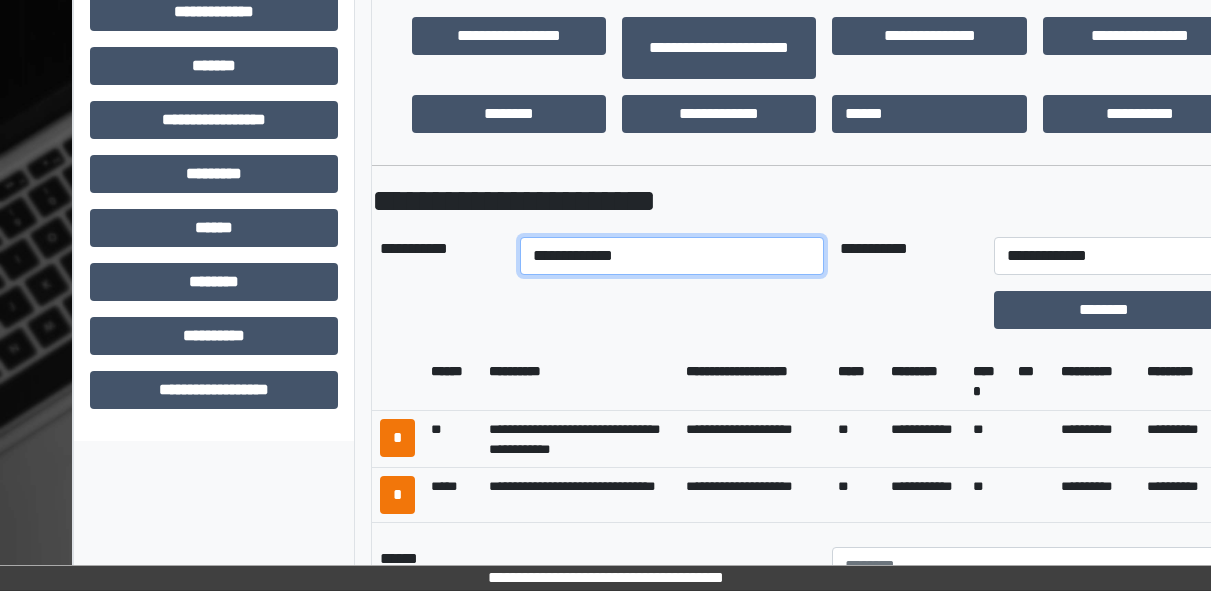 click on "**********" at bounding box center [672, 256] 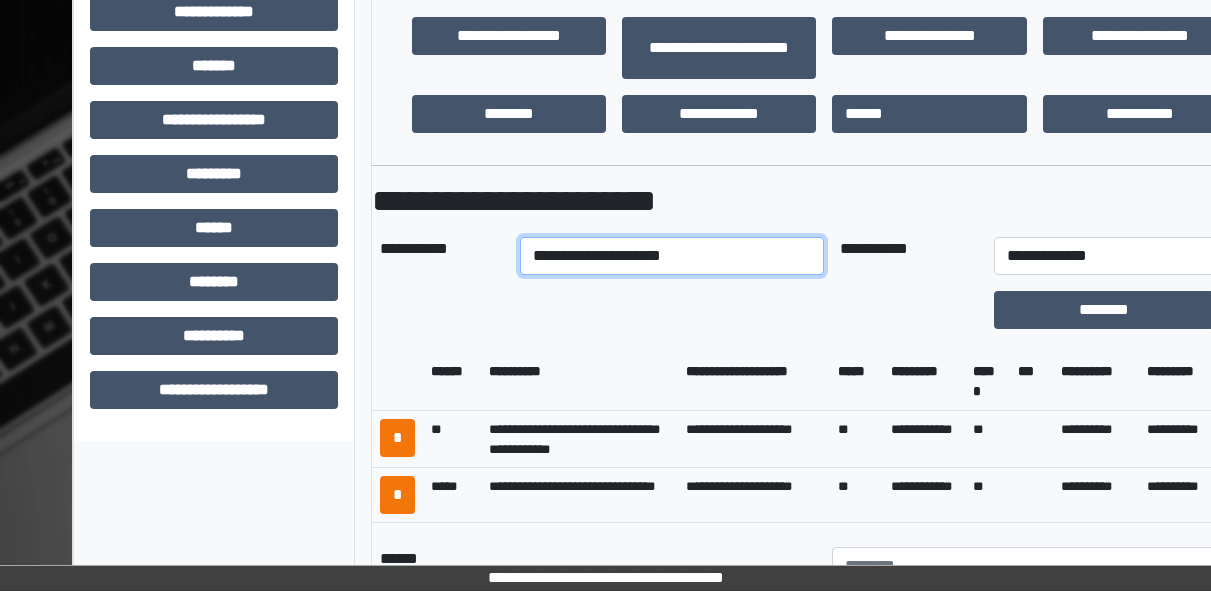 click on "**********" at bounding box center (672, 256) 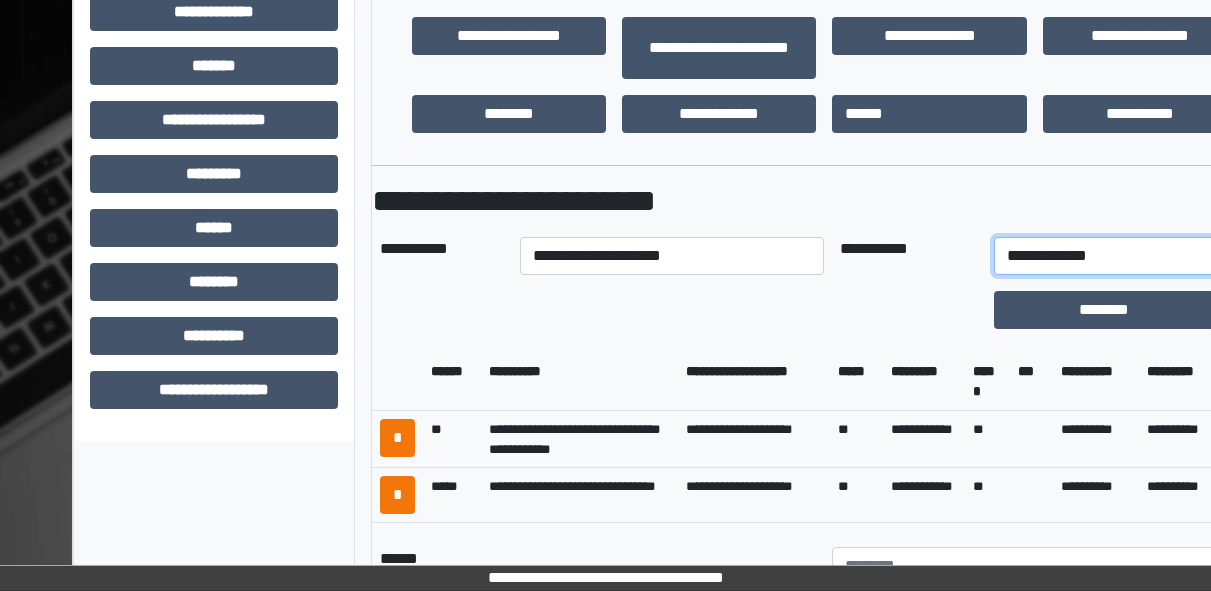 click on "**********" at bounding box center (1132, 256) 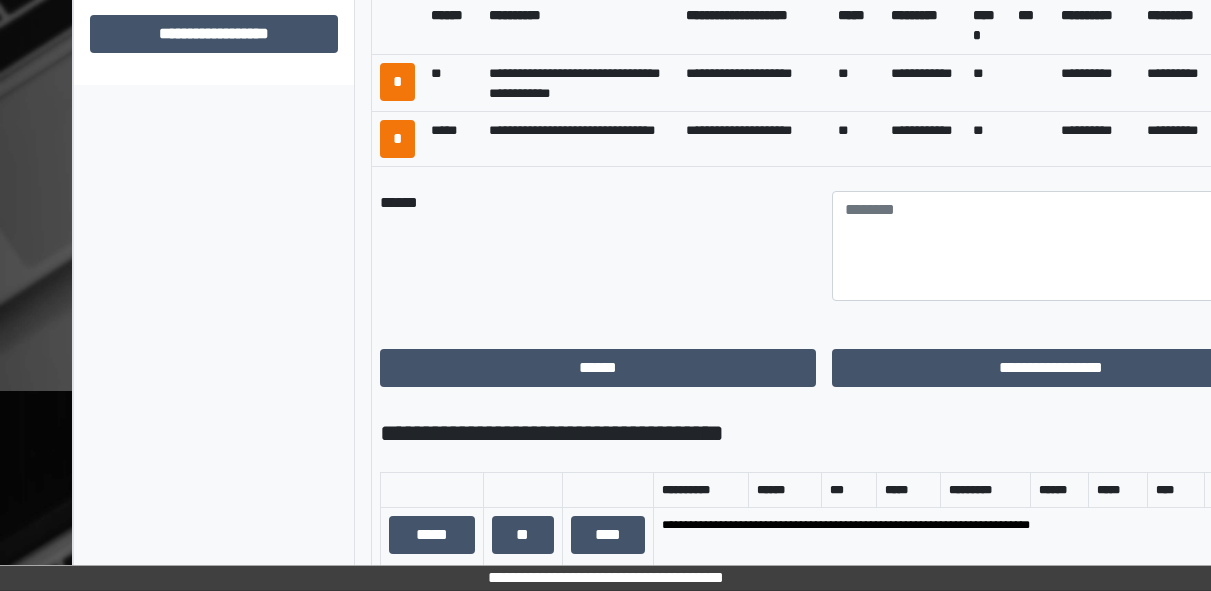 scroll, scrollTop: 1072, scrollLeft: 0, axis: vertical 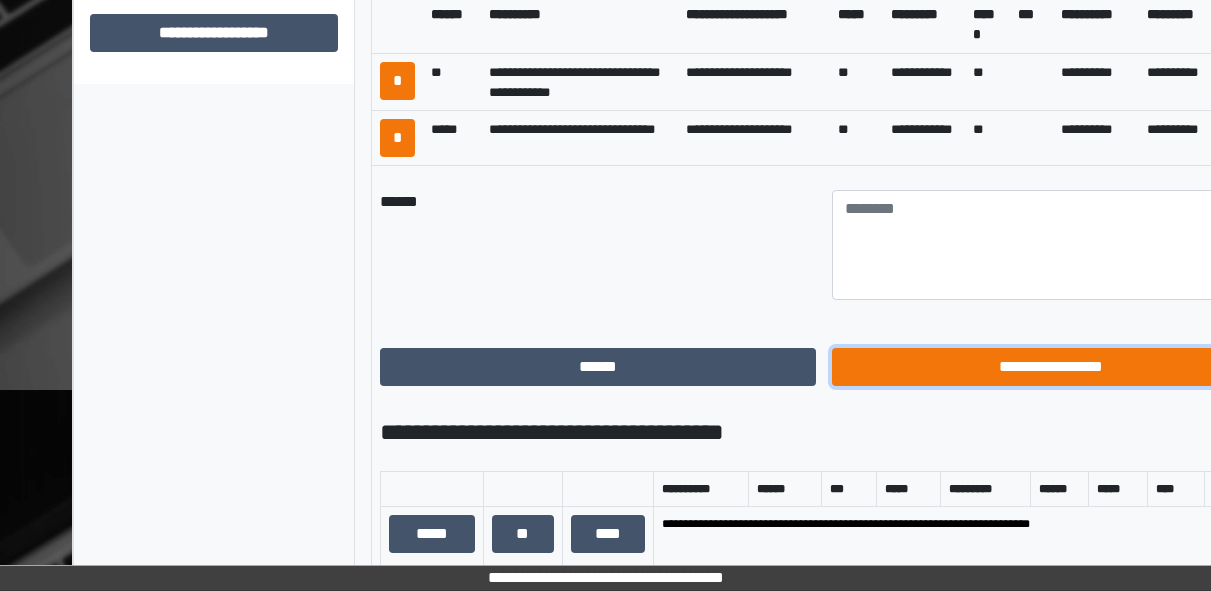 click on "**********" at bounding box center [1050, 367] 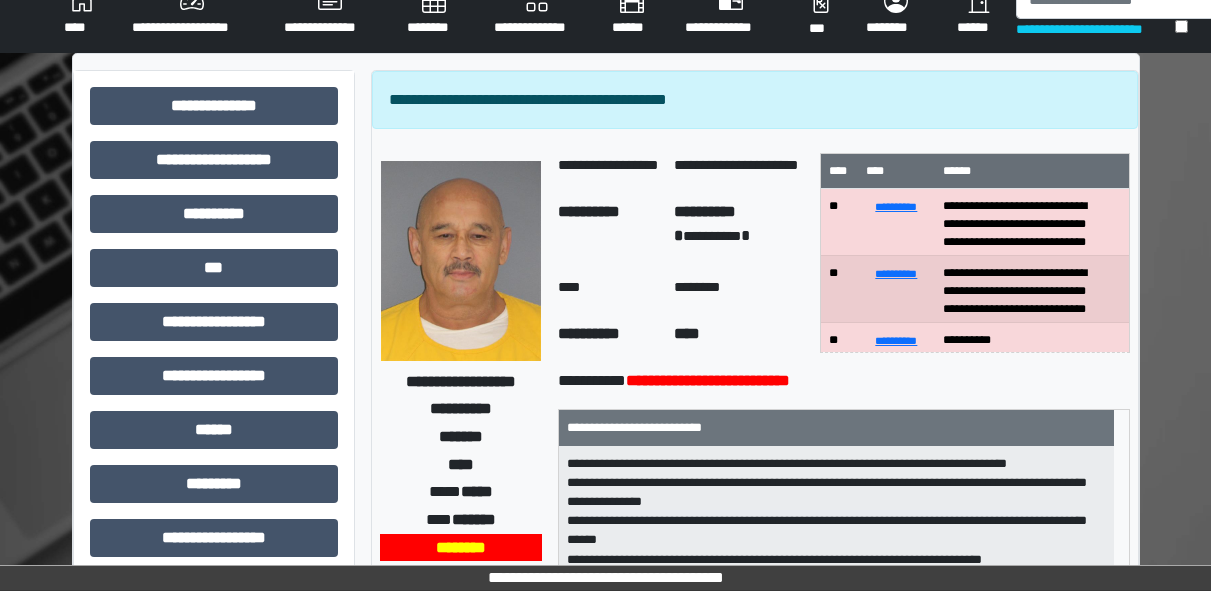 scroll, scrollTop: 0, scrollLeft: 0, axis: both 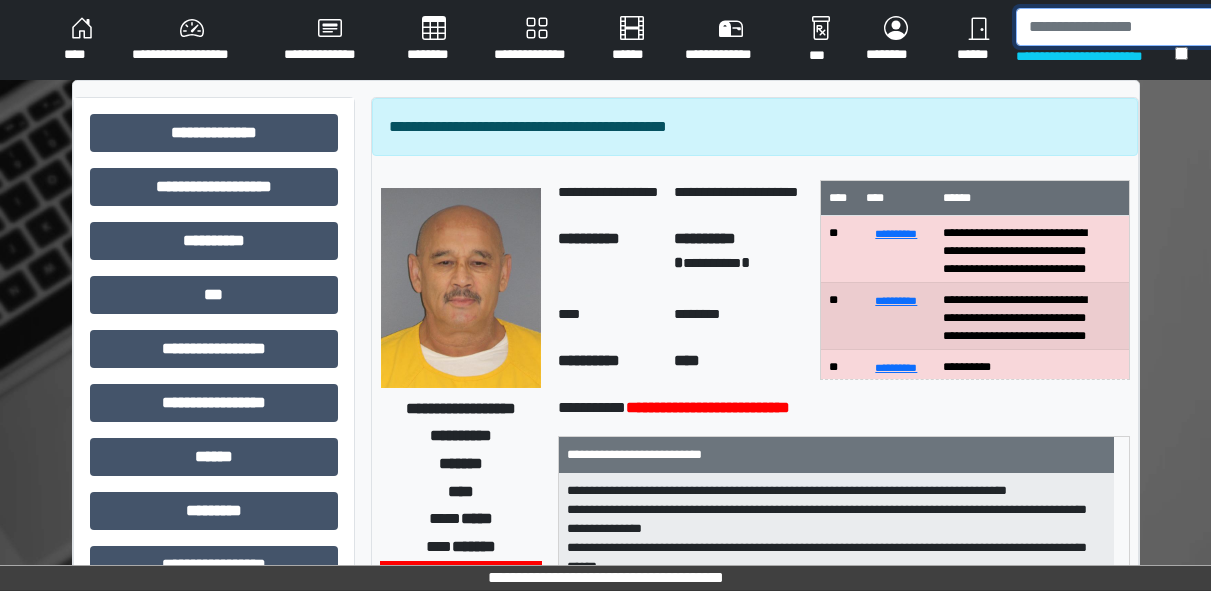 click at bounding box center [1119, 27] 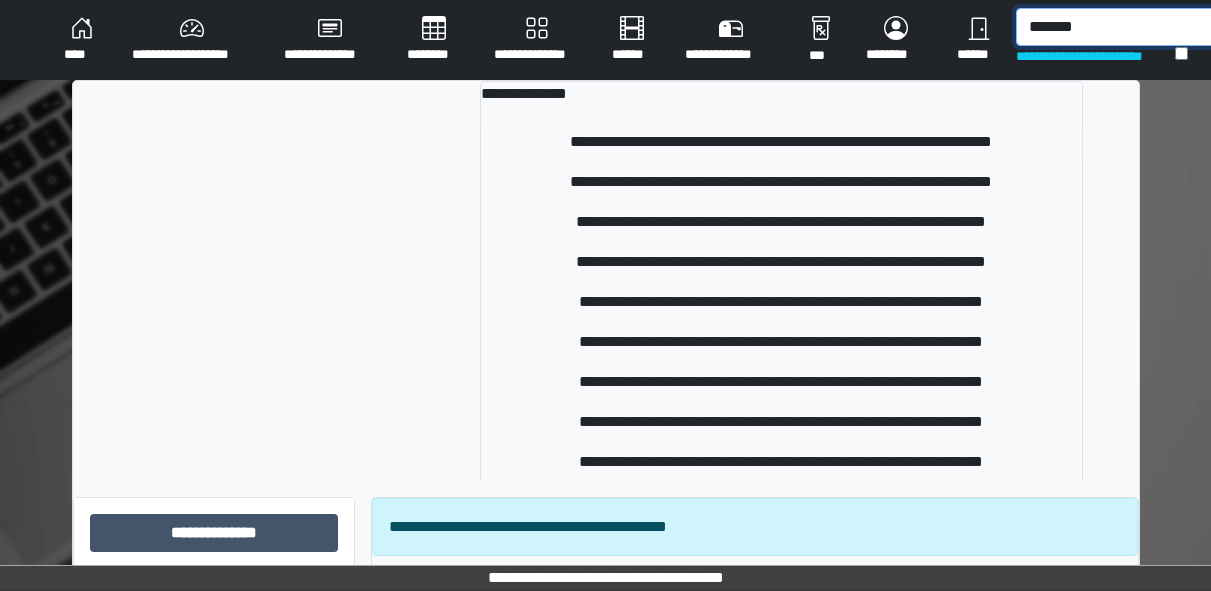 type on "*******" 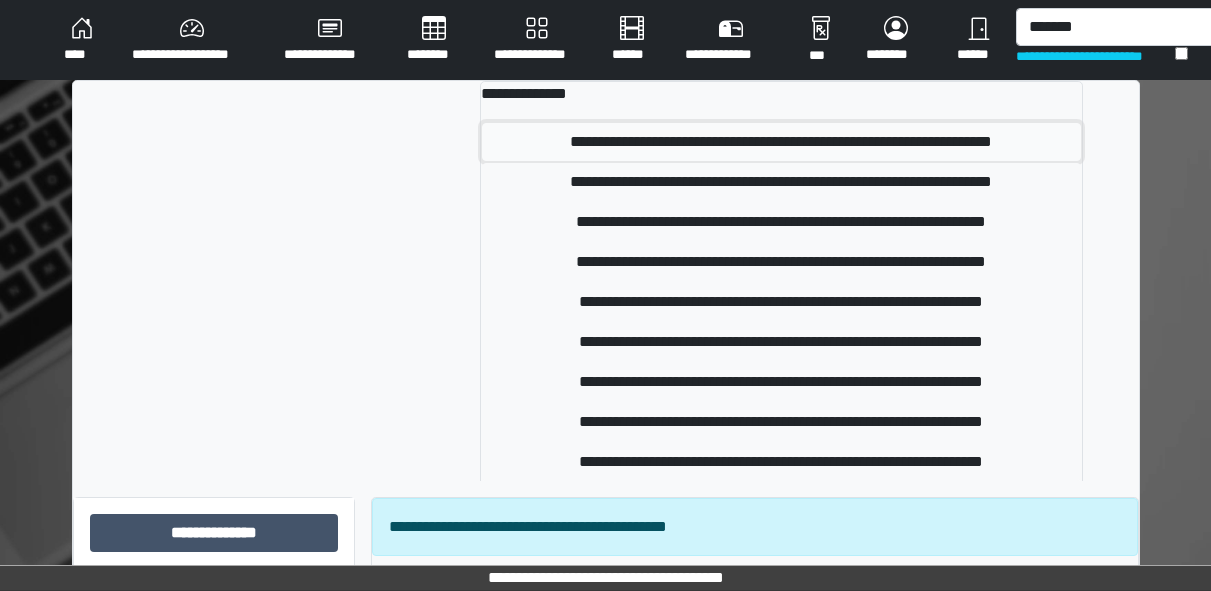 click on "**********" at bounding box center [781, 142] 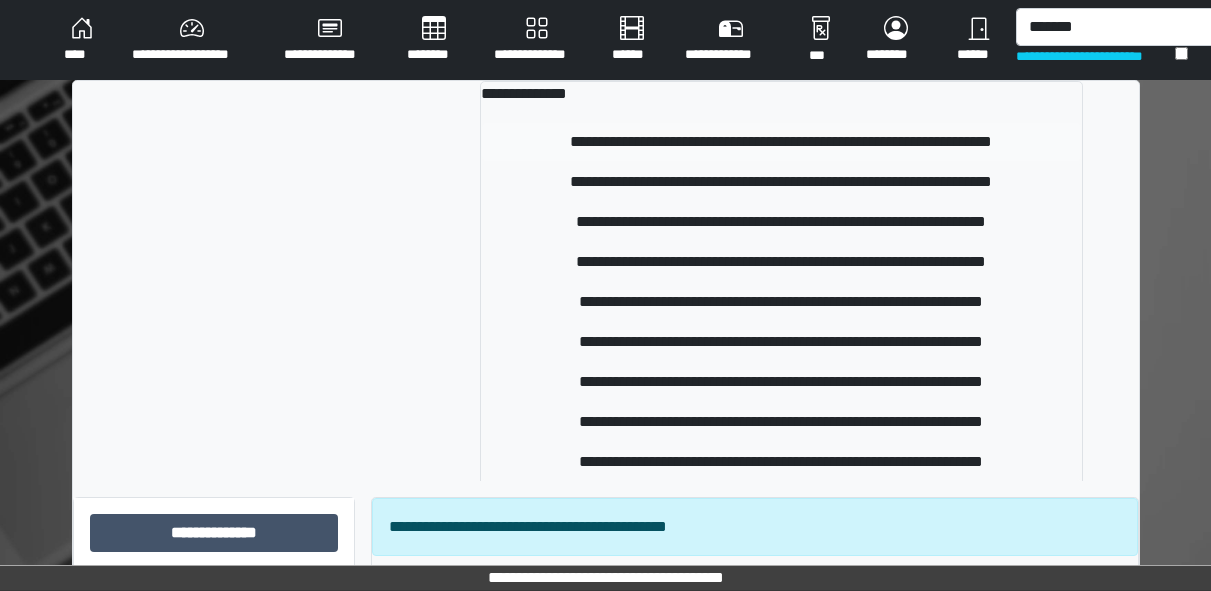 type 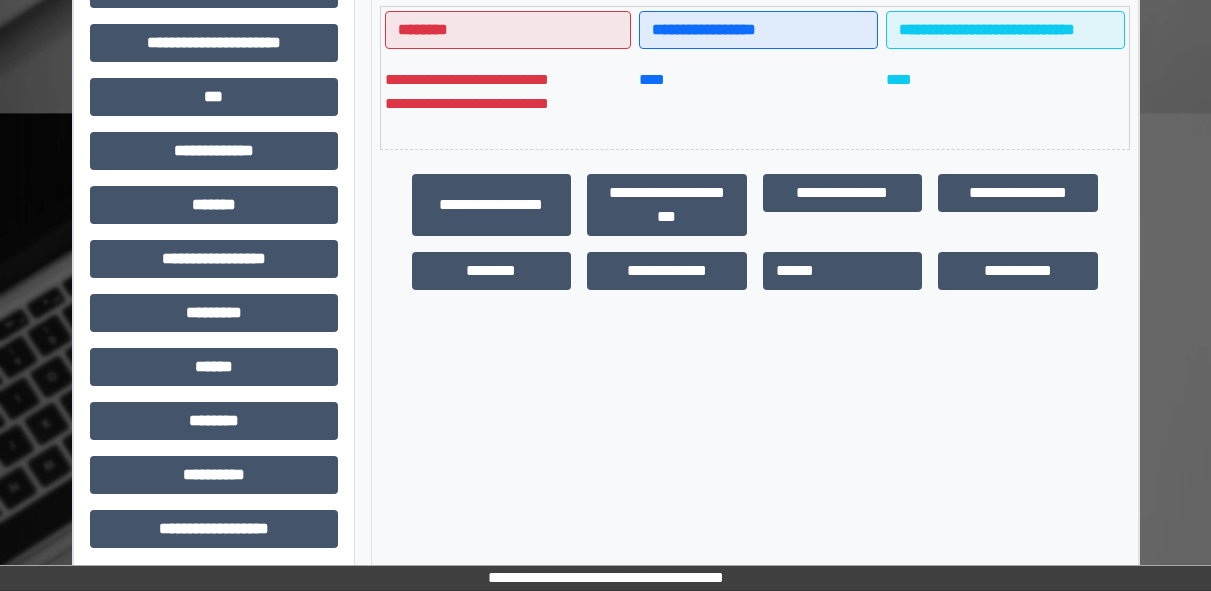 scroll, scrollTop: 583, scrollLeft: 0, axis: vertical 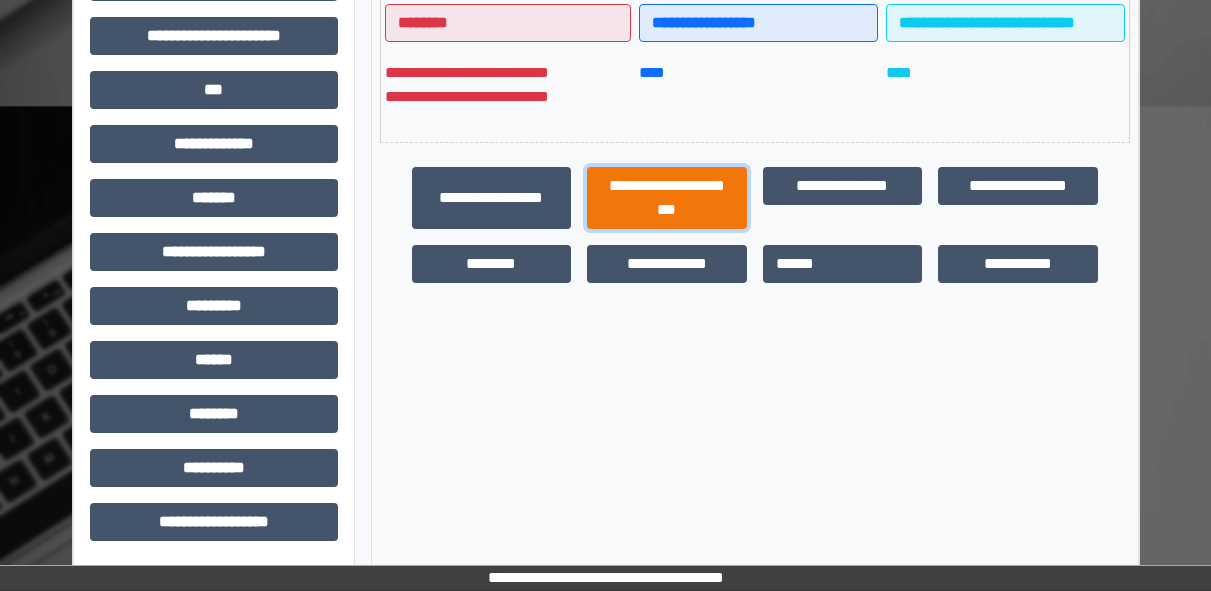 click on "**********" at bounding box center [667, 198] 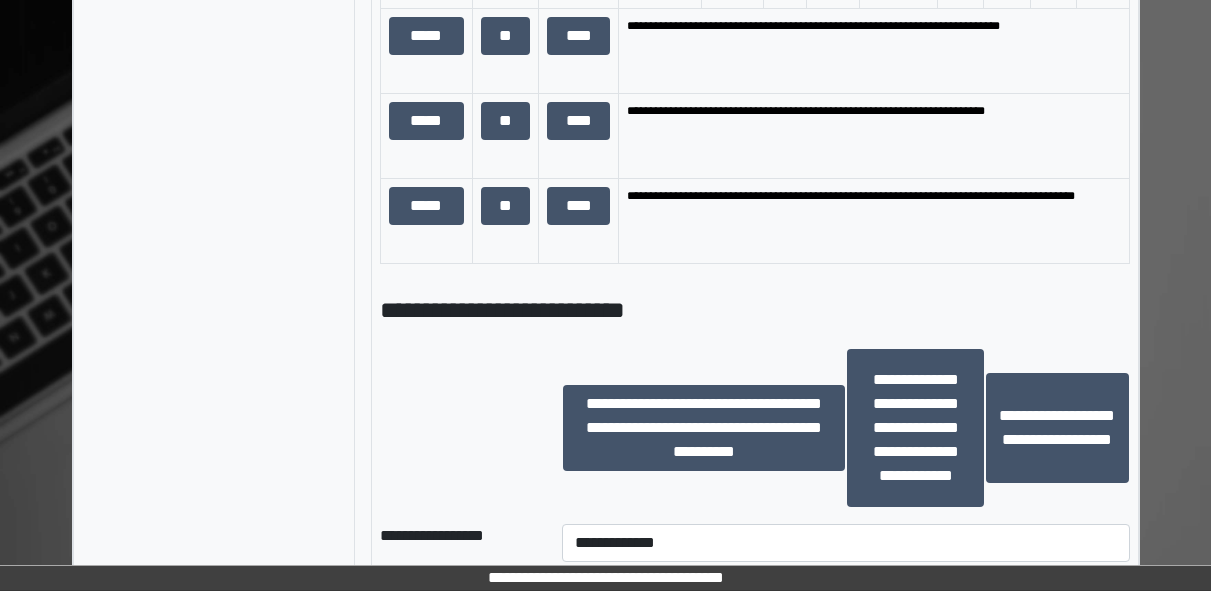 scroll, scrollTop: 1500, scrollLeft: 0, axis: vertical 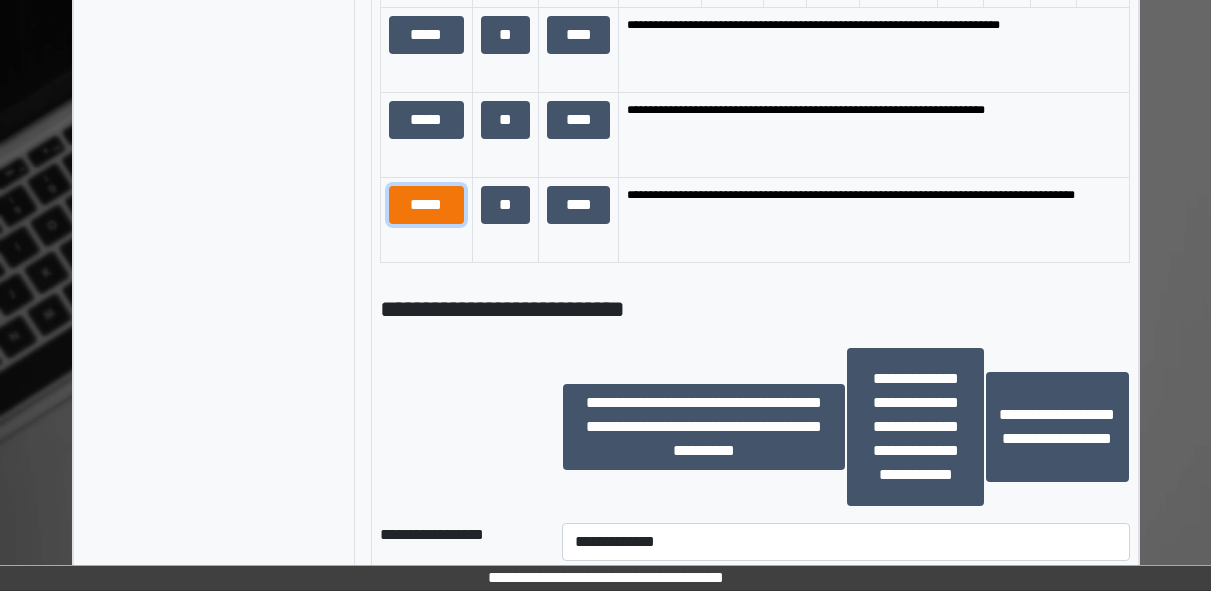 click on "*****" at bounding box center (426, 205) 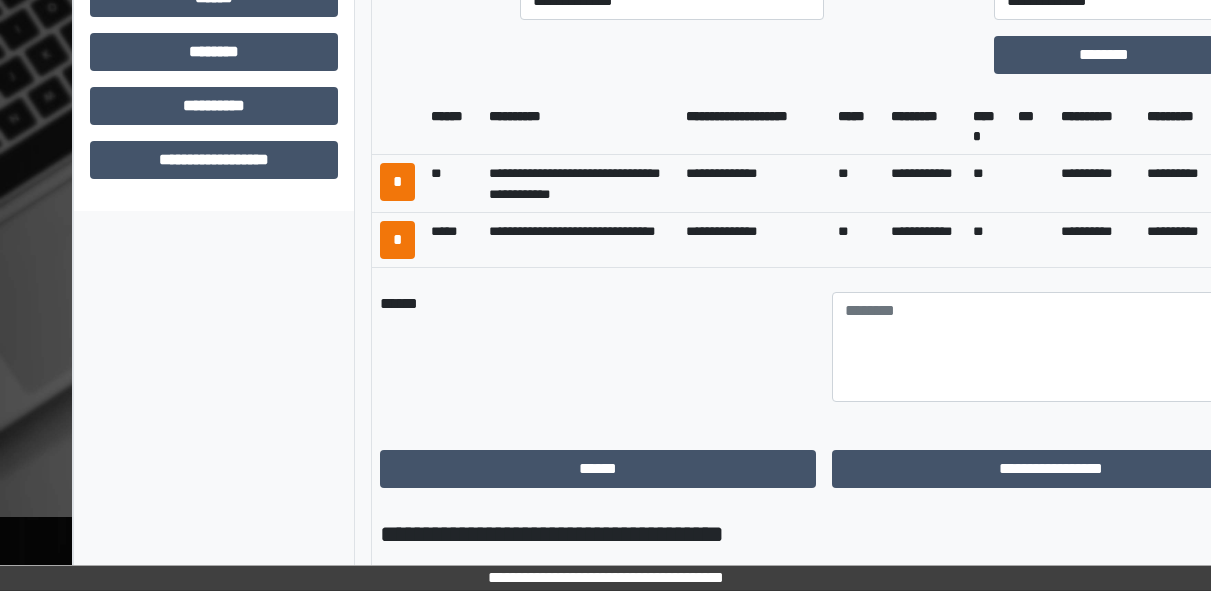 scroll, scrollTop: 806, scrollLeft: 0, axis: vertical 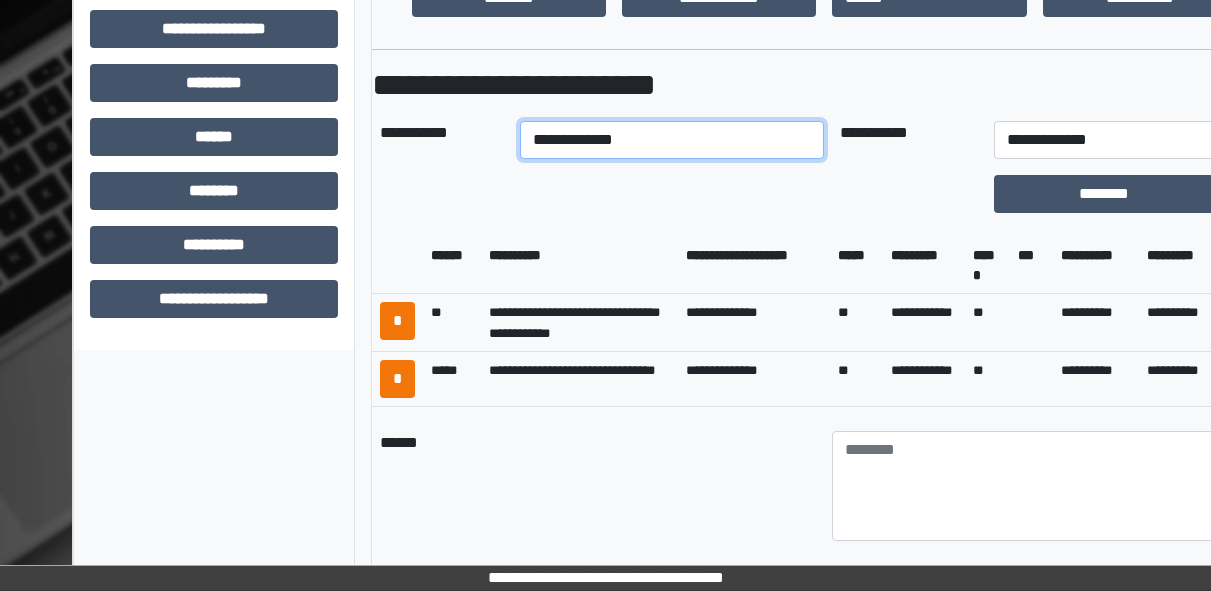click on "**********" at bounding box center [672, 140] 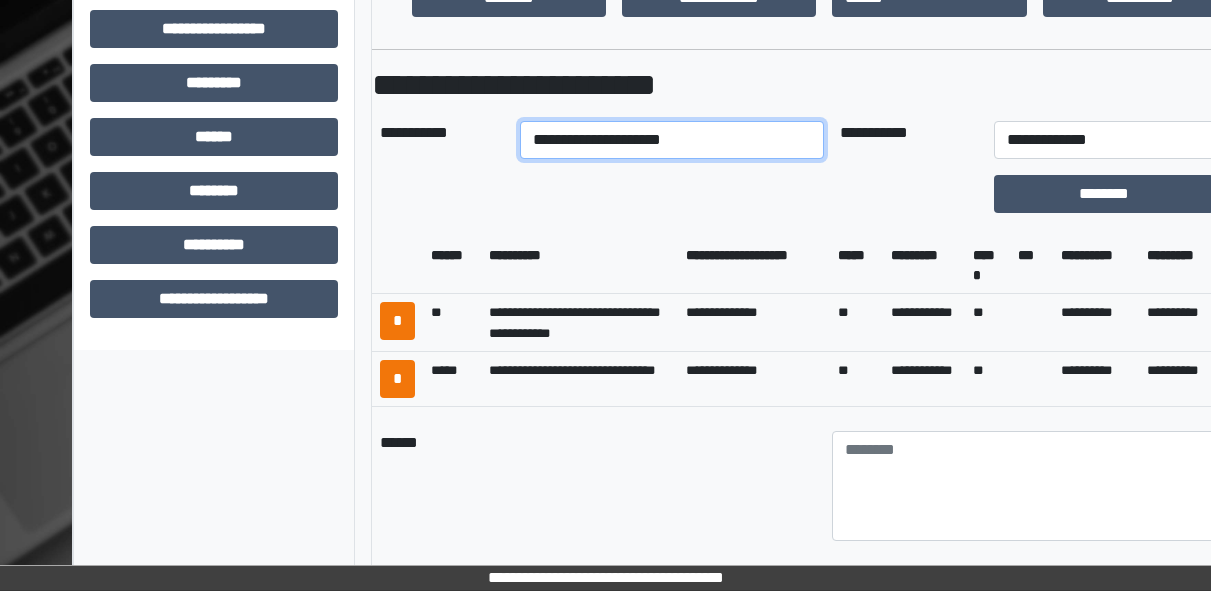 click on "**********" at bounding box center (672, 140) 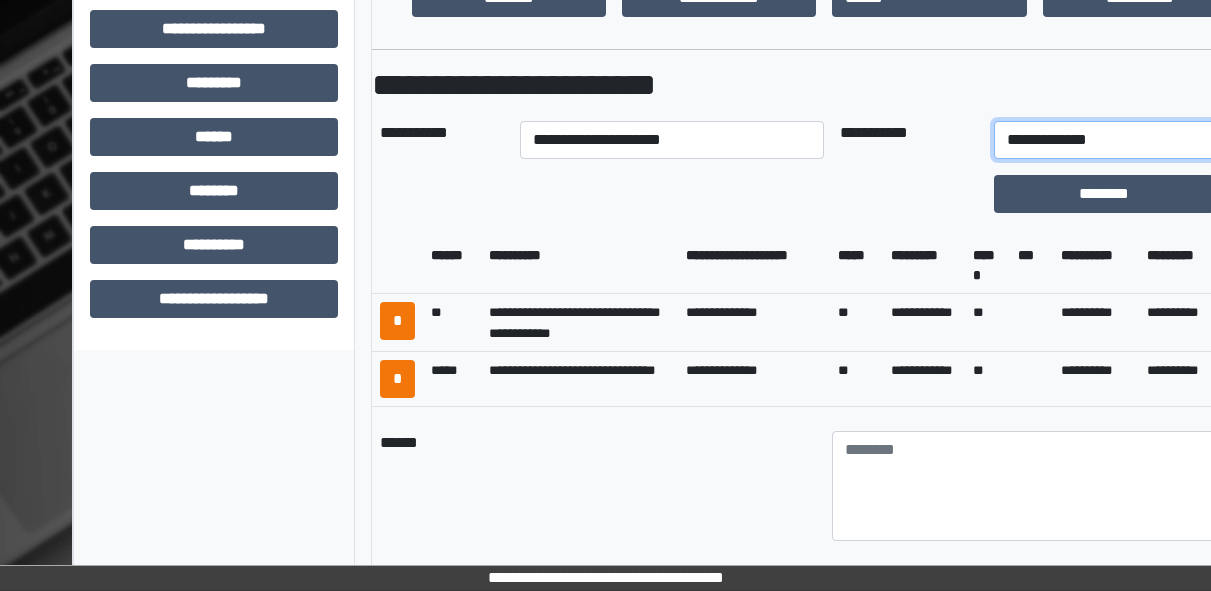 click on "**********" at bounding box center [1132, 140] 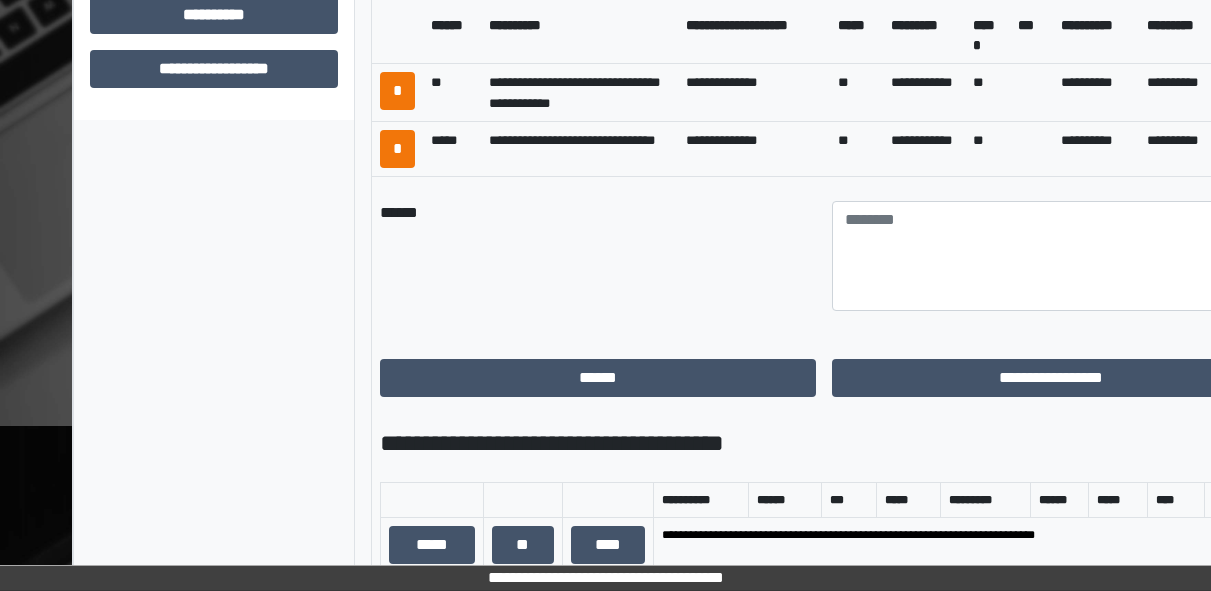 scroll, scrollTop: 1037, scrollLeft: 0, axis: vertical 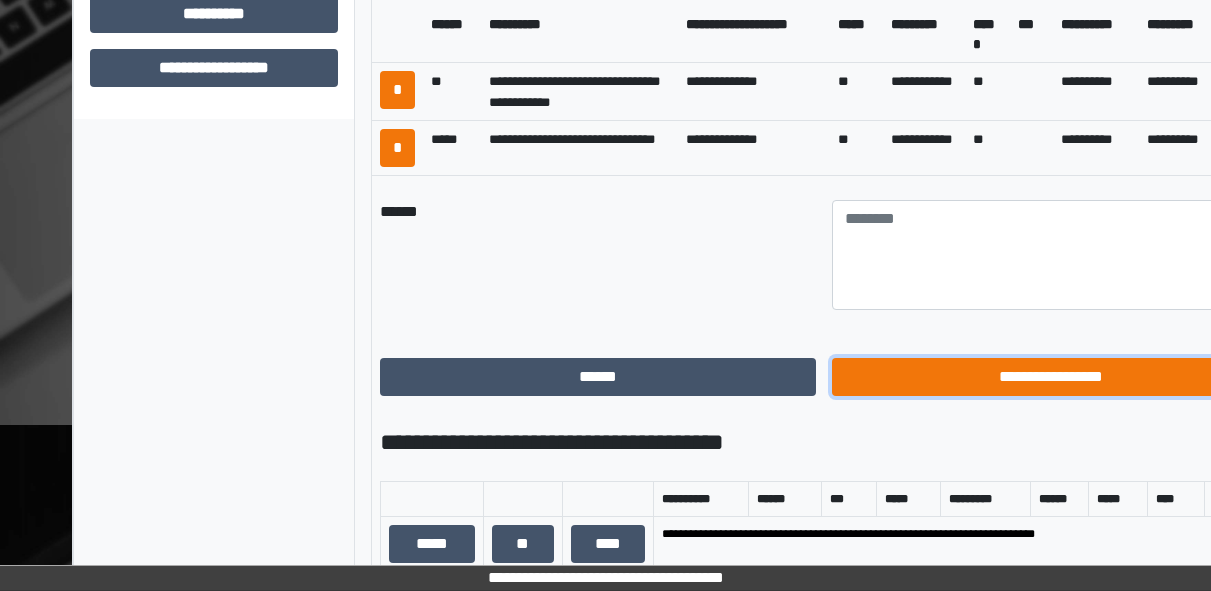 click on "**********" at bounding box center [1050, 377] 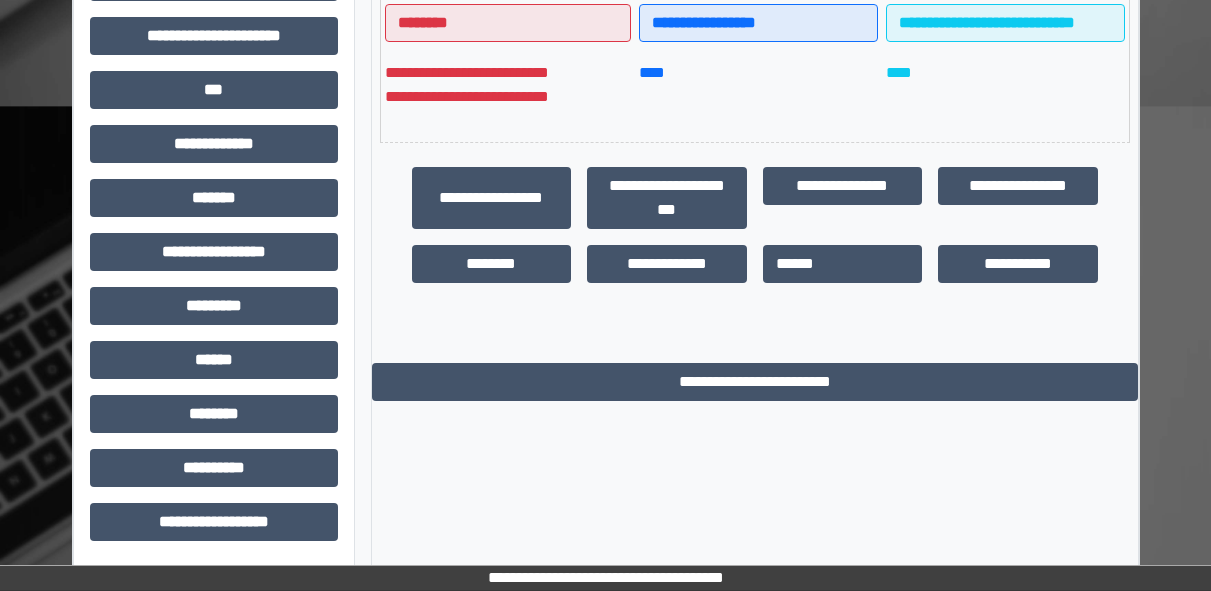 scroll, scrollTop: 583, scrollLeft: 0, axis: vertical 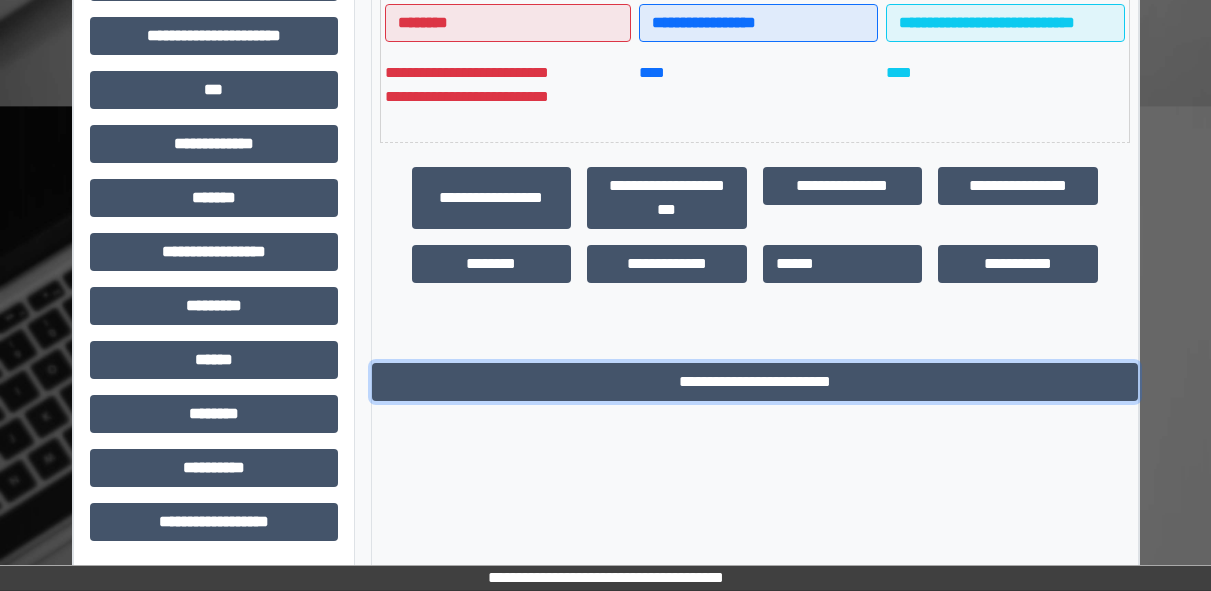 click on "**********" at bounding box center (755, 382) 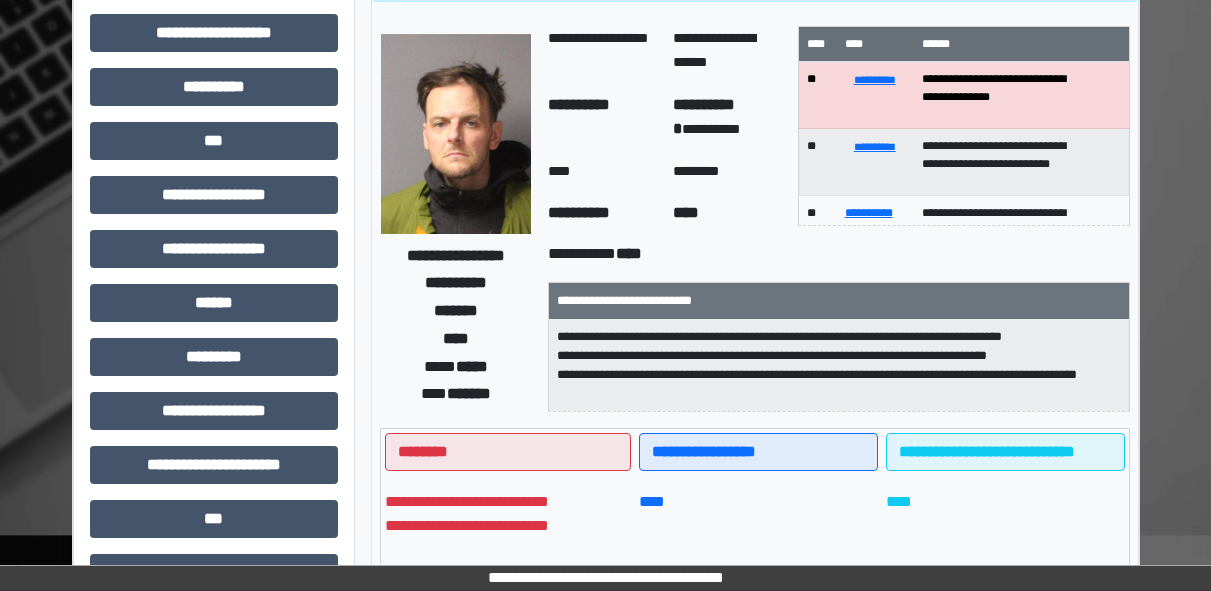 scroll, scrollTop: 0, scrollLeft: 0, axis: both 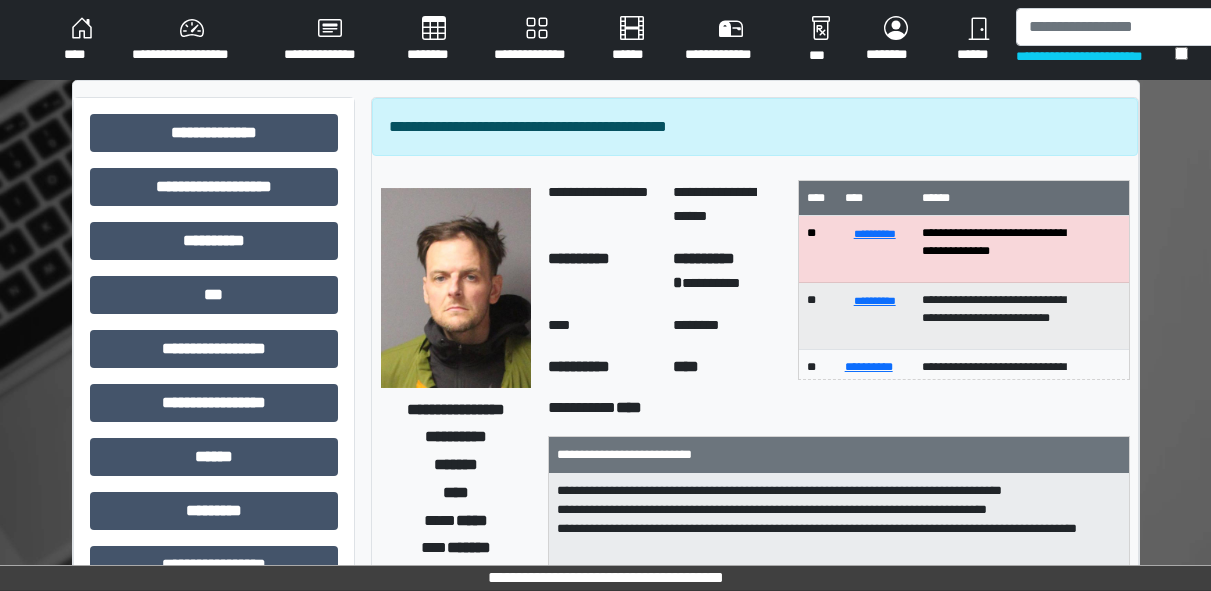 click on "****" at bounding box center [82, 40] 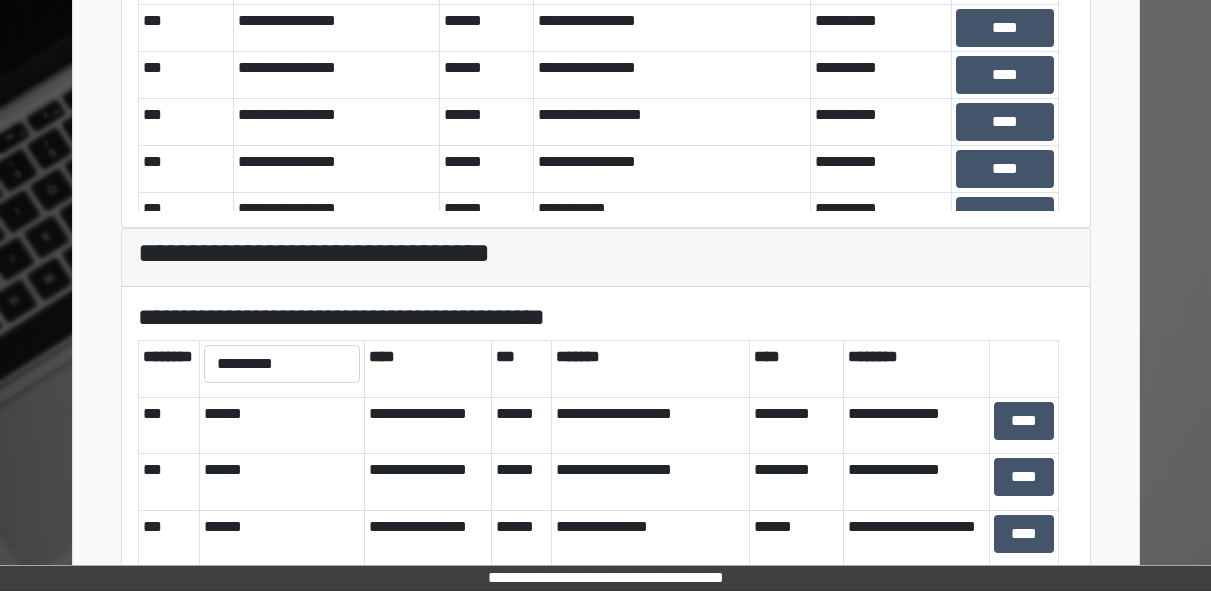 scroll, scrollTop: 810, scrollLeft: 0, axis: vertical 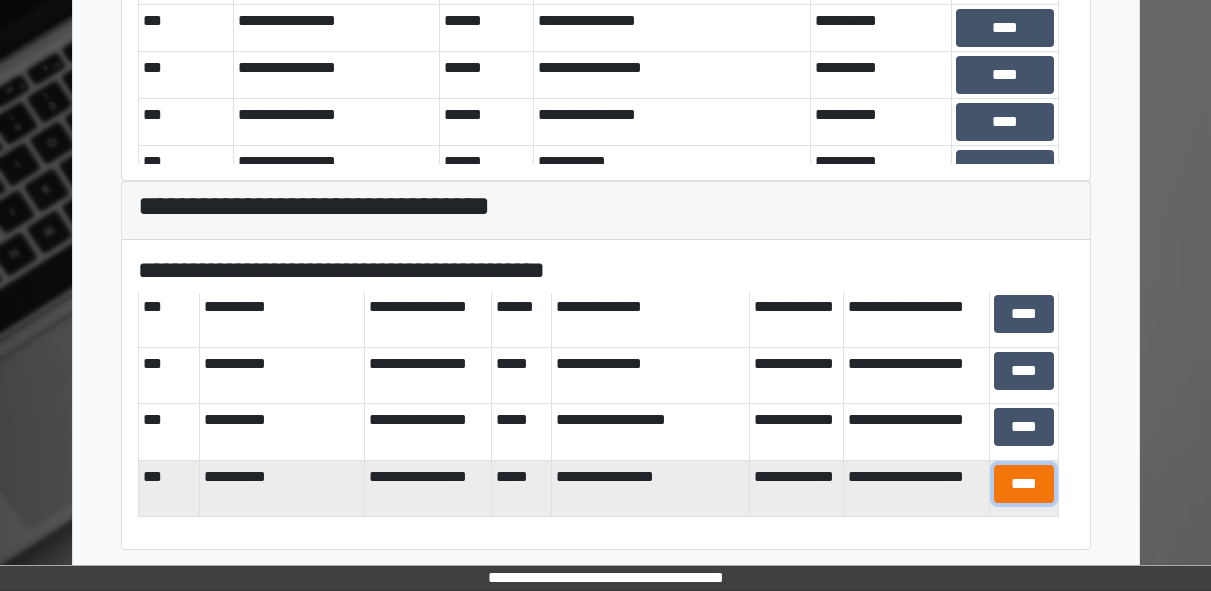 click on "****" at bounding box center (1024, 484) 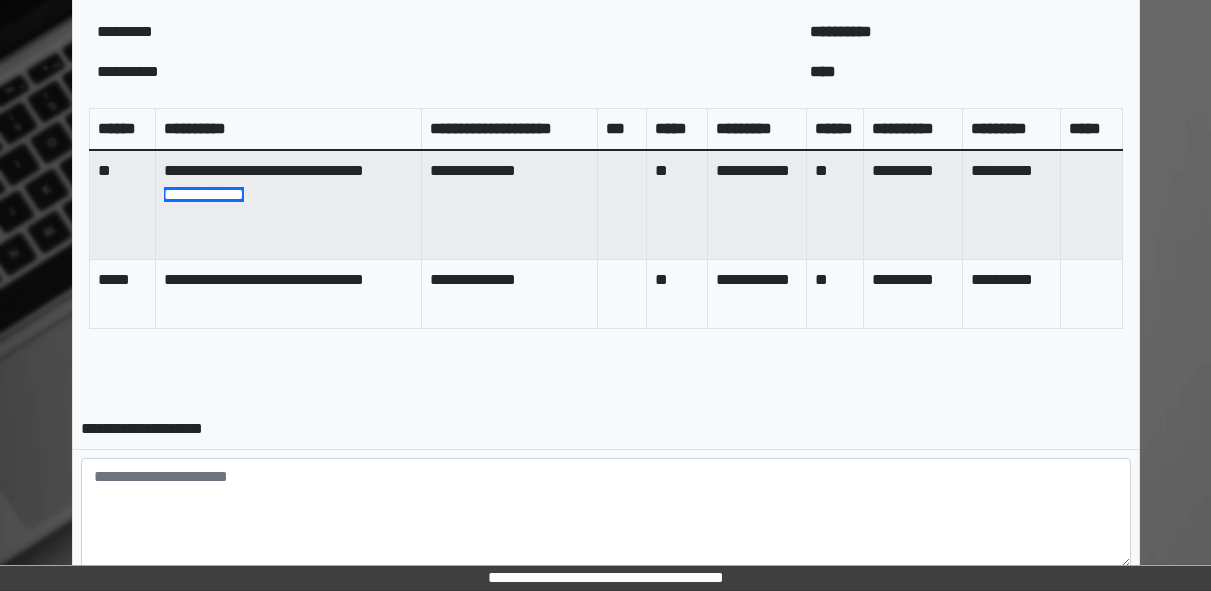 scroll, scrollTop: 949, scrollLeft: 0, axis: vertical 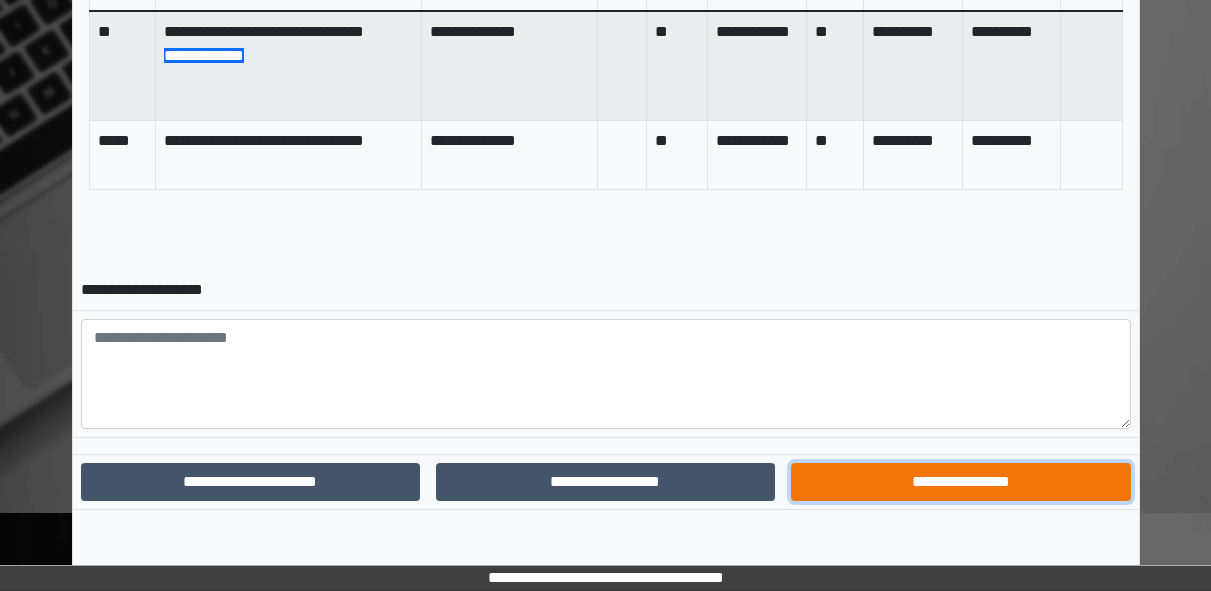 click on "**********" at bounding box center (960, 482) 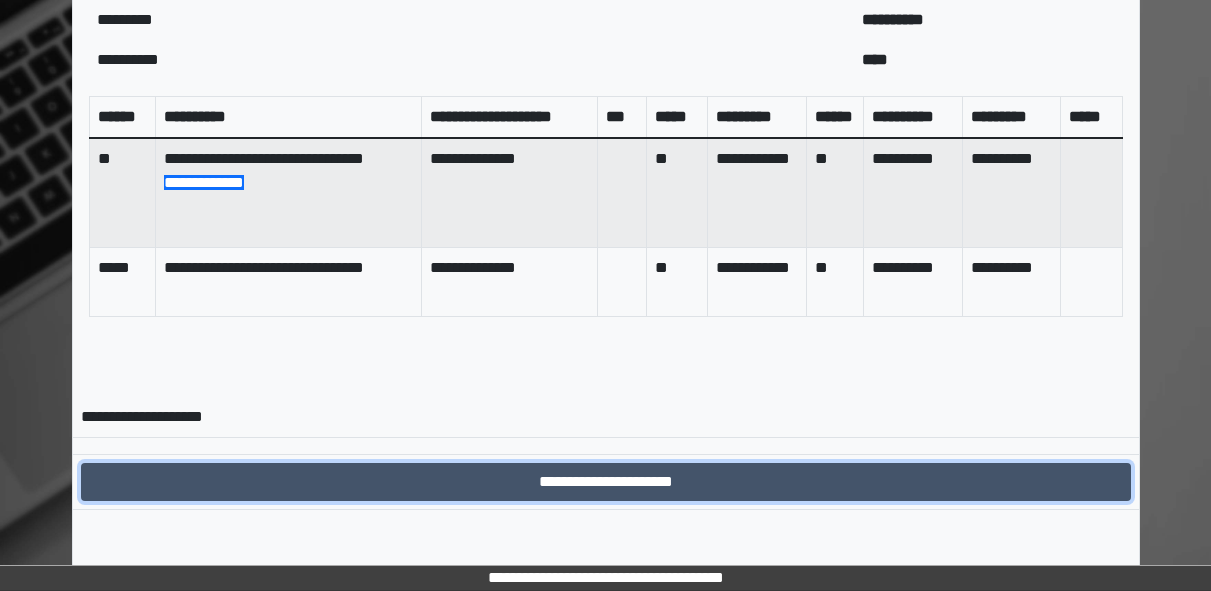 click on "**********" at bounding box center (606, 482) 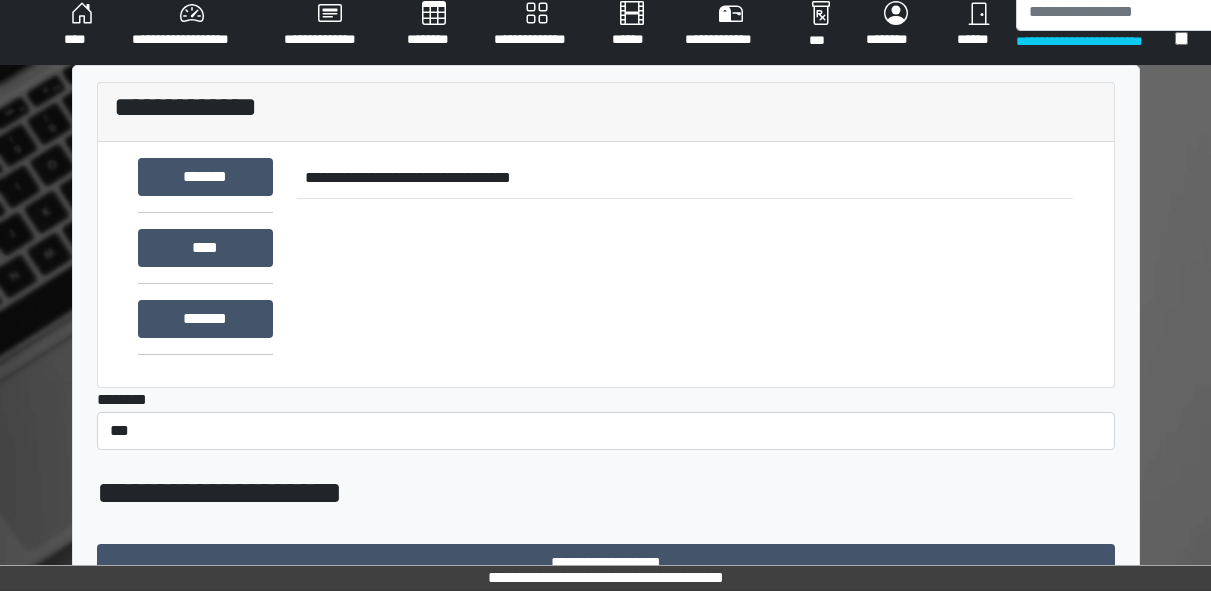 scroll, scrollTop: 810, scrollLeft: 0, axis: vertical 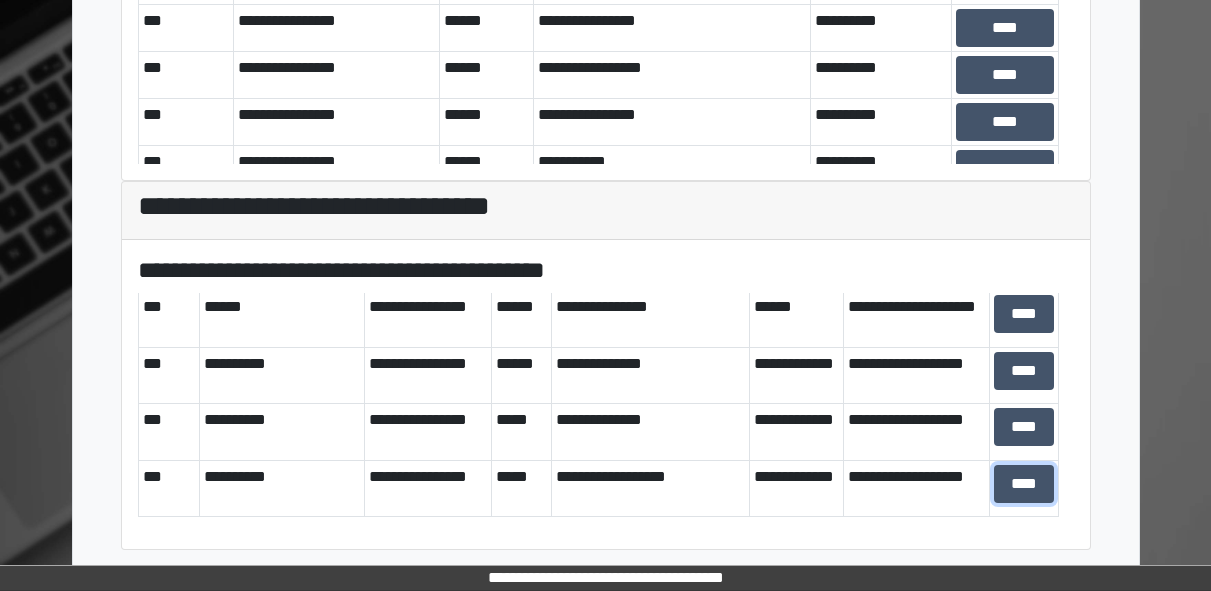 click on "****" at bounding box center (1024, 484) 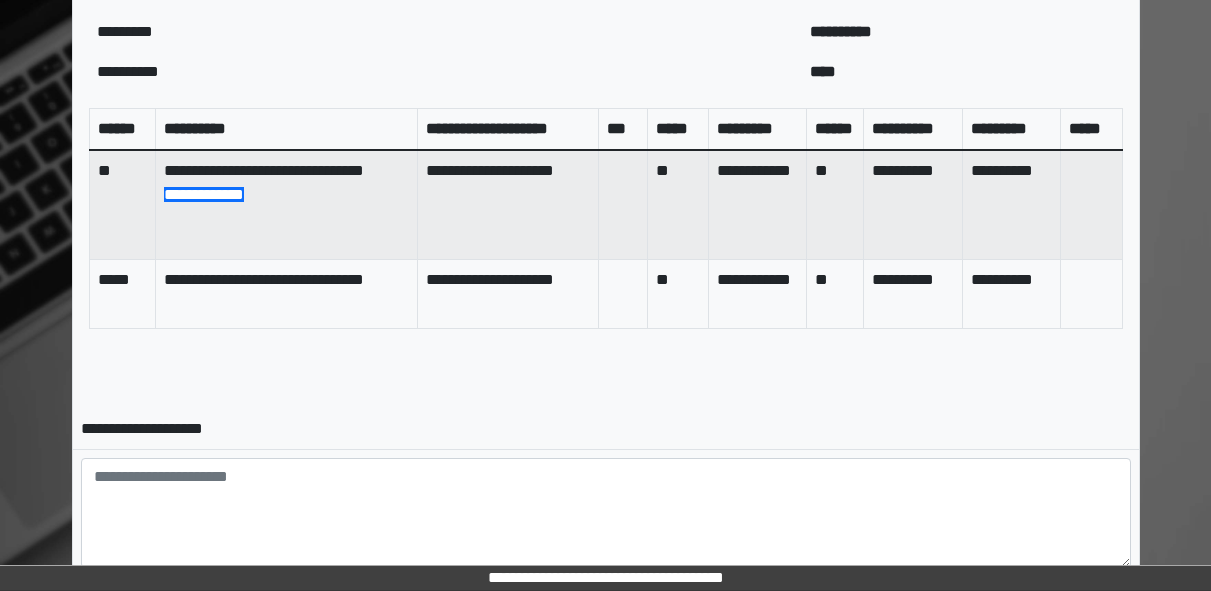 scroll, scrollTop: 949, scrollLeft: 0, axis: vertical 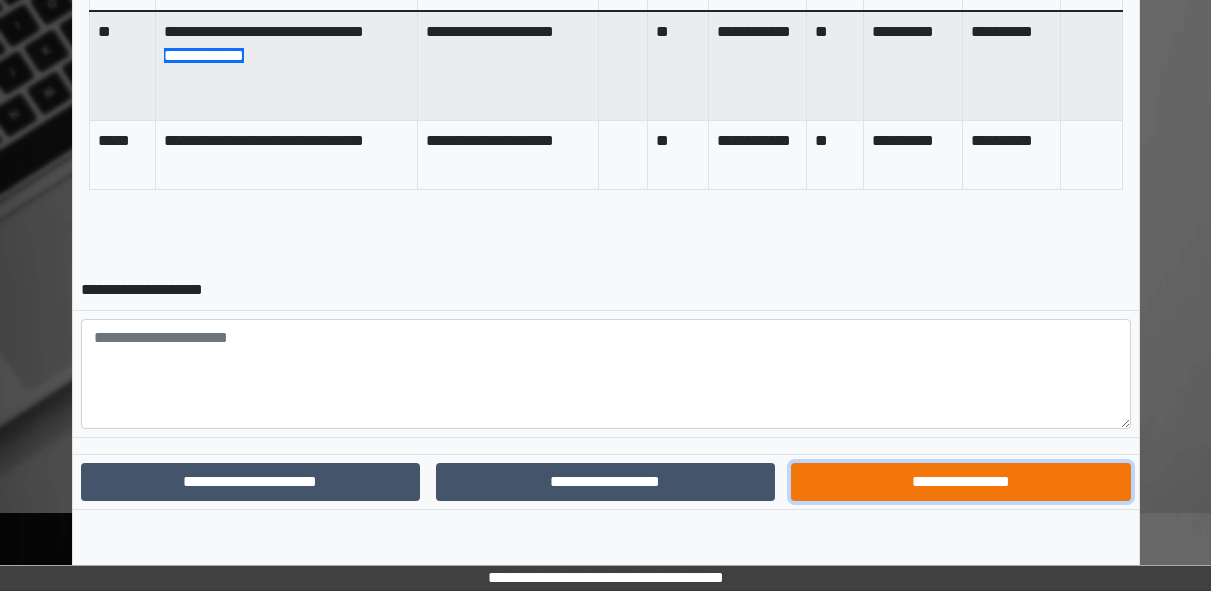 drag, startPoint x: 1006, startPoint y: 501, endPoint x: 1027, endPoint y: 491, distance: 23.259407 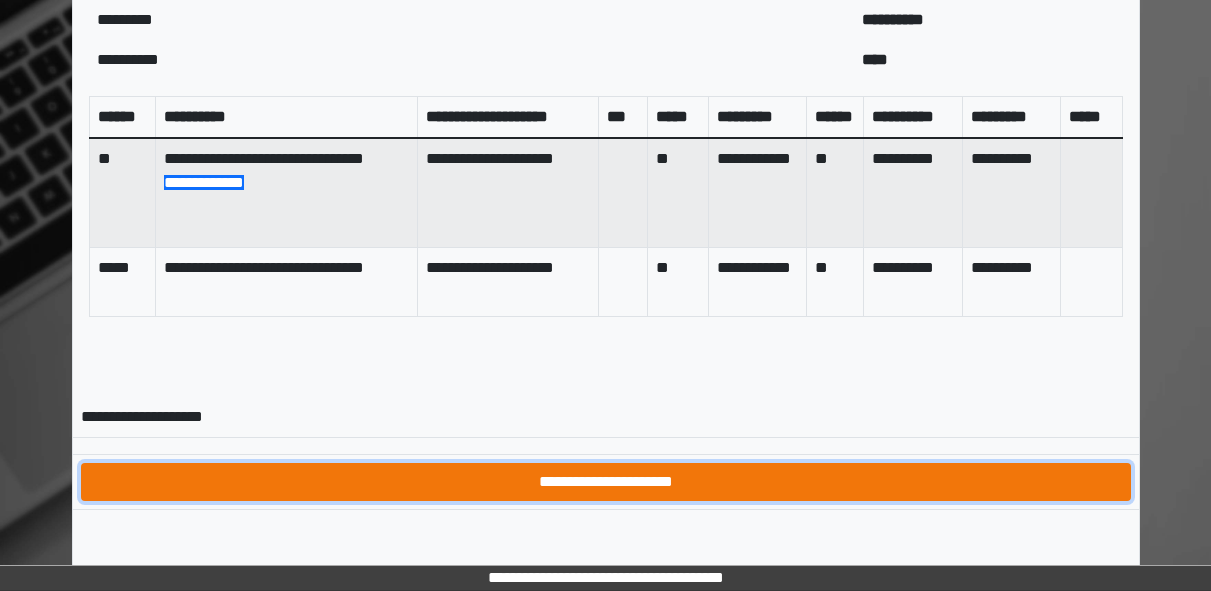 click on "**********" at bounding box center [606, 482] 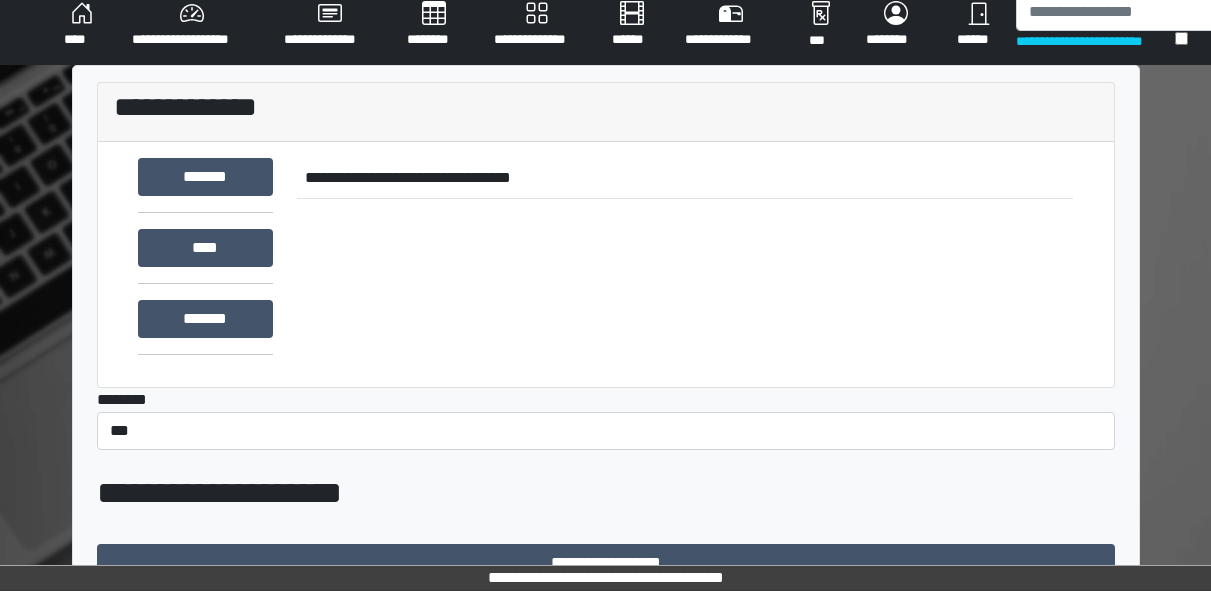scroll, scrollTop: 810, scrollLeft: 0, axis: vertical 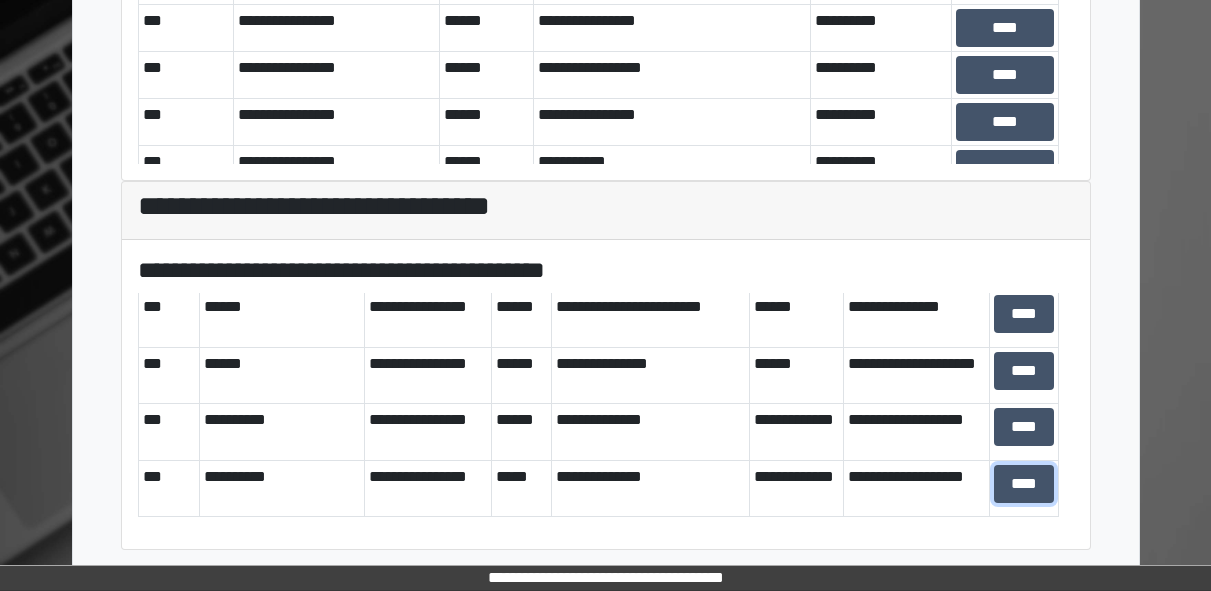 click on "****" at bounding box center [1024, 484] 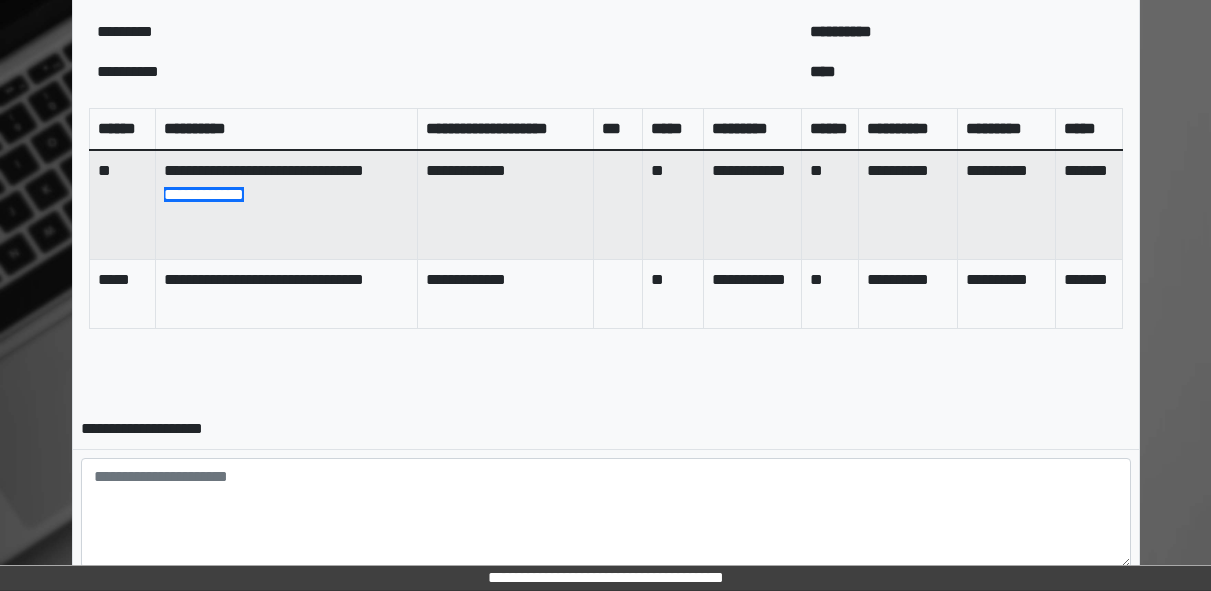 scroll, scrollTop: 949, scrollLeft: 0, axis: vertical 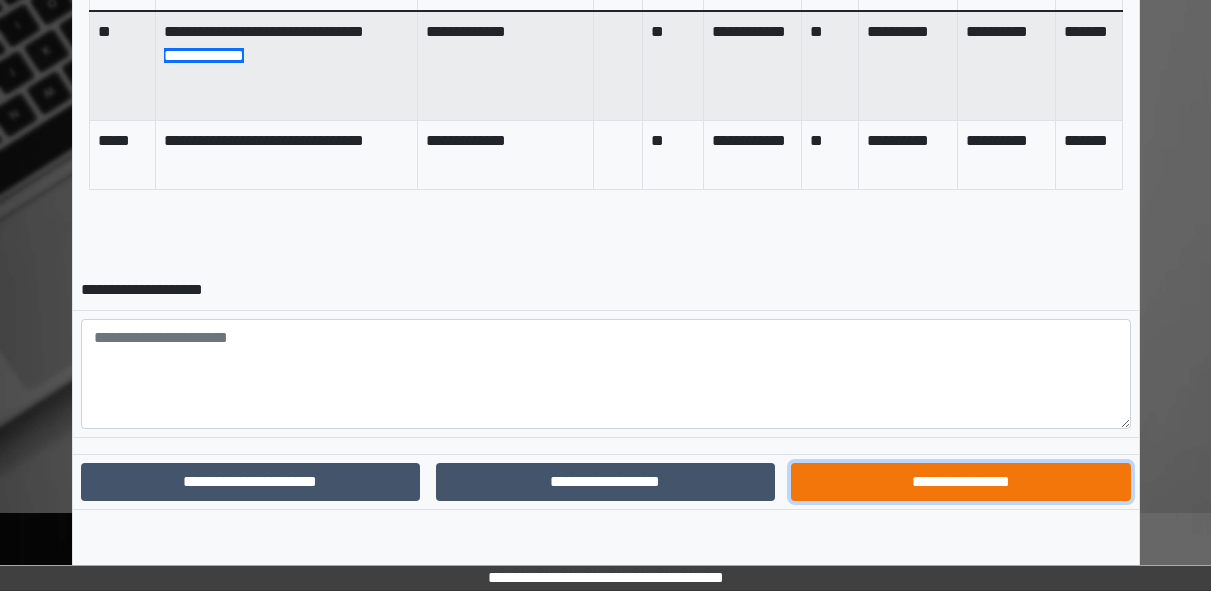 click on "**********" at bounding box center [960, 482] 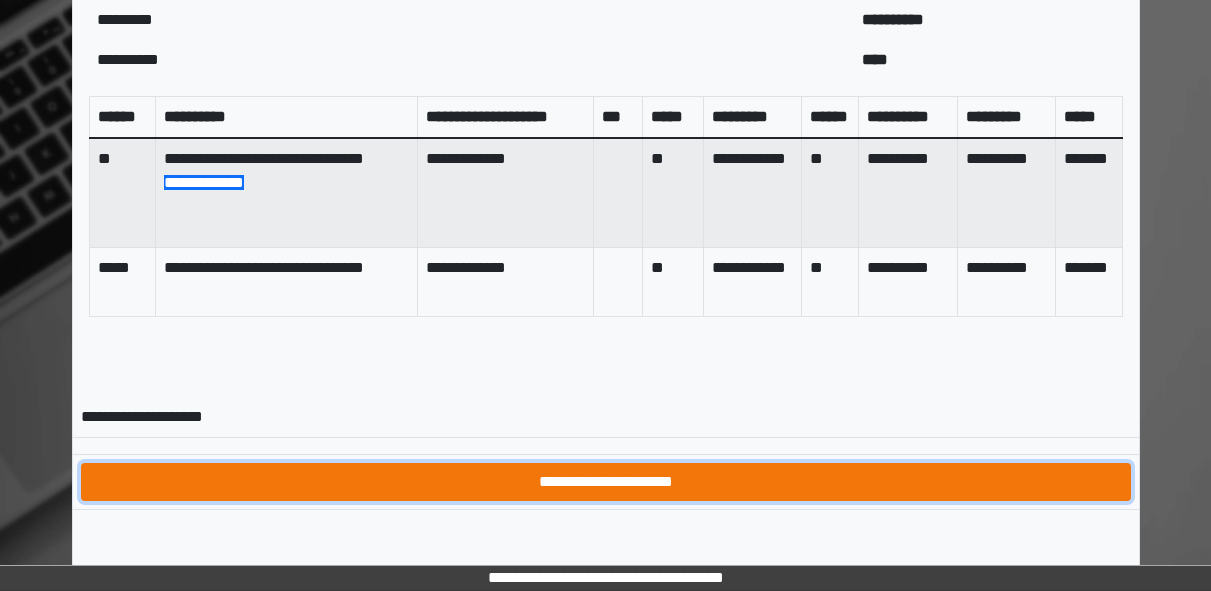 click on "**********" at bounding box center (606, 482) 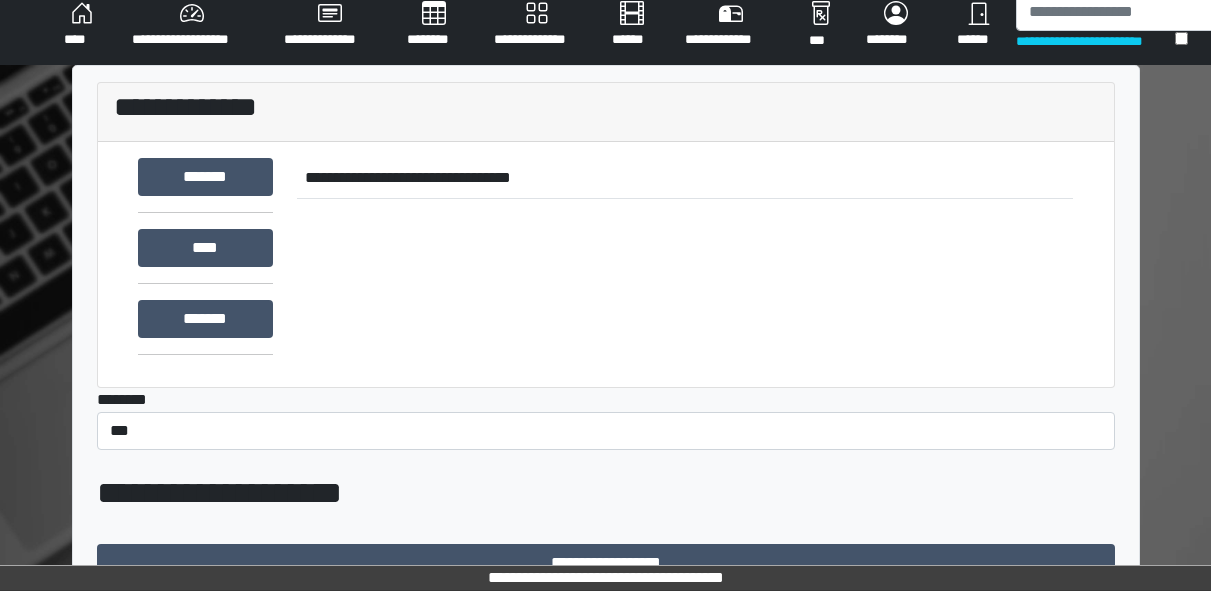 scroll, scrollTop: 810, scrollLeft: 0, axis: vertical 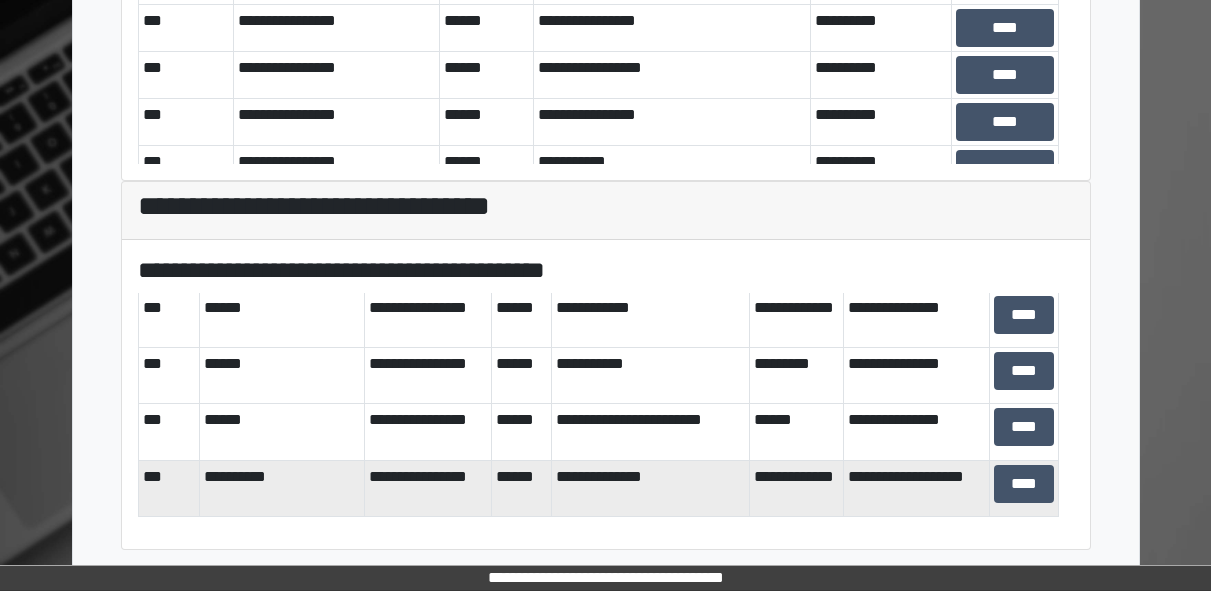 click on "****" at bounding box center (1023, 488) 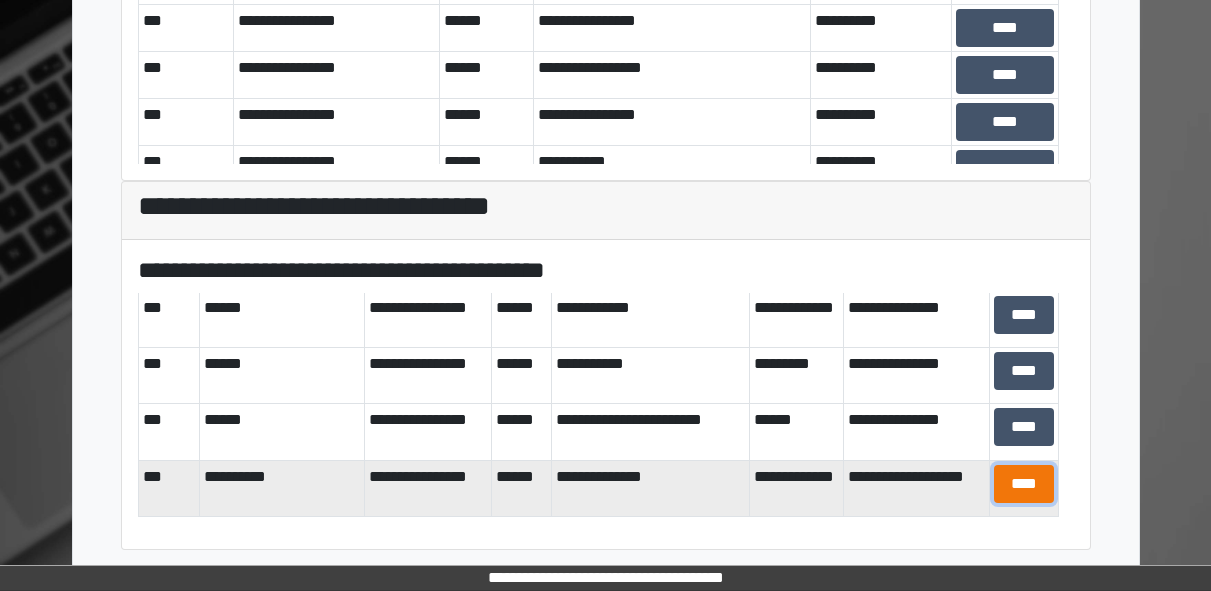 click on "****" at bounding box center (1024, 484) 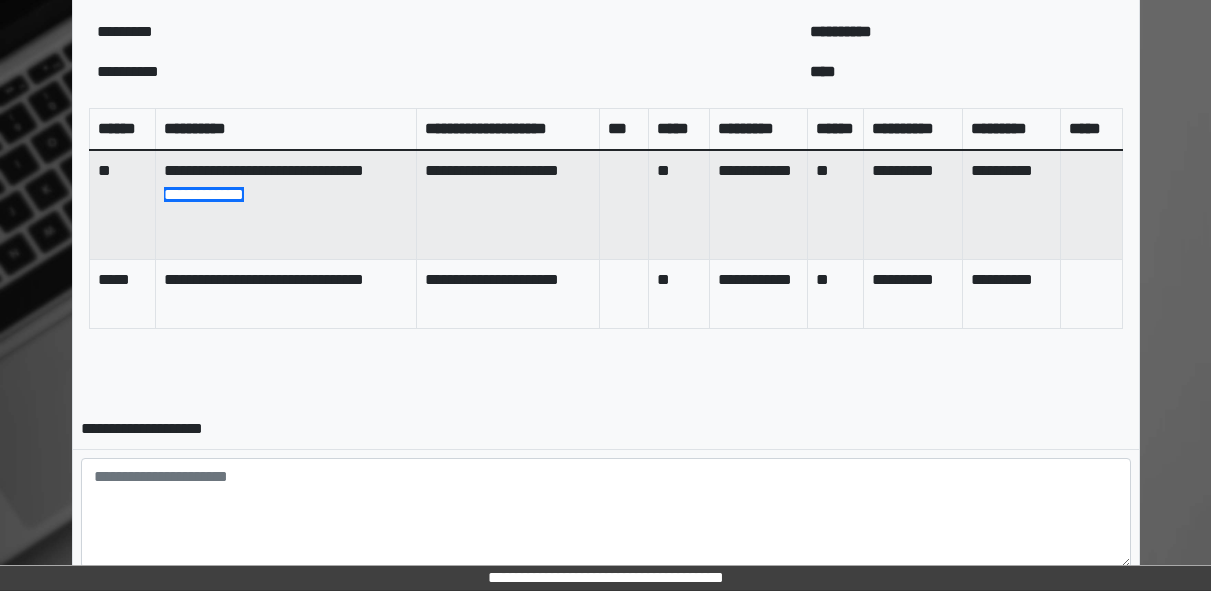 scroll, scrollTop: 949, scrollLeft: 0, axis: vertical 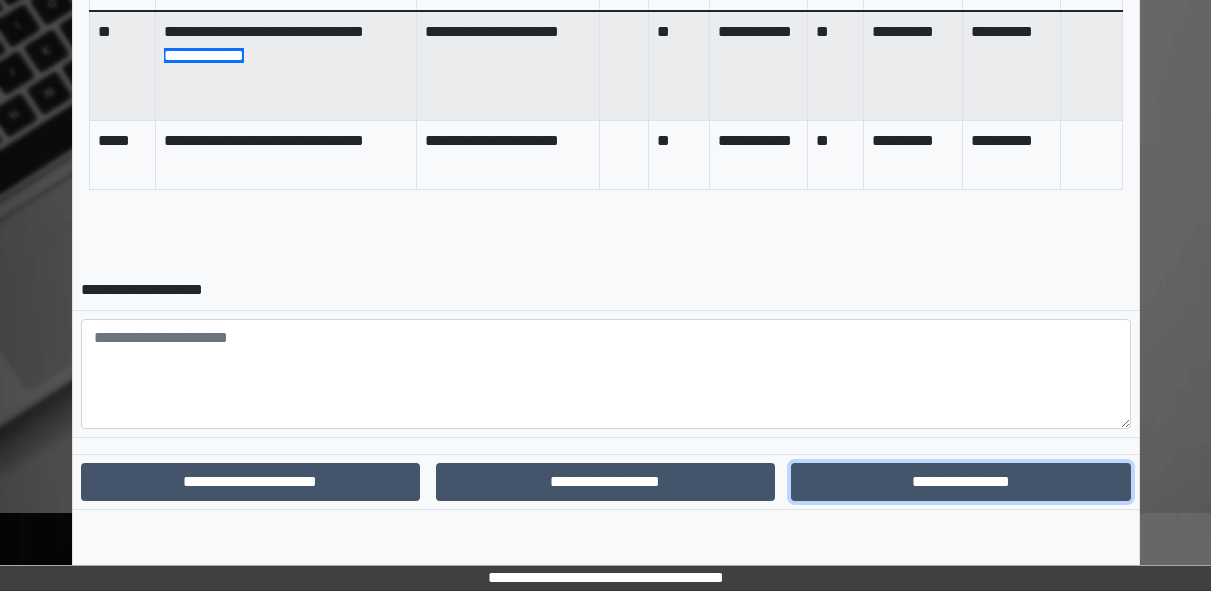 click on "**********" at bounding box center (960, 482) 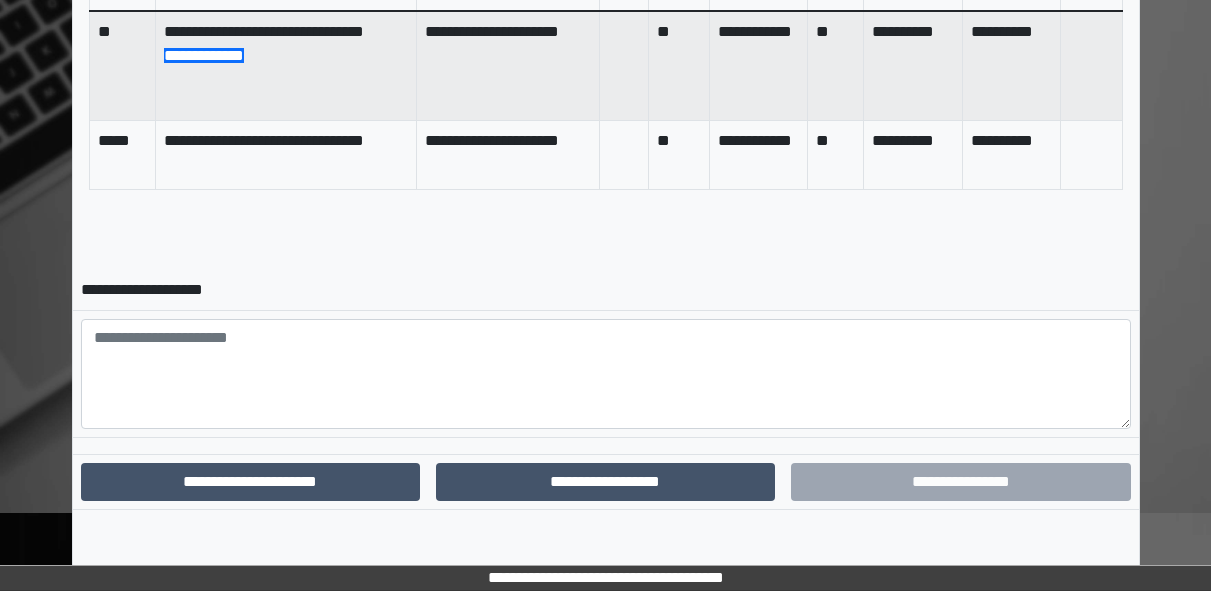 scroll, scrollTop: 846, scrollLeft: 0, axis: vertical 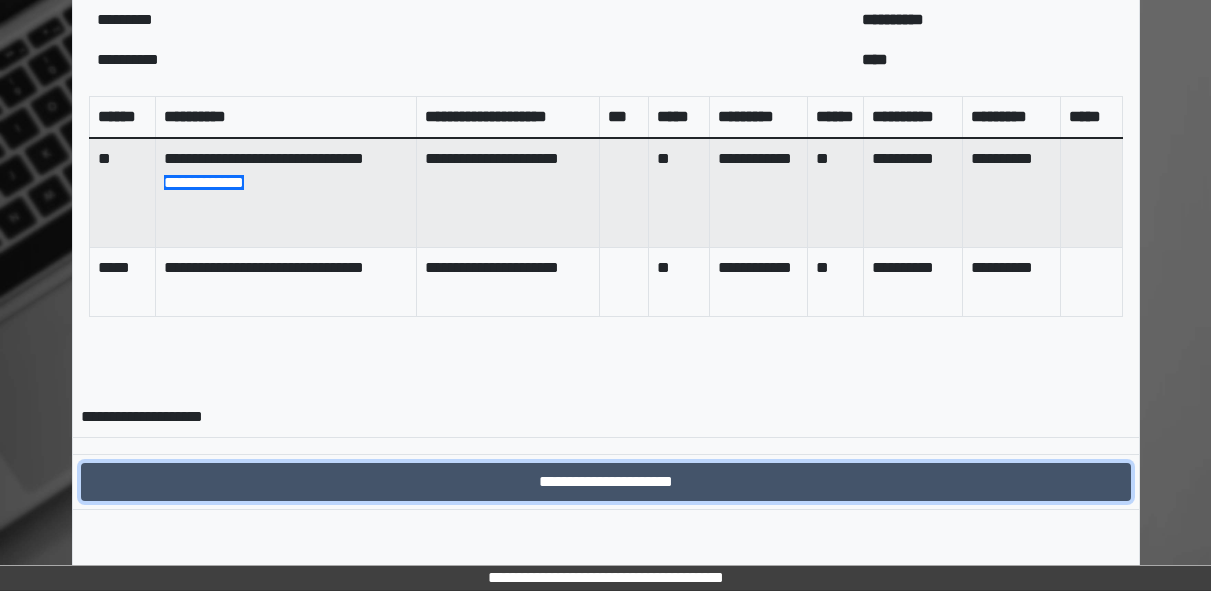 click on "**********" at bounding box center (606, 482) 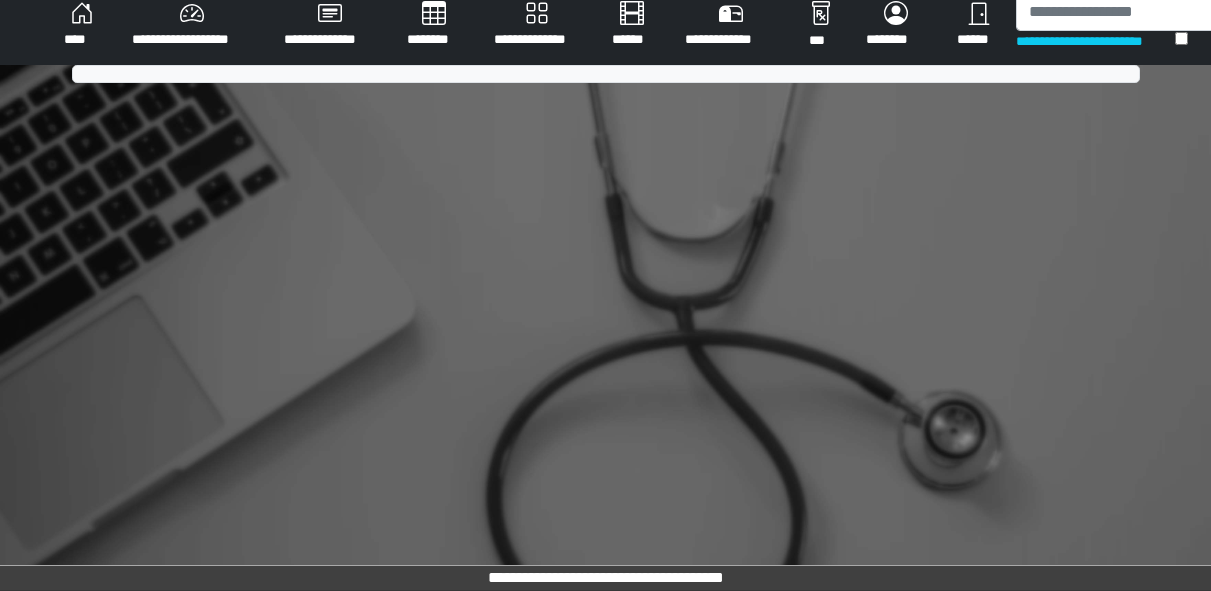 scroll, scrollTop: 810, scrollLeft: 0, axis: vertical 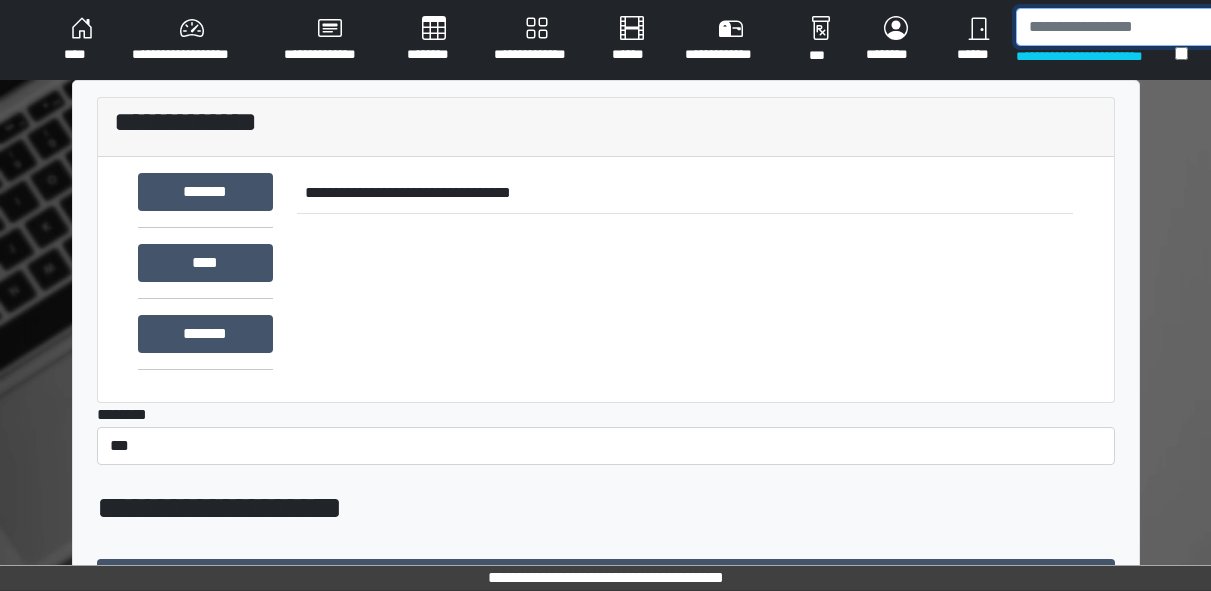 click at bounding box center (1119, 27) 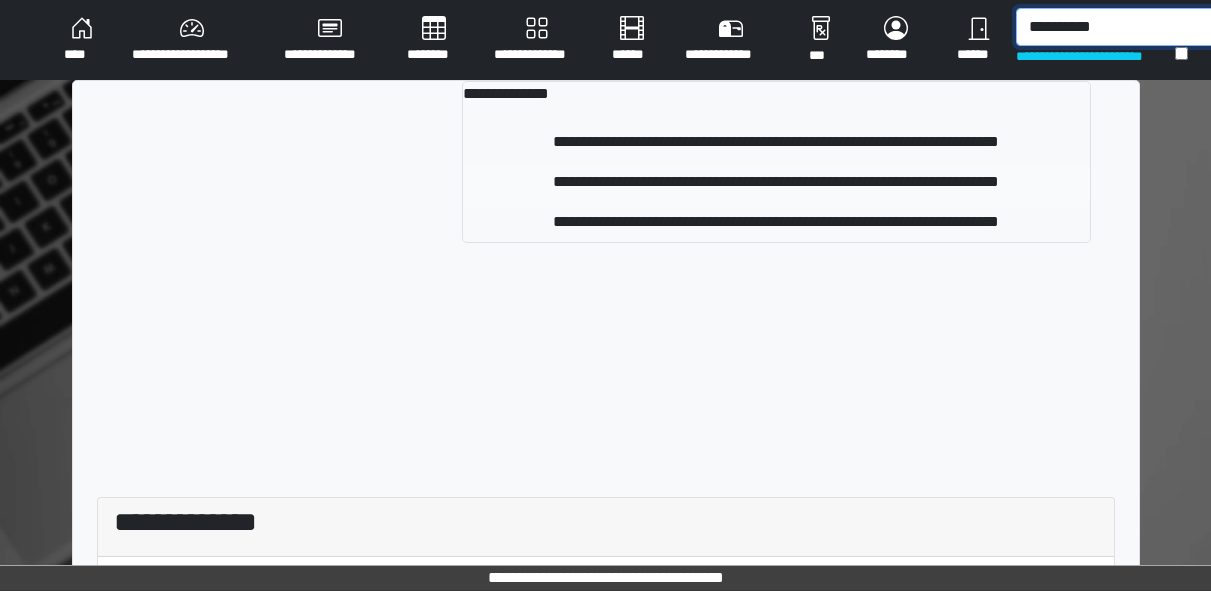 type on "**********" 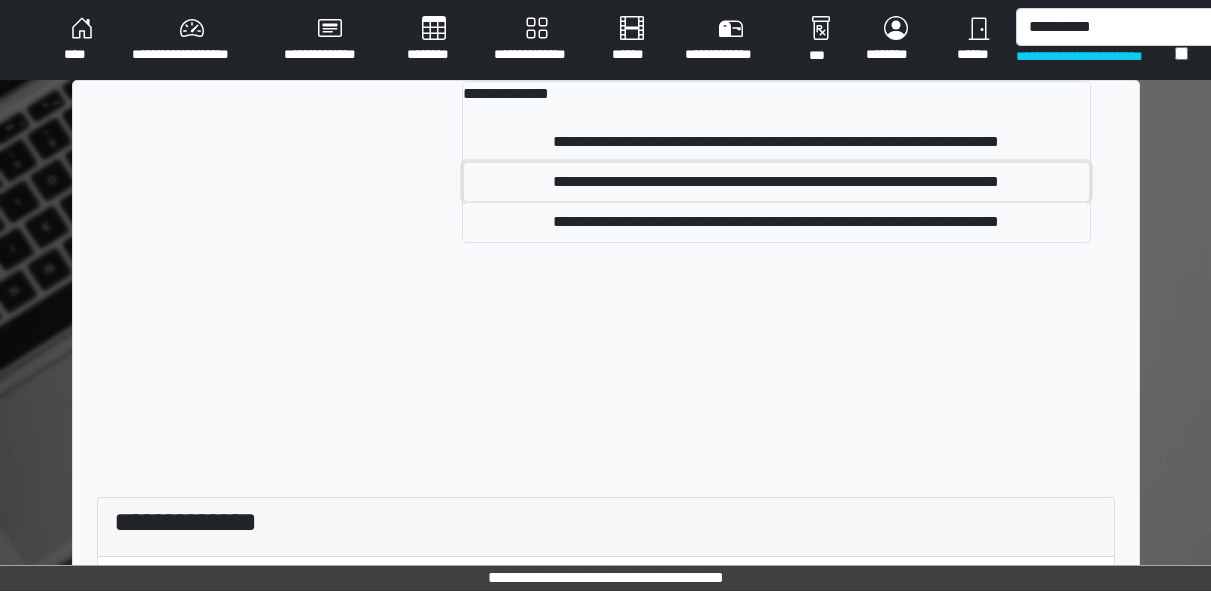click on "**********" at bounding box center (776, 182) 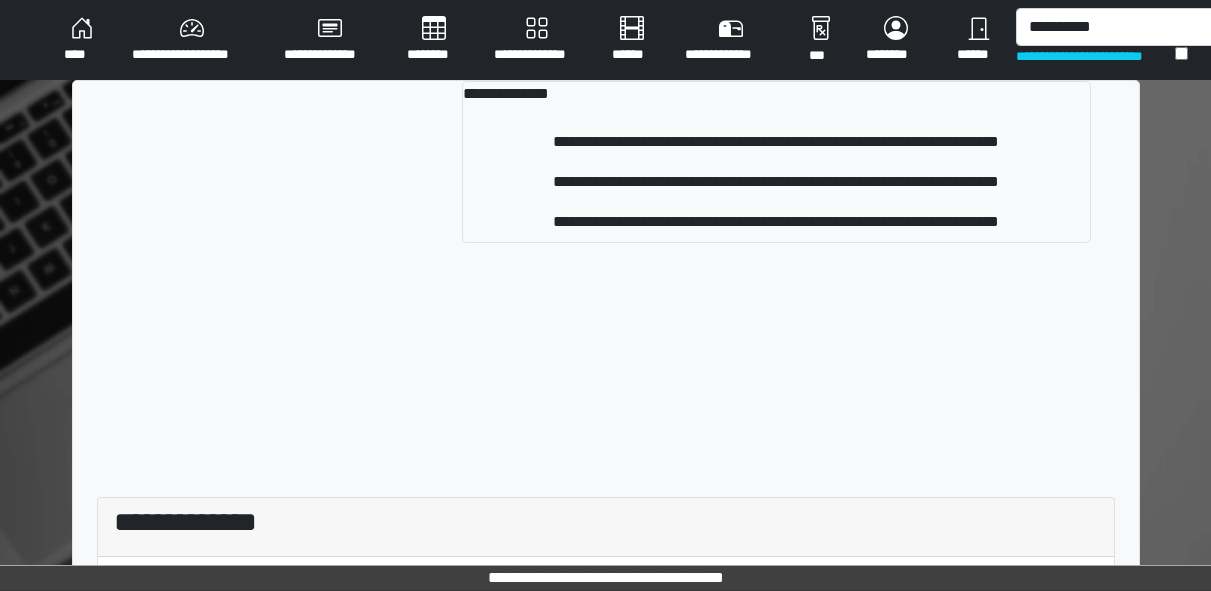 type 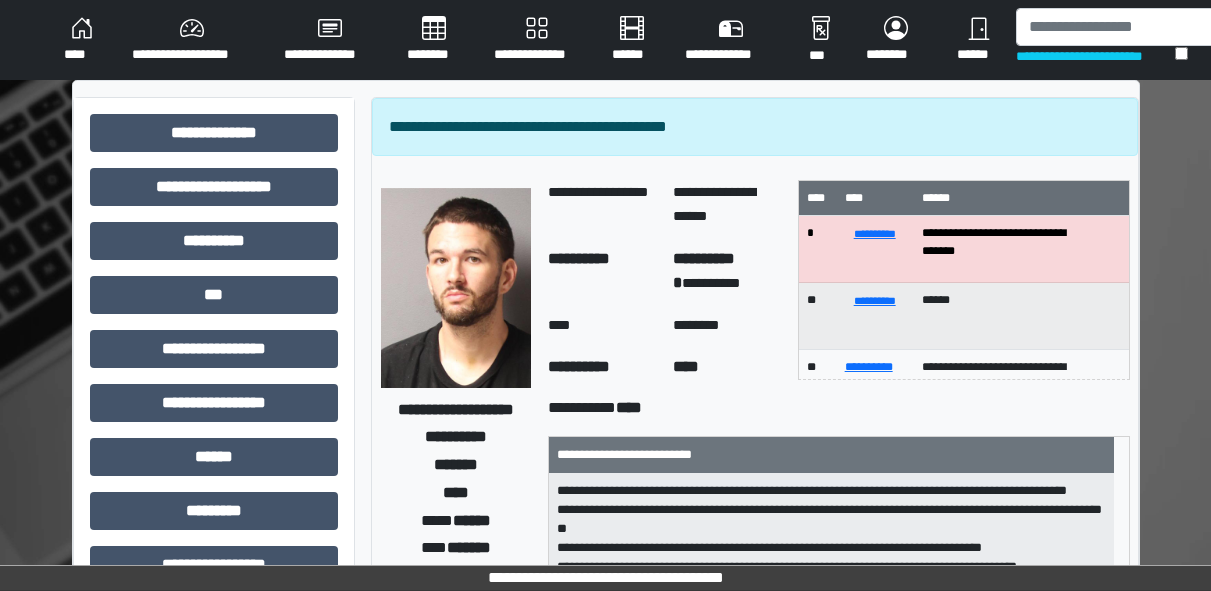 scroll, scrollTop: 255, scrollLeft: 0, axis: vertical 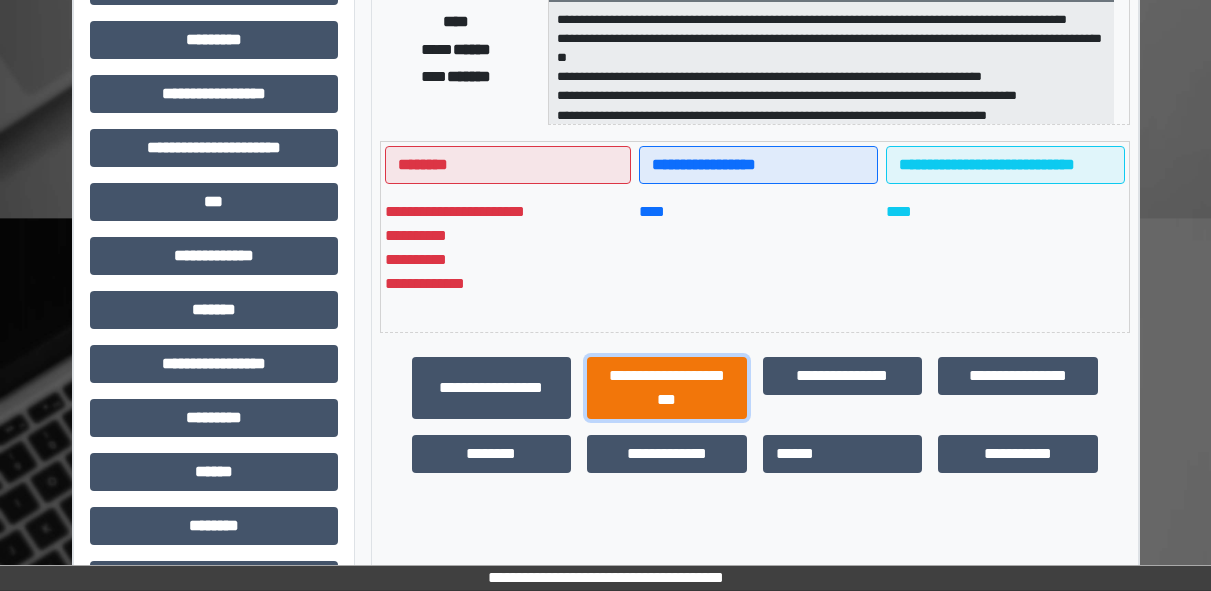 click on "**********" at bounding box center [667, 388] 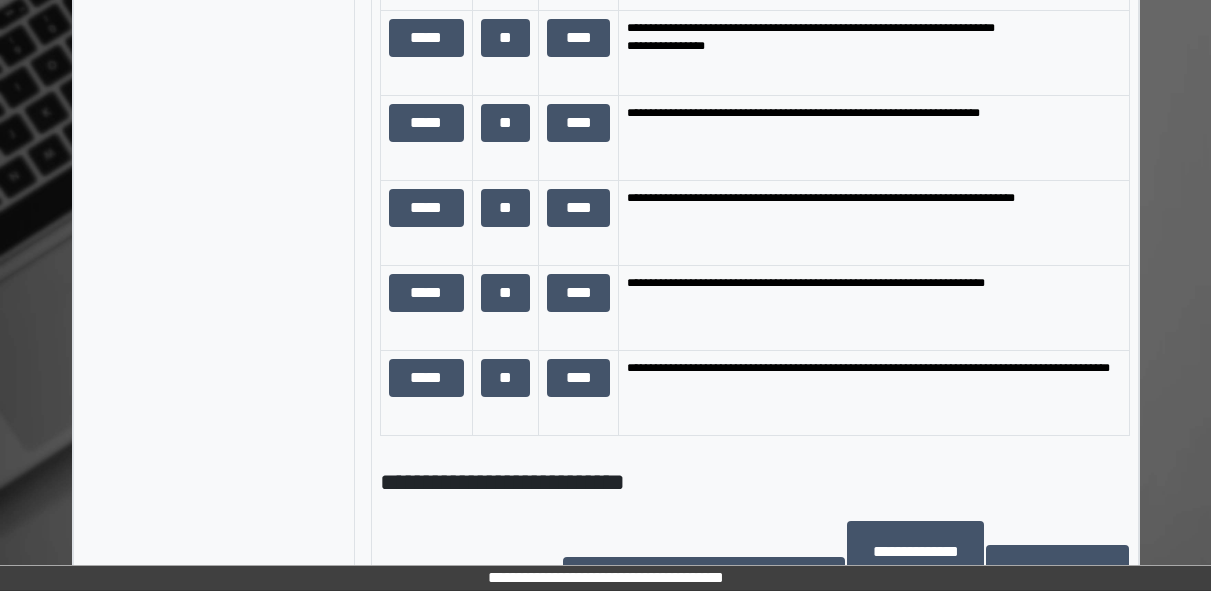 scroll, scrollTop: 1666, scrollLeft: 0, axis: vertical 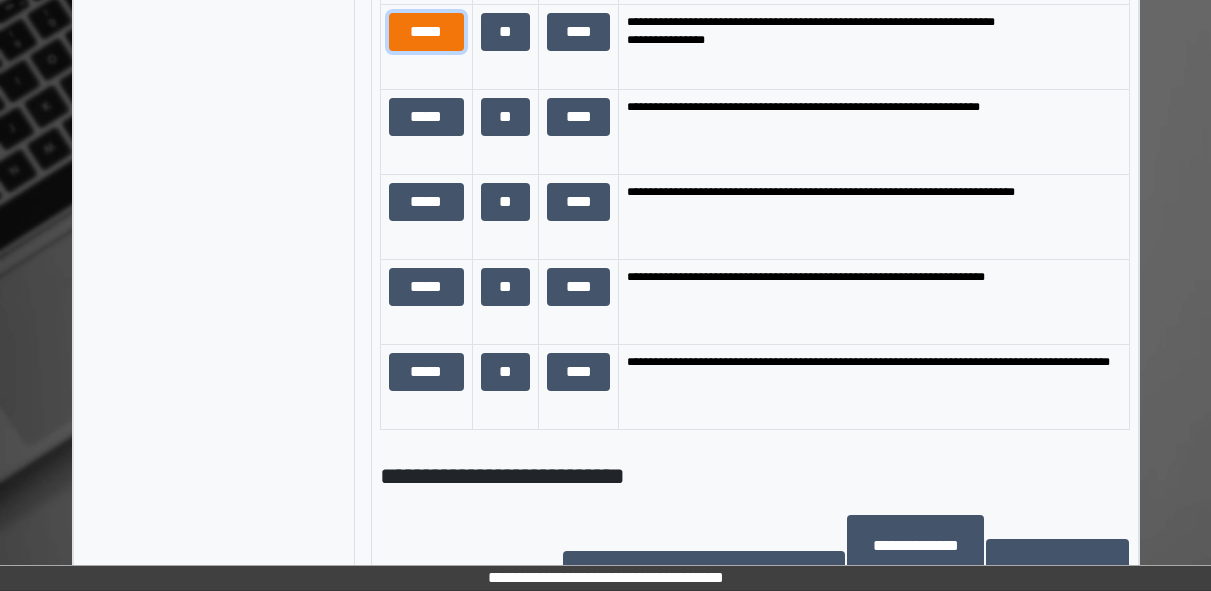 click on "*****" at bounding box center (426, 32) 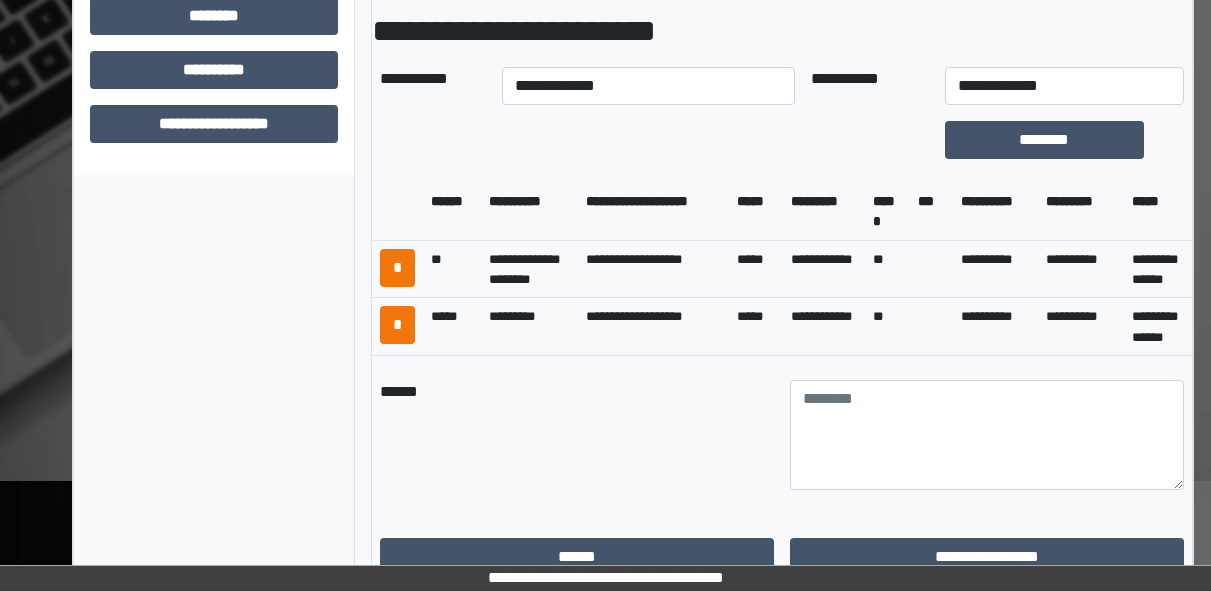 scroll, scrollTop: 980, scrollLeft: 0, axis: vertical 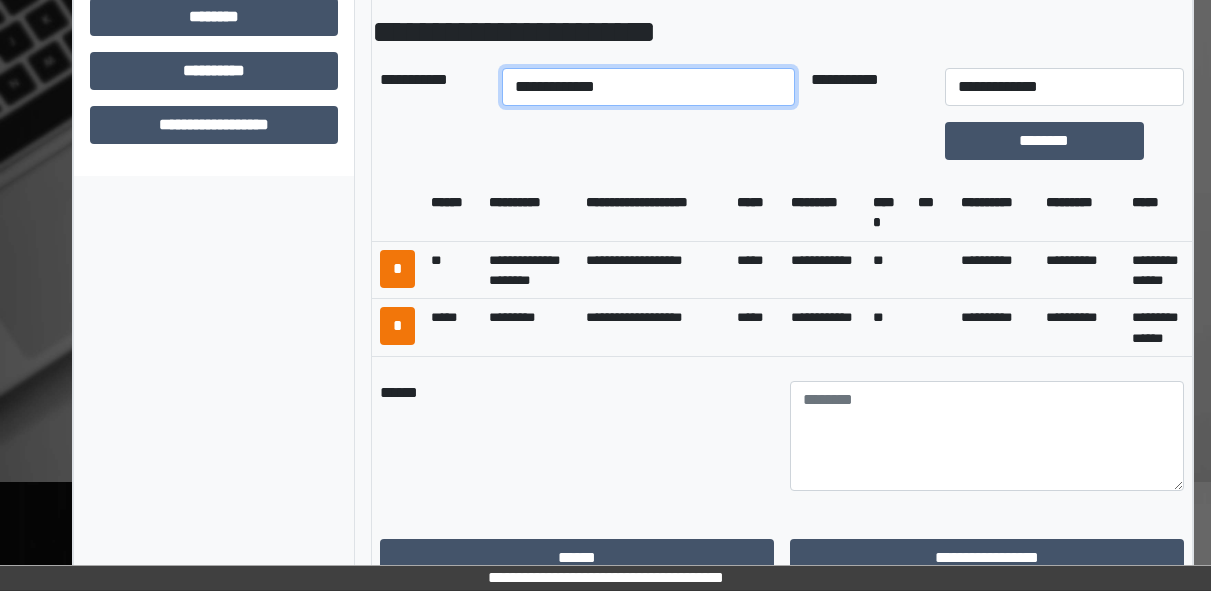 click on "**********" at bounding box center (648, 87) 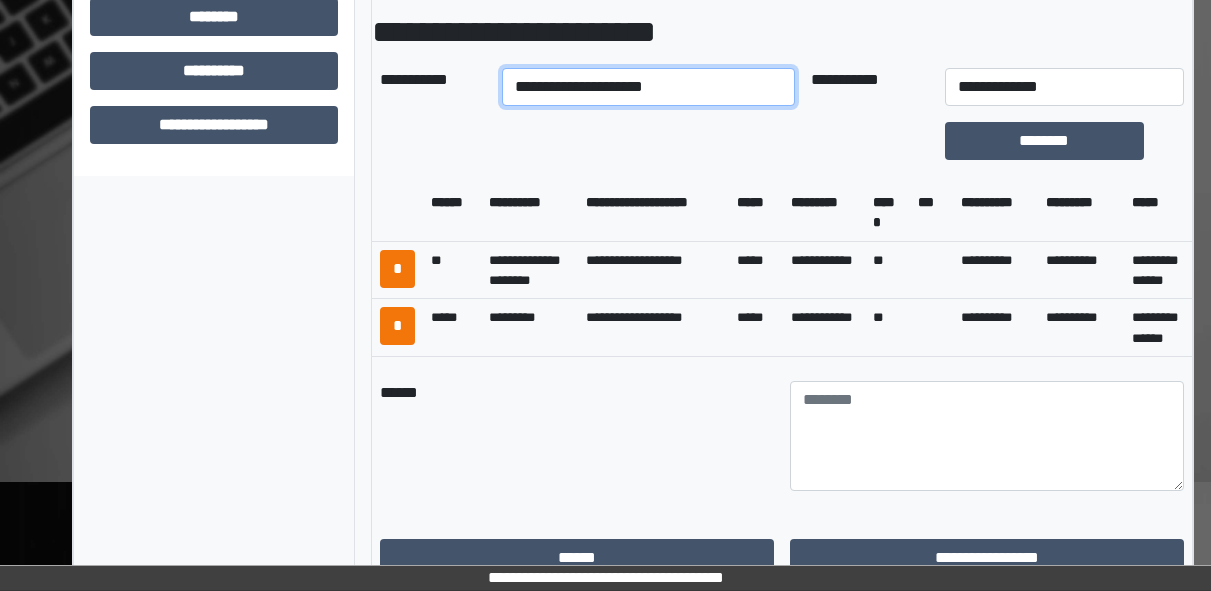 click on "**********" at bounding box center [648, 87] 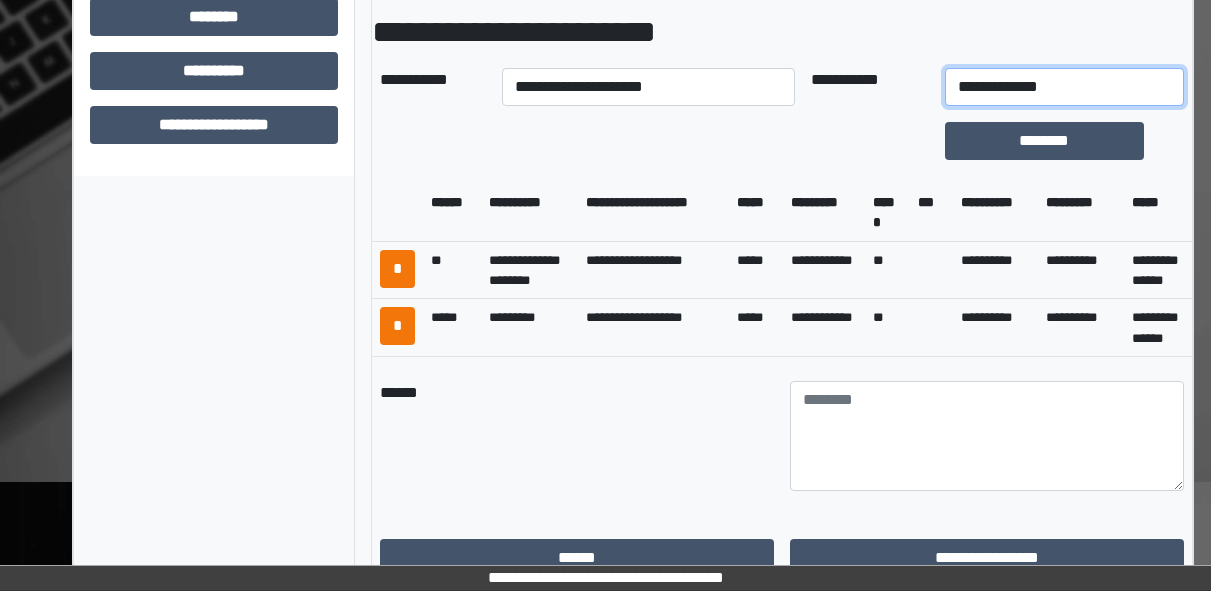 click on "**********" at bounding box center [1064, 87] 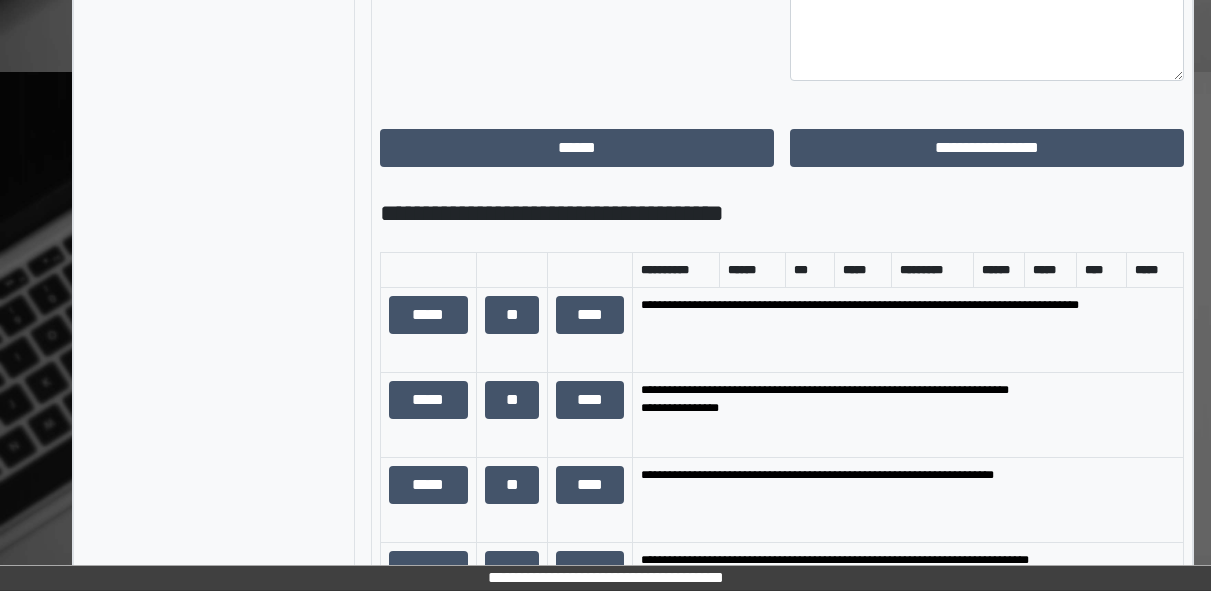 scroll, scrollTop: 1391, scrollLeft: 0, axis: vertical 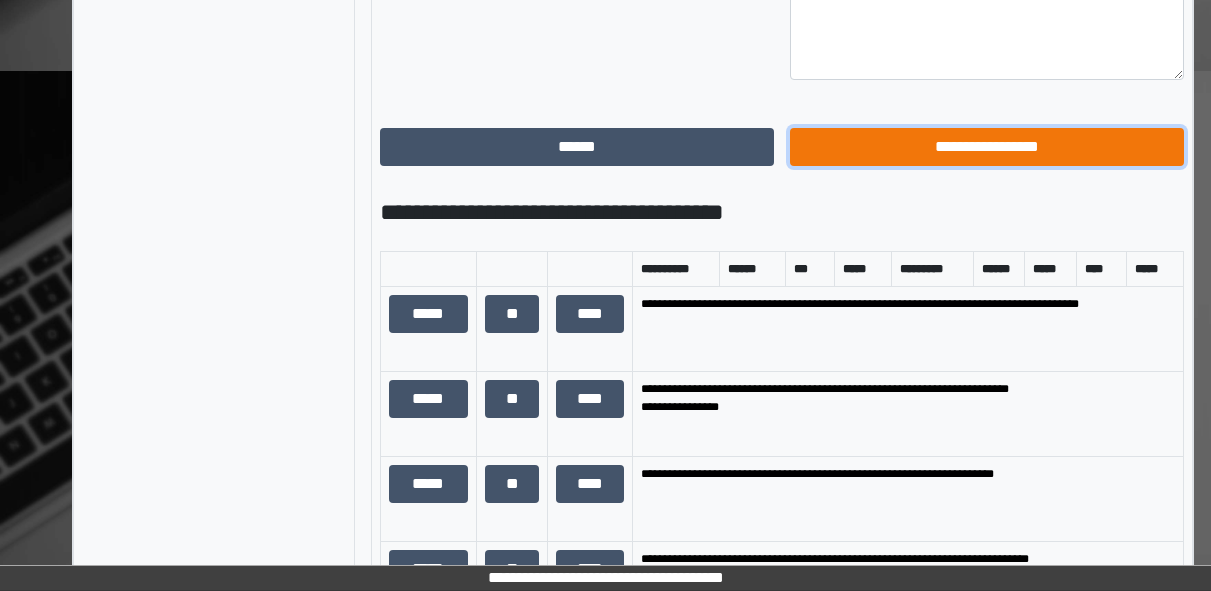click on "**********" at bounding box center [987, 147] 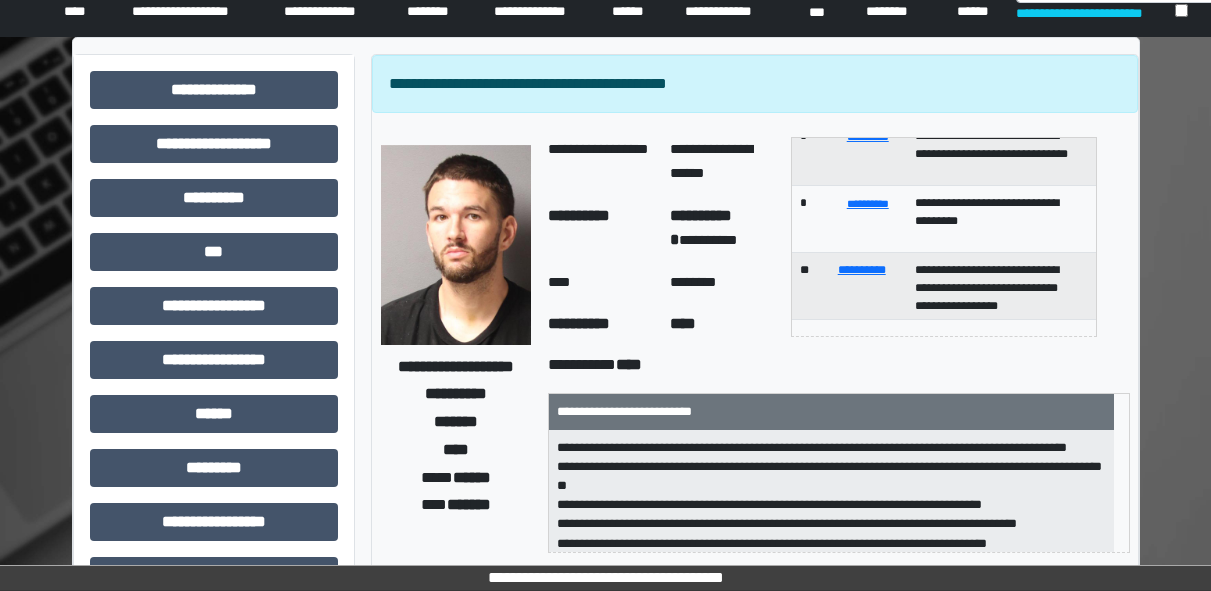 scroll, scrollTop: 0, scrollLeft: 0, axis: both 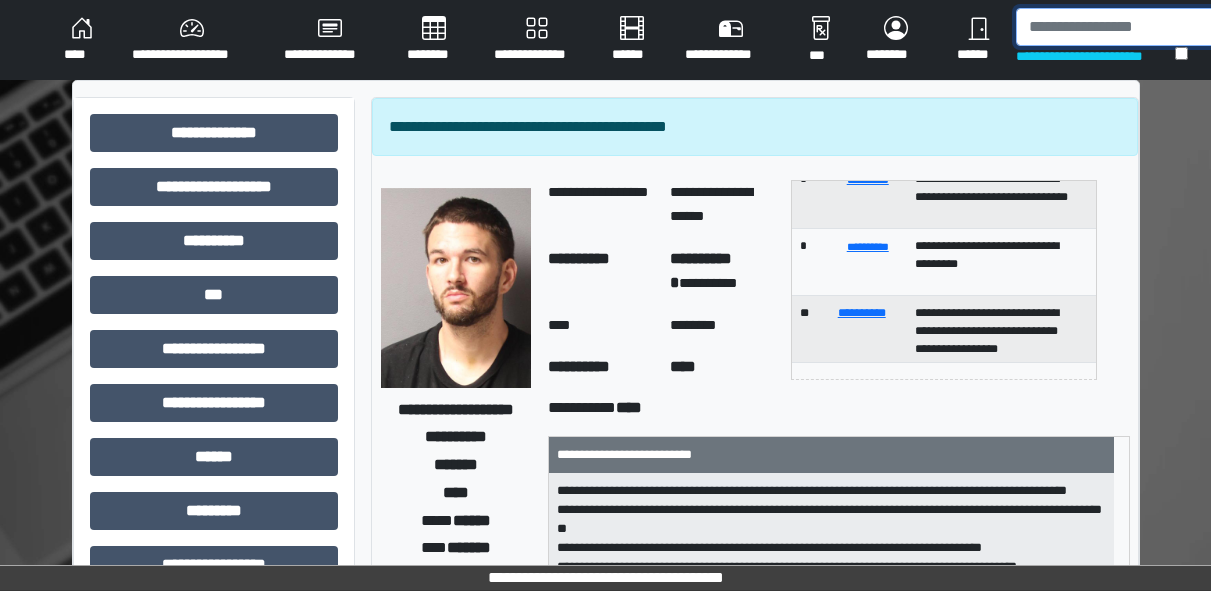 click at bounding box center (1119, 27) 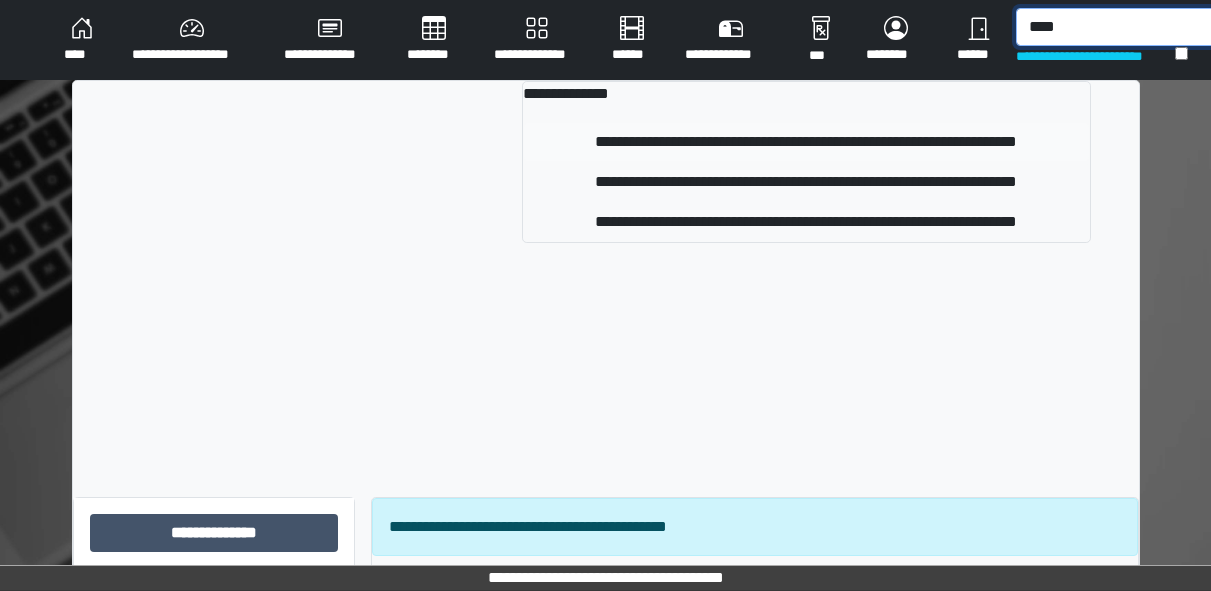 type on "****" 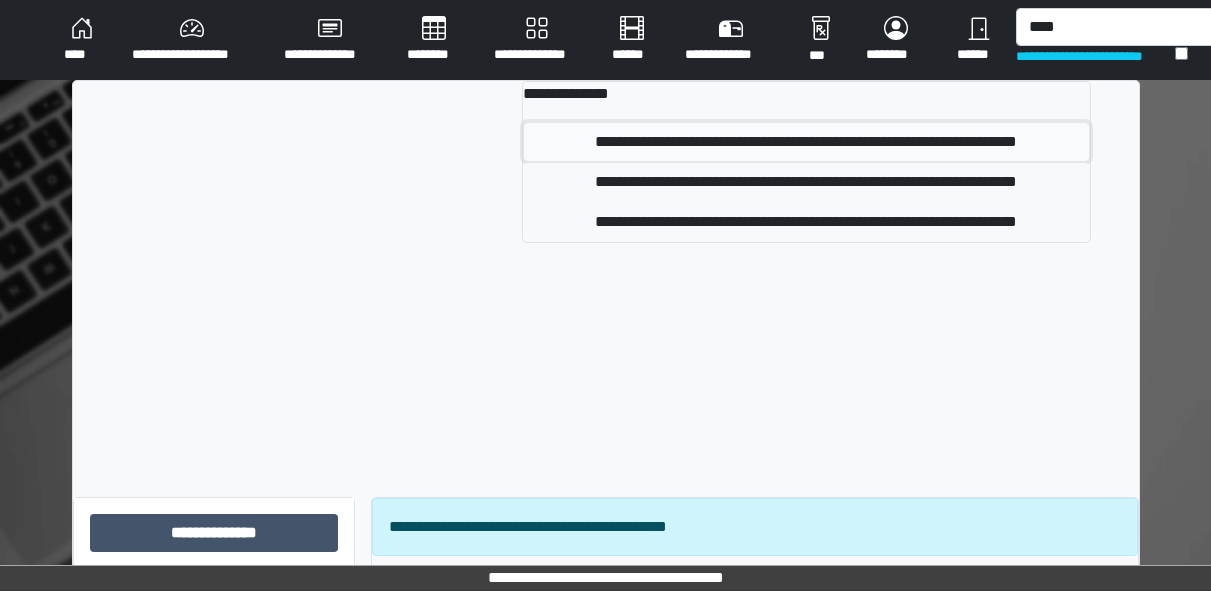 click on "**********" at bounding box center (806, 142) 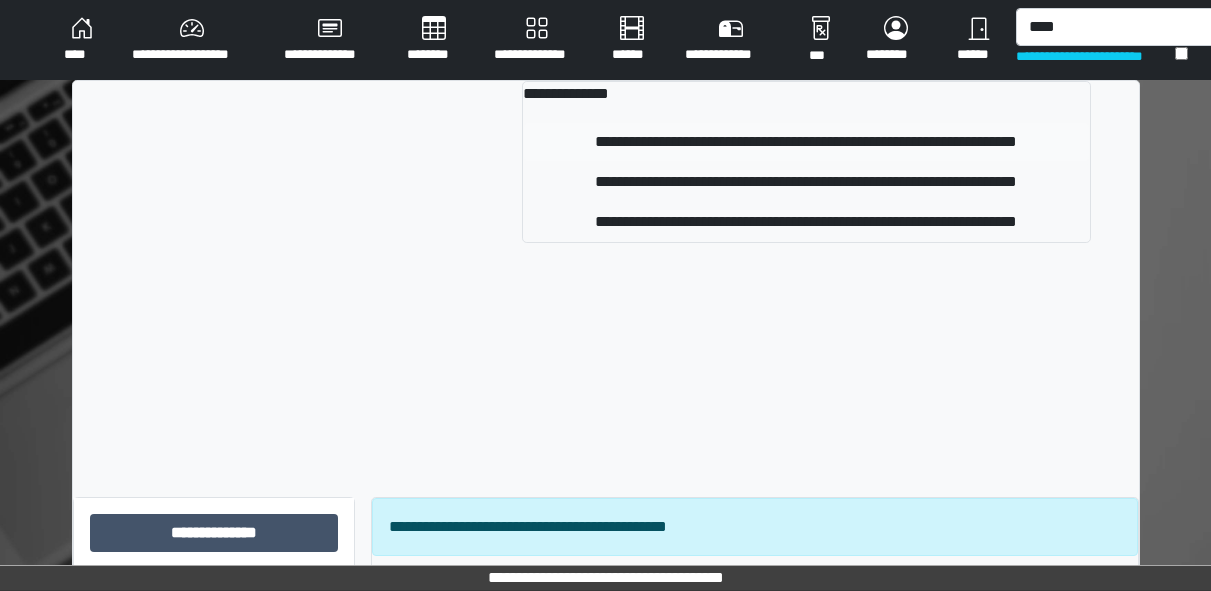 type 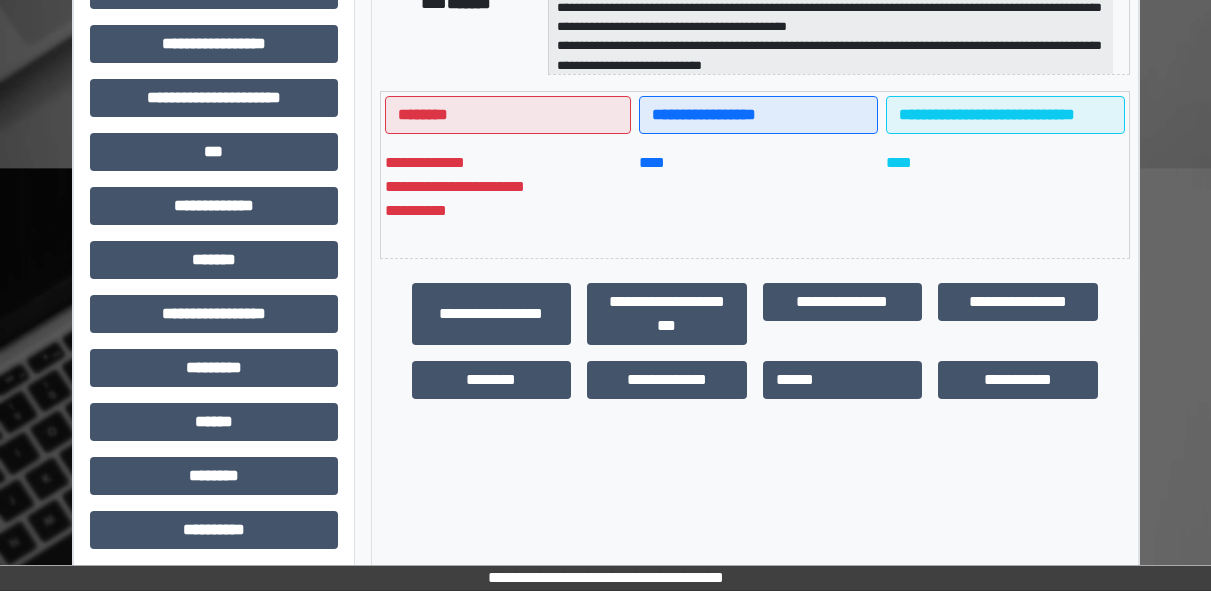 scroll, scrollTop: 522, scrollLeft: 0, axis: vertical 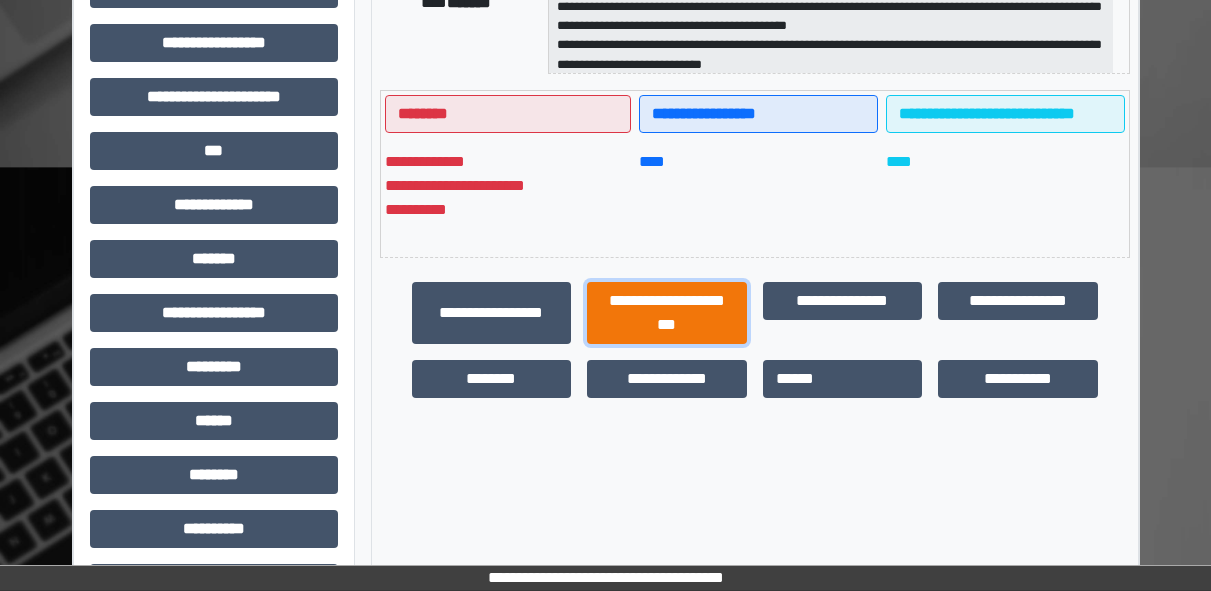 click on "**********" at bounding box center (667, 313) 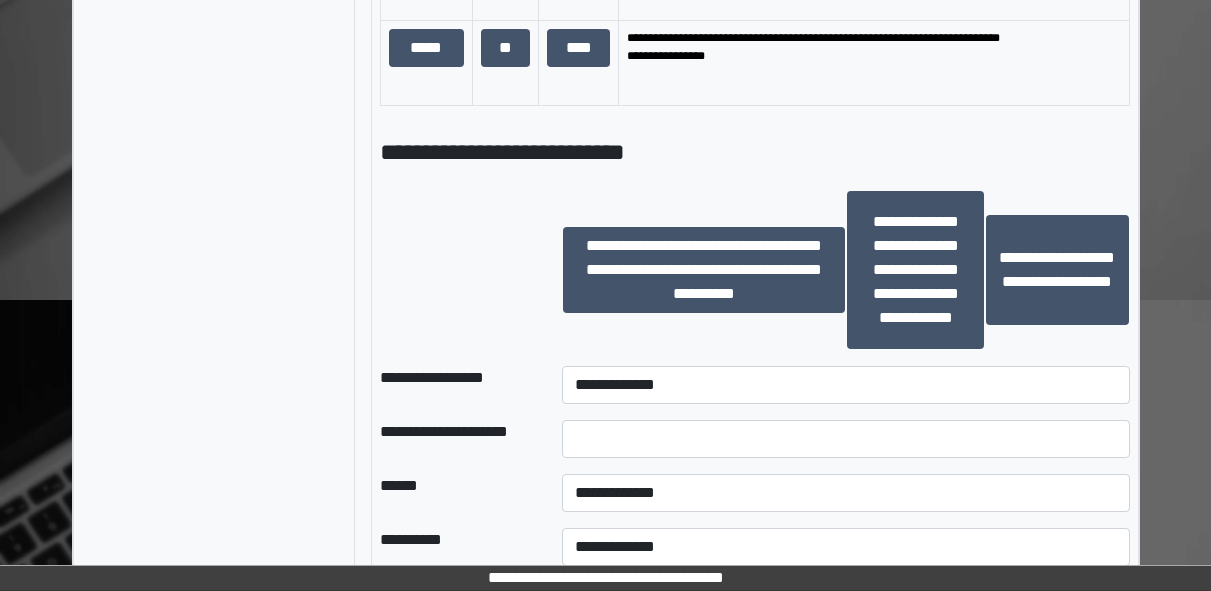 scroll, scrollTop: 1936, scrollLeft: 0, axis: vertical 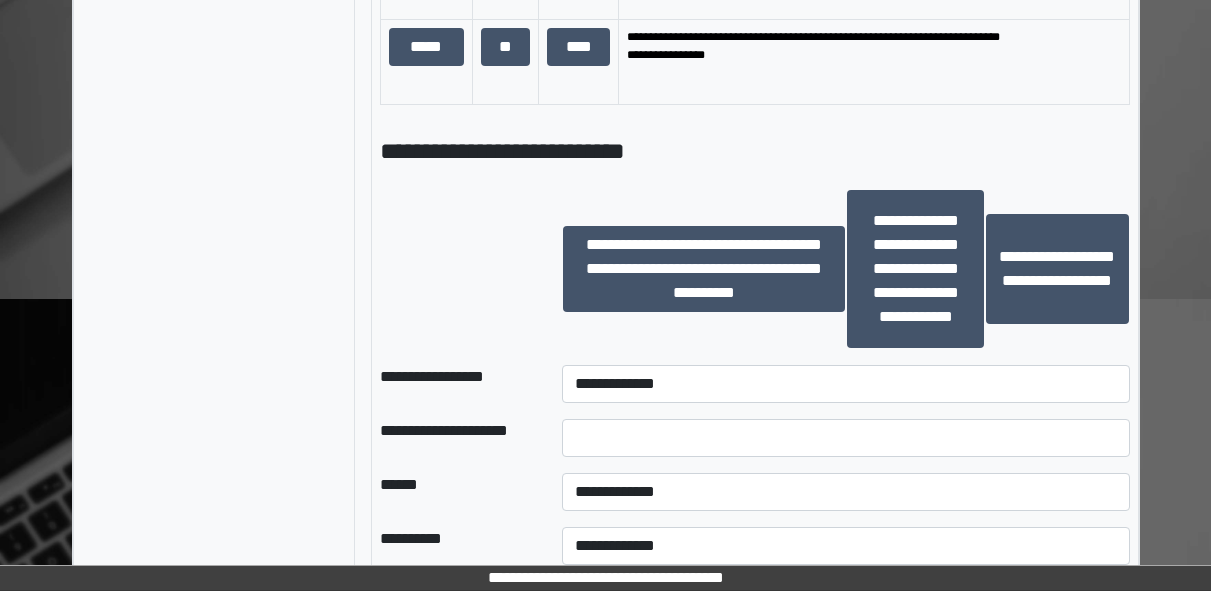 click on "*****" at bounding box center (426, -33) 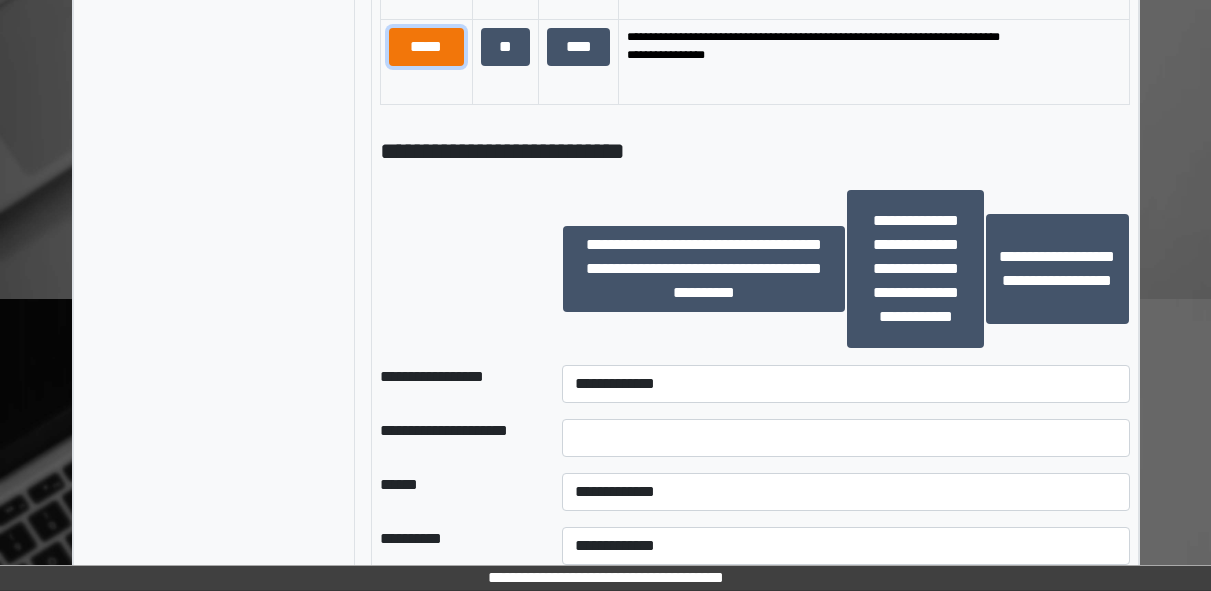 click on "*****" at bounding box center [426, 47] 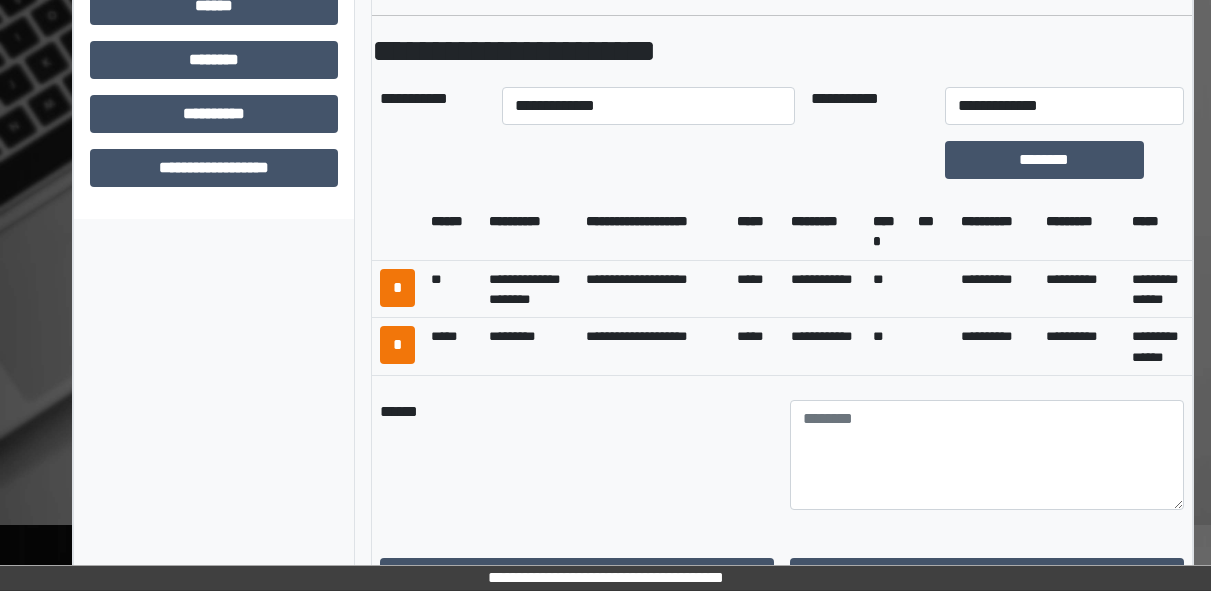 scroll, scrollTop: 936, scrollLeft: 0, axis: vertical 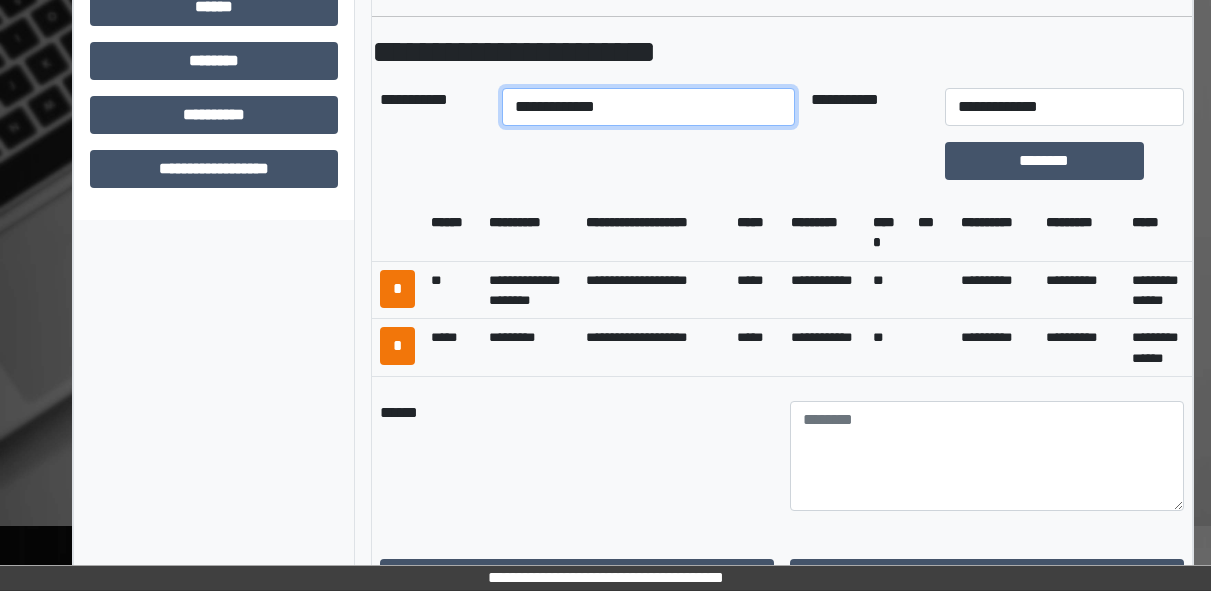 click on "**********" at bounding box center (648, 107) 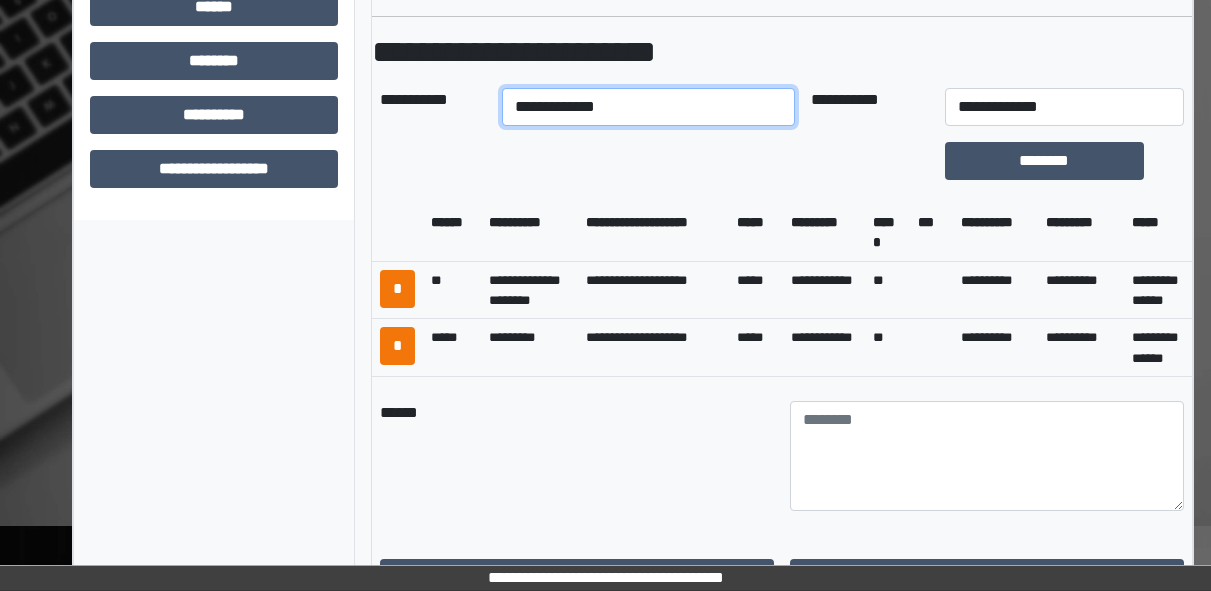 select on "****" 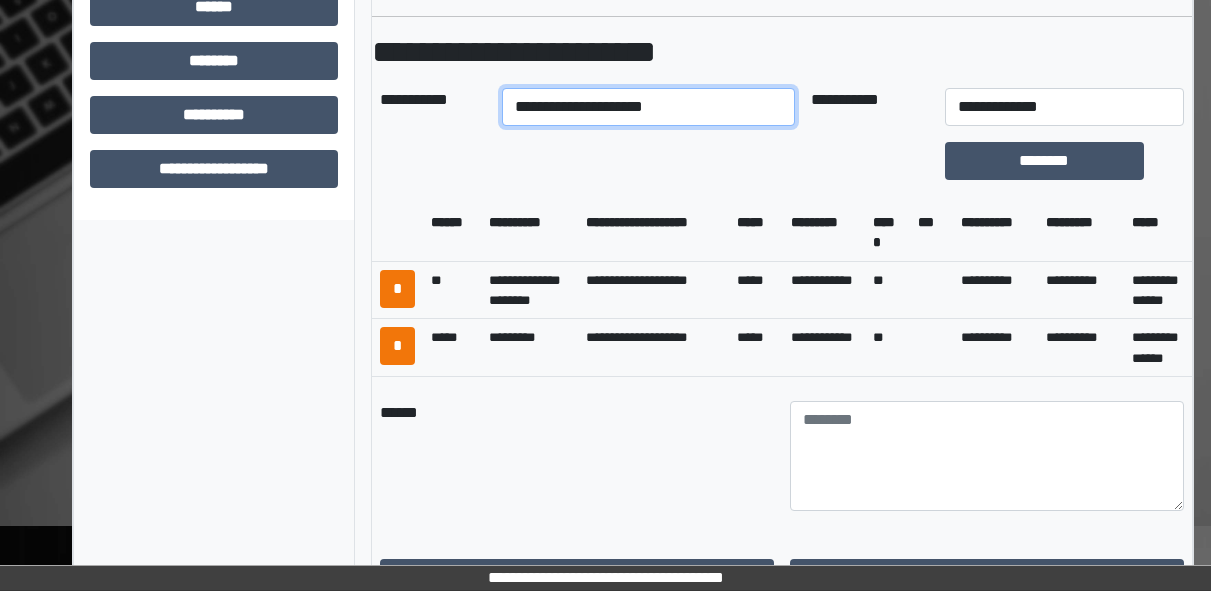 click on "**********" at bounding box center [648, 107] 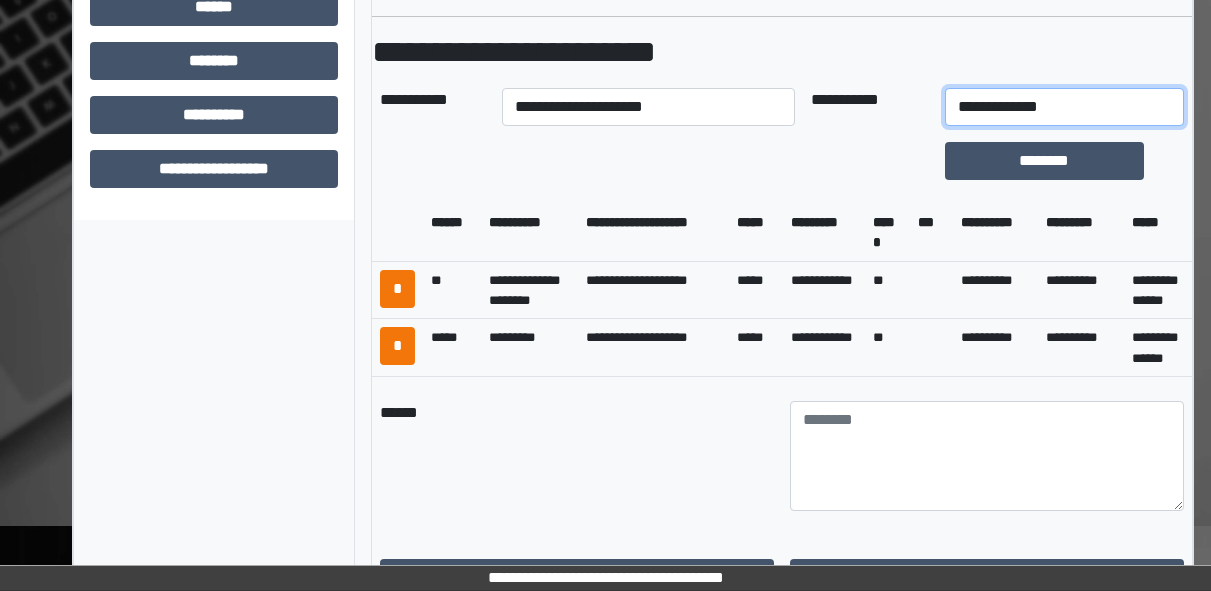 click on "**********" at bounding box center [1064, 107] 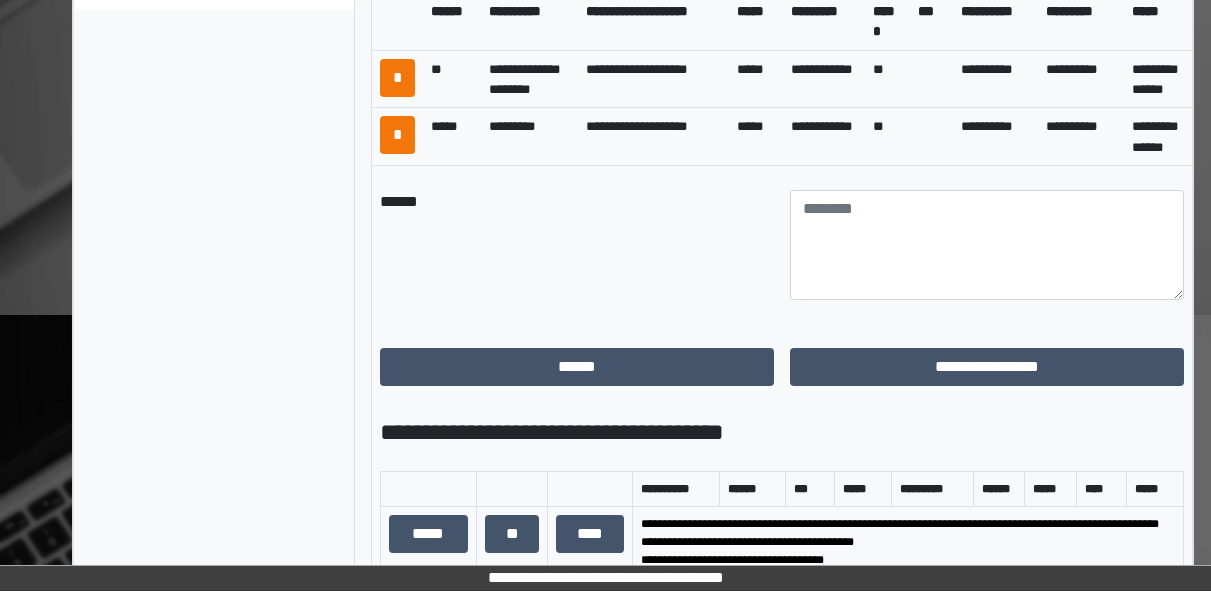 scroll, scrollTop: 1168, scrollLeft: 0, axis: vertical 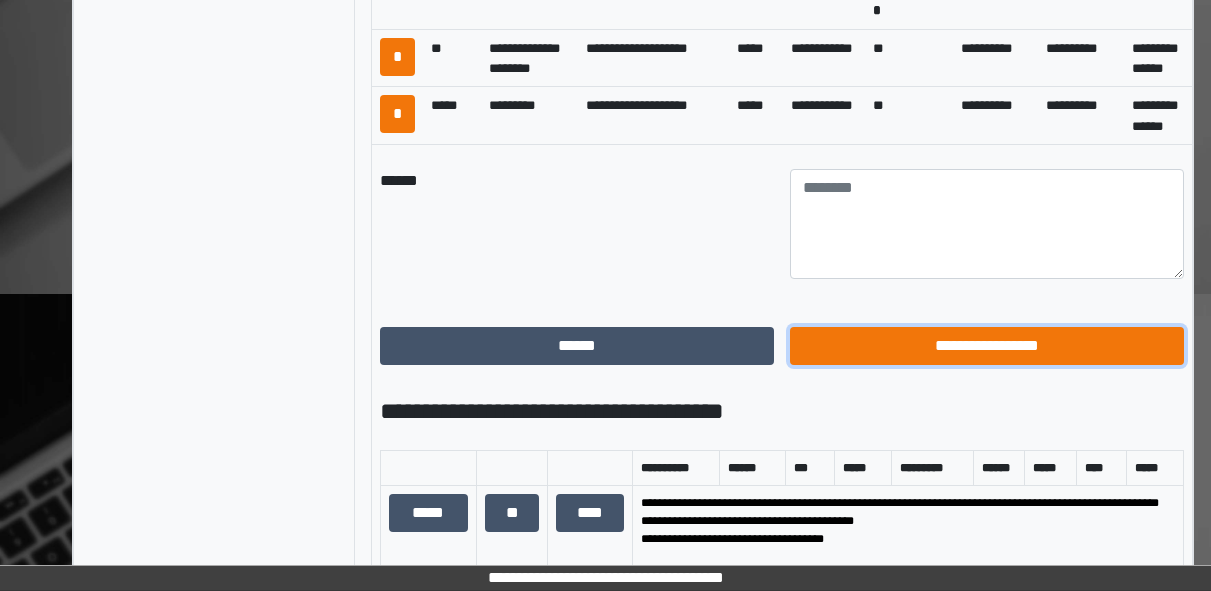 click on "**********" at bounding box center [987, 346] 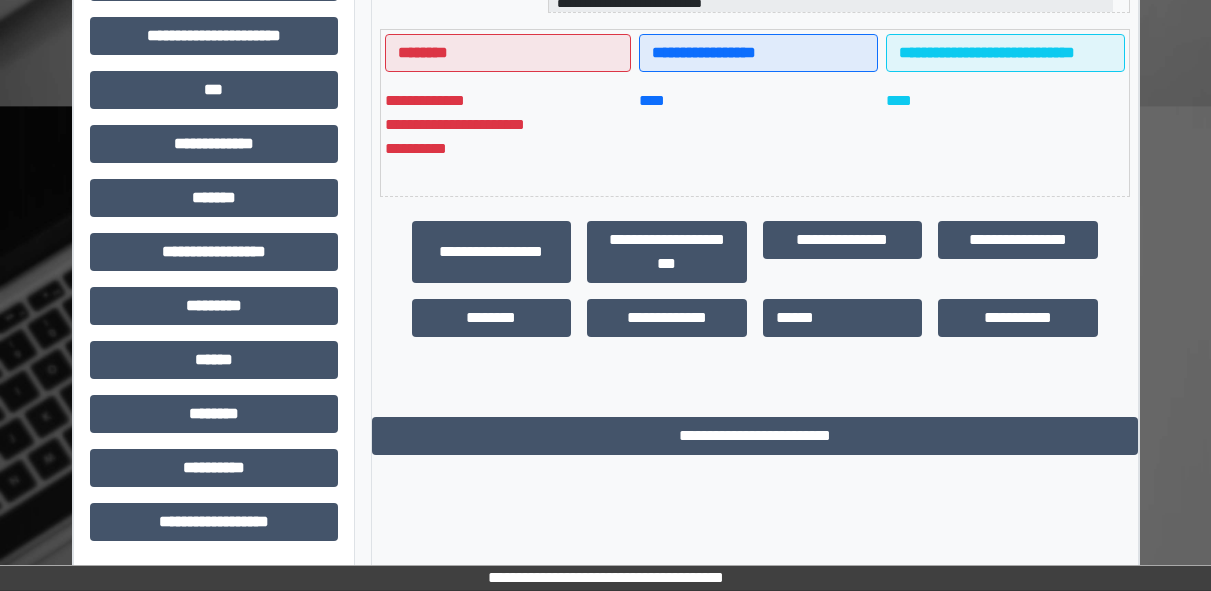 scroll, scrollTop: 0, scrollLeft: 0, axis: both 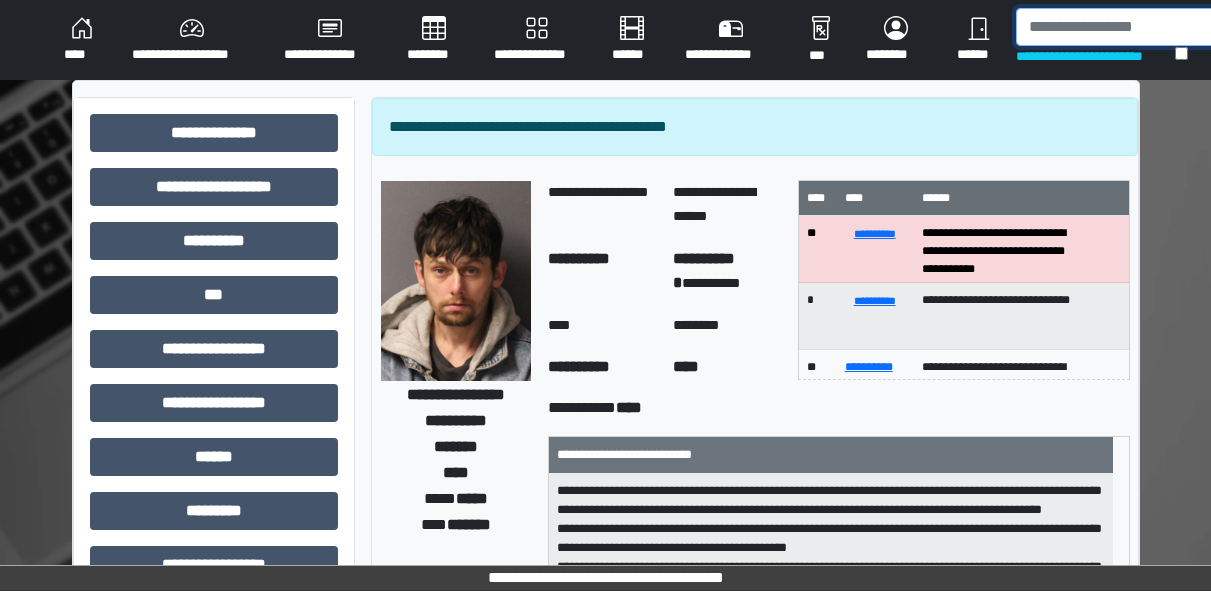 click at bounding box center [1119, 27] 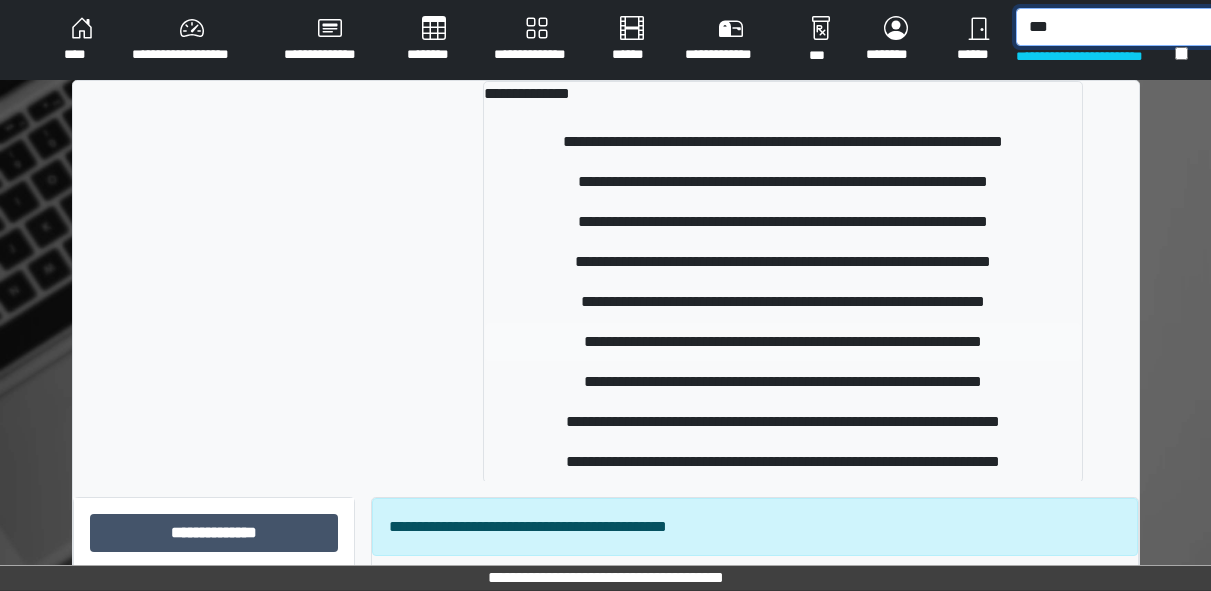 type on "***" 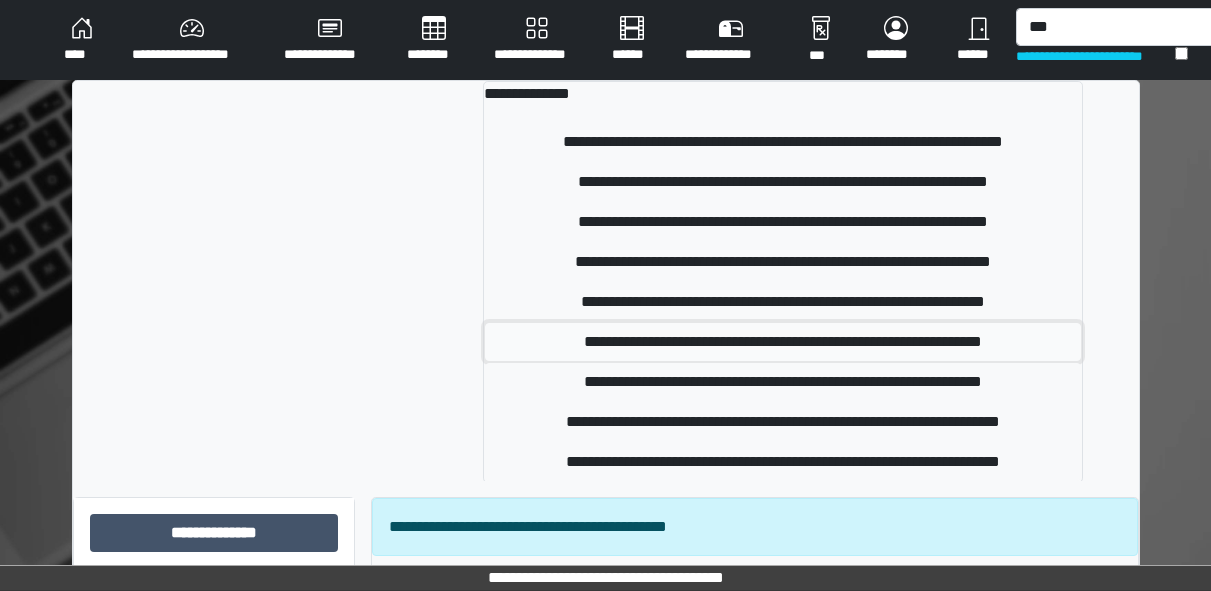 click on "**********" at bounding box center [783, 342] 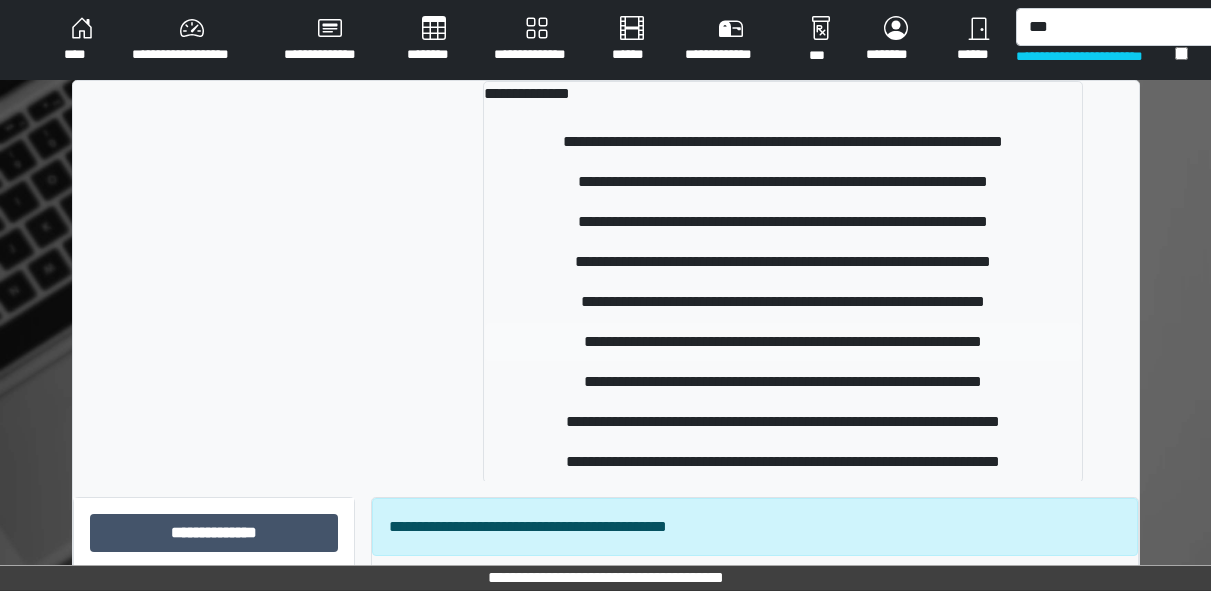 type 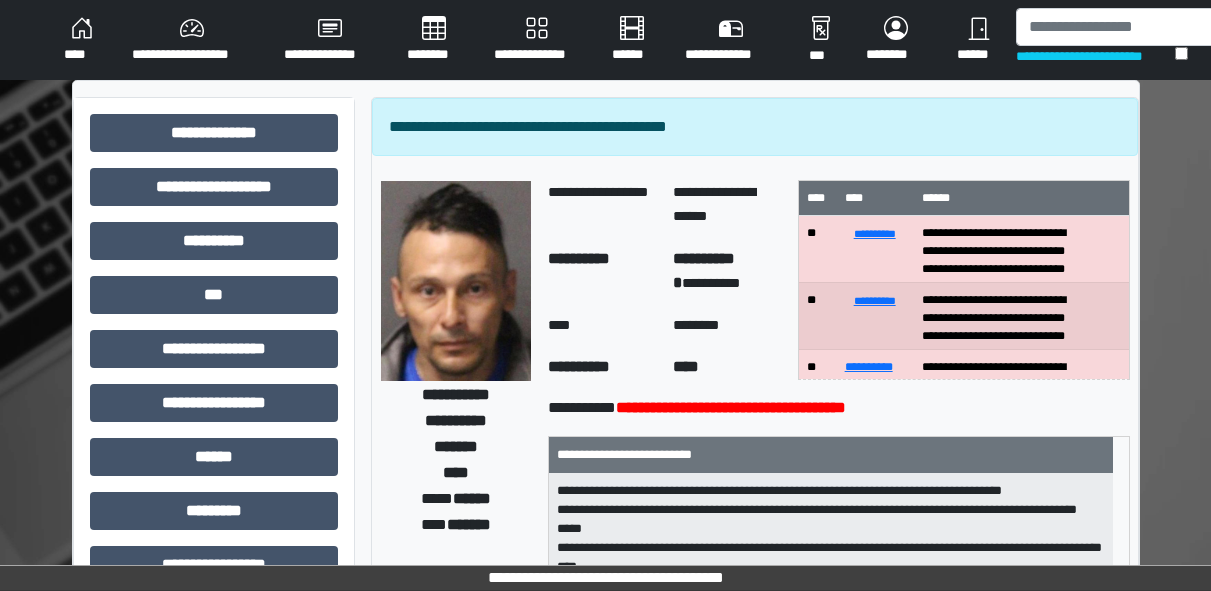 scroll, scrollTop: 25, scrollLeft: 0, axis: vertical 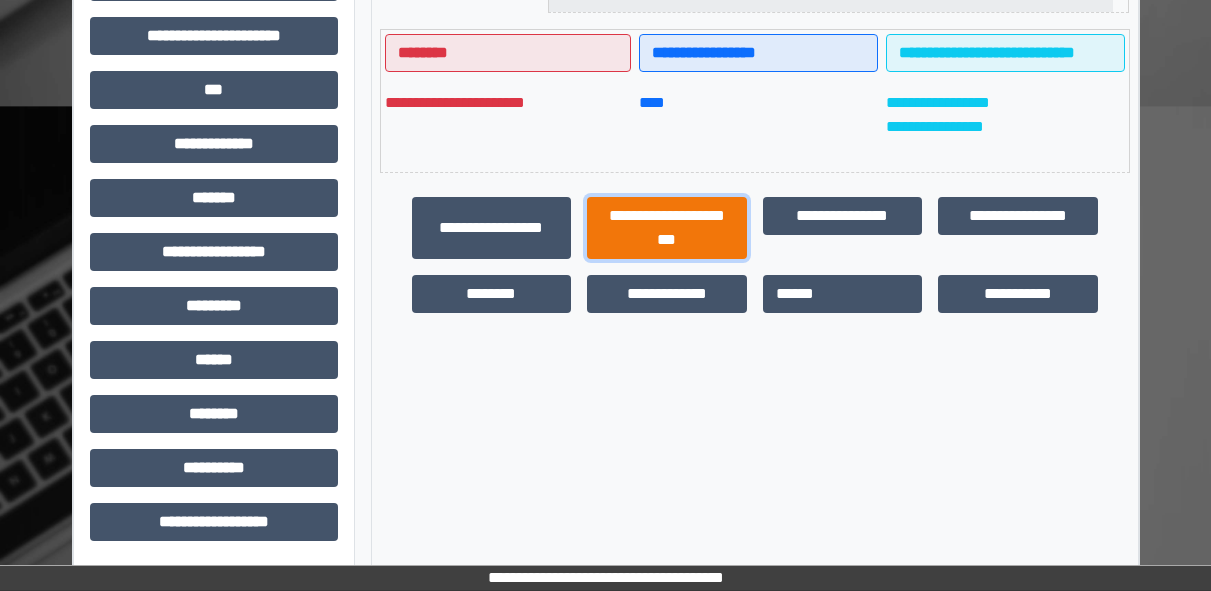 click on "**********" at bounding box center [667, 228] 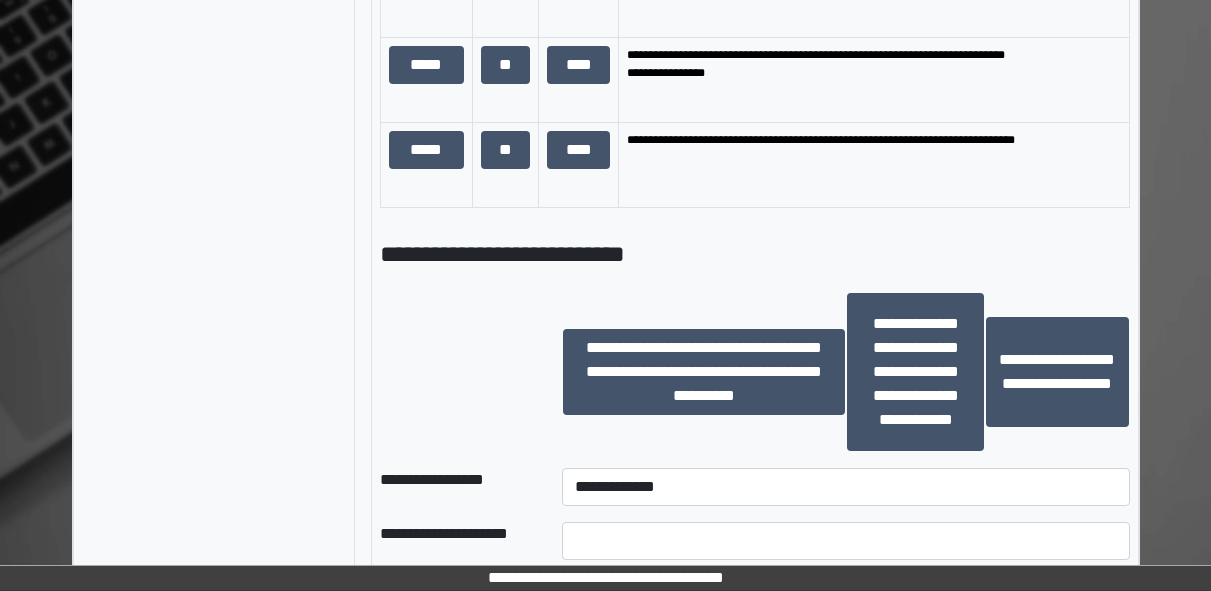 scroll, scrollTop: 1671, scrollLeft: 0, axis: vertical 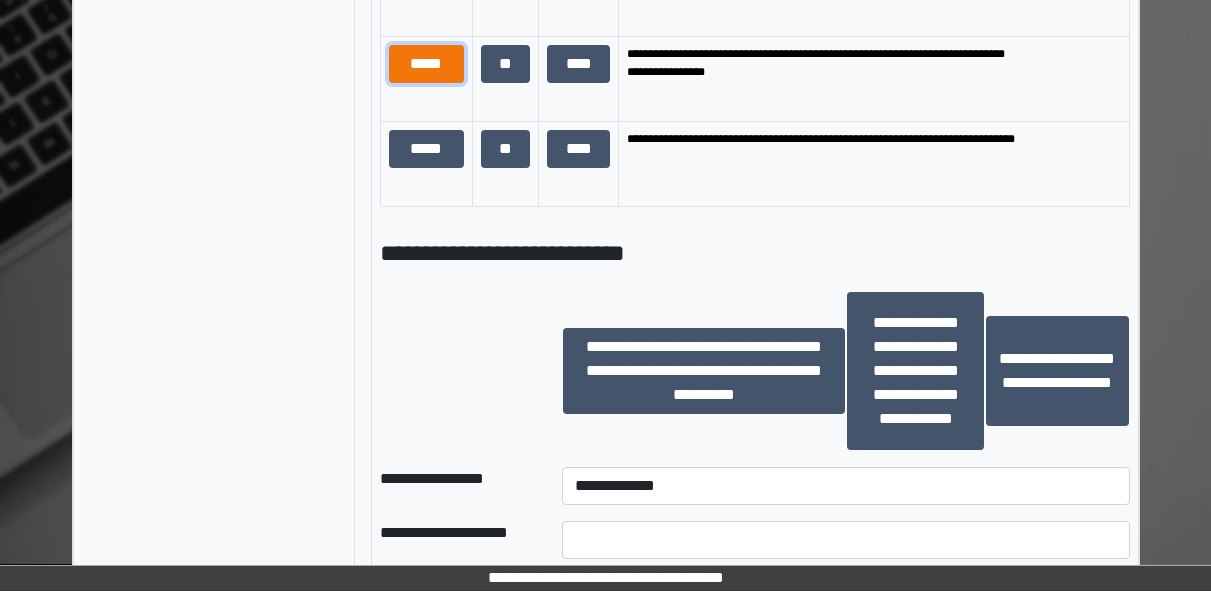 click on "*****" at bounding box center (426, 64) 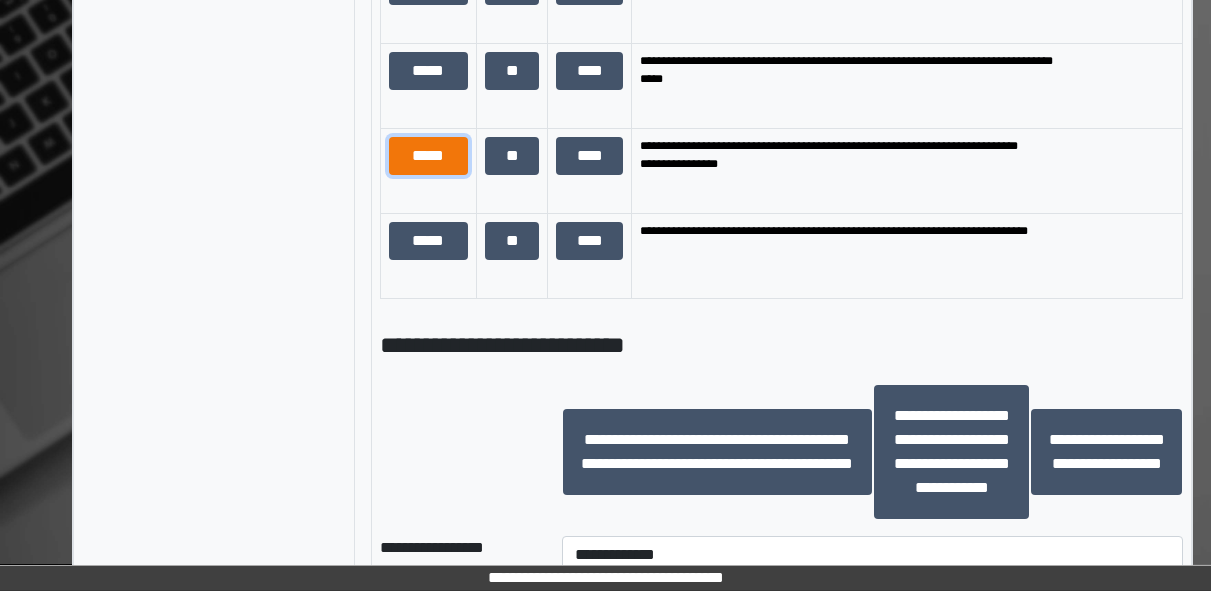 scroll, scrollTop: 6, scrollLeft: 0, axis: vertical 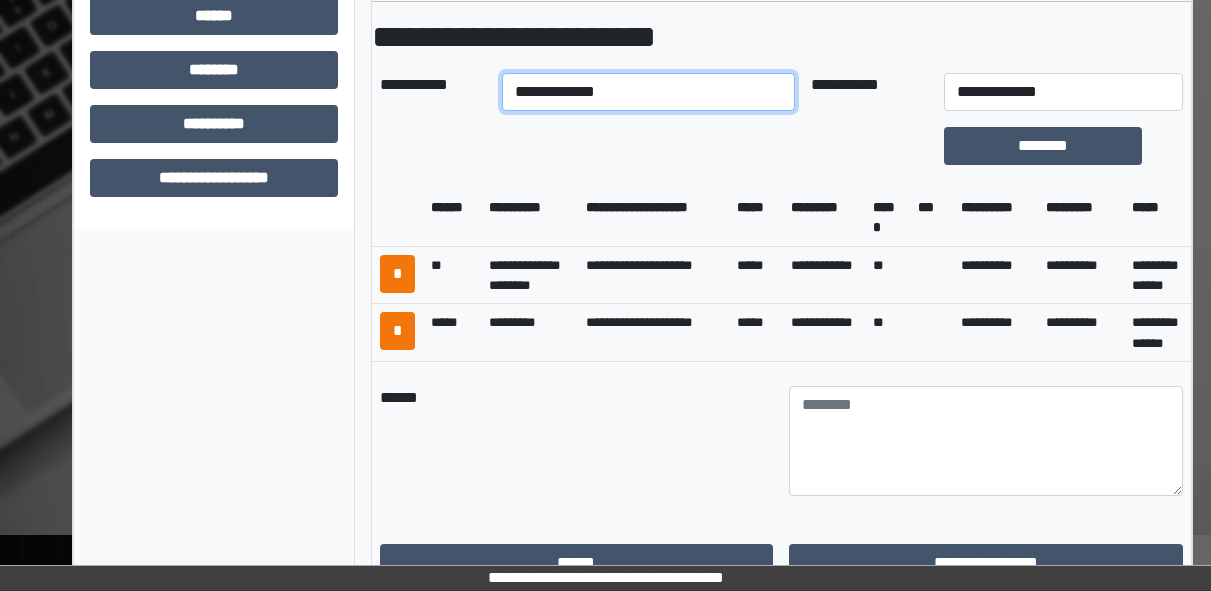 click on "**********" at bounding box center (648, 92) 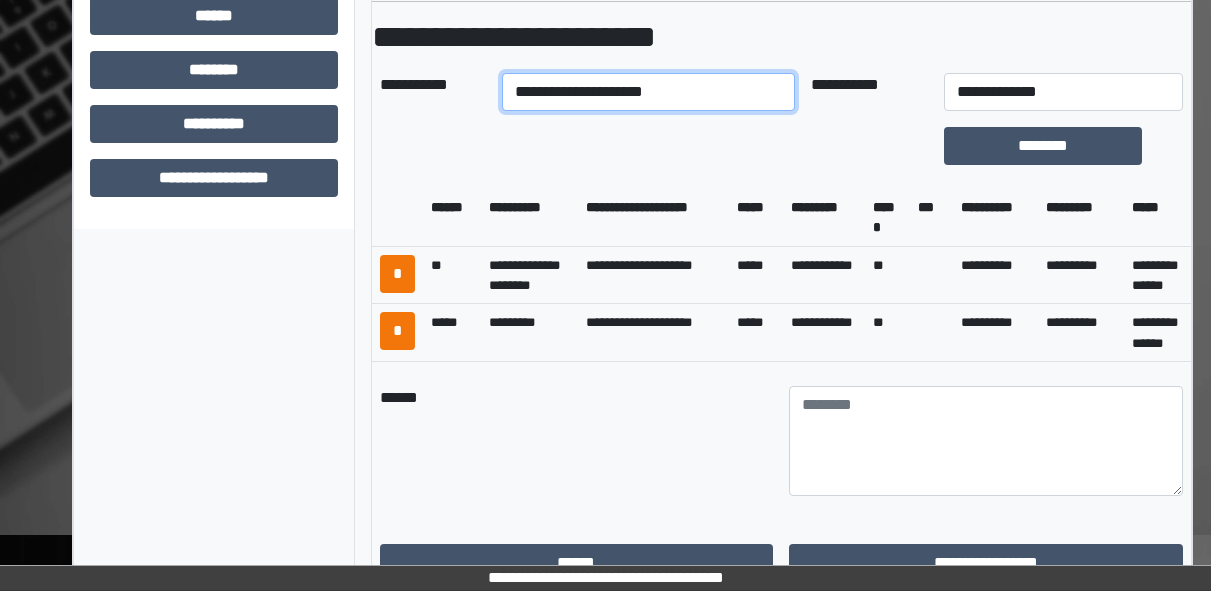 click on "**********" at bounding box center [648, 92] 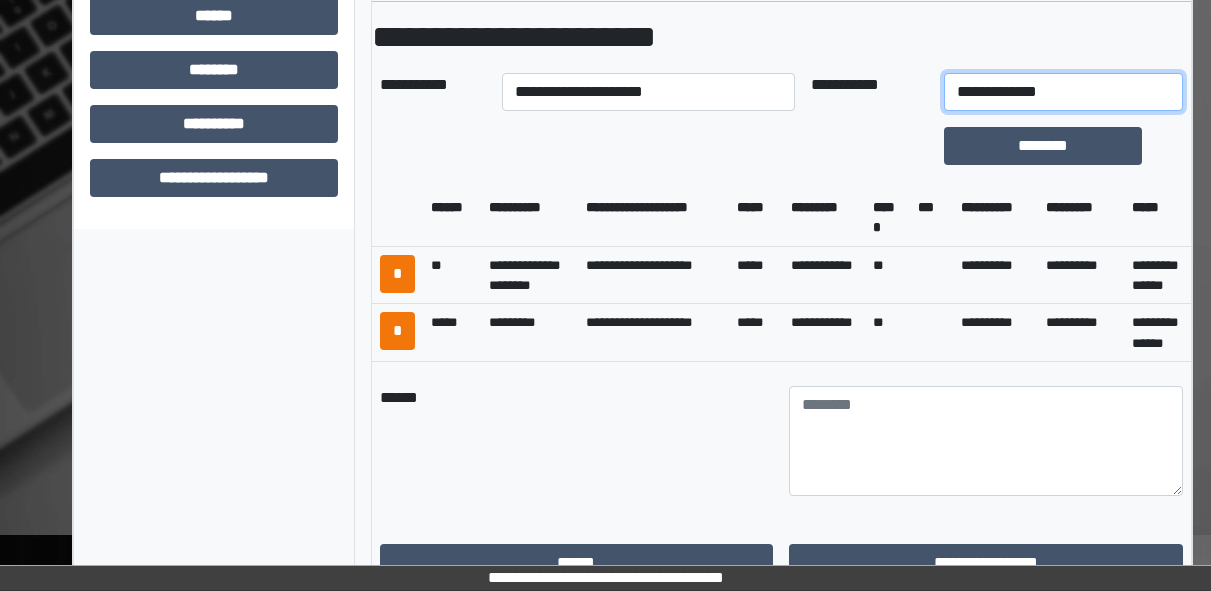 click on "**********" at bounding box center (1063, 92) 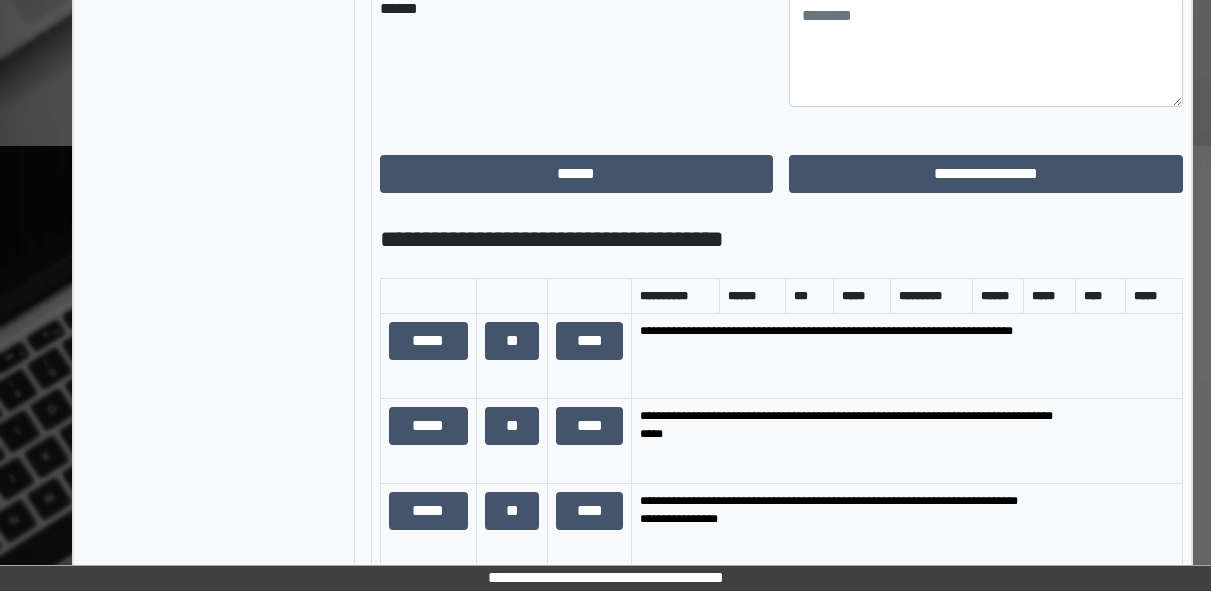 scroll, scrollTop: 1325, scrollLeft: 0, axis: vertical 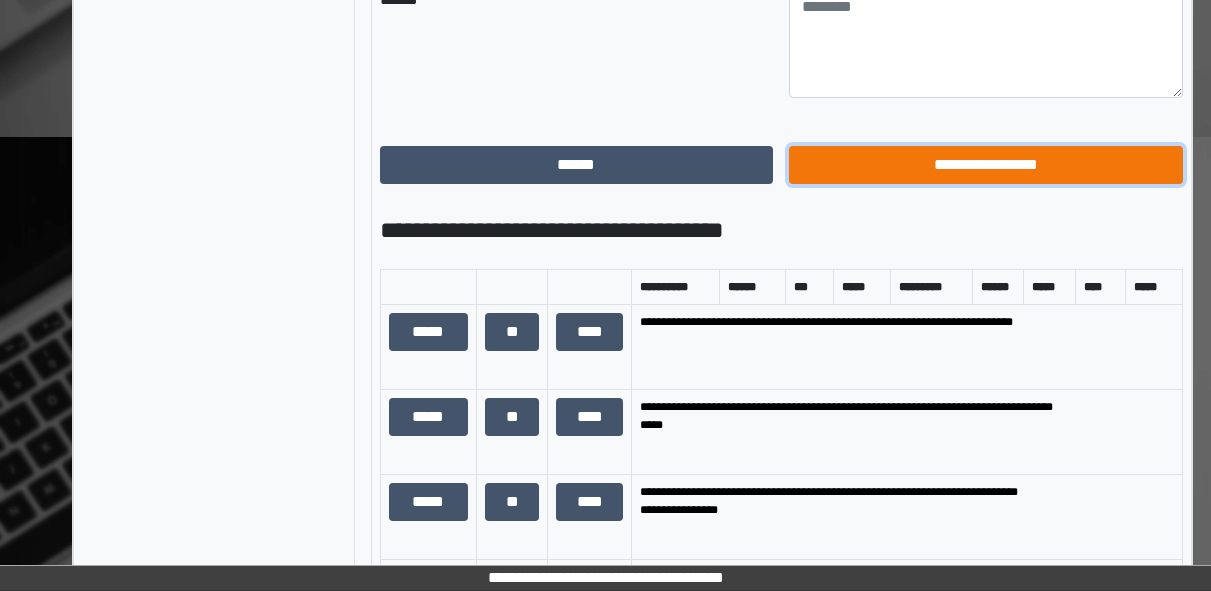 click on "**********" at bounding box center [986, 165] 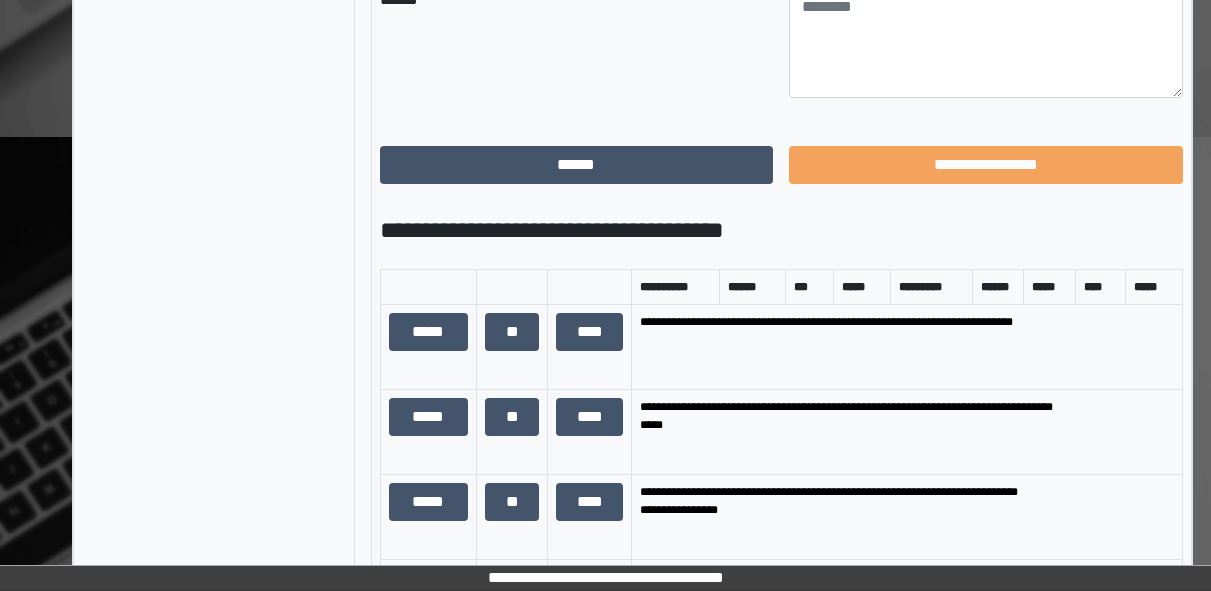 scroll, scrollTop: 583, scrollLeft: 0, axis: vertical 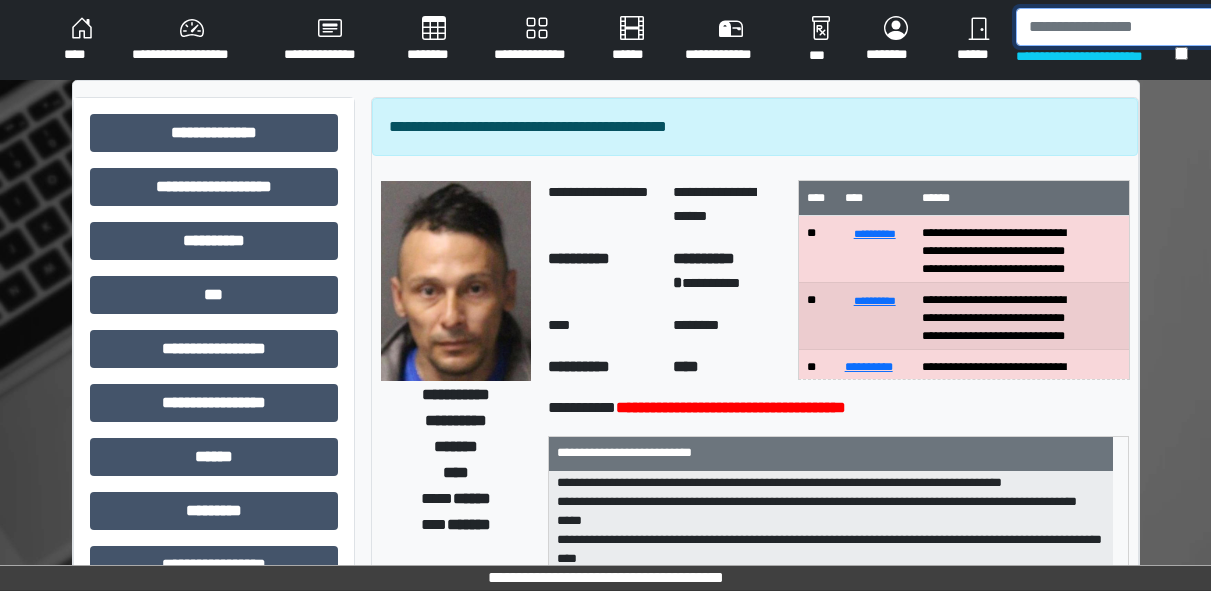 click at bounding box center [1119, 27] 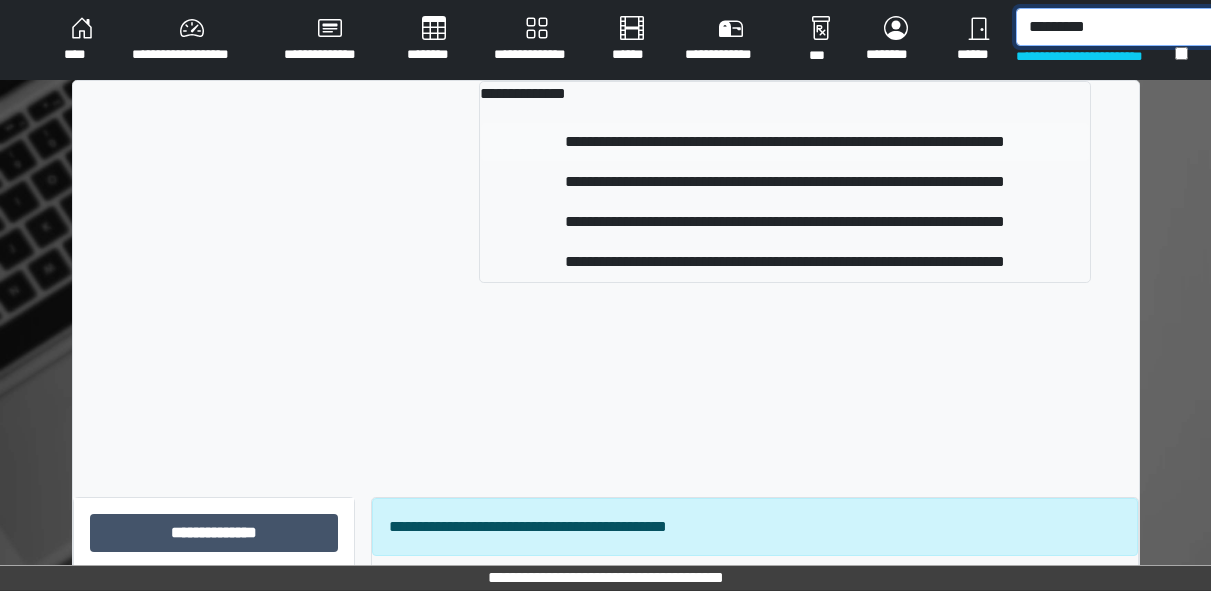 type on "*********" 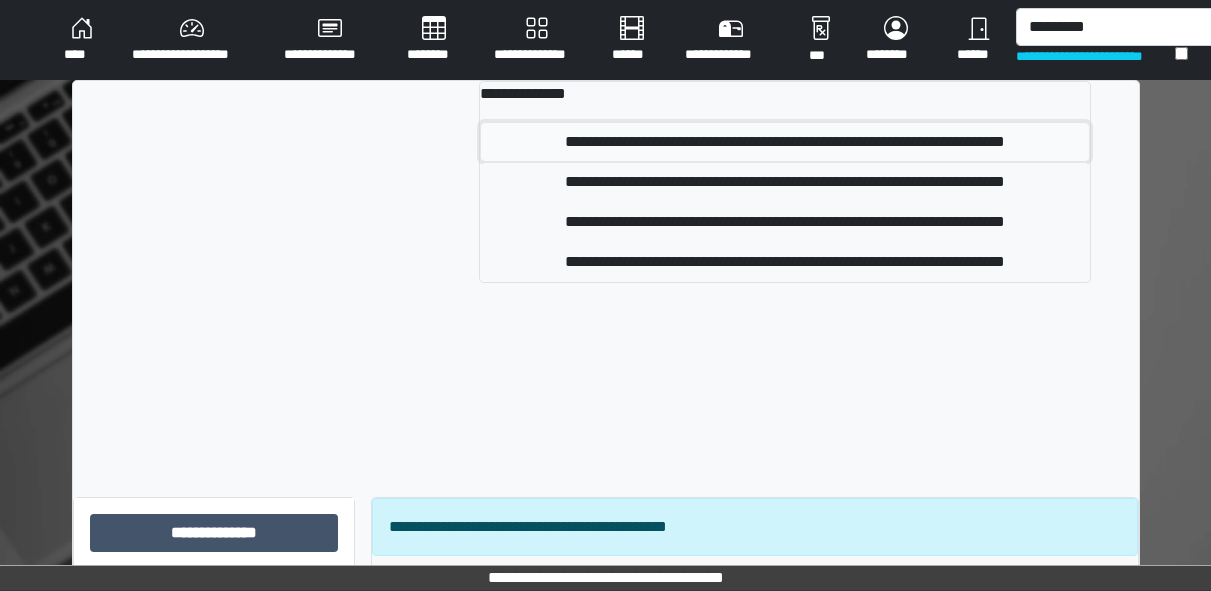 click on "**********" at bounding box center (785, 142) 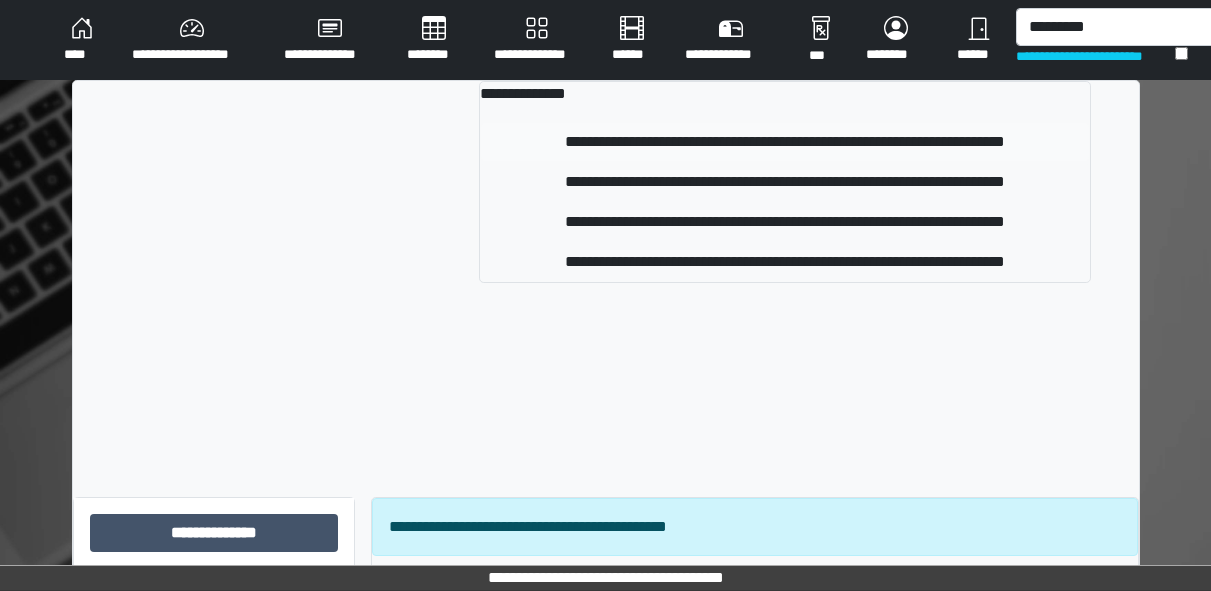 type 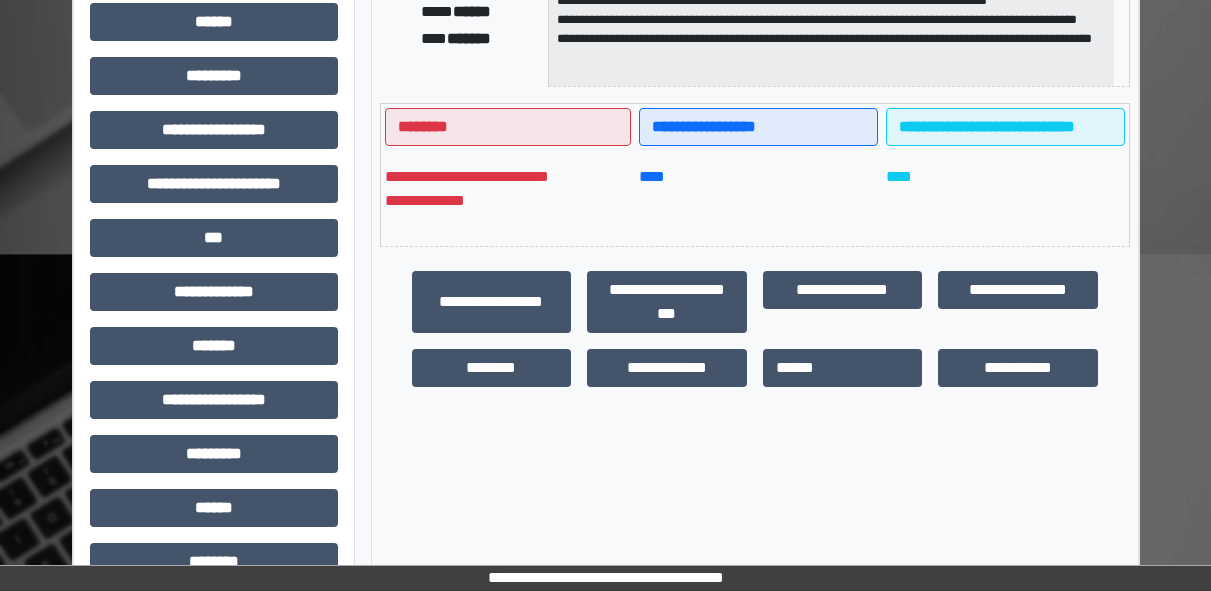 scroll, scrollTop: 448, scrollLeft: 0, axis: vertical 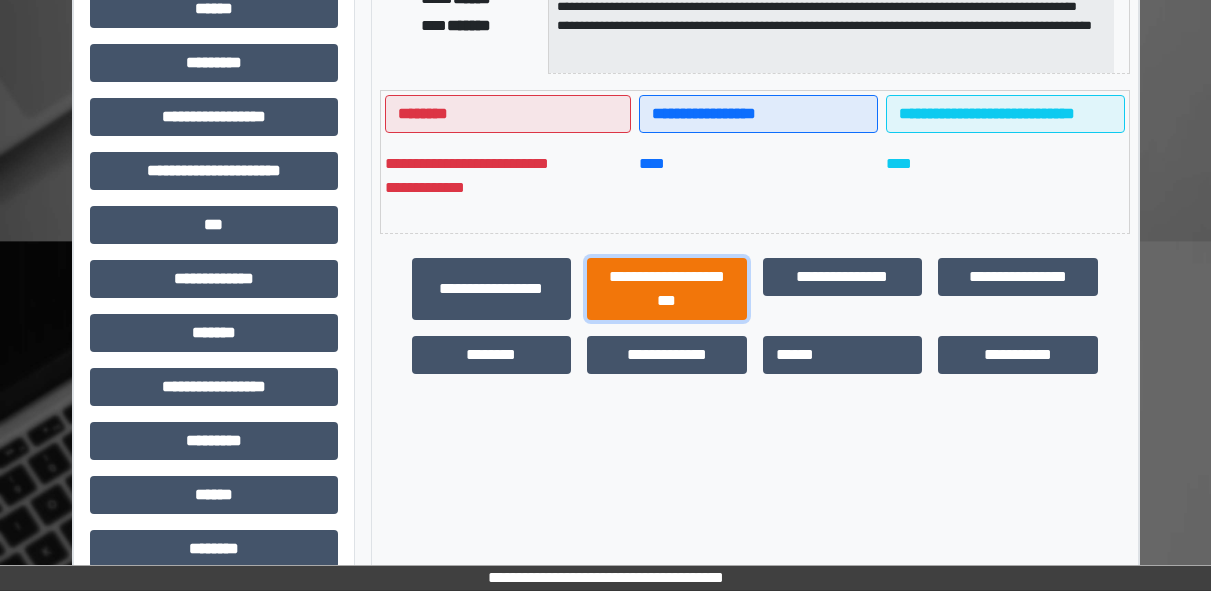 click on "**********" at bounding box center (667, 289) 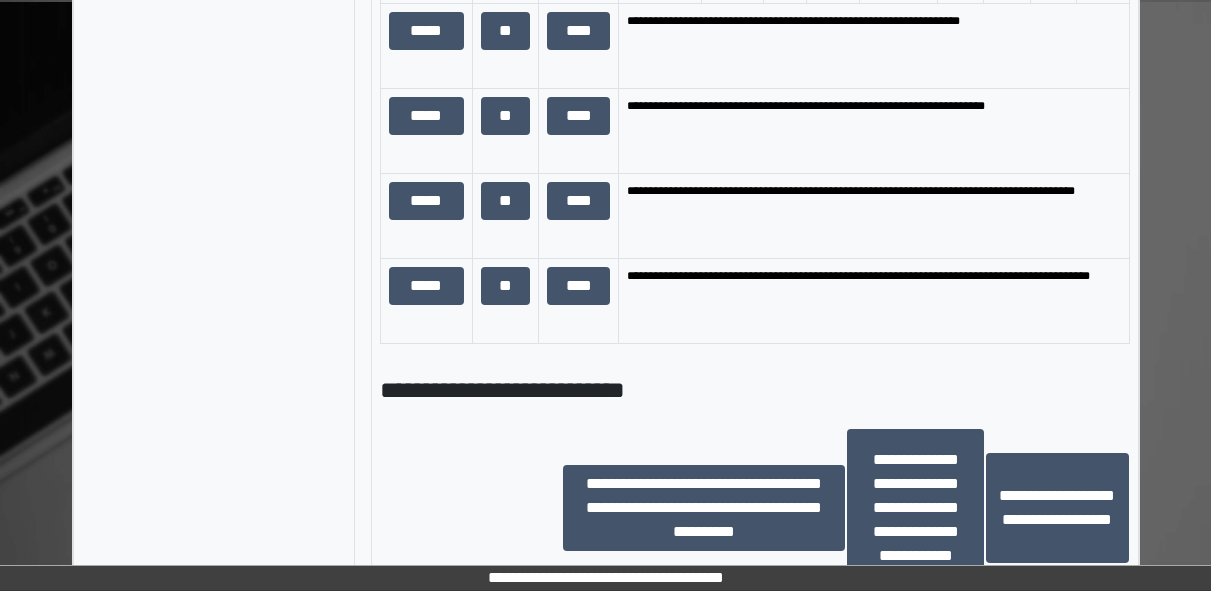 scroll, scrollTop: 1480, scrollLeft: 0, axis: vertical 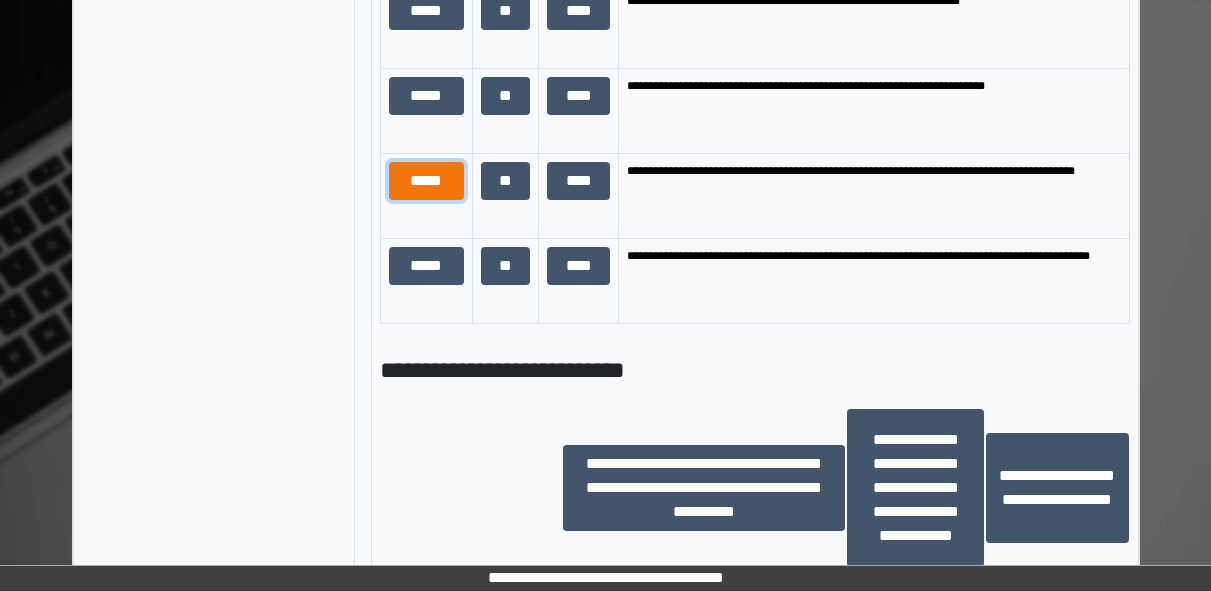 click on "*****" at bounding box center (426, 181) 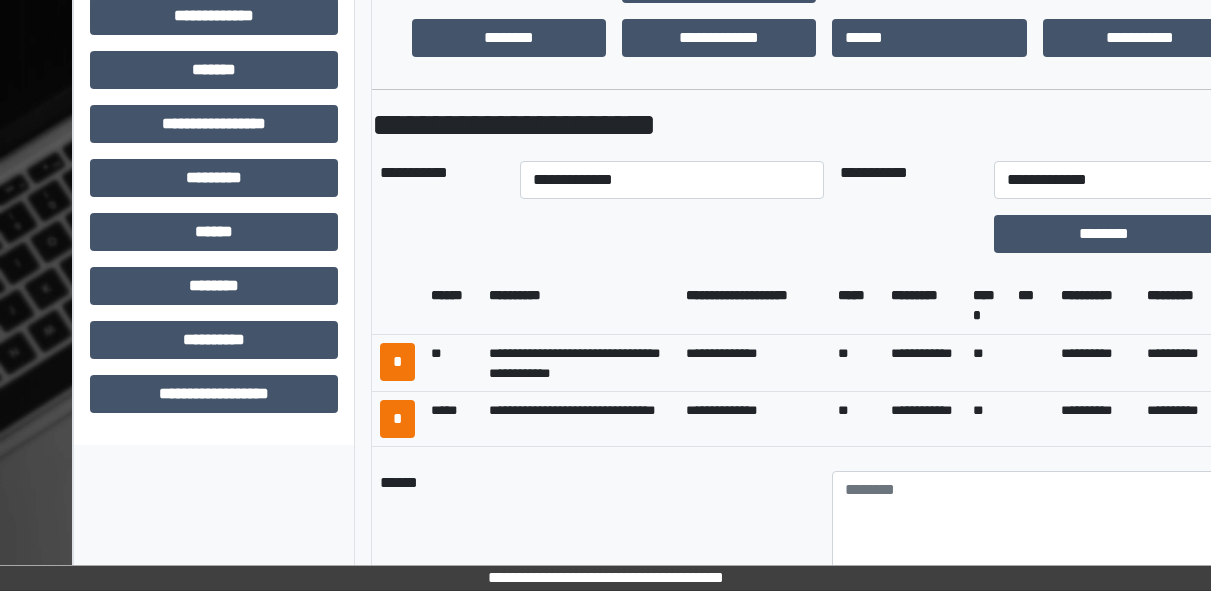 scroll, scrollTop: 710, scrollLeft: 0, axis: vertical 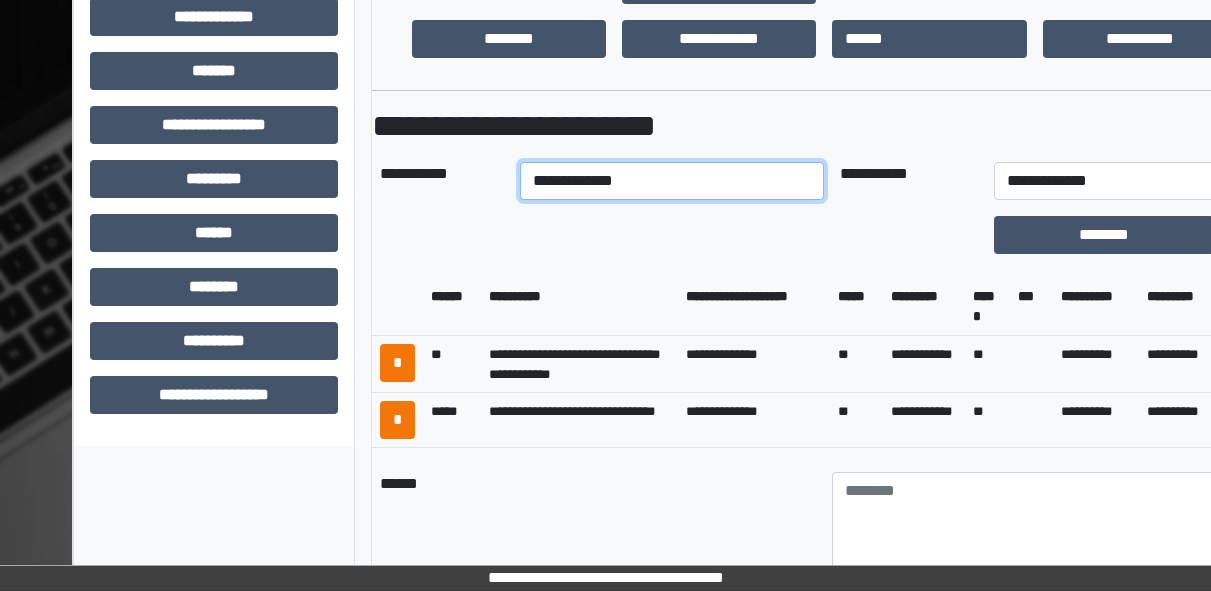 click on "**********" at bounding box center [672, 181] 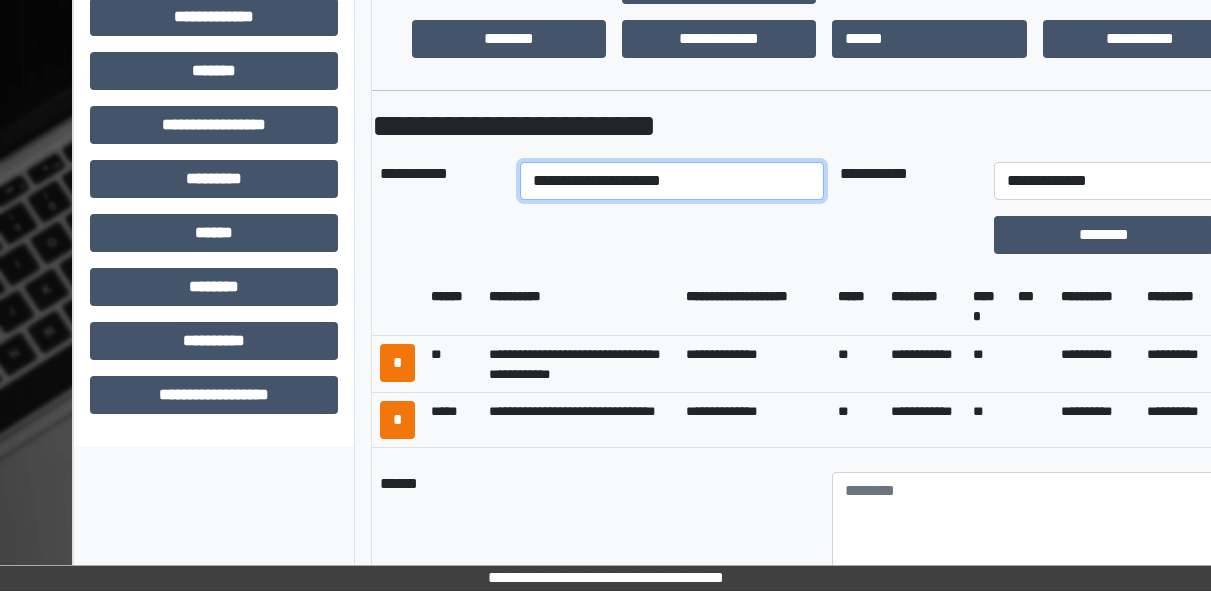 click on "**********" at bounding box center (672, 181) 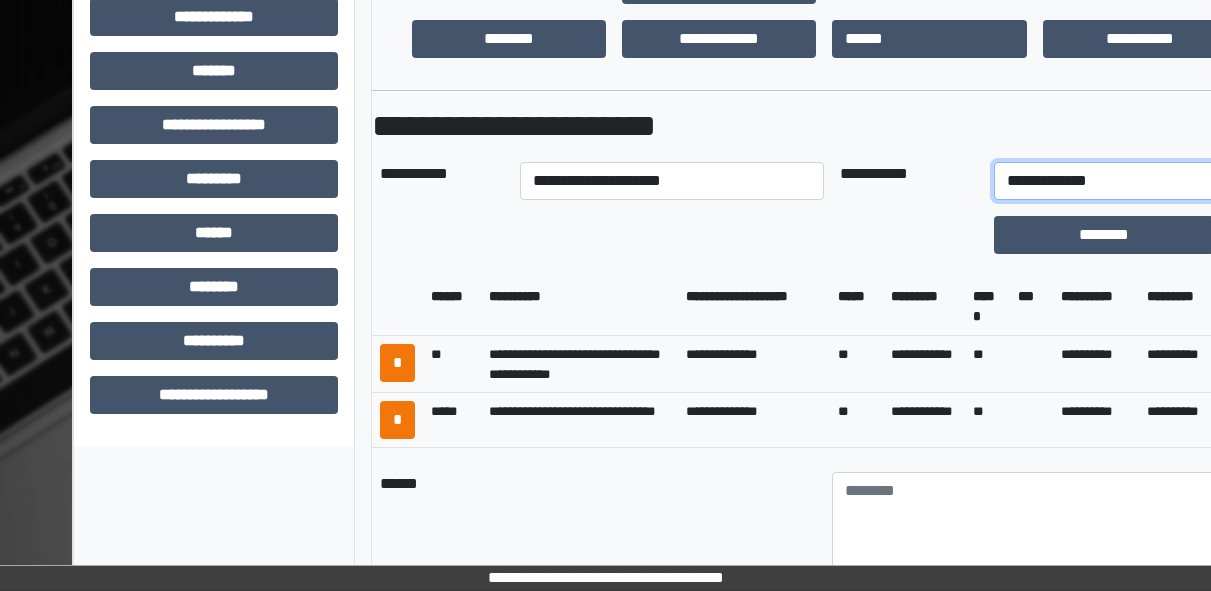 click on "**********" at bounding box center [1132, 181] 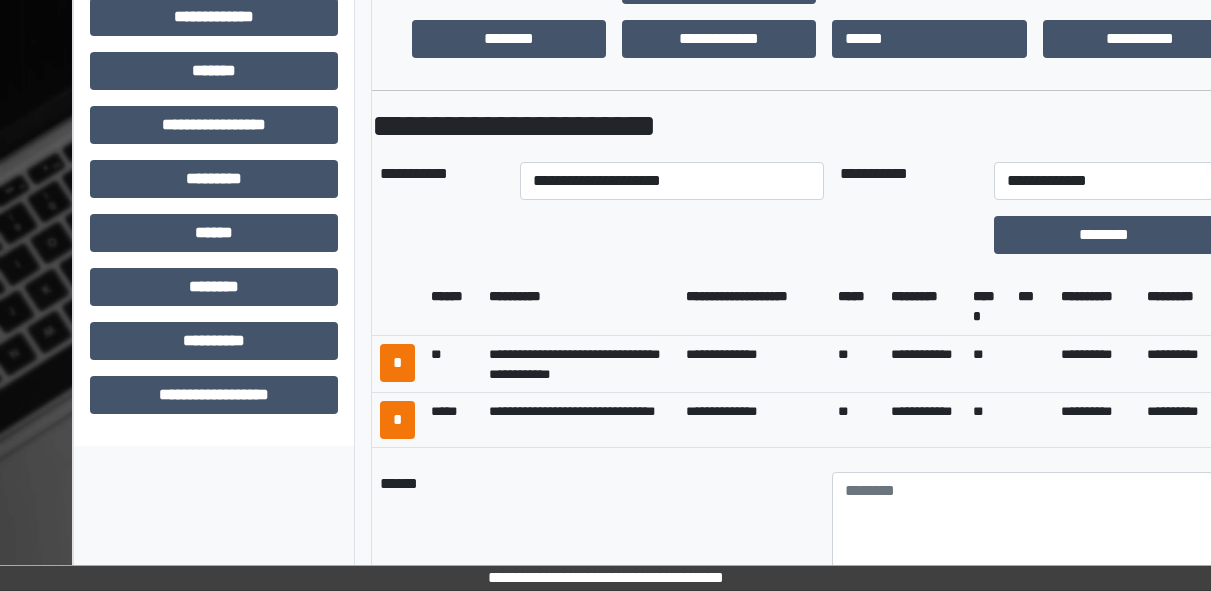 click on "**********" at bounding box center (924, 364) 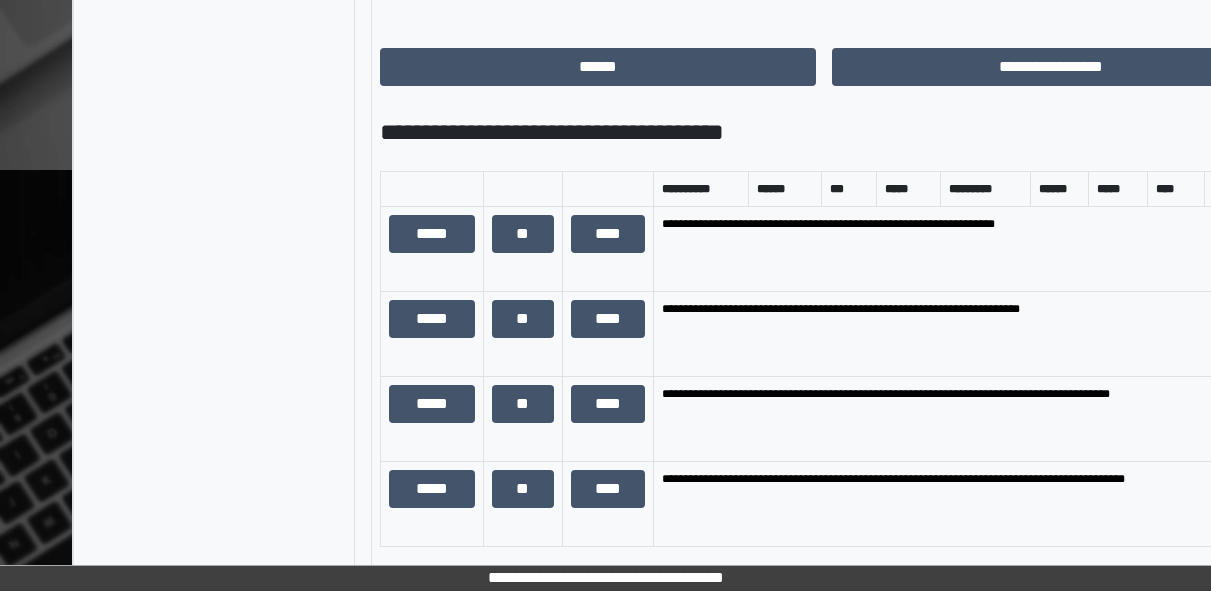 scroll, scrollTop: 1293, scrollLeft: 0, axis: vertical 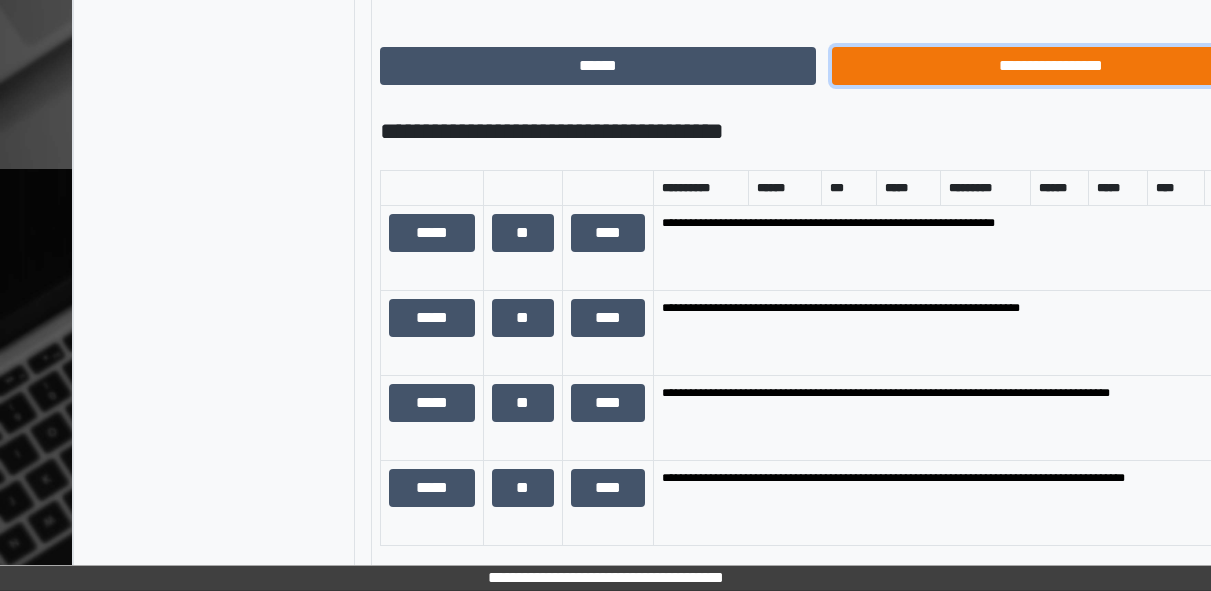 click on "**********" at bounding box center [1050, 66] 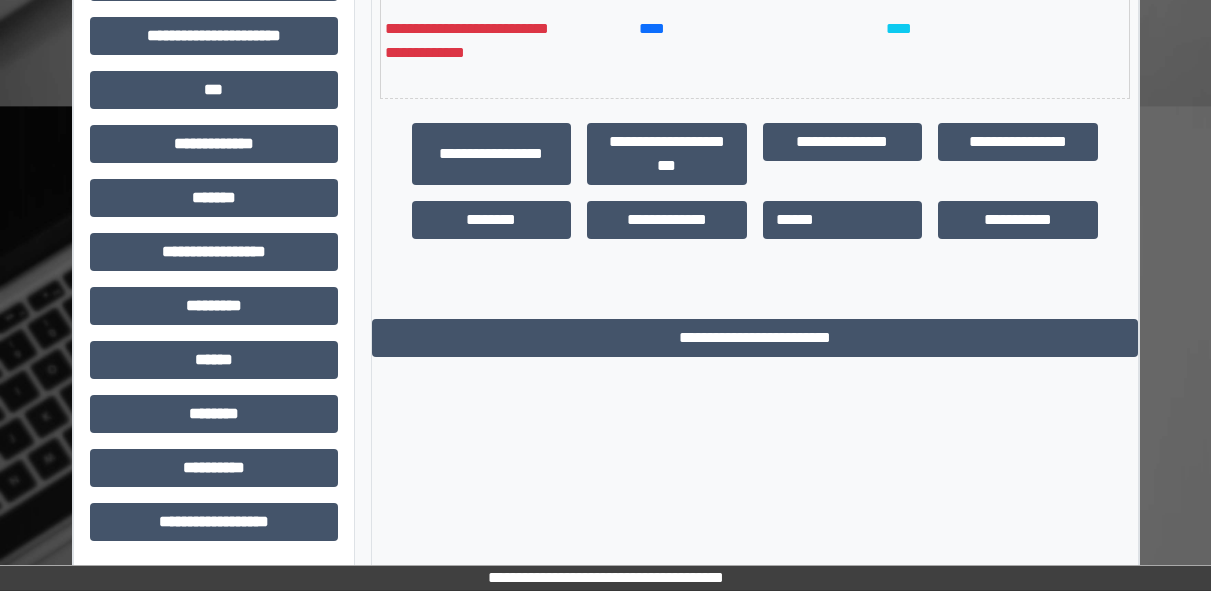 scroll, scrollTop: 0, scrollLeft: 0, axis: both 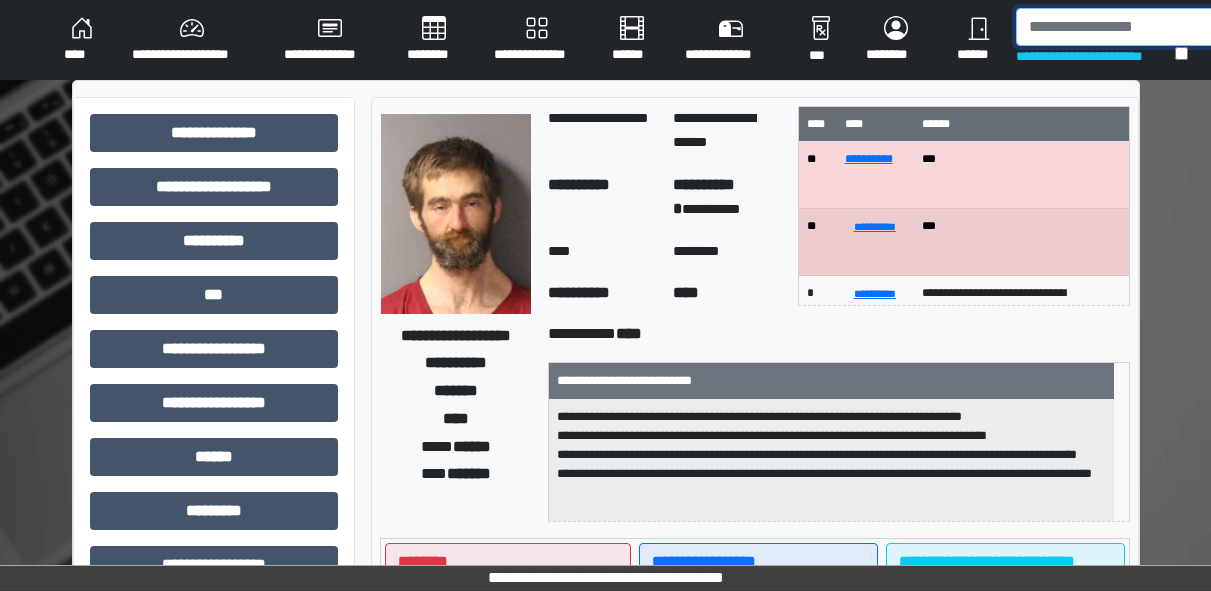 click at bounding box center (1119, 27) 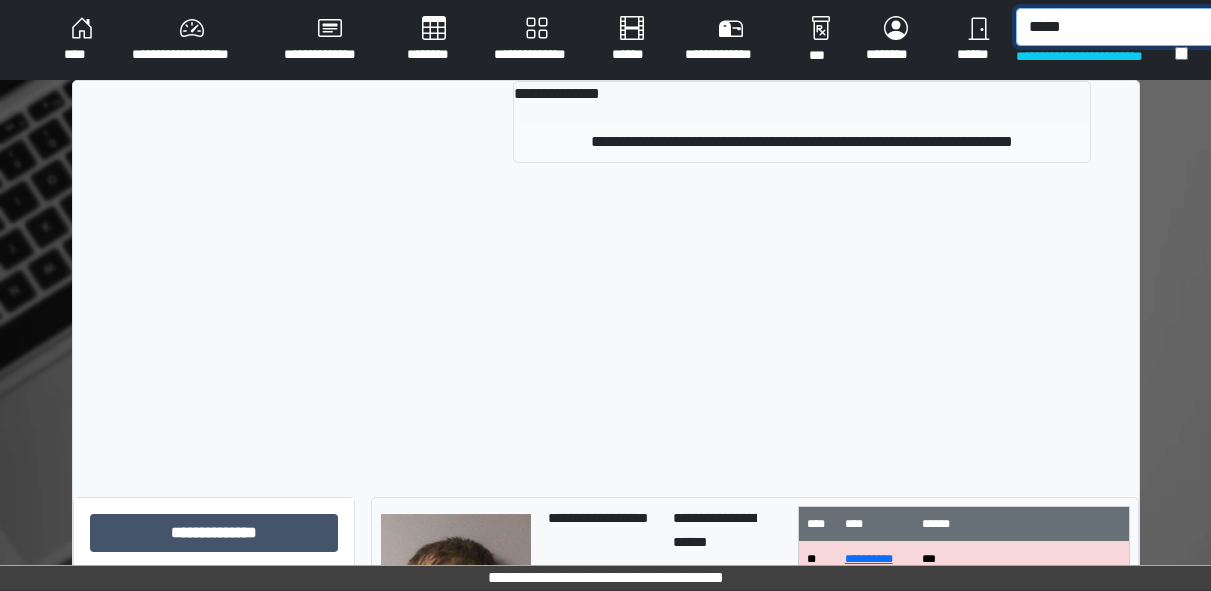 type on "*****" 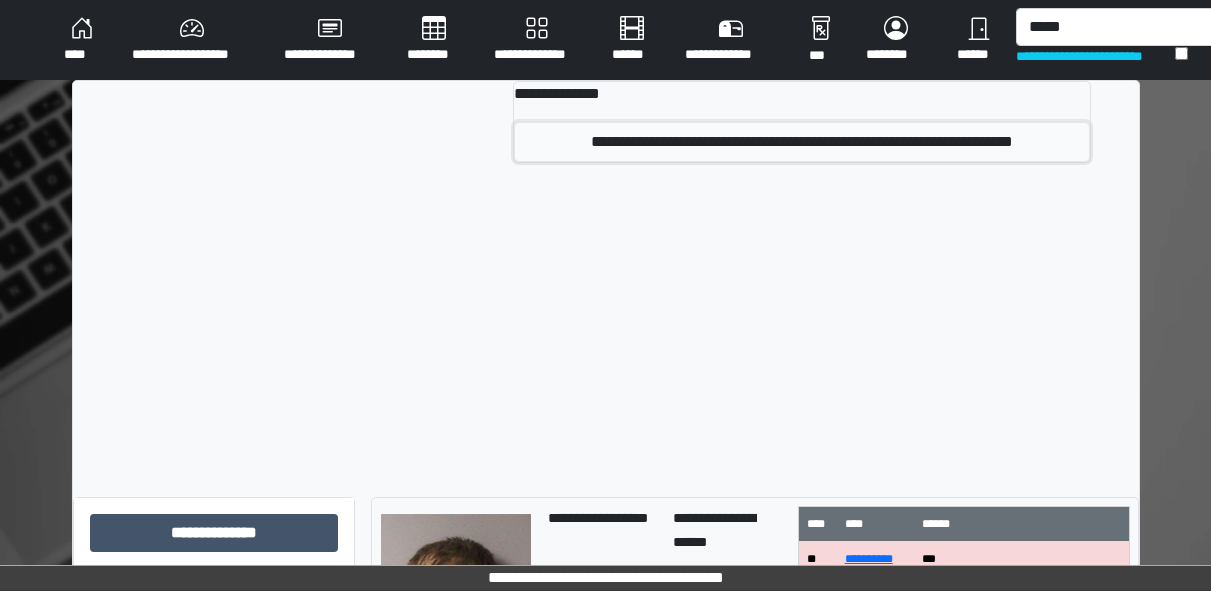 click on "**********" at bounding box center [801, 142] 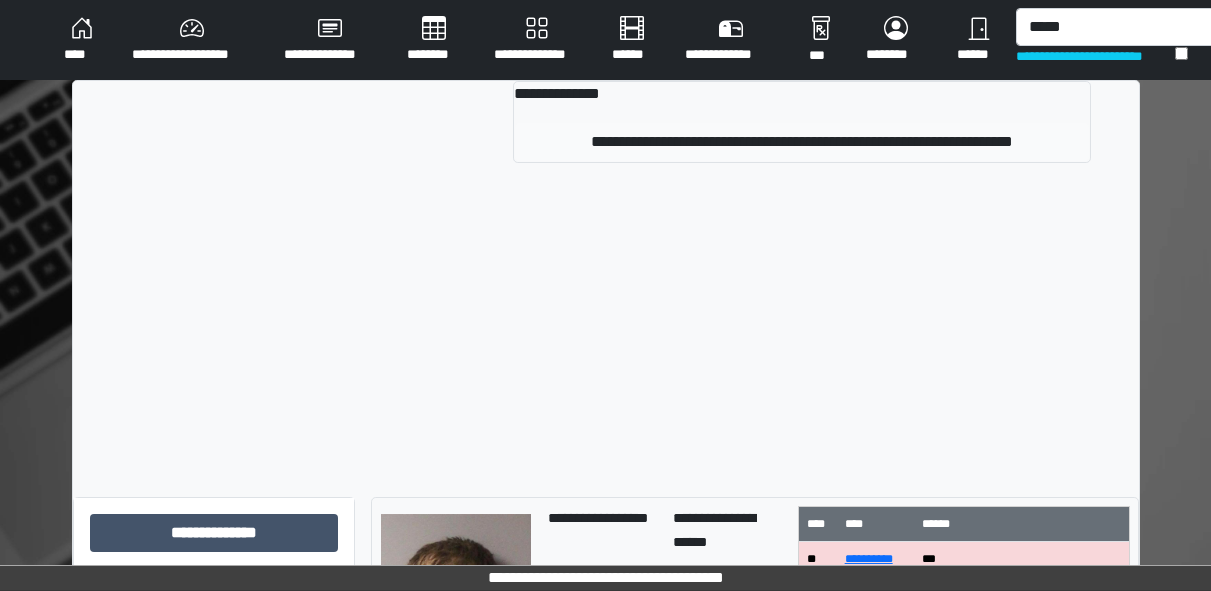 type 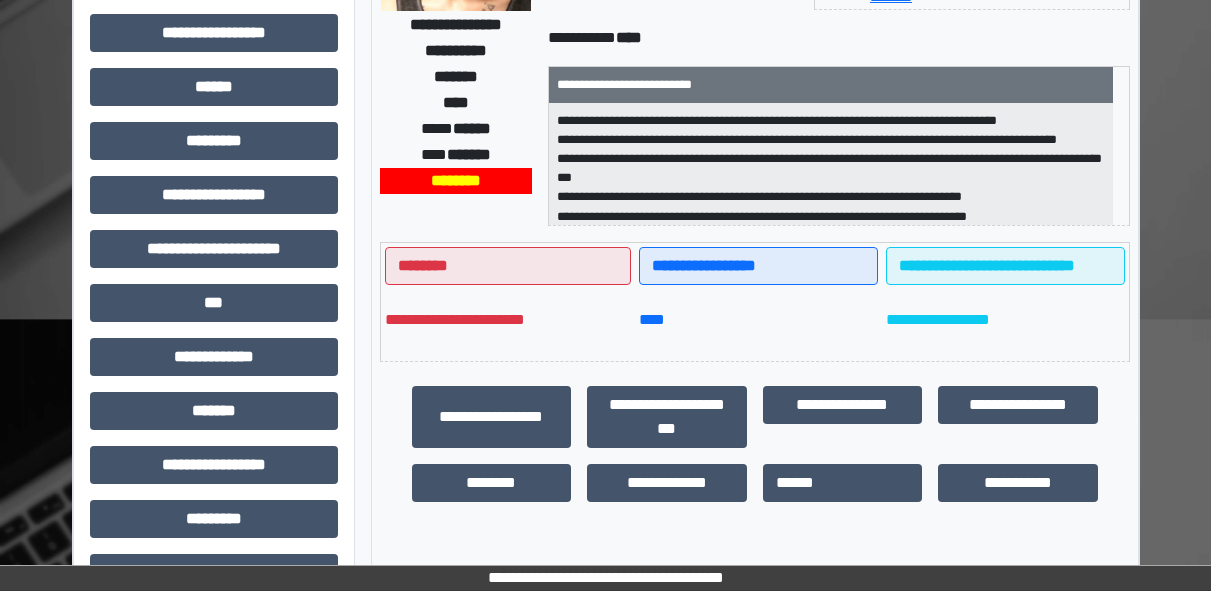 scroll, scrollTop: 372, scrollLeft: 0, axis: vertical 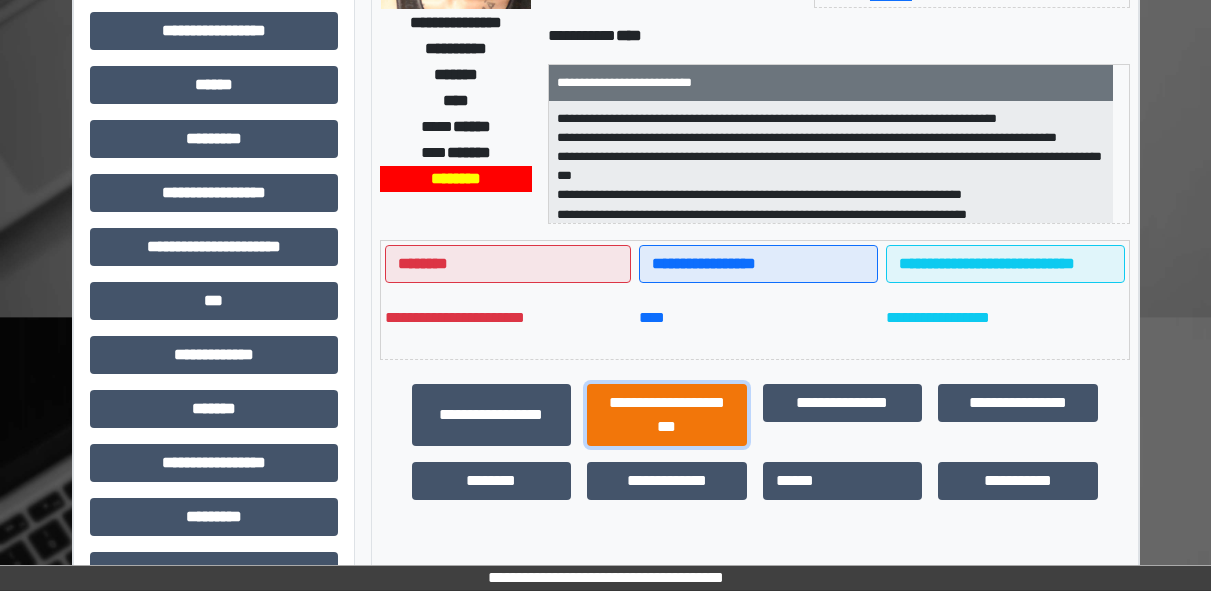 click on "**********" at bounding box center (667, 415) 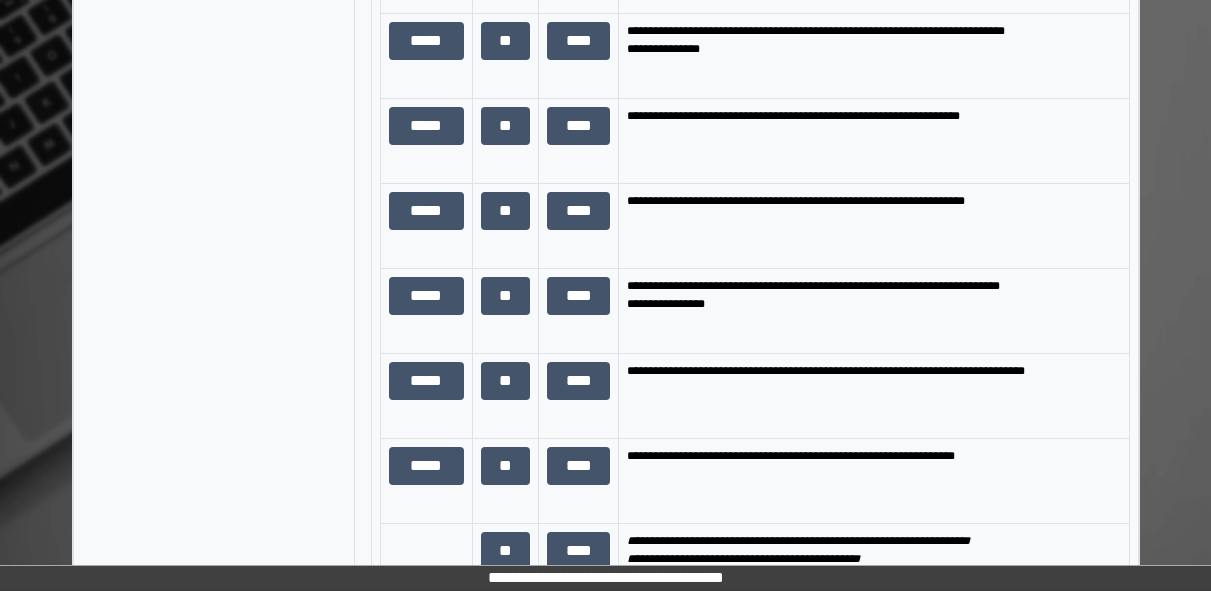 scroll, scrollTop: 1671, scrollLeft: 0, axis: vertical 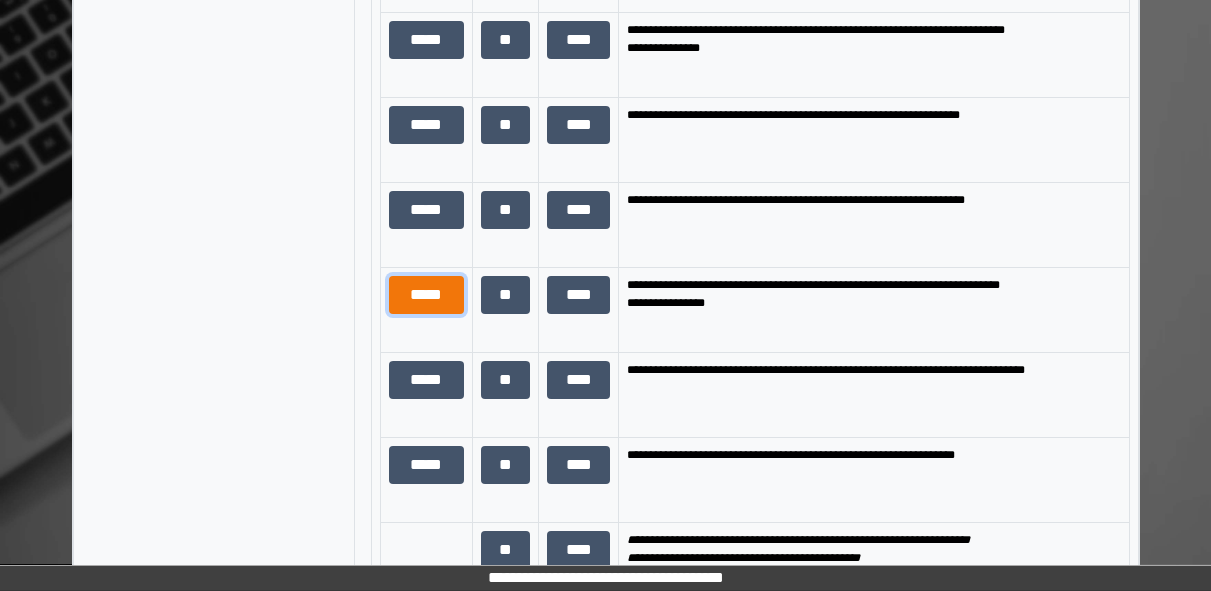 click on "*****" at bounding box center [426, 295] 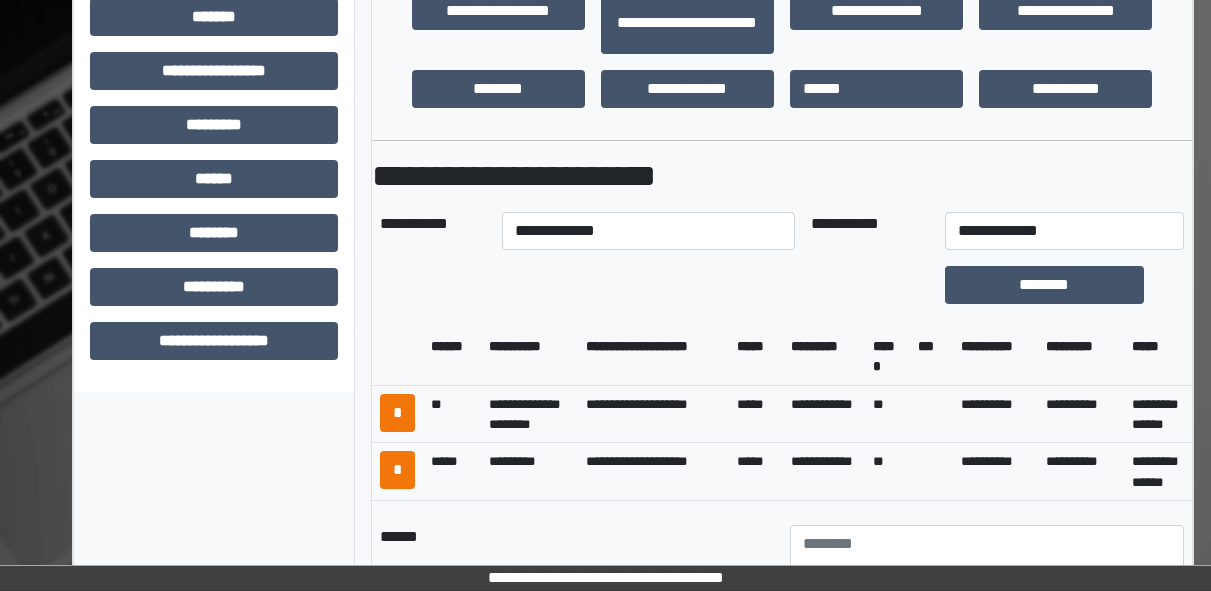 scroll, scrollTop: 763, scrollLeft: 0, axis: vertical 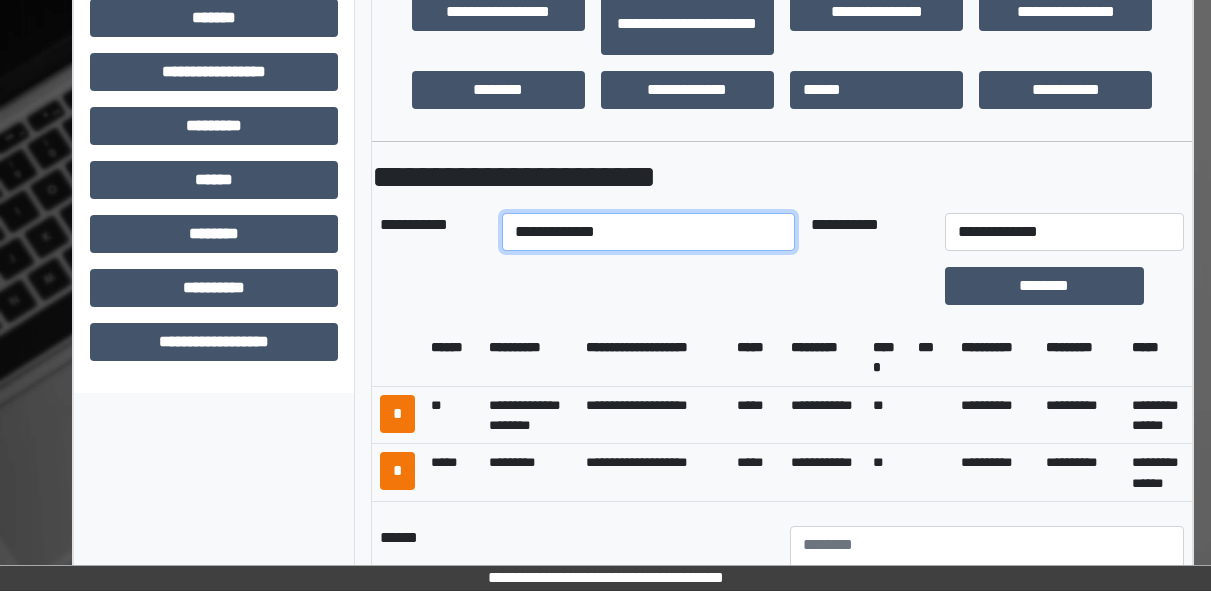 click on "**********" at bounding box center [648, 232] 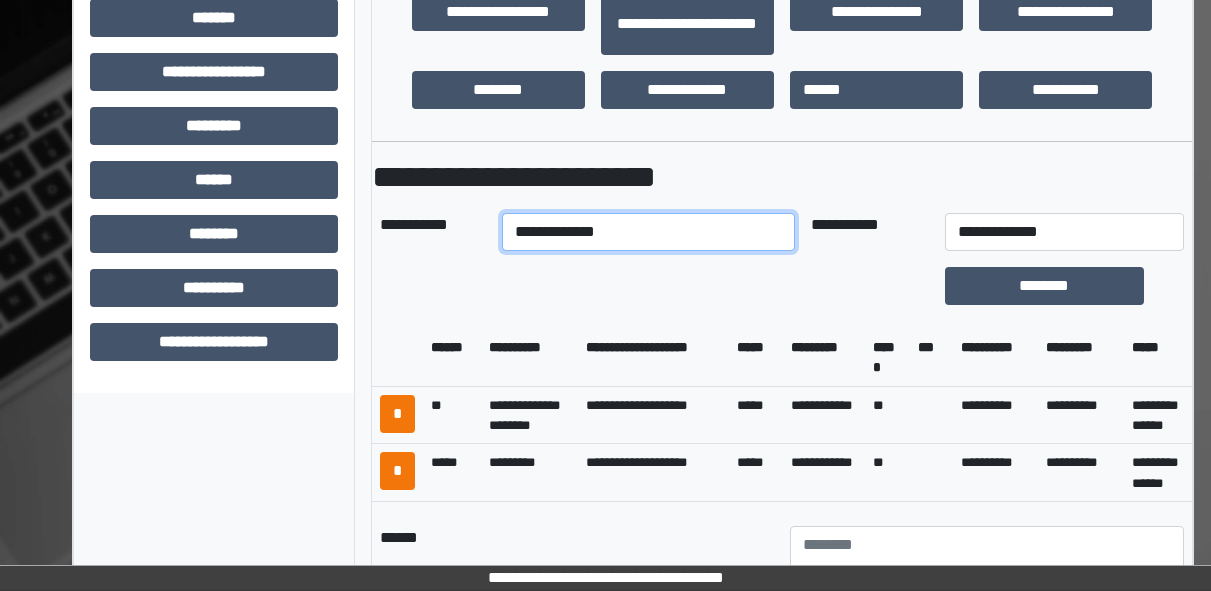 select on "****" 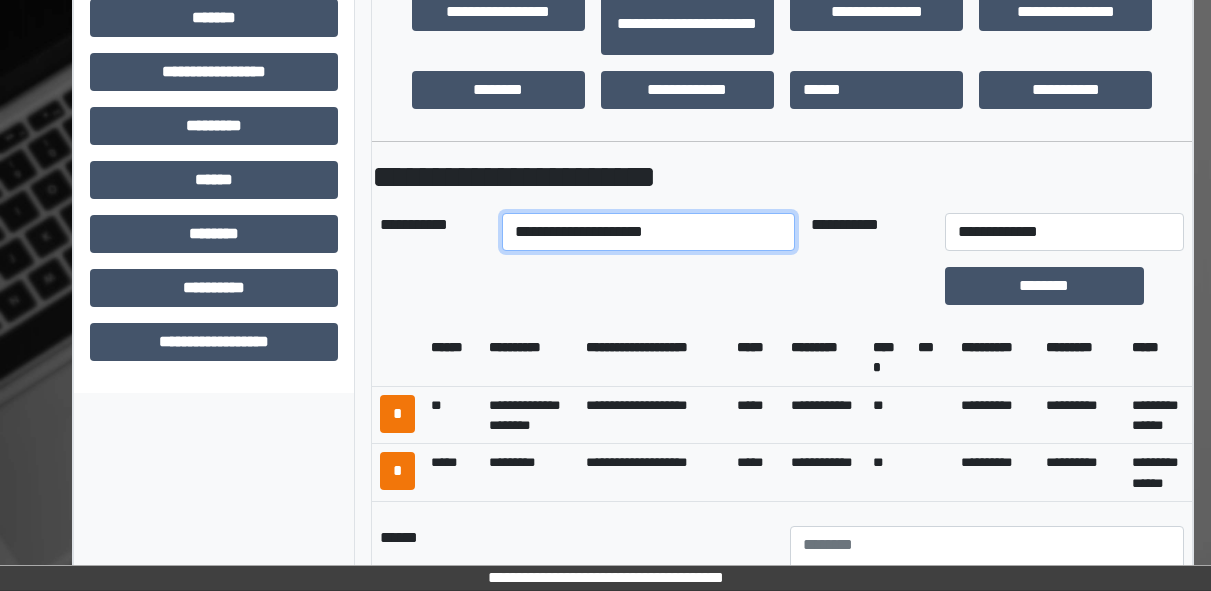 click on "**********" at bounding box center [648, 232] 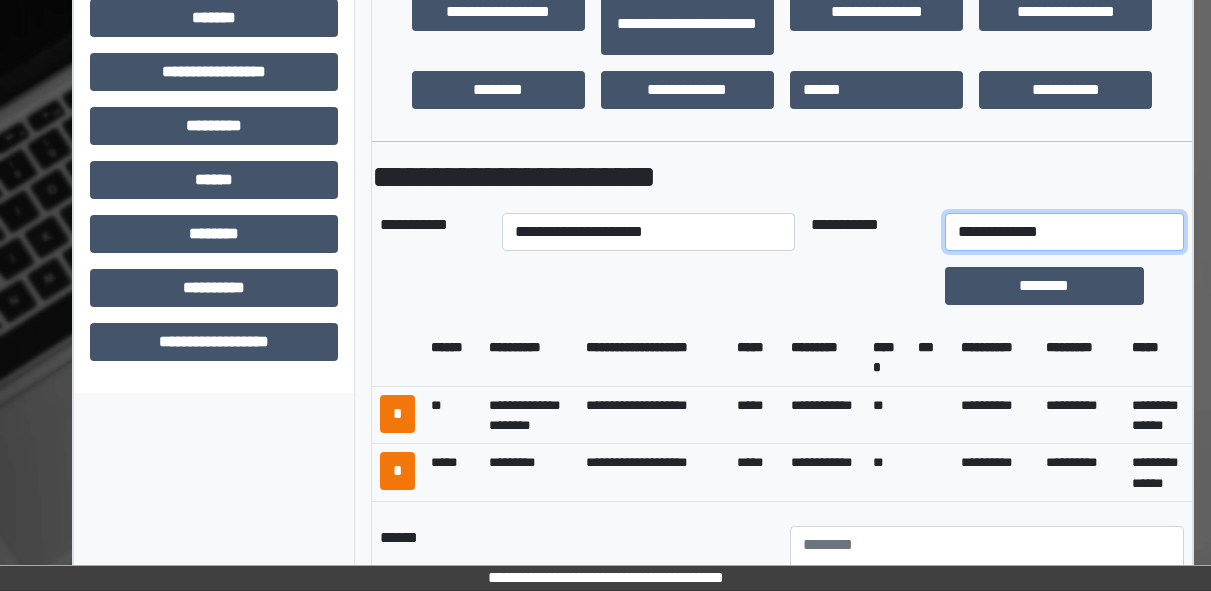 click on "**********" at bounding box center (1064, 232) 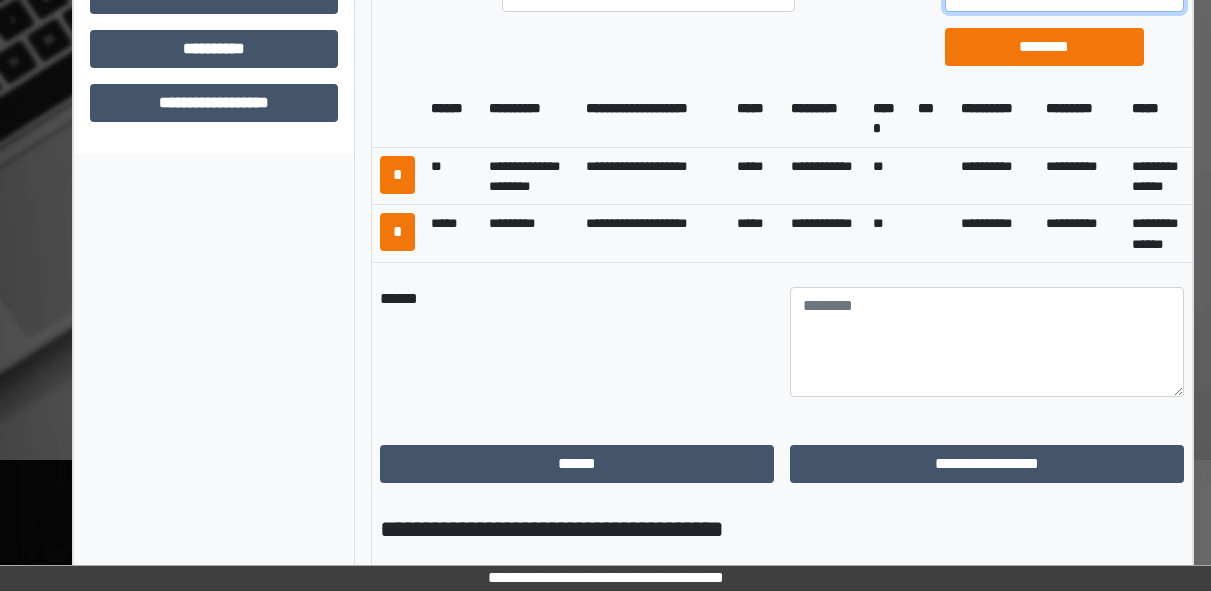 scroll, scrollTop: 1004, scrollLeft: 0, axis: vertical 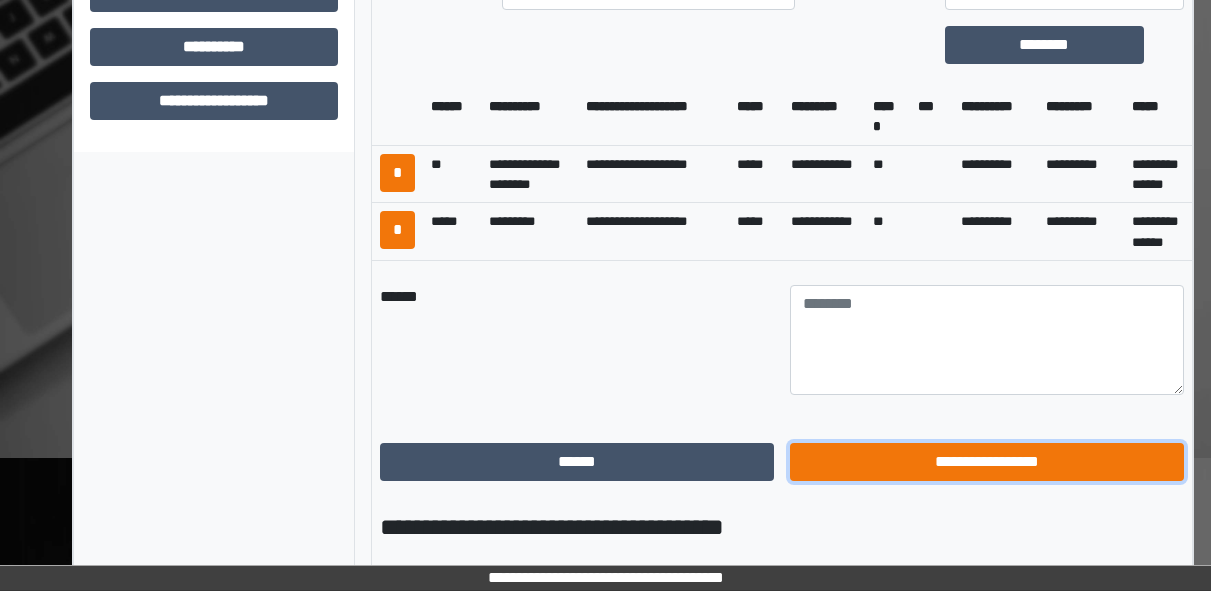 click on "**********" at bounding box center [987, 462] 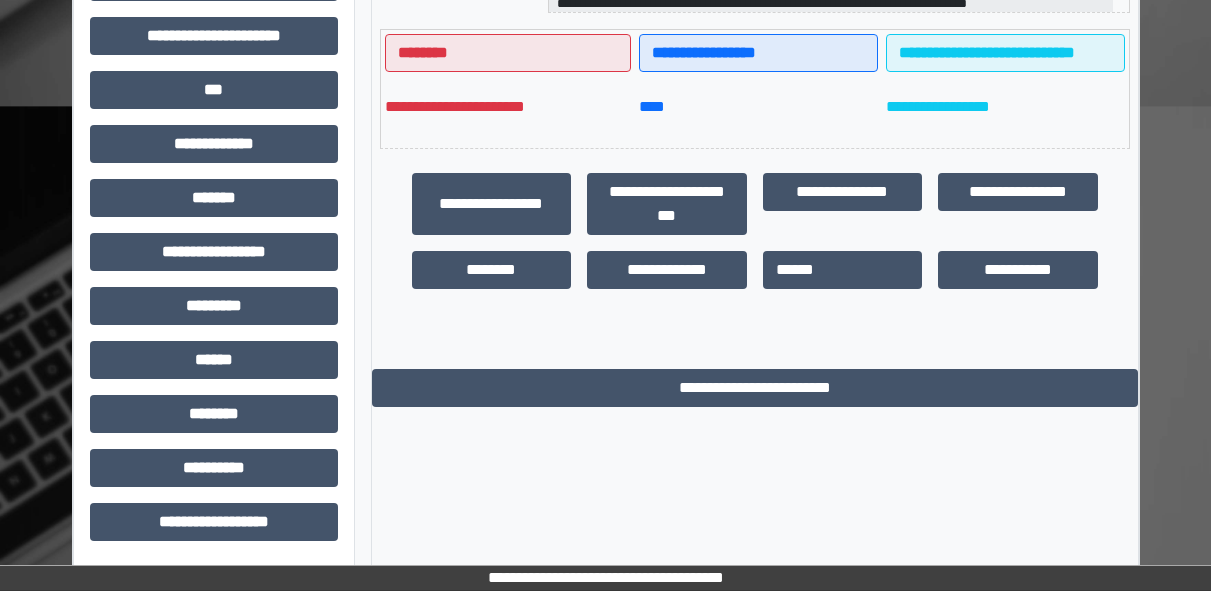 scroll, scrollTop: 0, scrollLeft: 0, axis: both 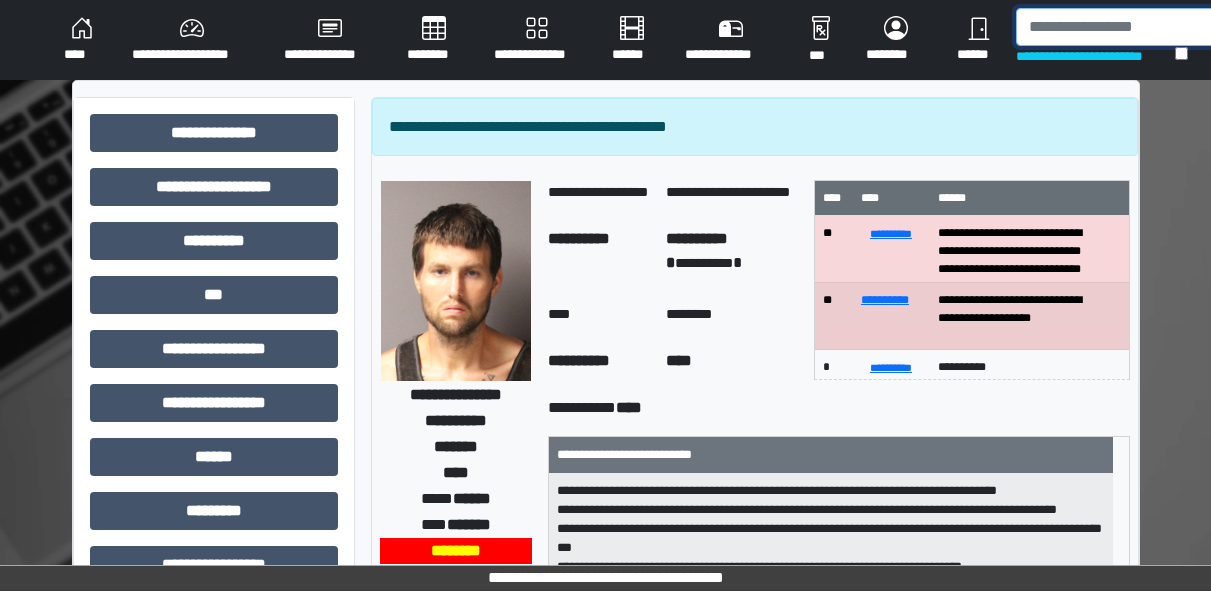 click at bounding box center (1119, 27) 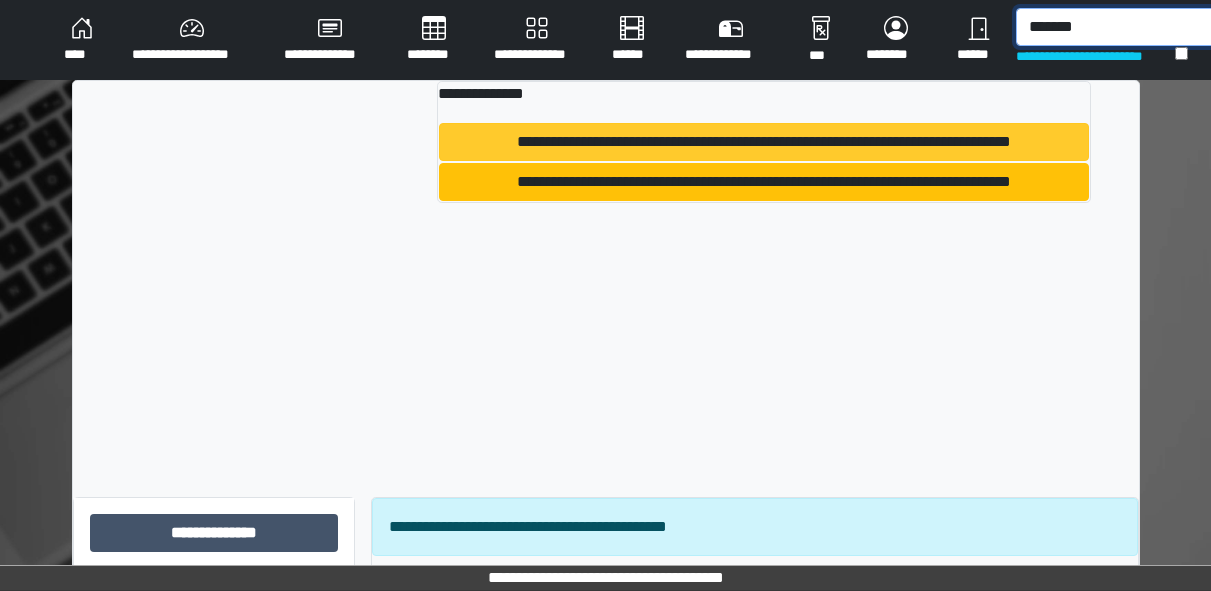 type on "*******" 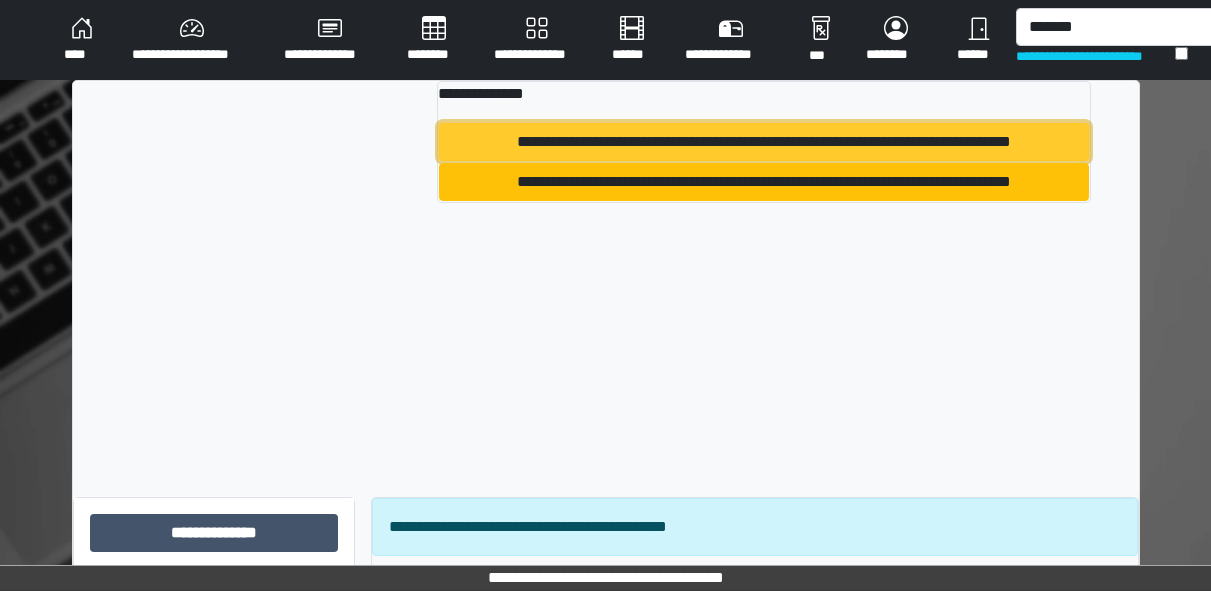 click on "**********" at bounding box center [764, 142] 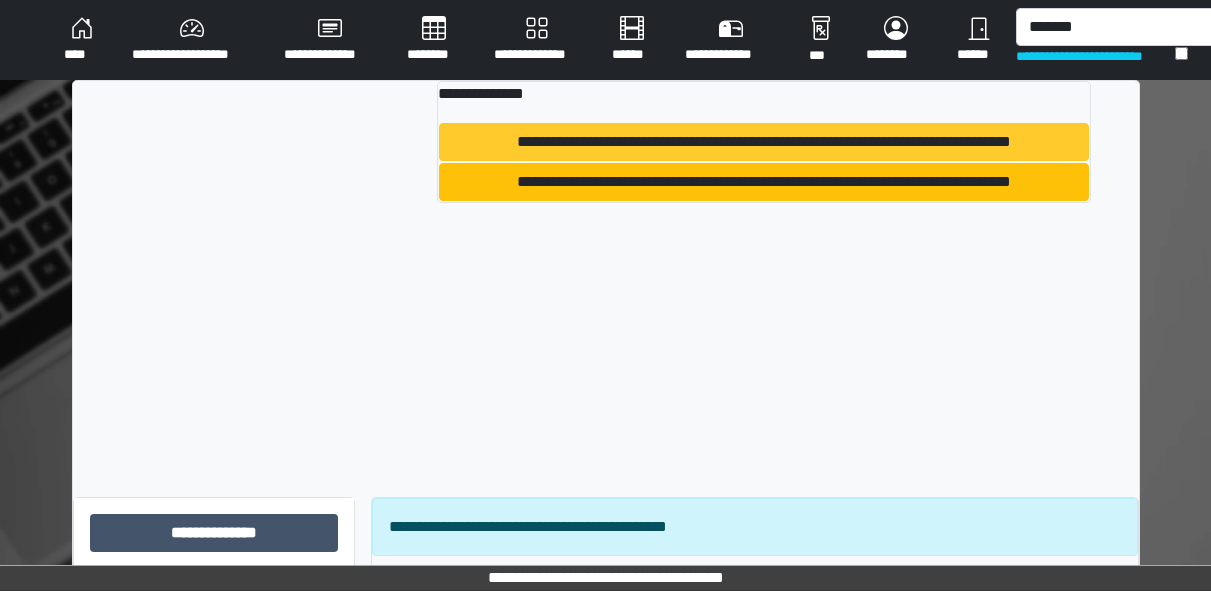 type 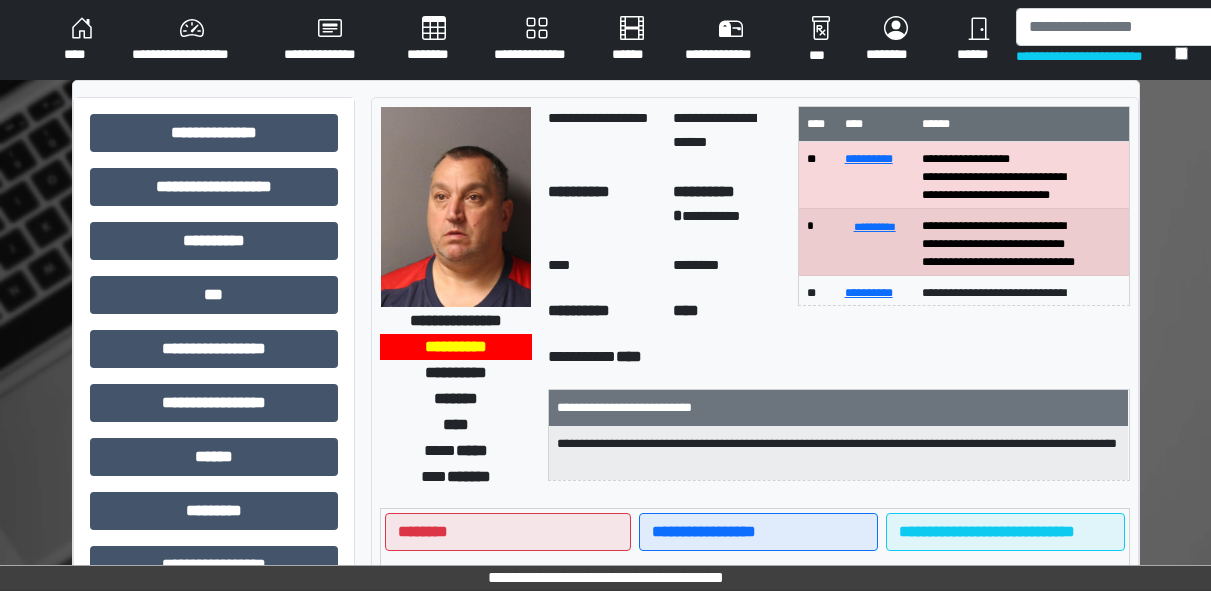 scroll, scrollTop: 121, scrollLeft: 0, axis: vertical 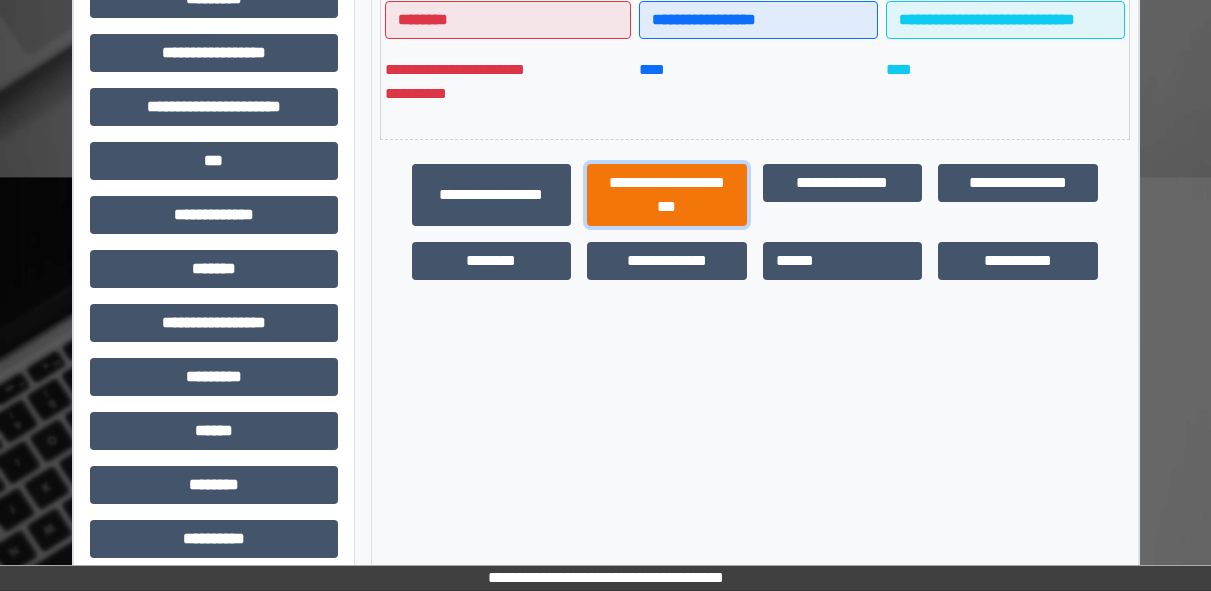 click on "**********" at bounding box center [667, 195] 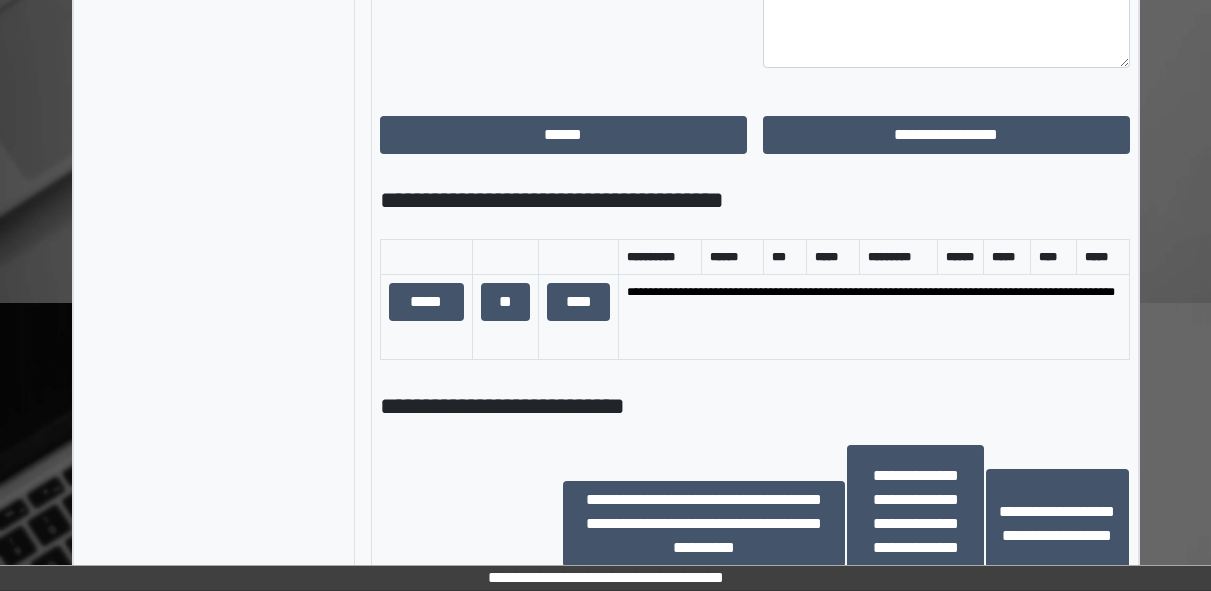scroll, scrollTop: 1160, scrollLeft: 0, axis: vertical 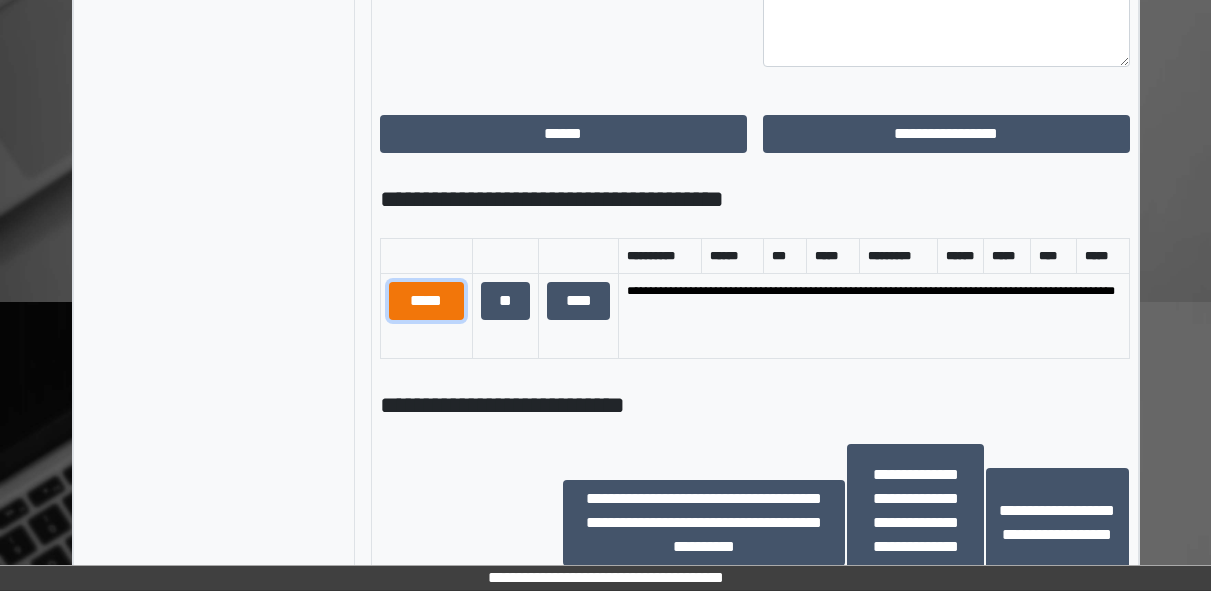 click on "*****" at bounding box center (426, 301) 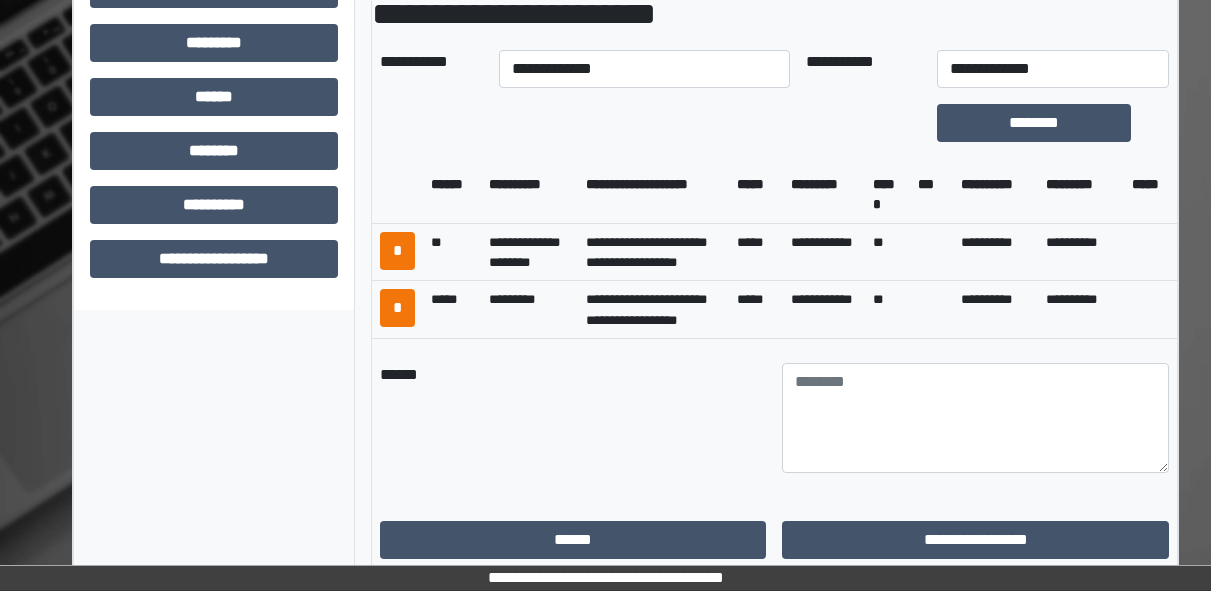scroll, scrollTop: 841, scrollLeft: 0, axis: vertical 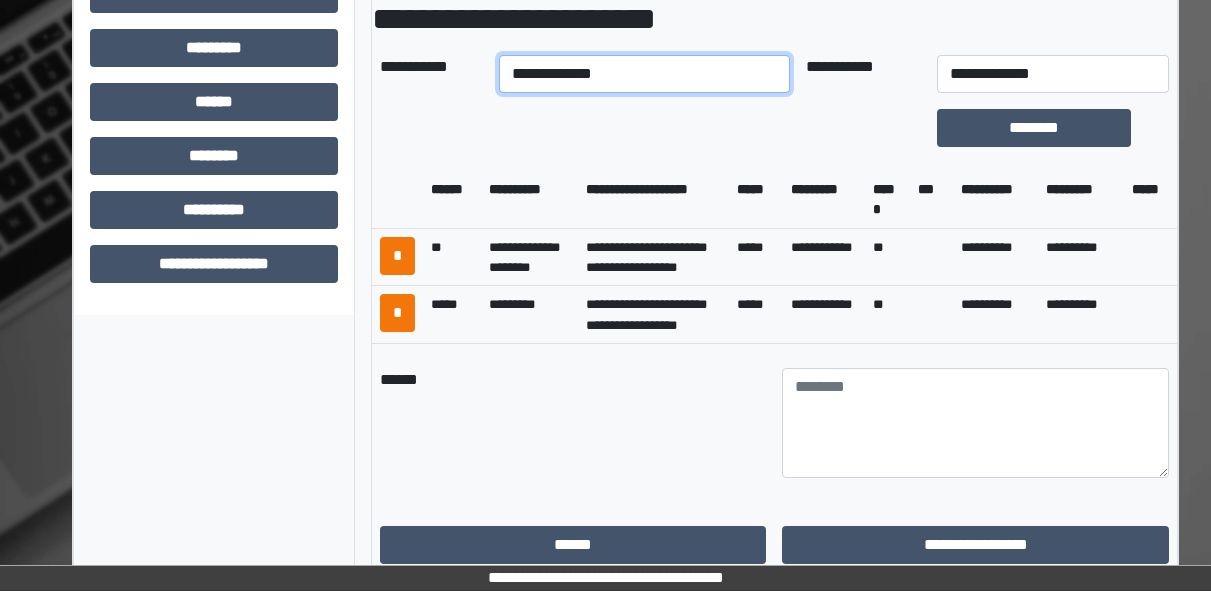 click on "**********" at bounding box center (644, 74) 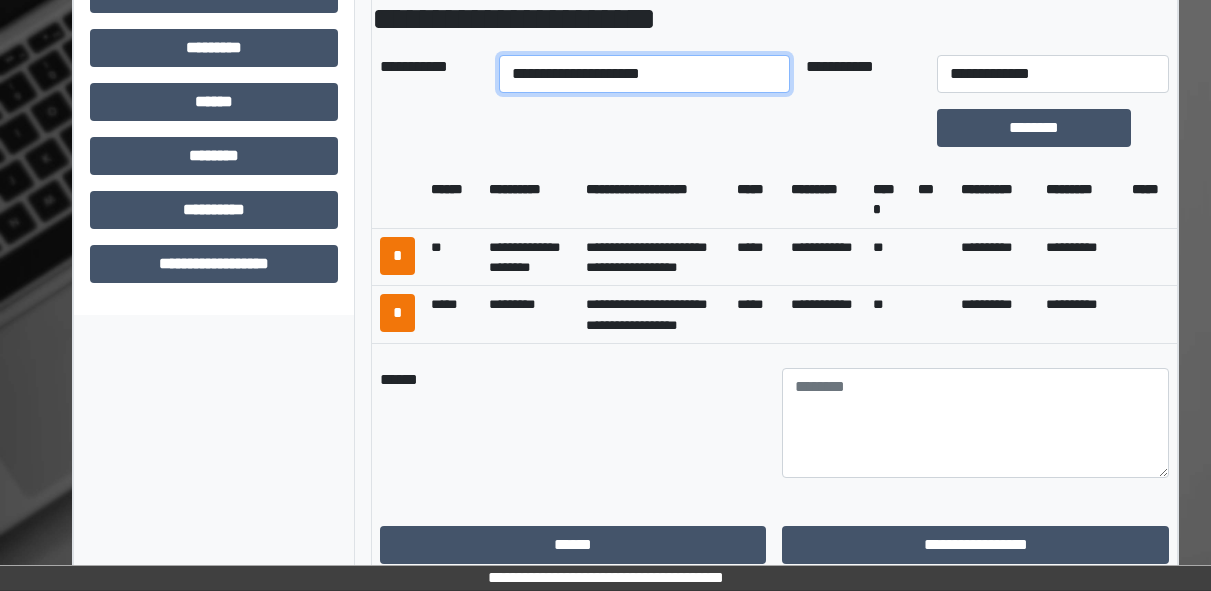 click on "**********" at bounding box center (644, 74) 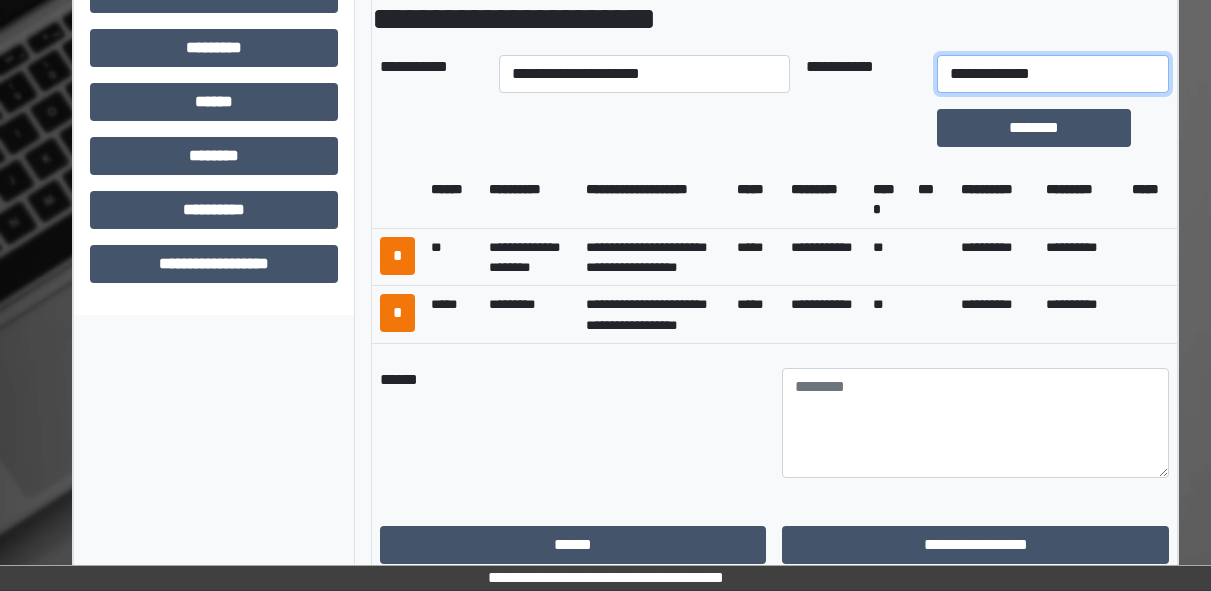 click on "**********" at bounding box center [1053, 74] 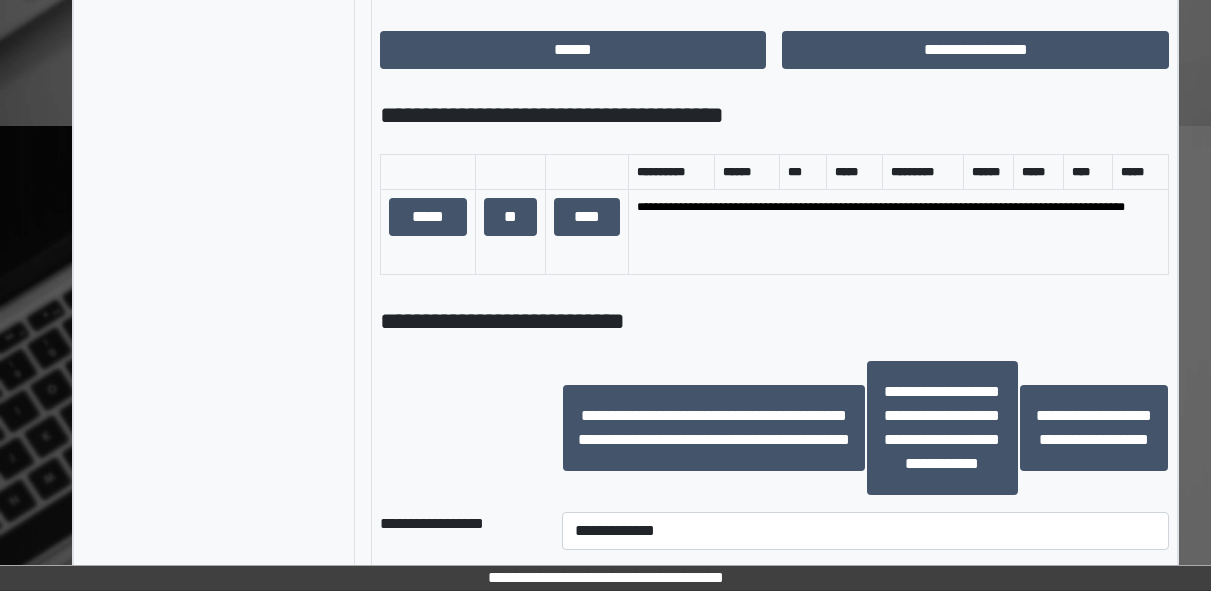 scroll, scrollTop: 1337, scrollLeft: 0, axis: vertical 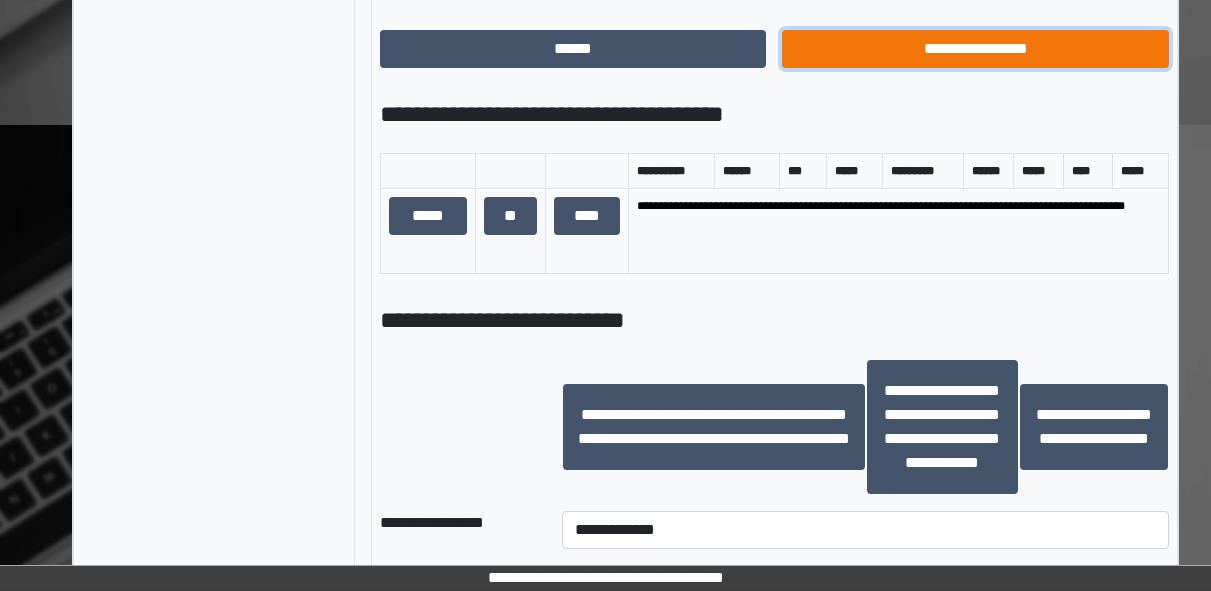 click on "**********" at bounding box center (975, 49) 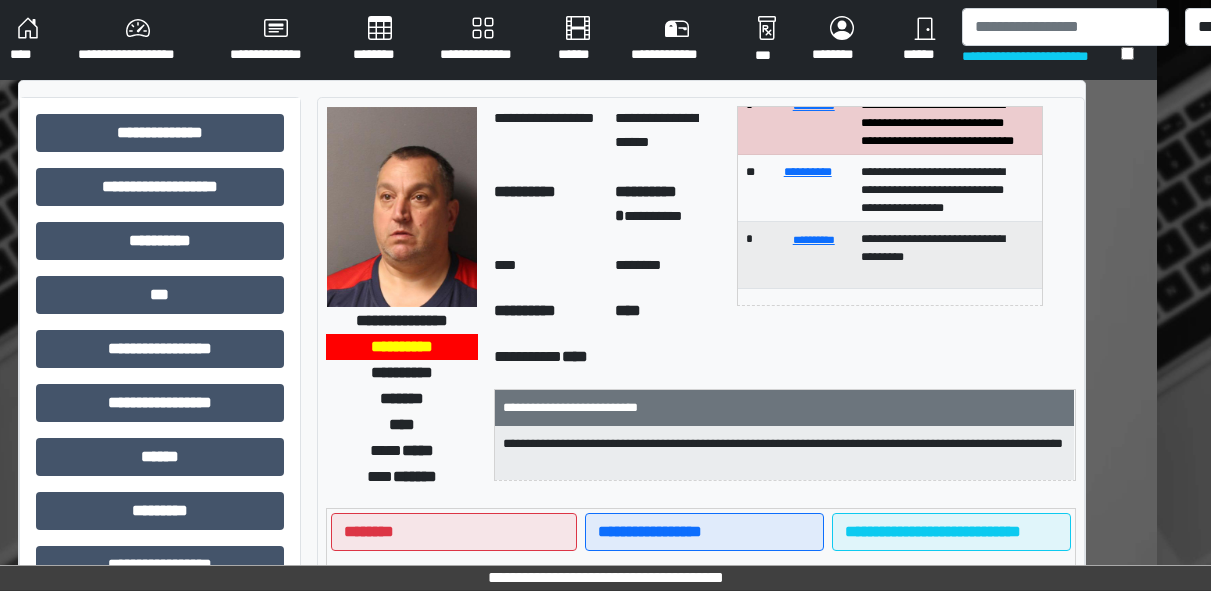 scroll, scrollTop: 0, scrollLeft: 84, axis: horizontal 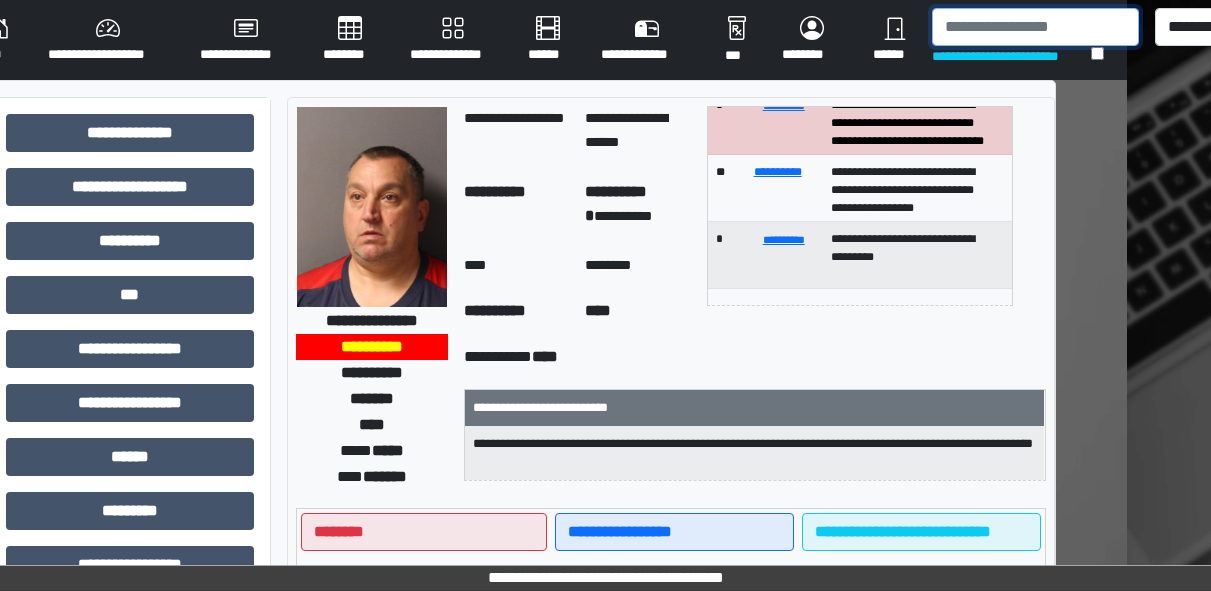 click at bounding box center (1035, 27) 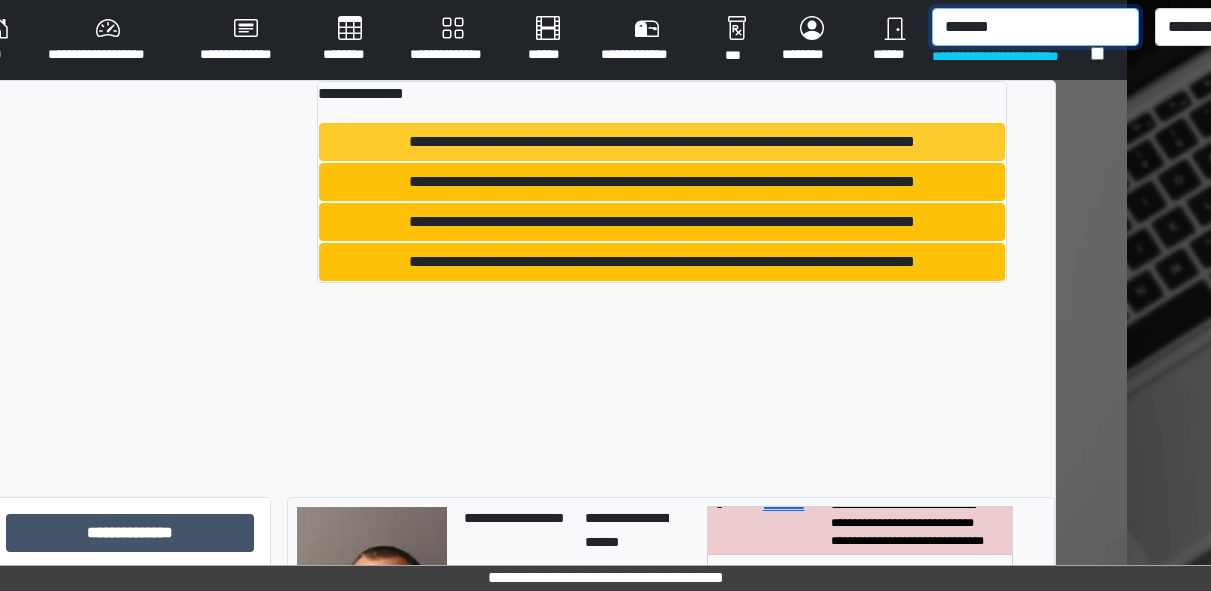 type on "*******" 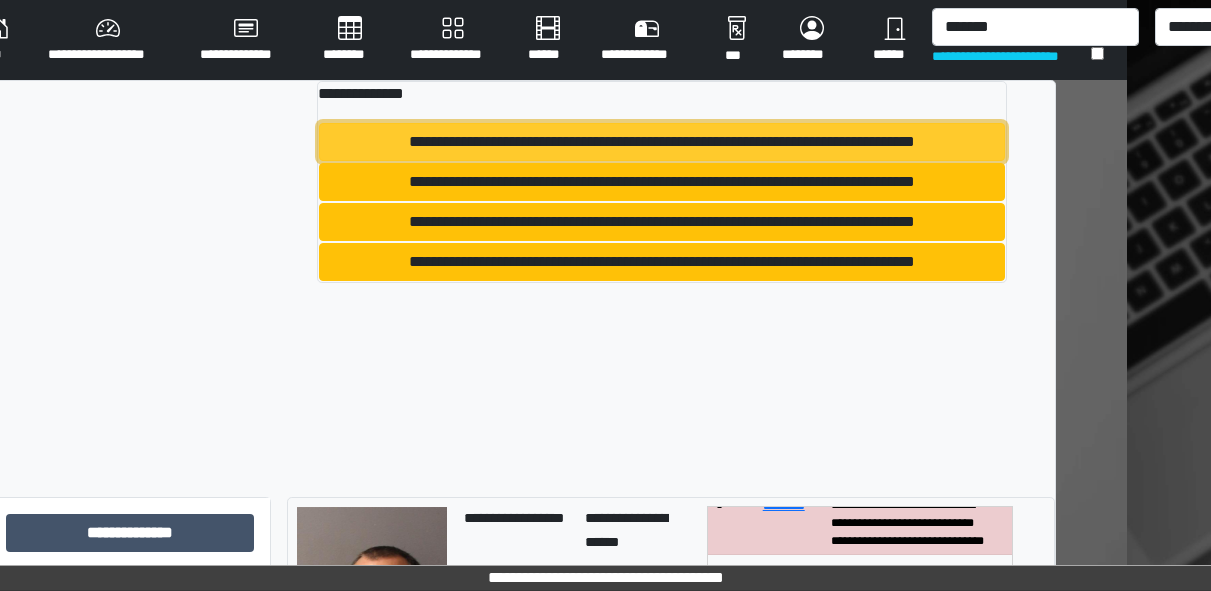 click on "**********" at bounding box center [661, 142] 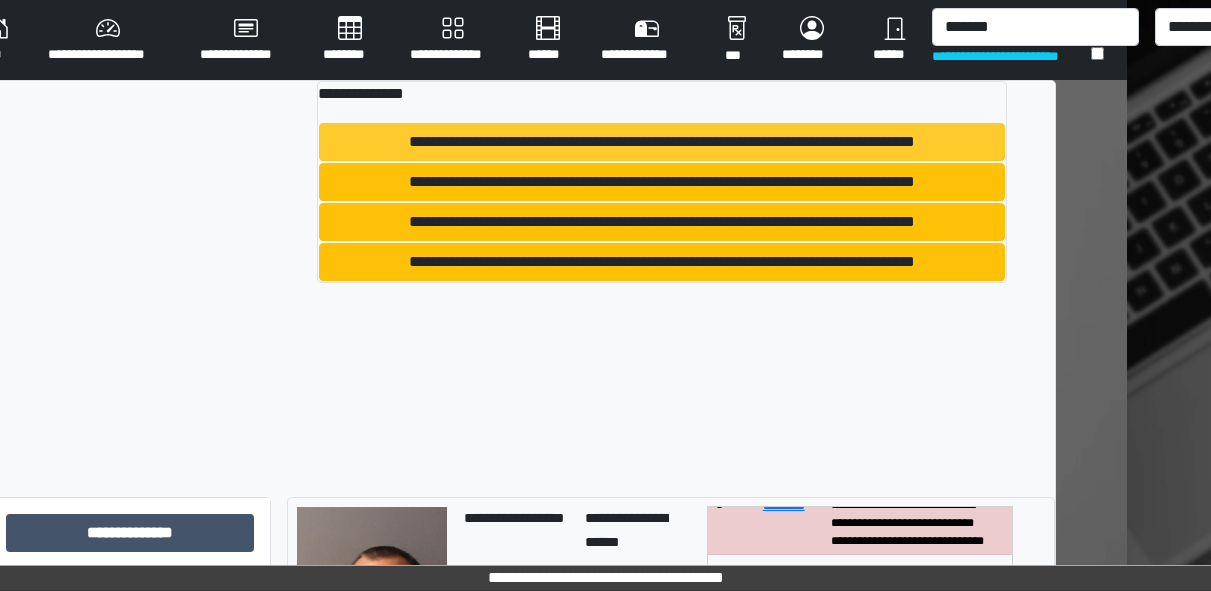 type 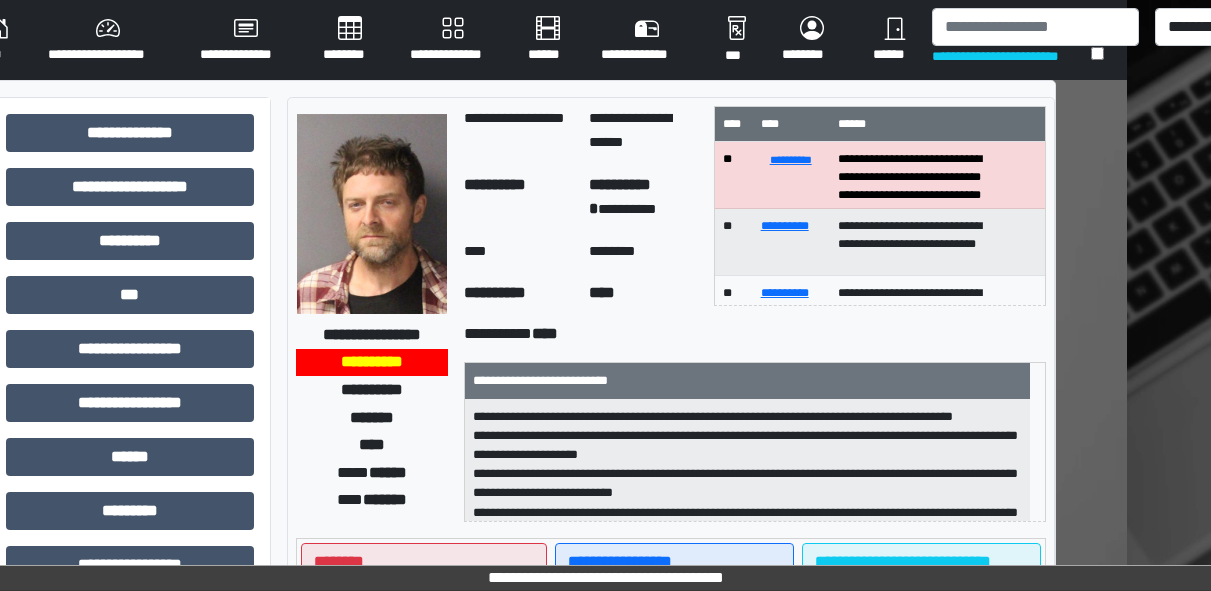 scroll, scrollTop: 2, scrollLeft: 0, axis: vertical 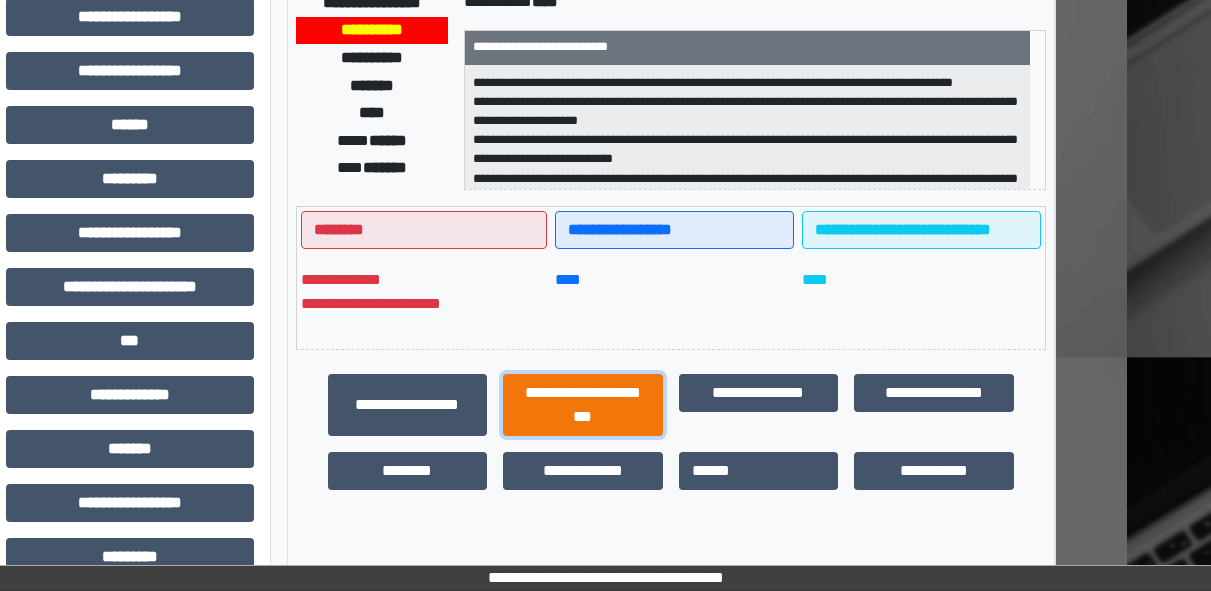 click on "**********" at bounding box center [583, 405] 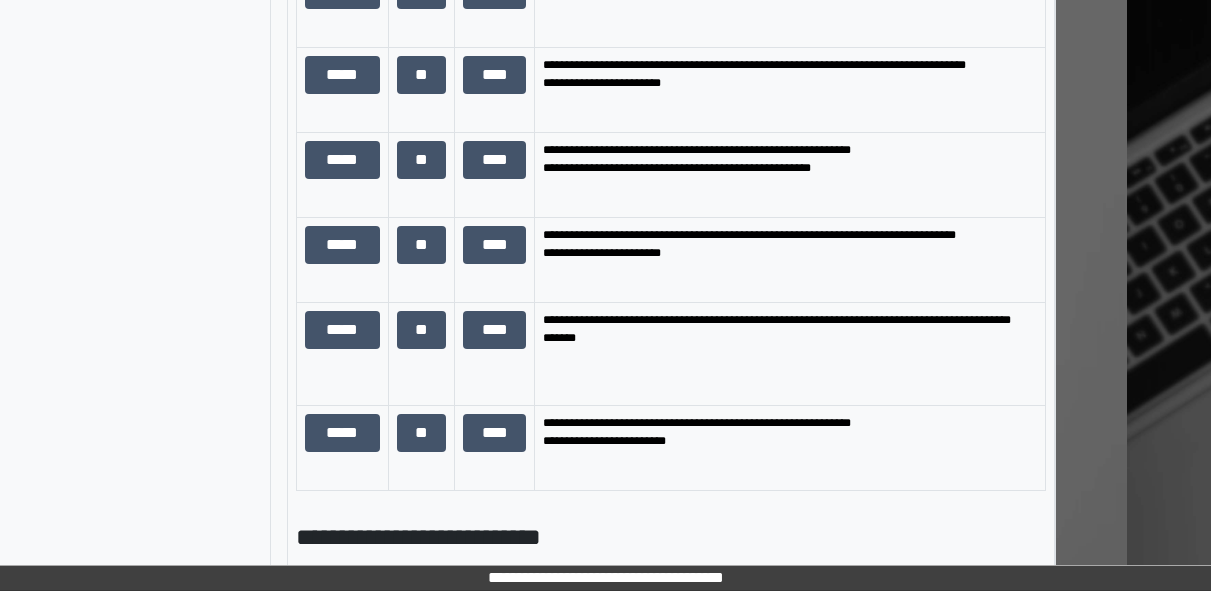 scroll, scrollTop: 1504, scrollLeft: 84, axis: both 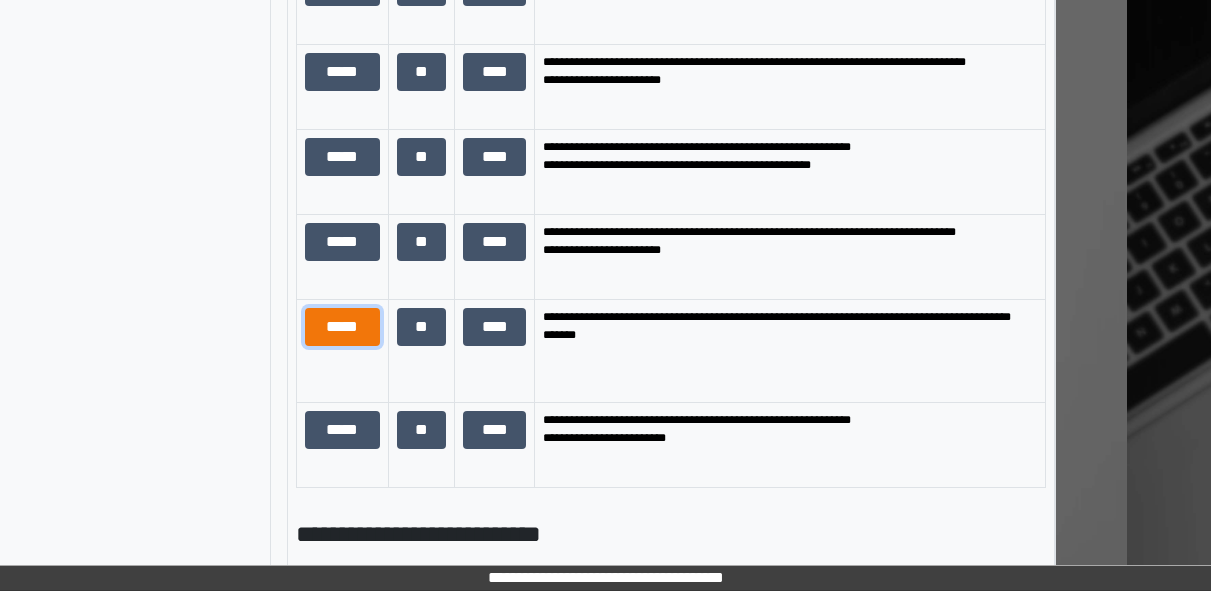 click on "*****" at bounding box center (342, 327) 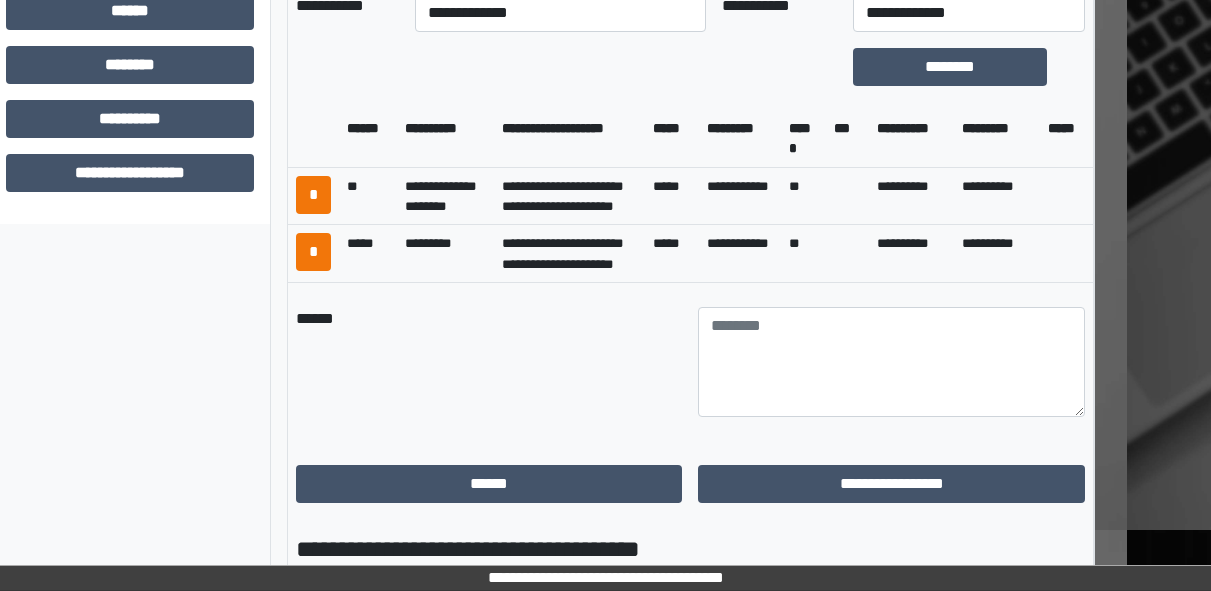 scroll, scrollTop: 930, scrollLeft: 84, axis: both 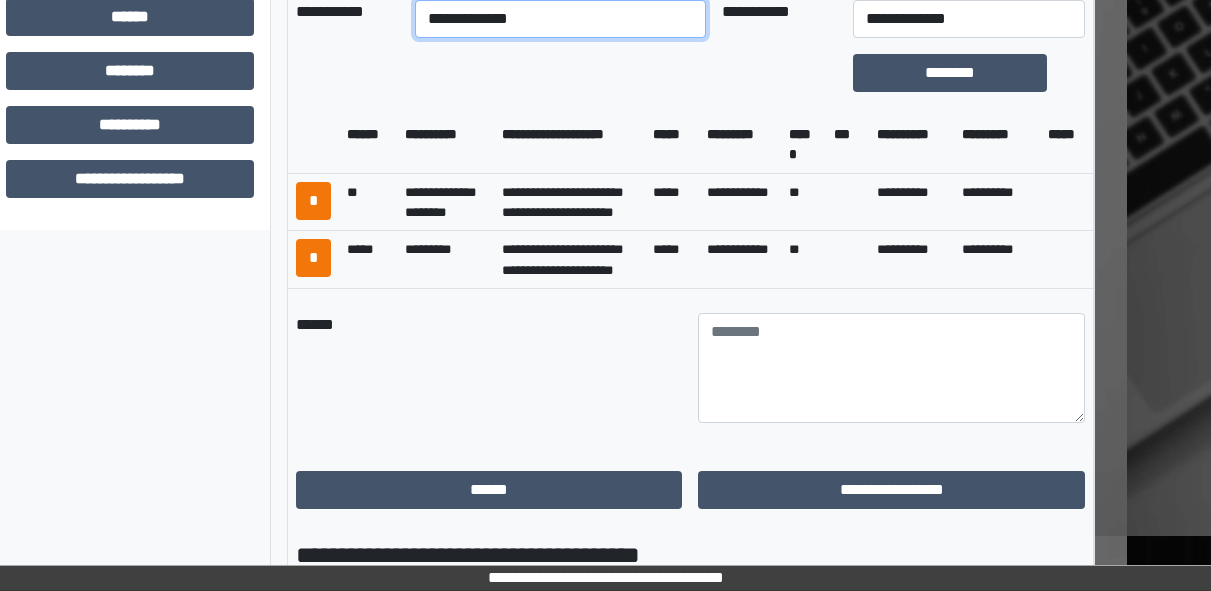 click on "**********" at bounding box center [560, 19] 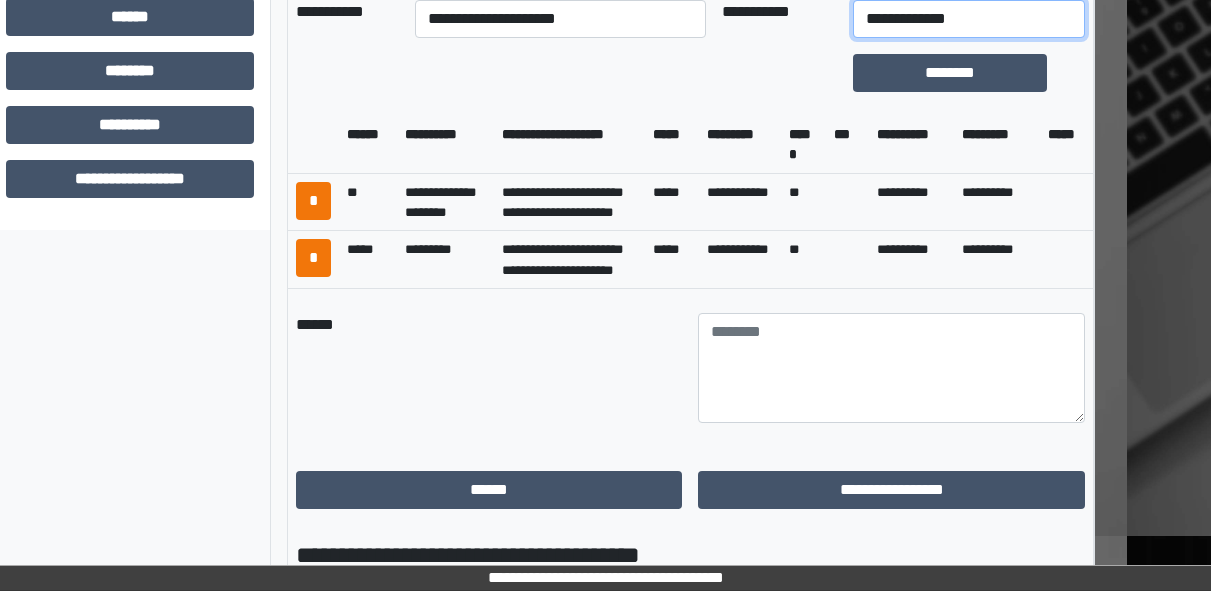 click on "**********" at bounding box center (969, 19) 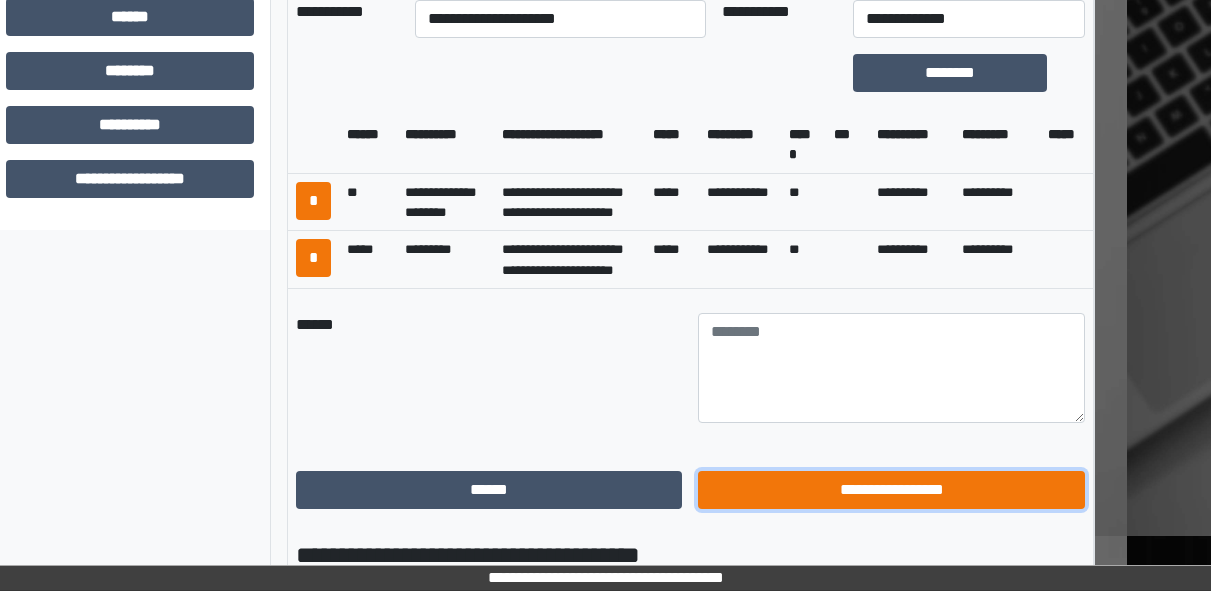 click on "**********" at bounding box center (891, 490) 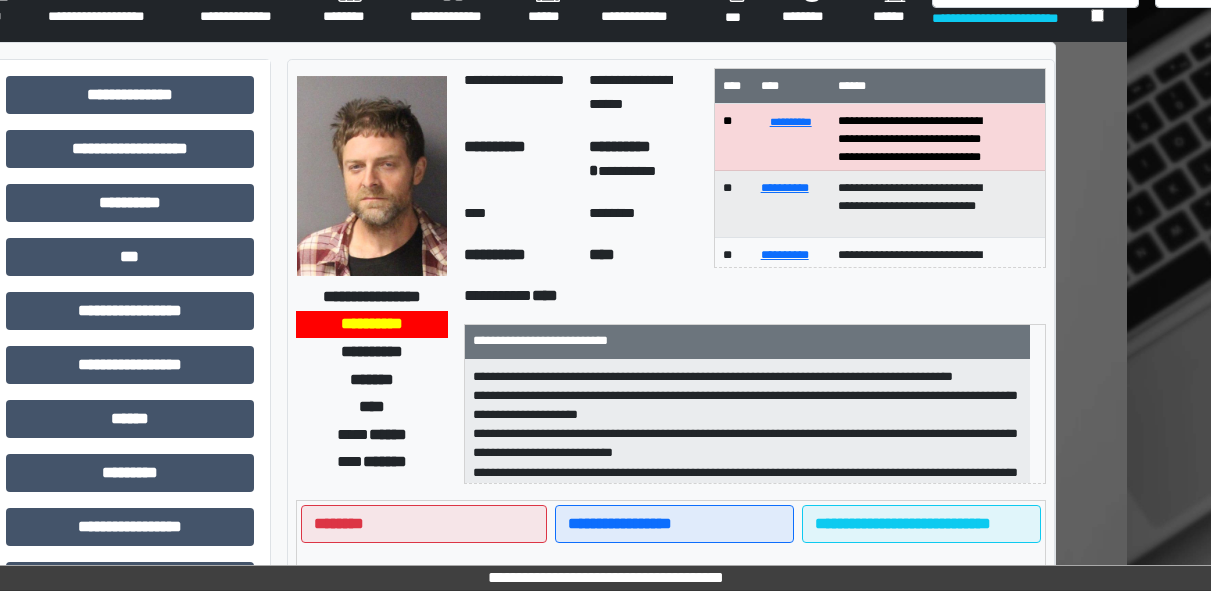 scroll, scrollTop: 0, scrollLeft: 84, axis: horizontal 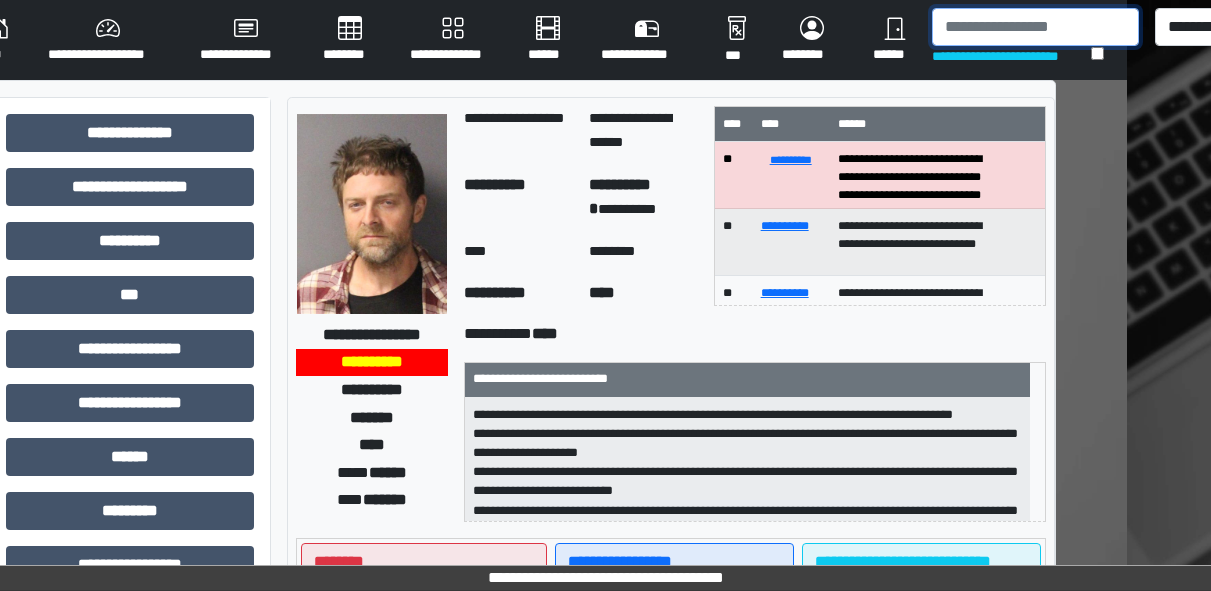 click at bounding box center (1035, 27) 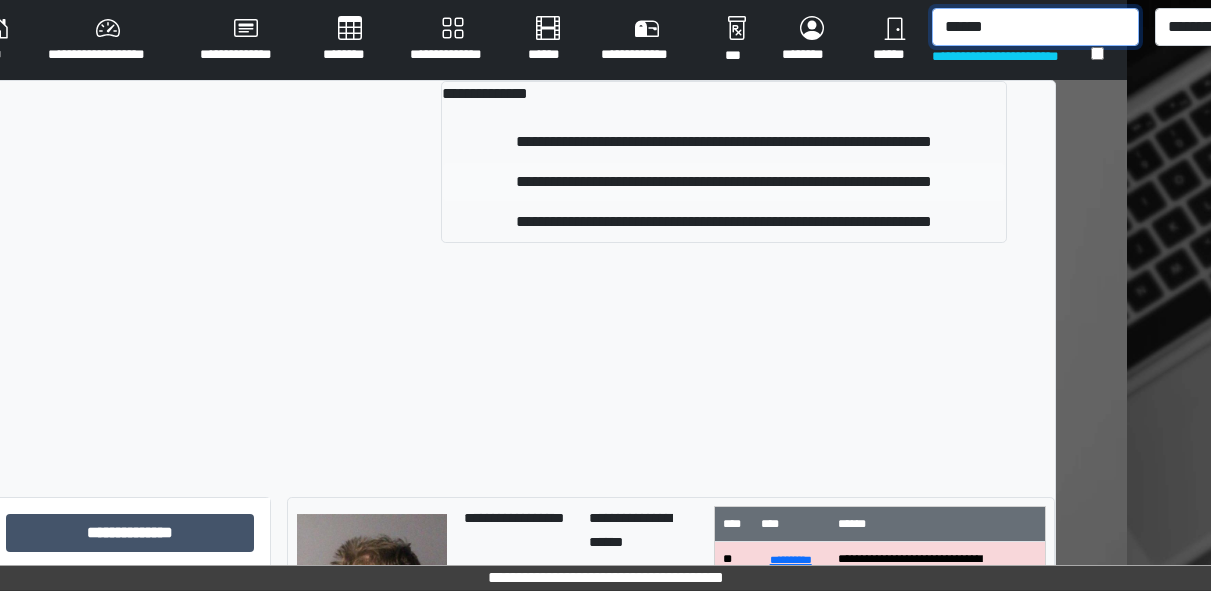 type on "******" 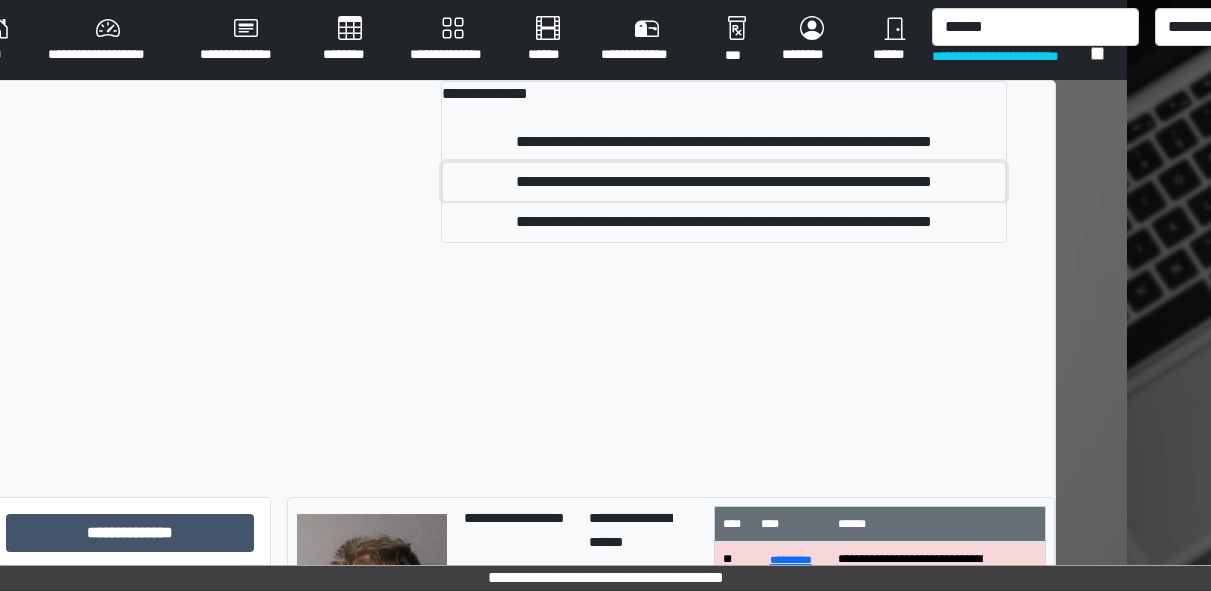click on "**********" at bounding box center [723, 182] 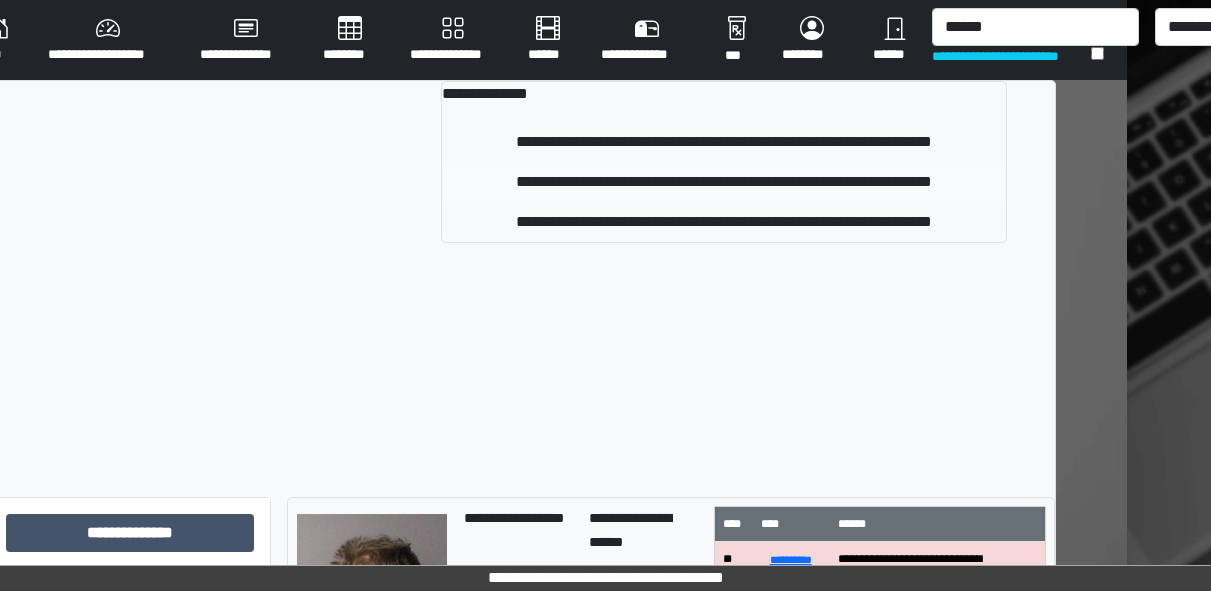 type 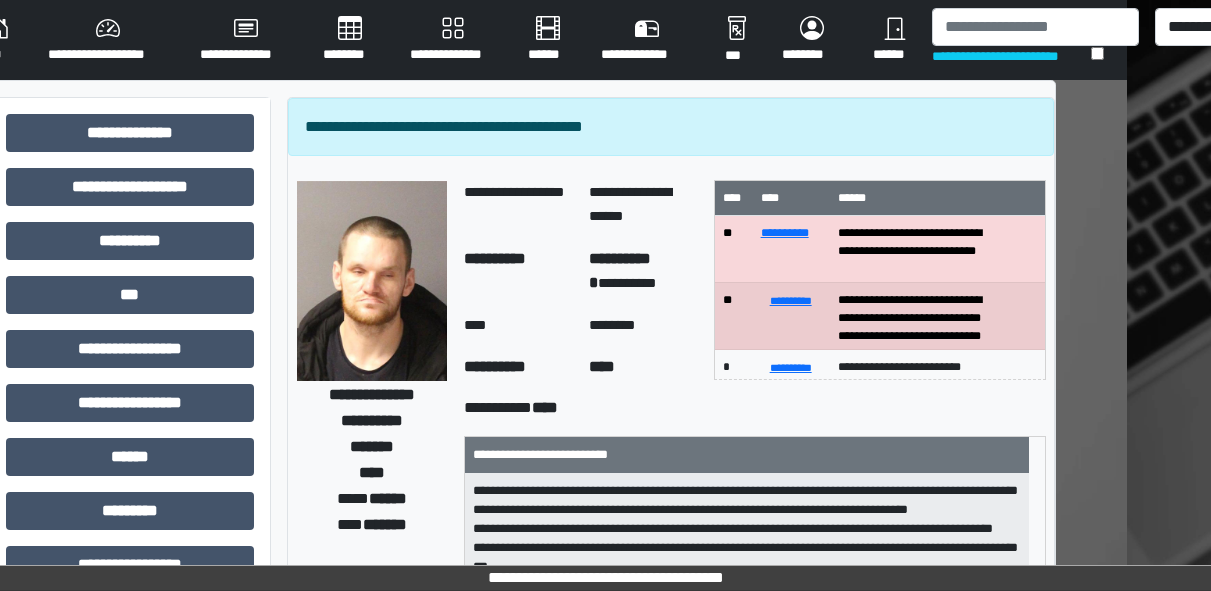 scroll, scrollTop: 583, scrollLeft: 84, axis: both 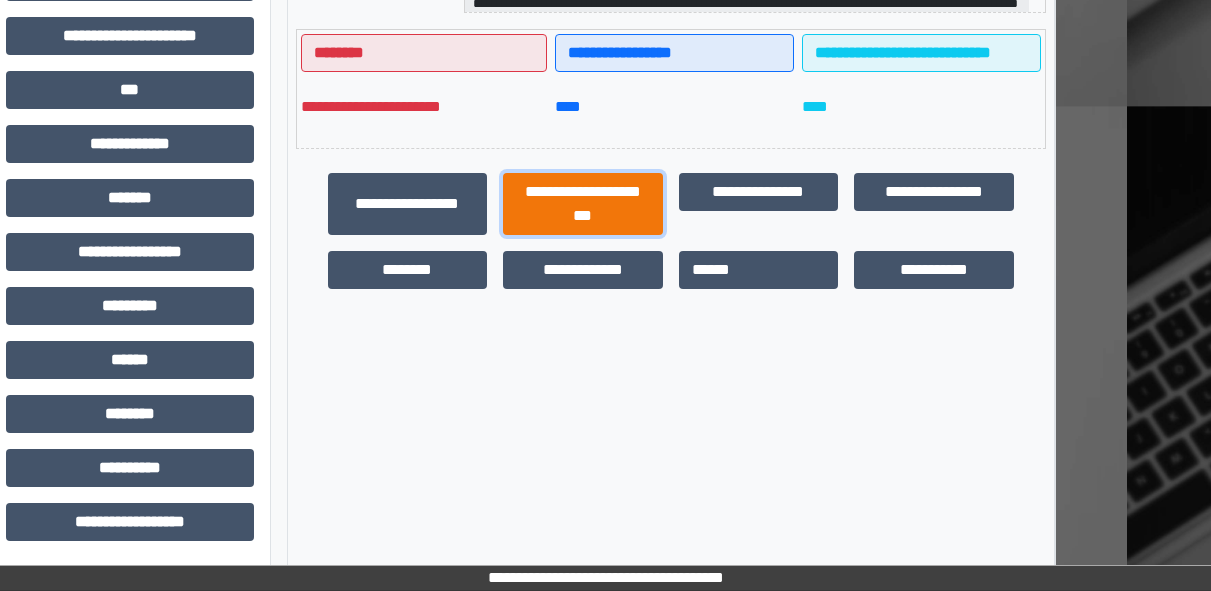click on "**********" at bounding box center (583, 204) 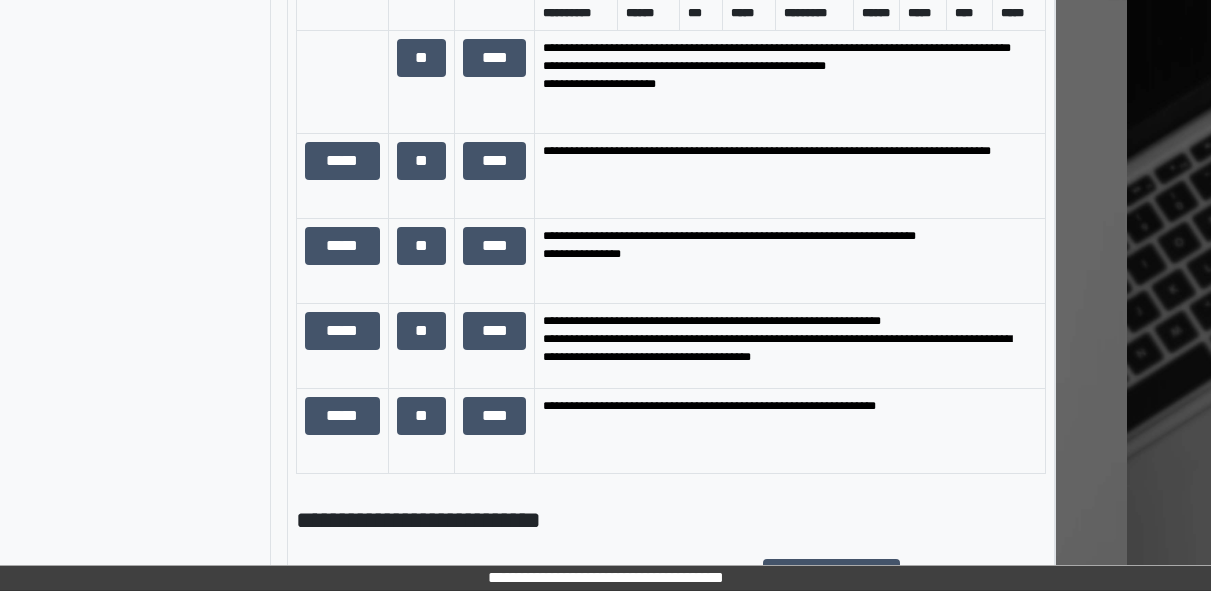 scroll, scrollTop: 1484, scrollLeft: 84, axis: both 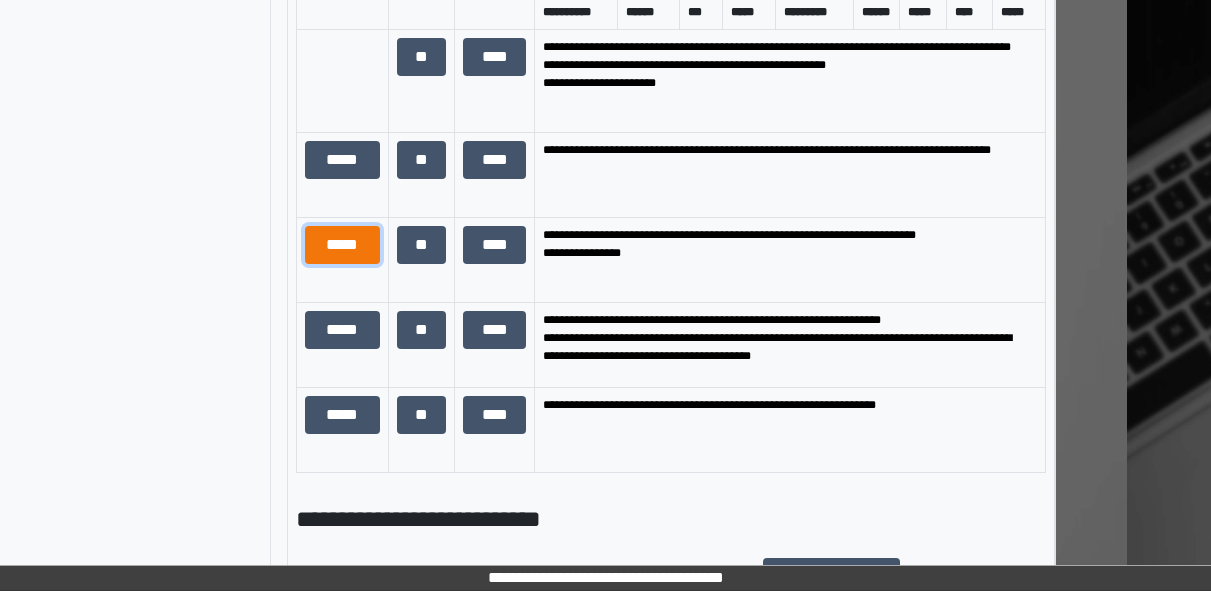 click on "*****" at bounding box center [342, 245] 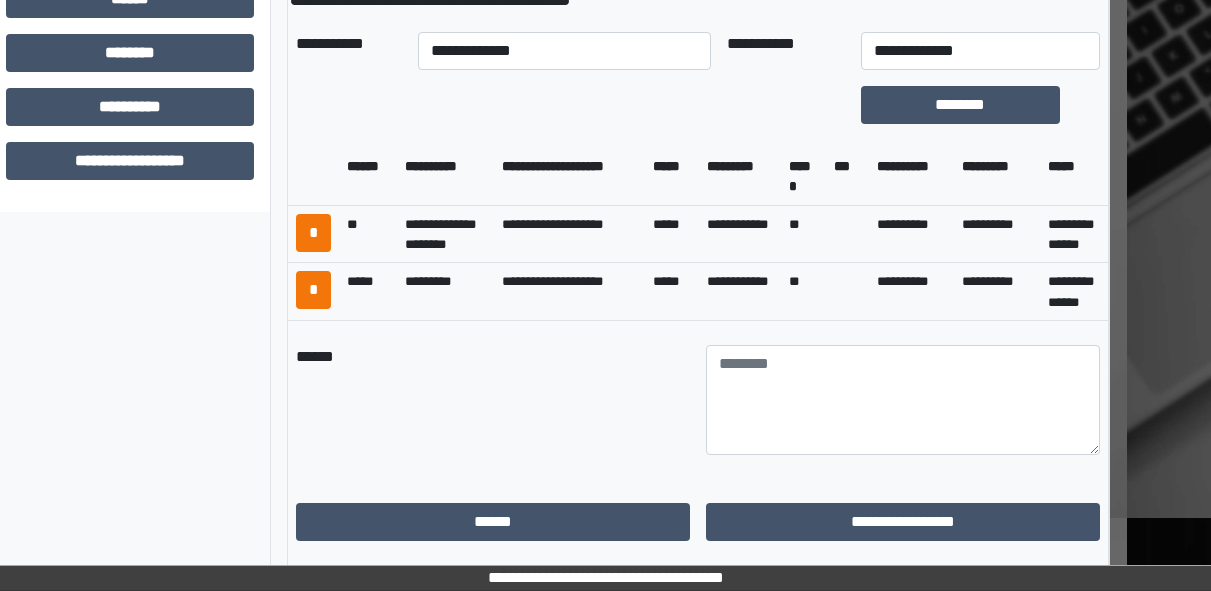 scroll, scrollTop: 902, scrollLeft: 84, axis: both 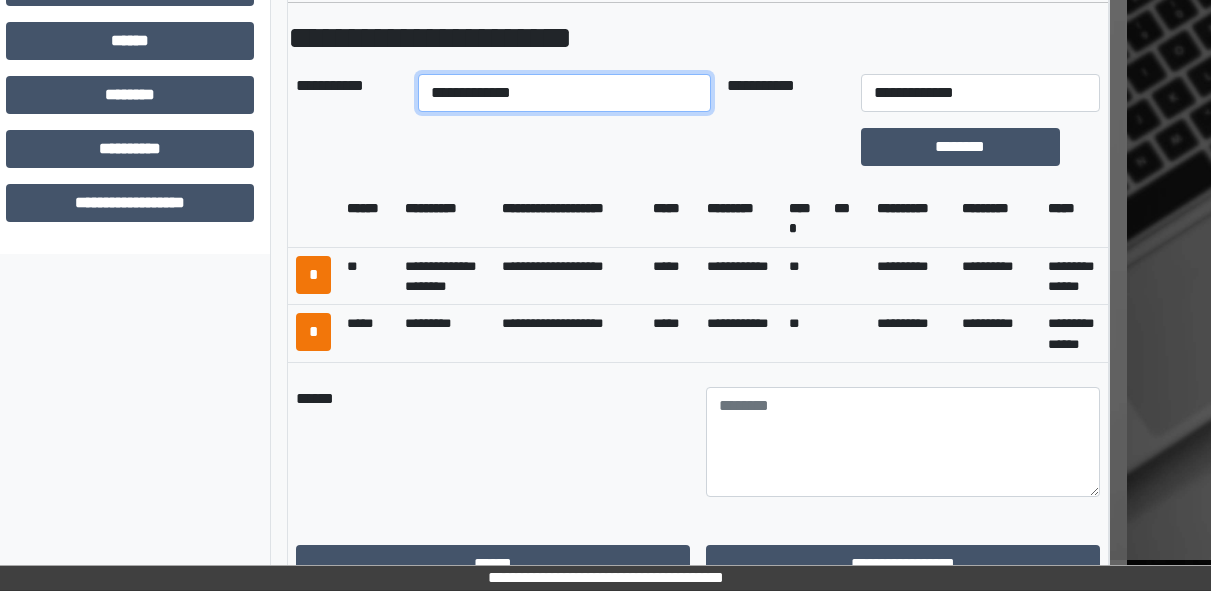 click on "**********" at bounding box center (564, 93) 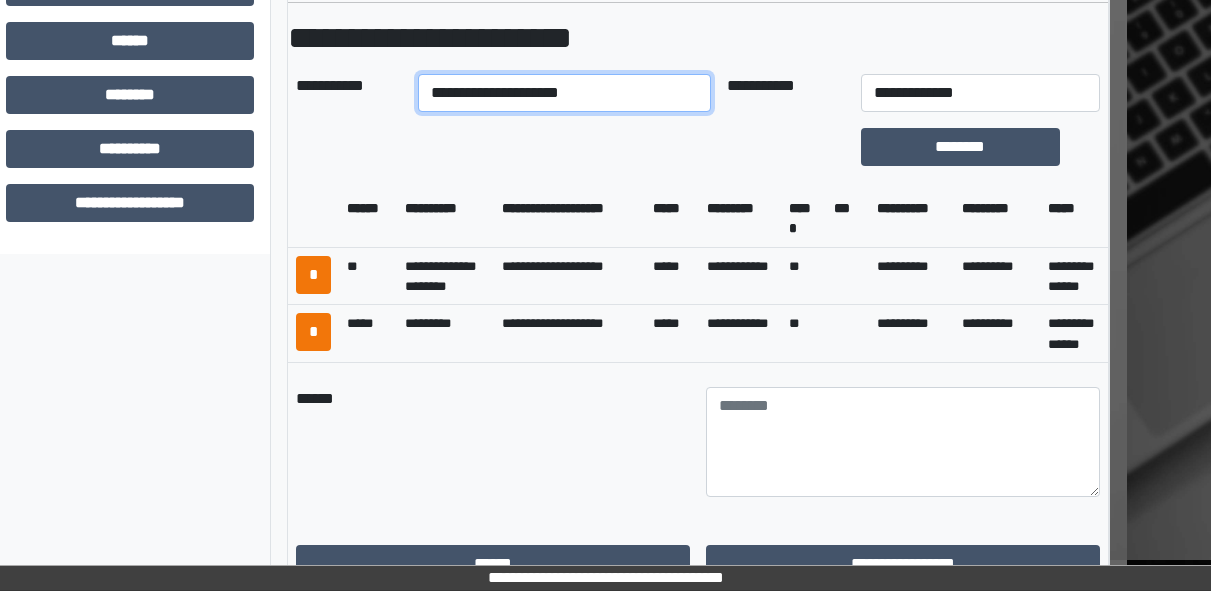 click on "**********" at bounding box center [564, 93] 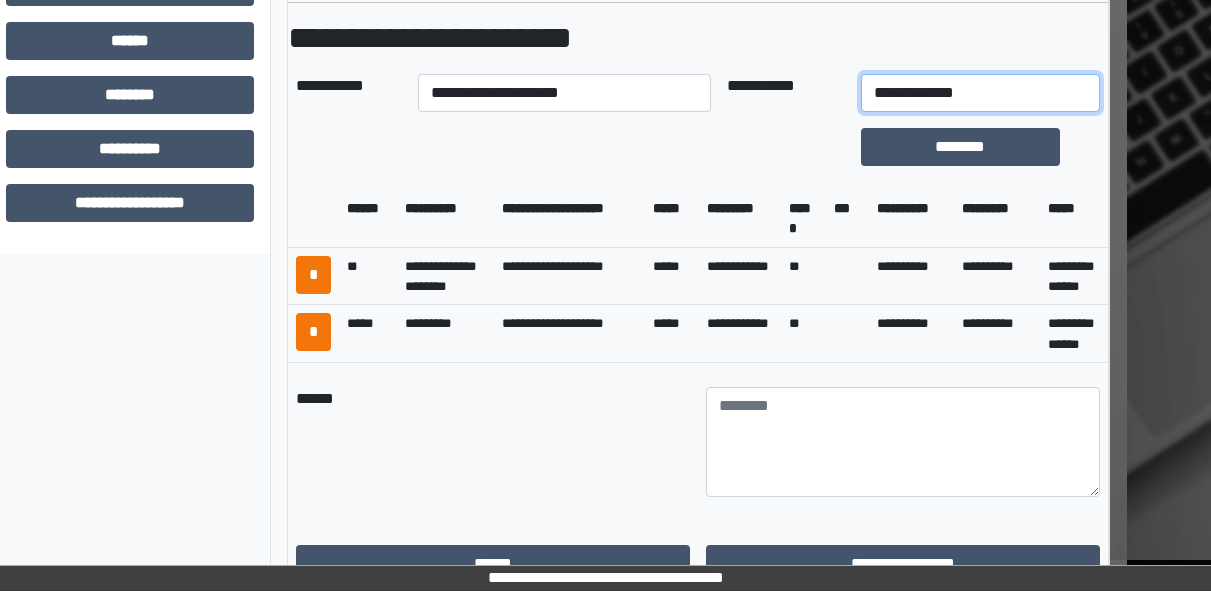 click on "**********" at bounding box center (980, 93) 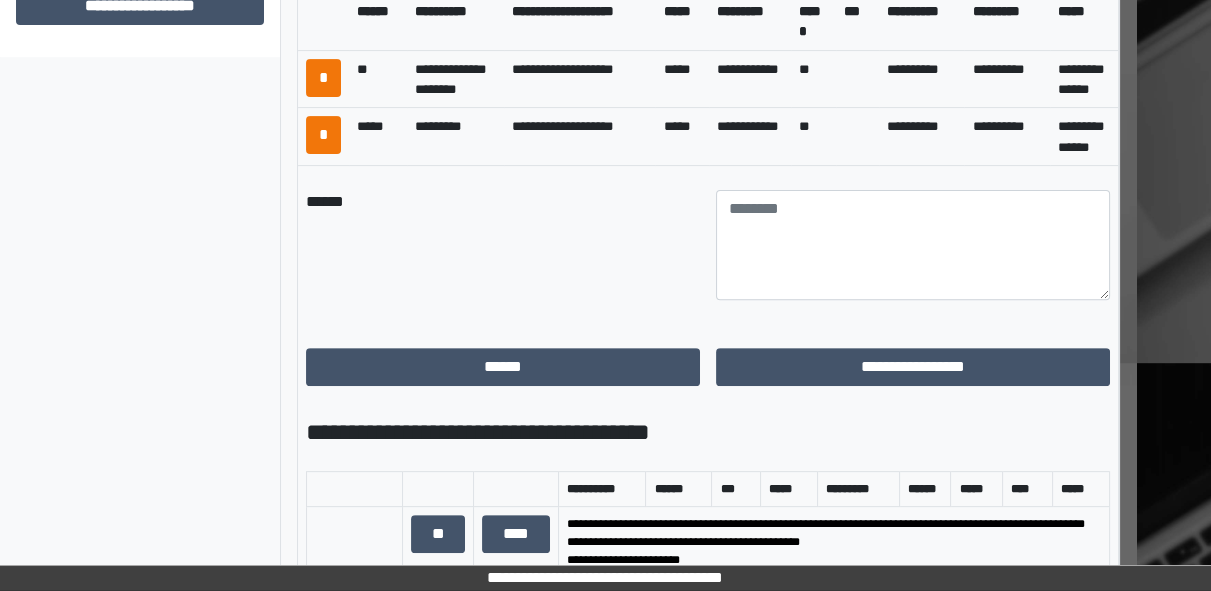 scroll, scrollTop: 1100, scrollLeft: 74, axis: both 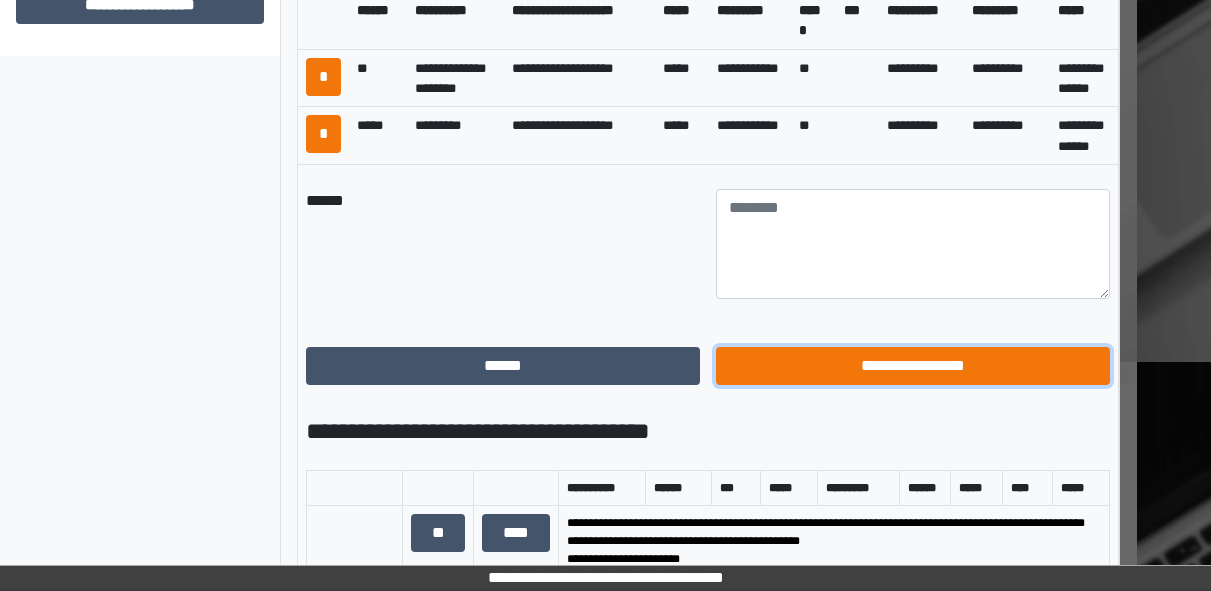 click on "**********" at bounding box center (913, 366) 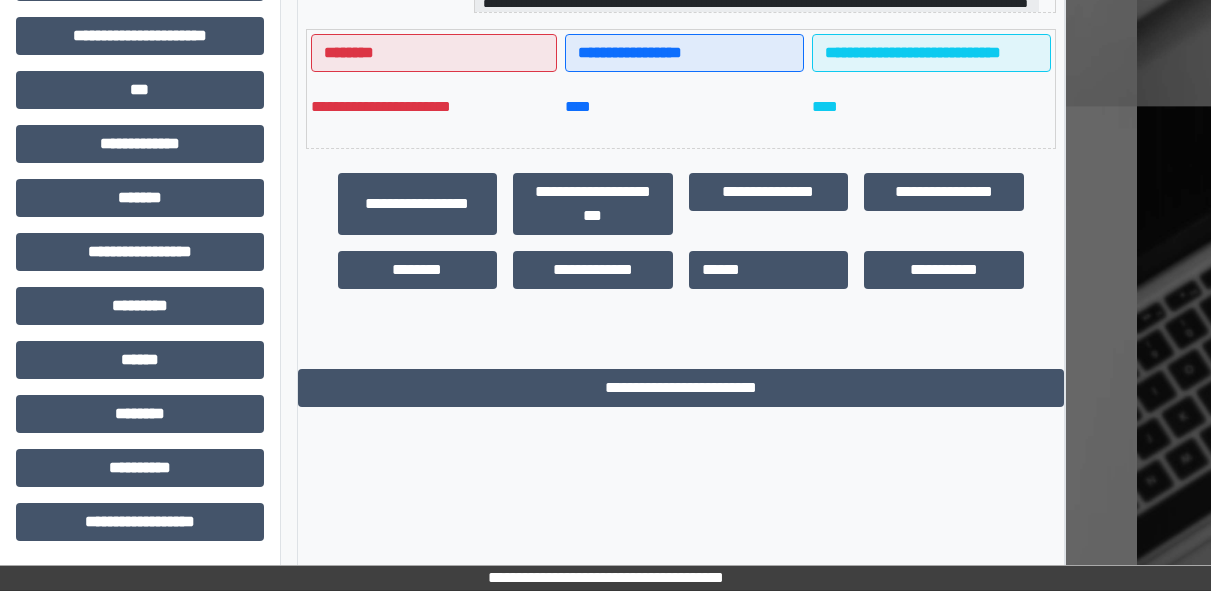 scroll, scrollTop: 0, scrollLeft: 74, axis: horizontal 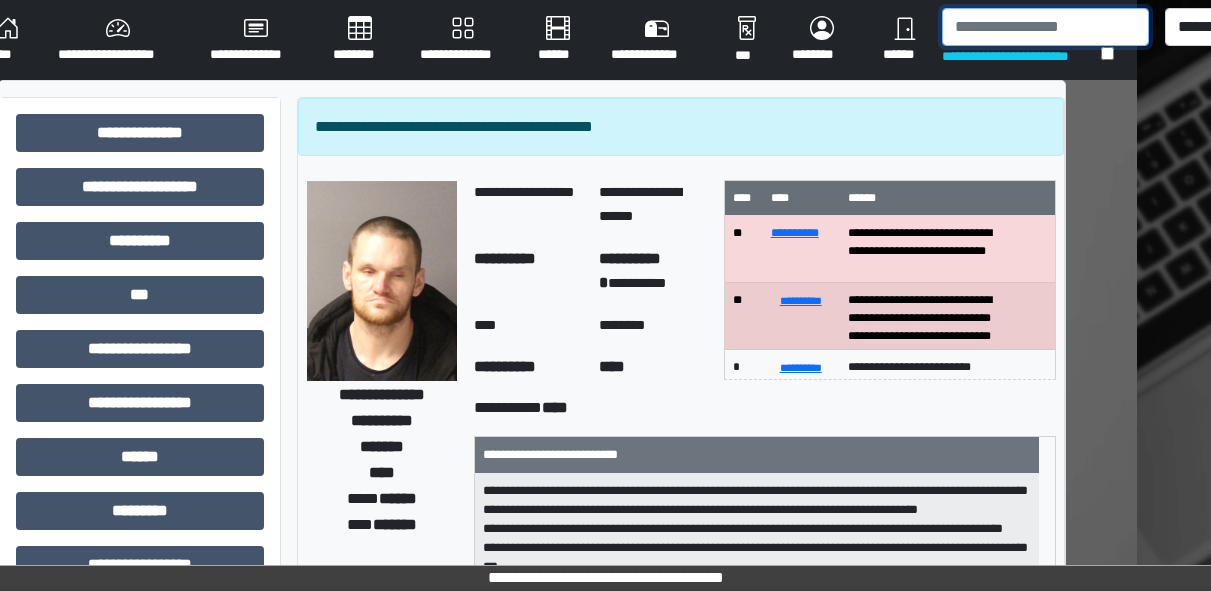 click at bounding box center (1045, 27) 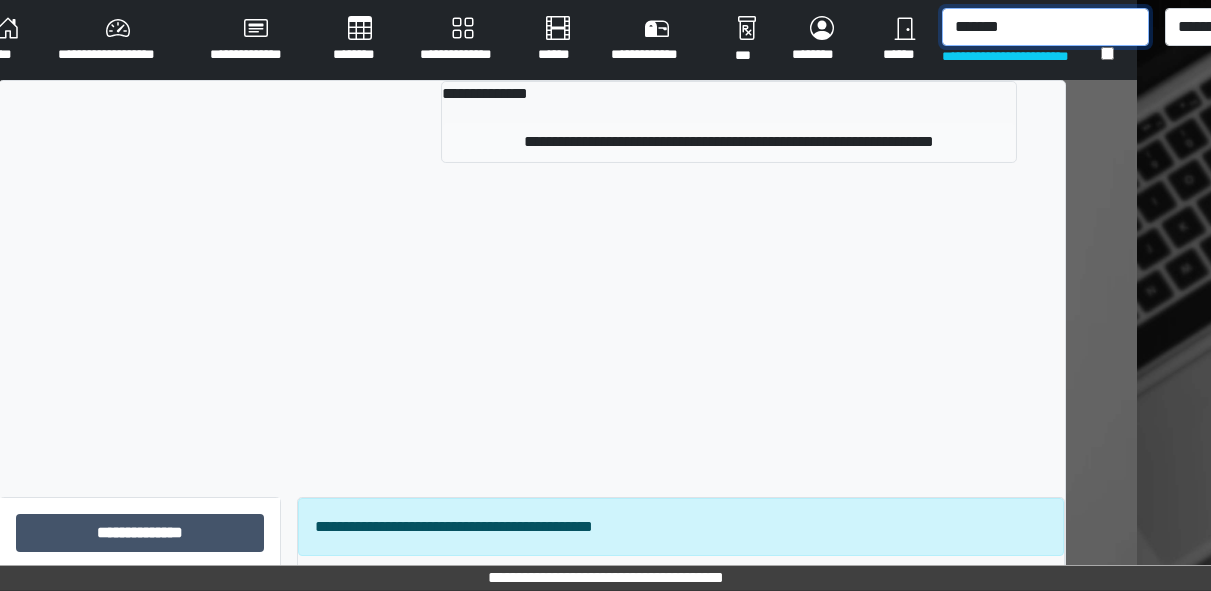 type on "*******" 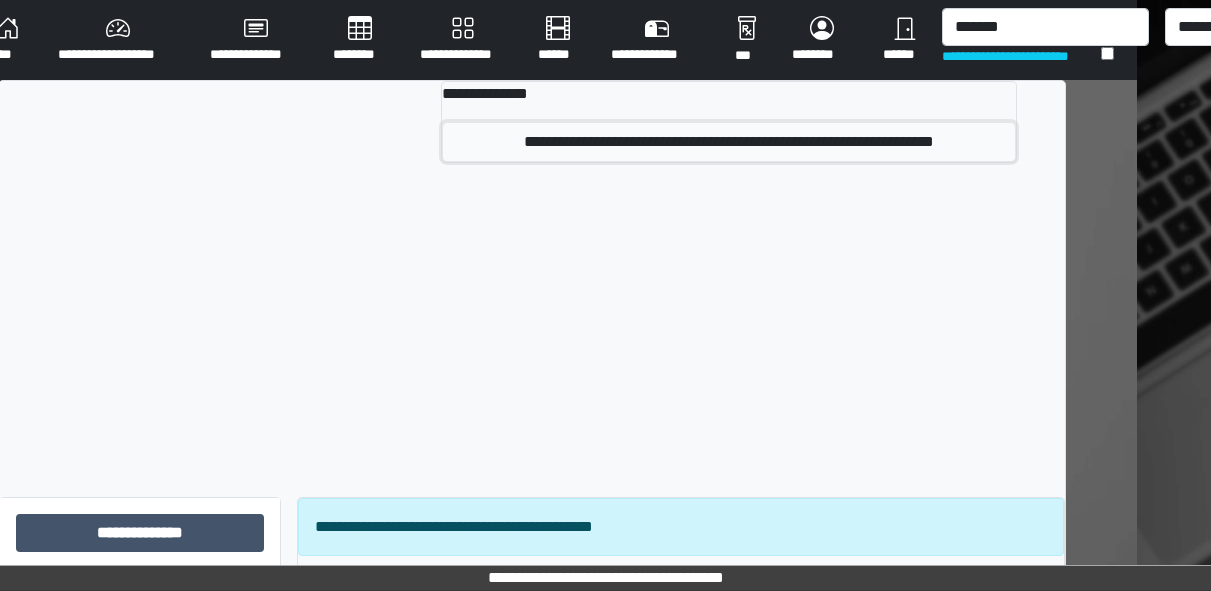 click on "**********" at bounding box center [728, 142] 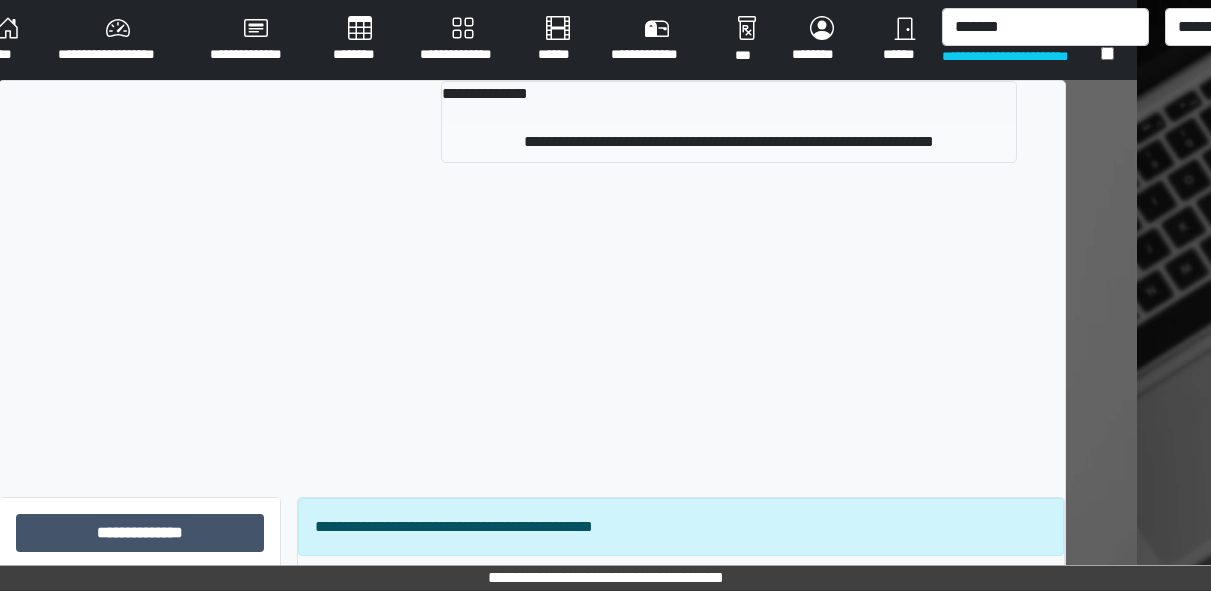 type 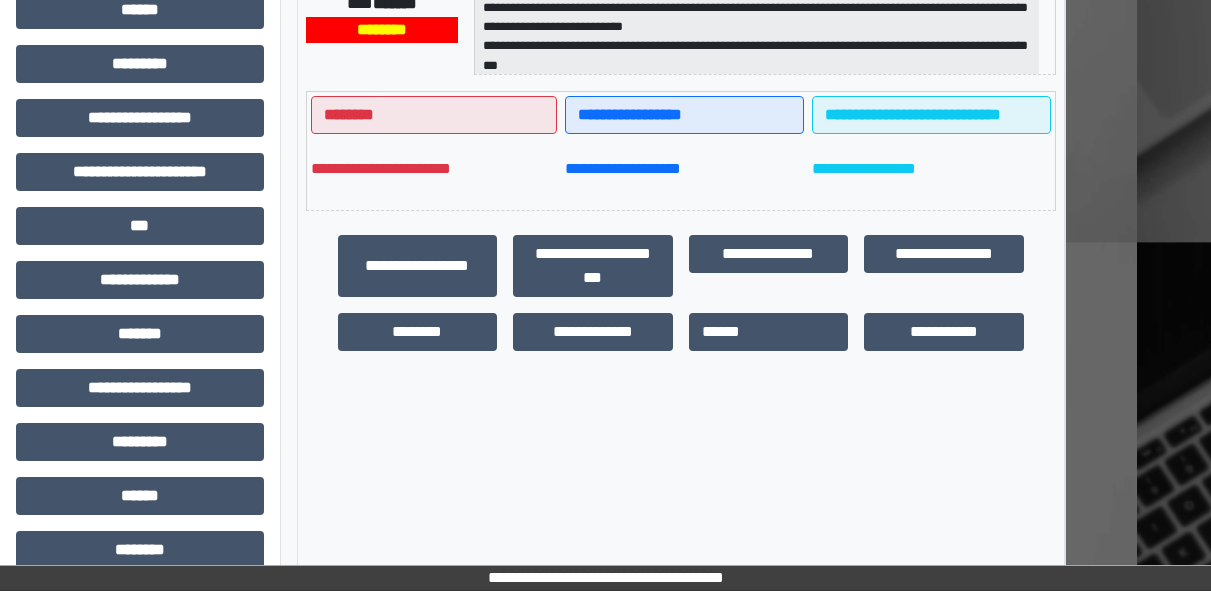 scroll, scrollTop: 451, scrollLeft: 74, axis: both 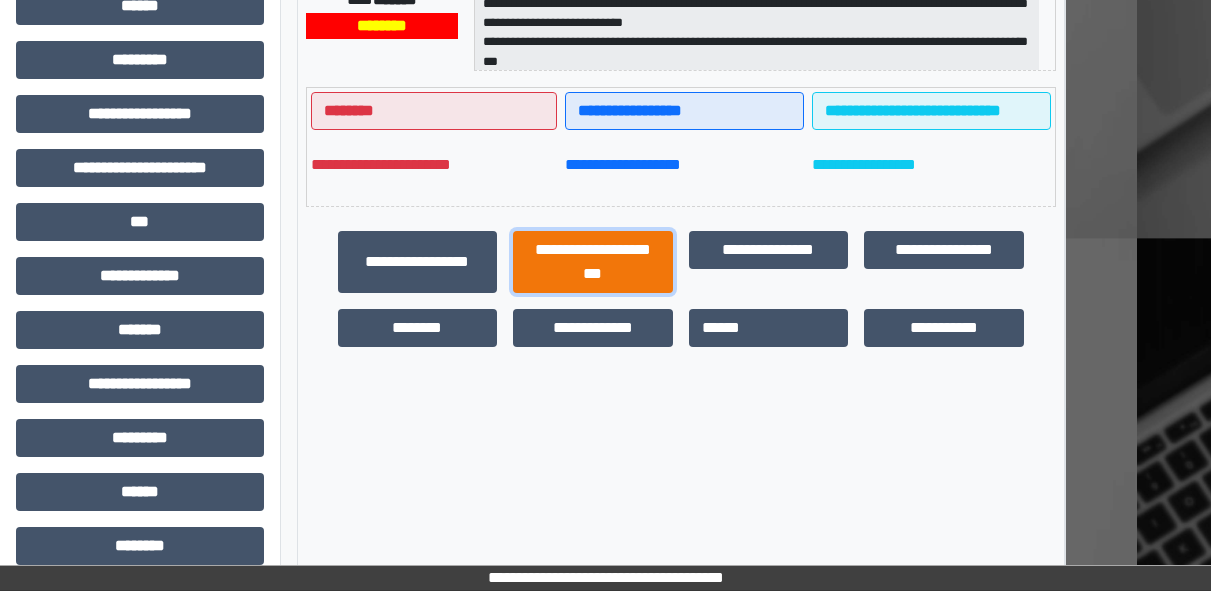 click on "**********" at bounding box center [593, 262] 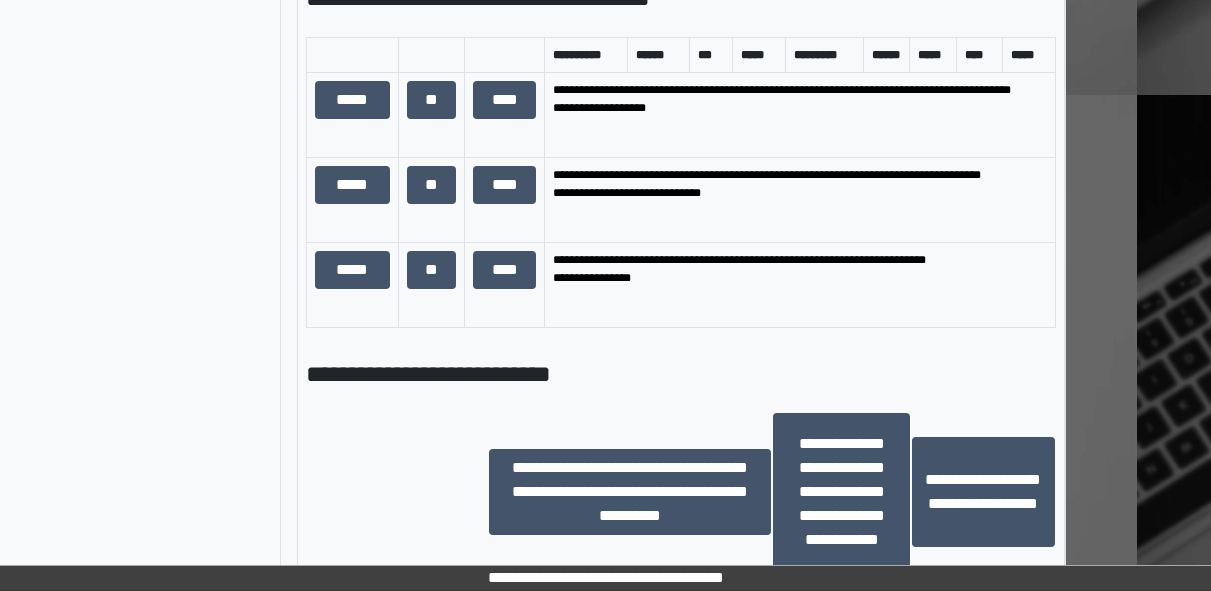 scroll, scrollTop: 1368, scrollLeft: 74, axis: both 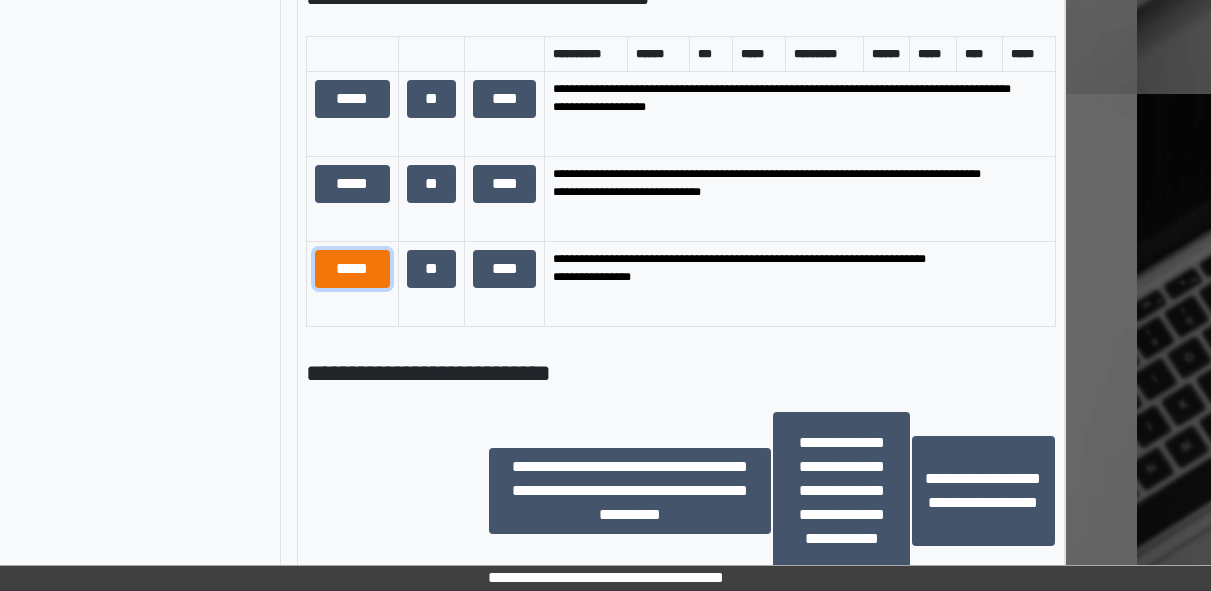 click on "*****" at bounding box center (352, 269) 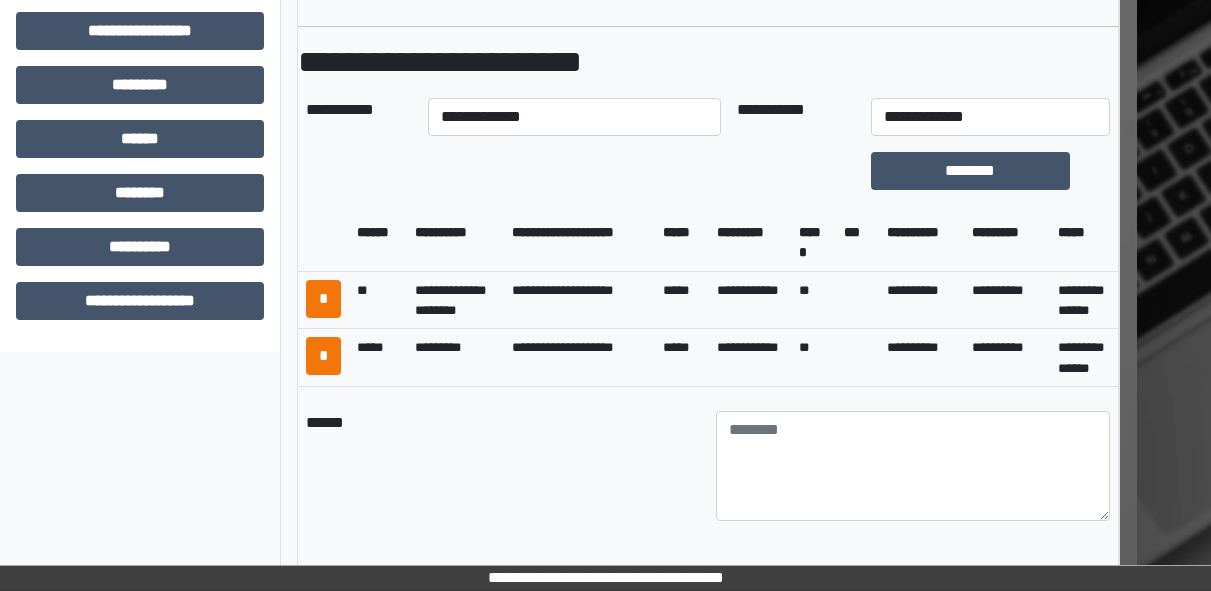 scroll, scrollTop: 802, scrollLeft: 74, axis: both 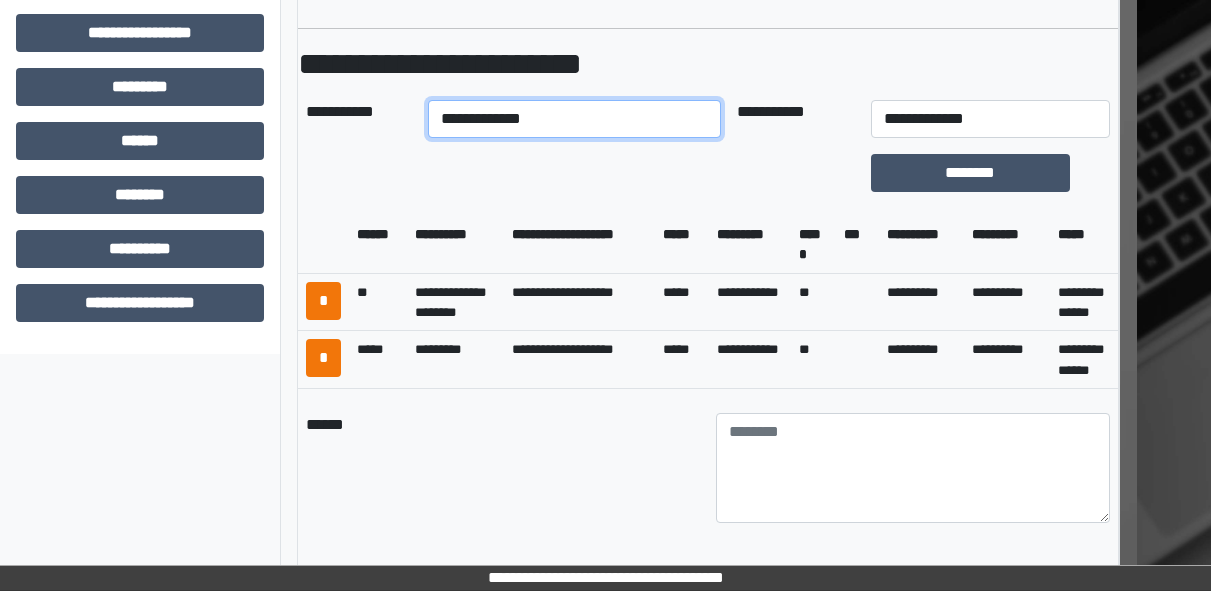 click on "**********" at bounding box center [574, 119] 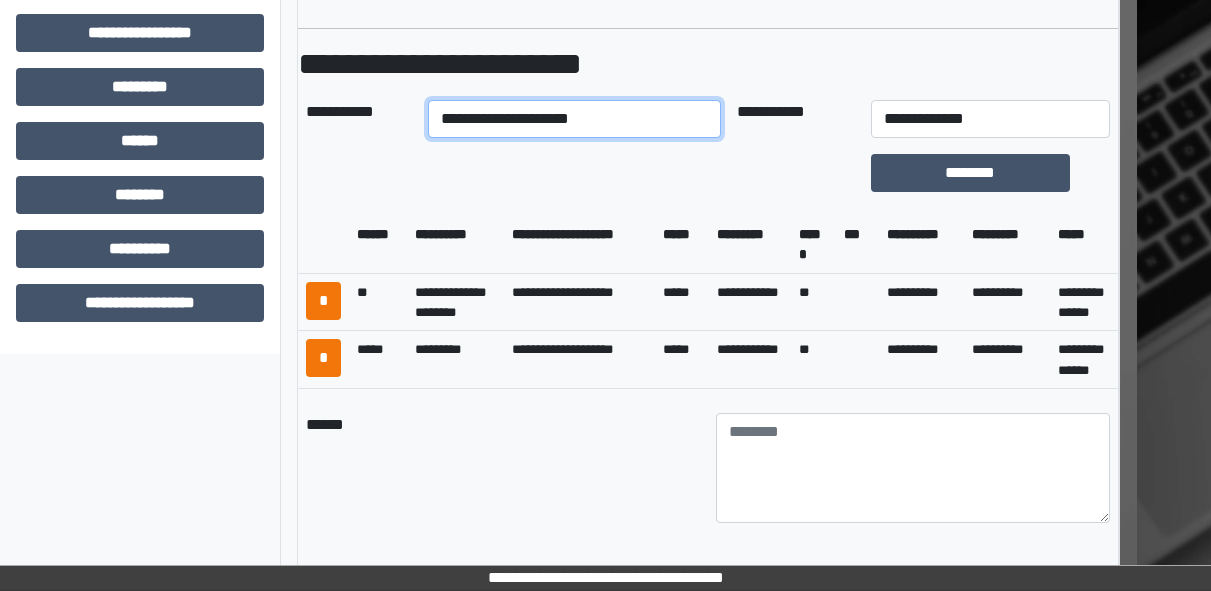 click on "**********" at bounding box center [574, 119] 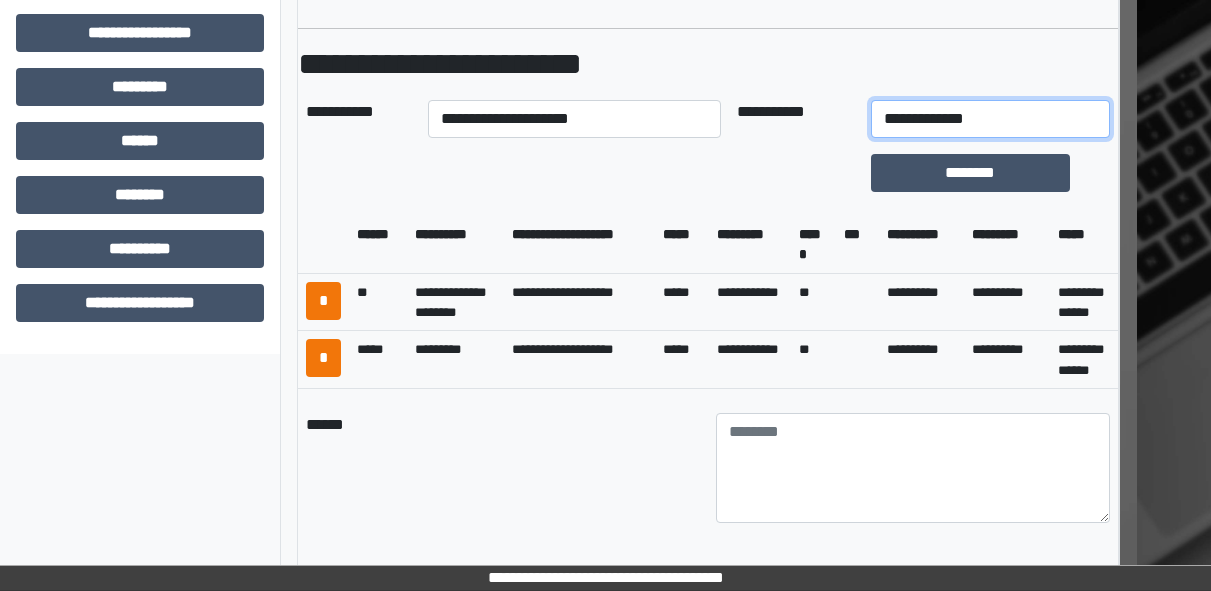click on "**********" at bounding box center (990, 119) 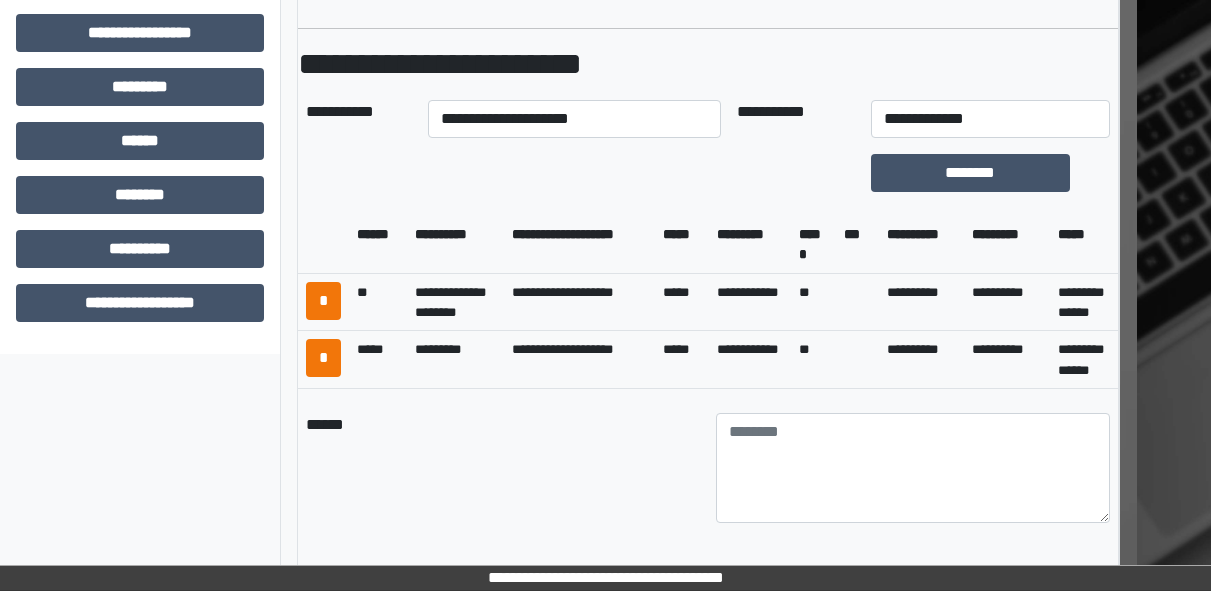 click at bounding box center [857, 302] 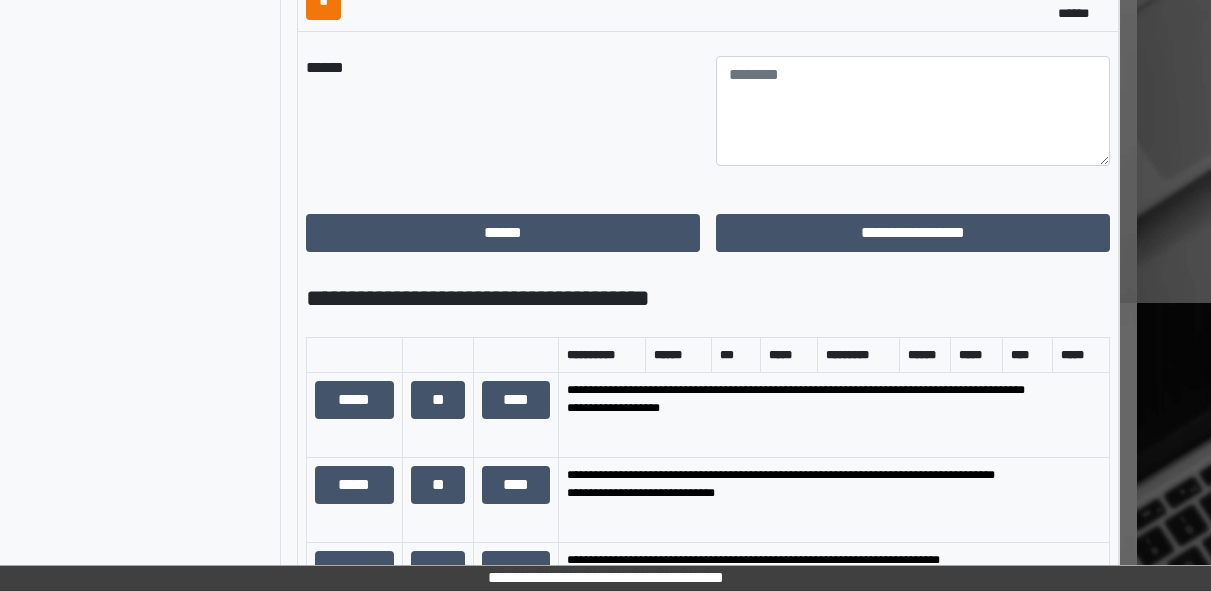 scroll, scrollTop: 1177, scrollLeft: 74, axis: both 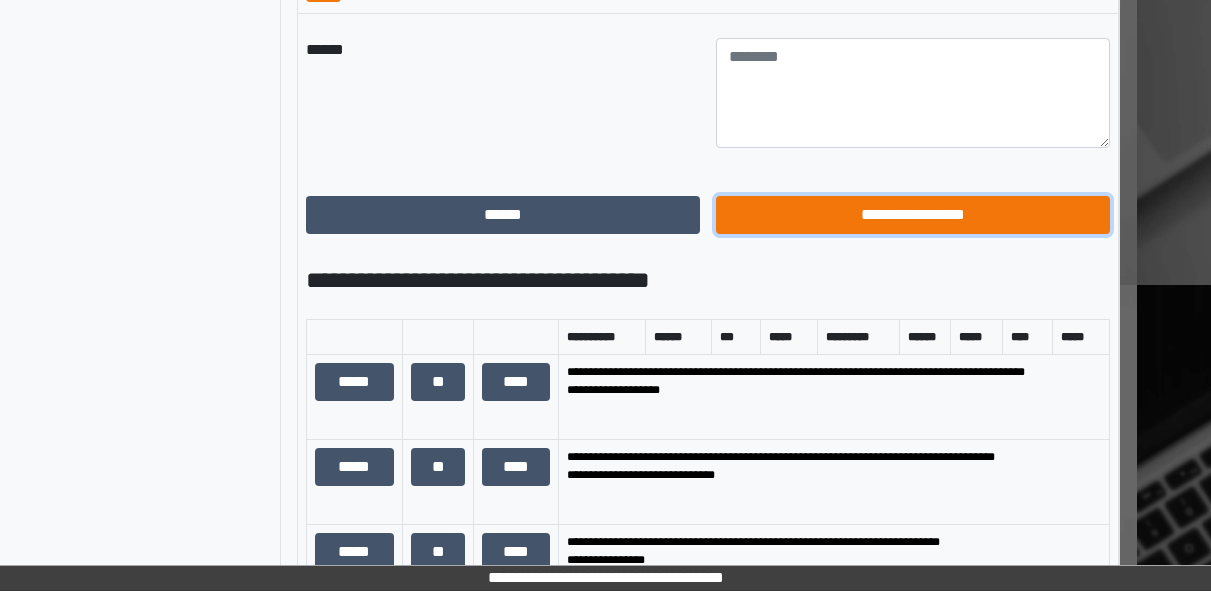 click on "**********" at bounding box center [913, 215] 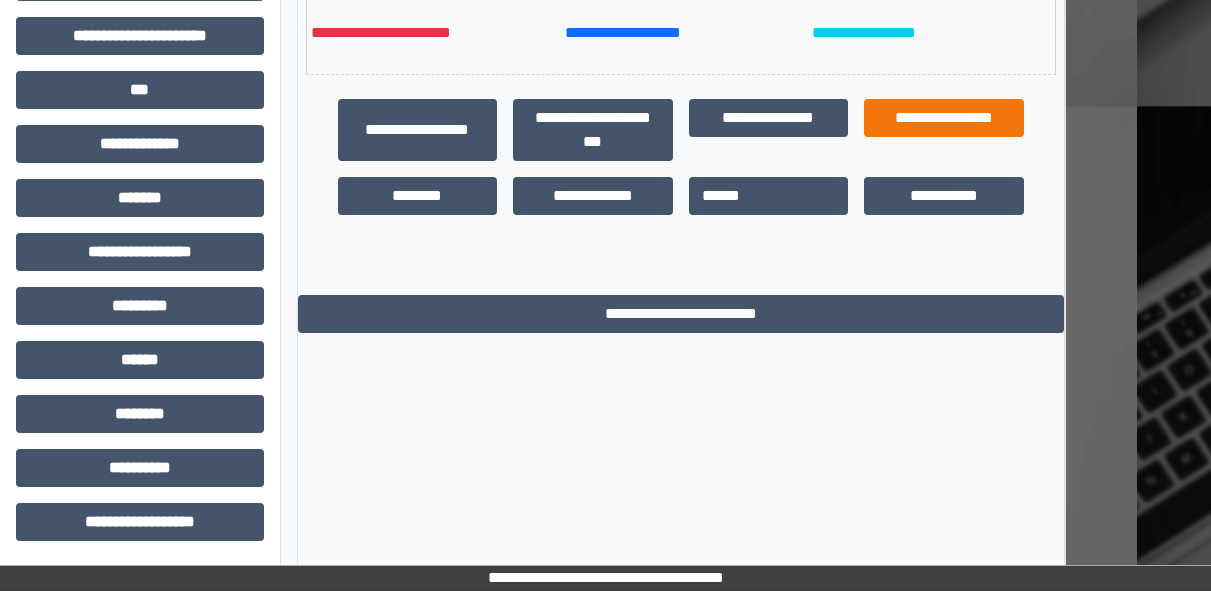 scroll, scrollTop: 0, scrollLeft: 74, axis: horizontal 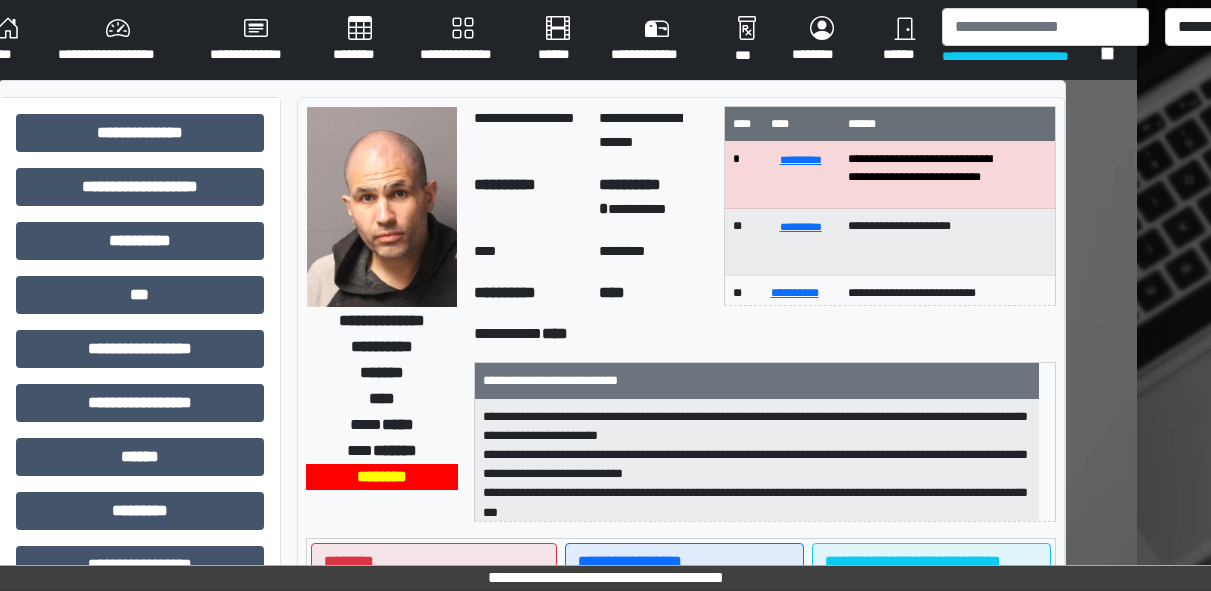 click on "**********" at bounding box center (531, 40) 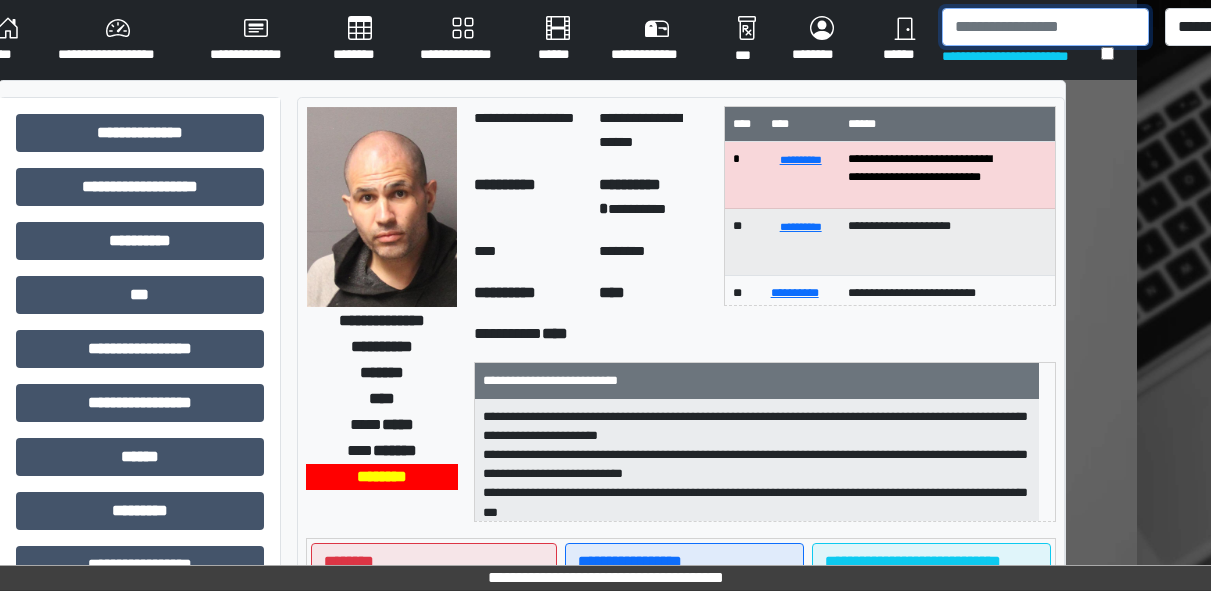 click at bounding box center [1045, 27] 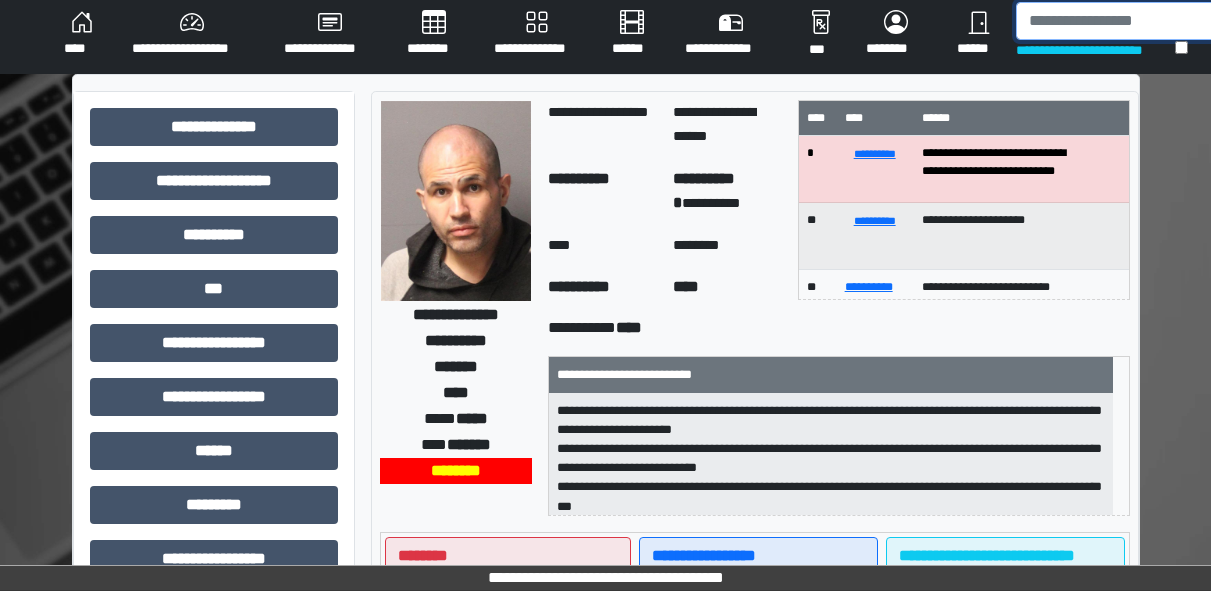 scroll, scrollTop: 0, scrollLeft: 0, axis: both 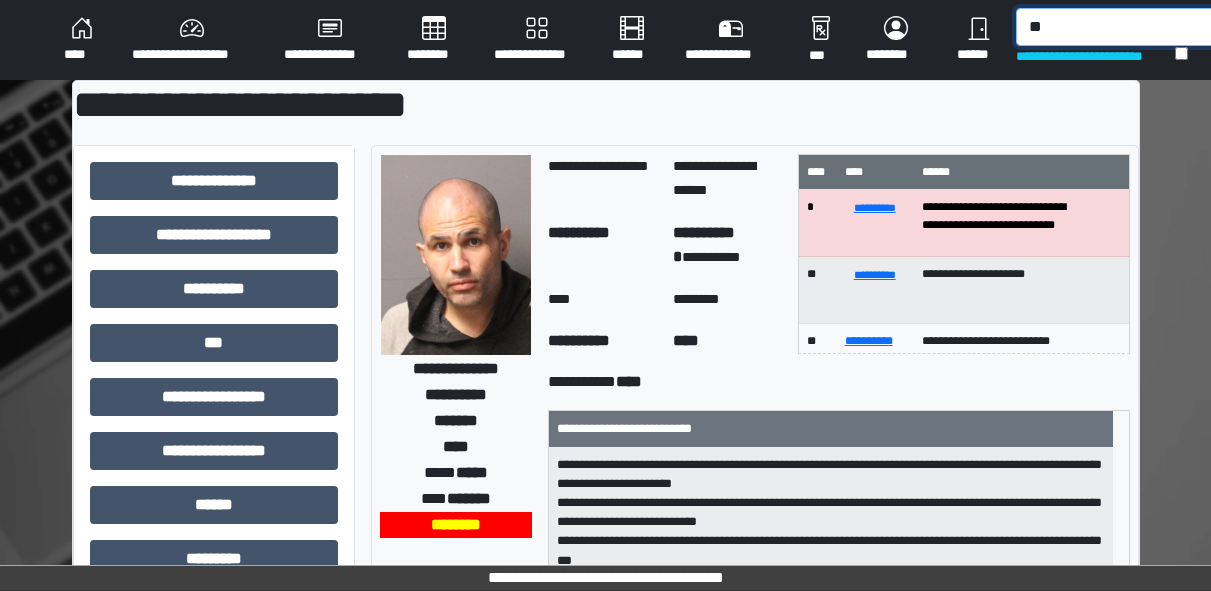 type on "*" 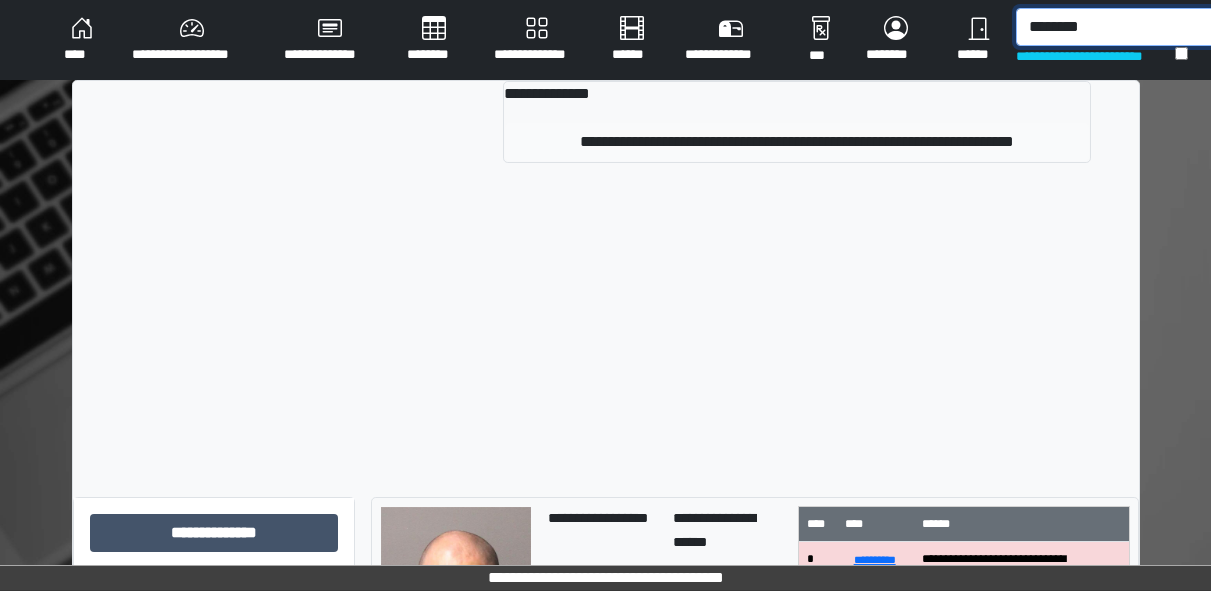 type on "********" 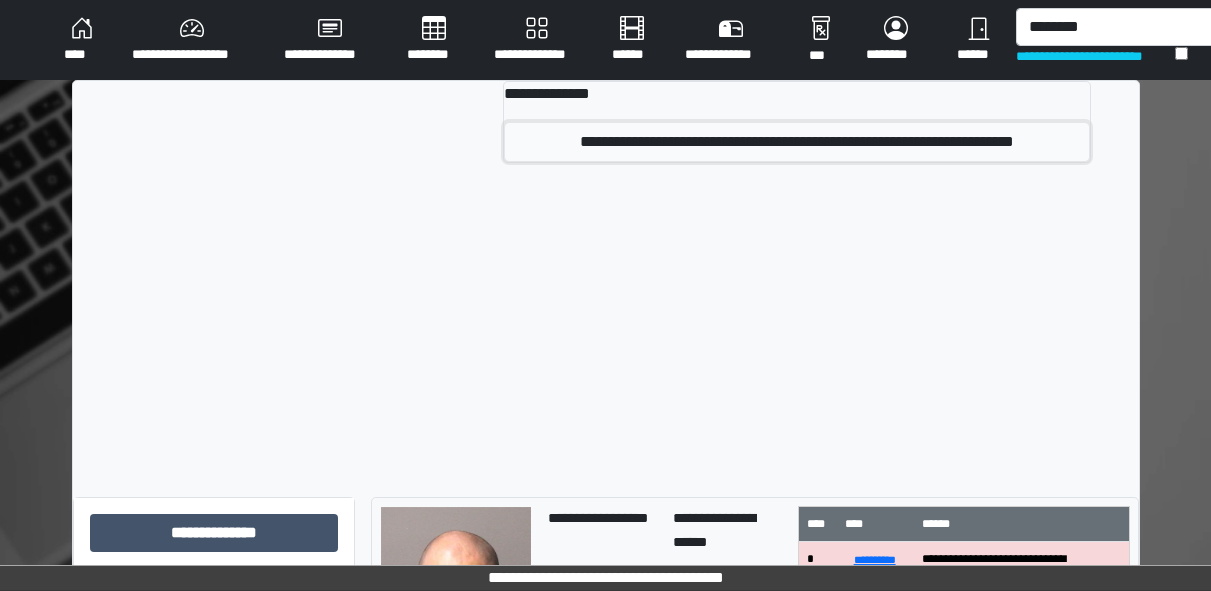 click on "**********" at bounding box center (797, 142) 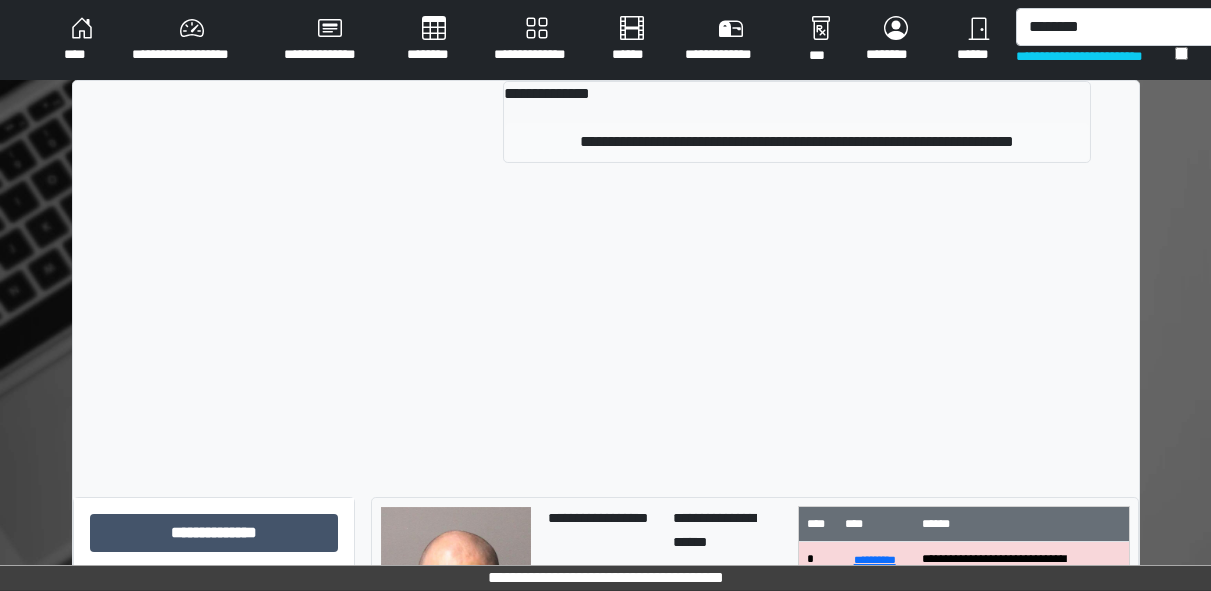 type 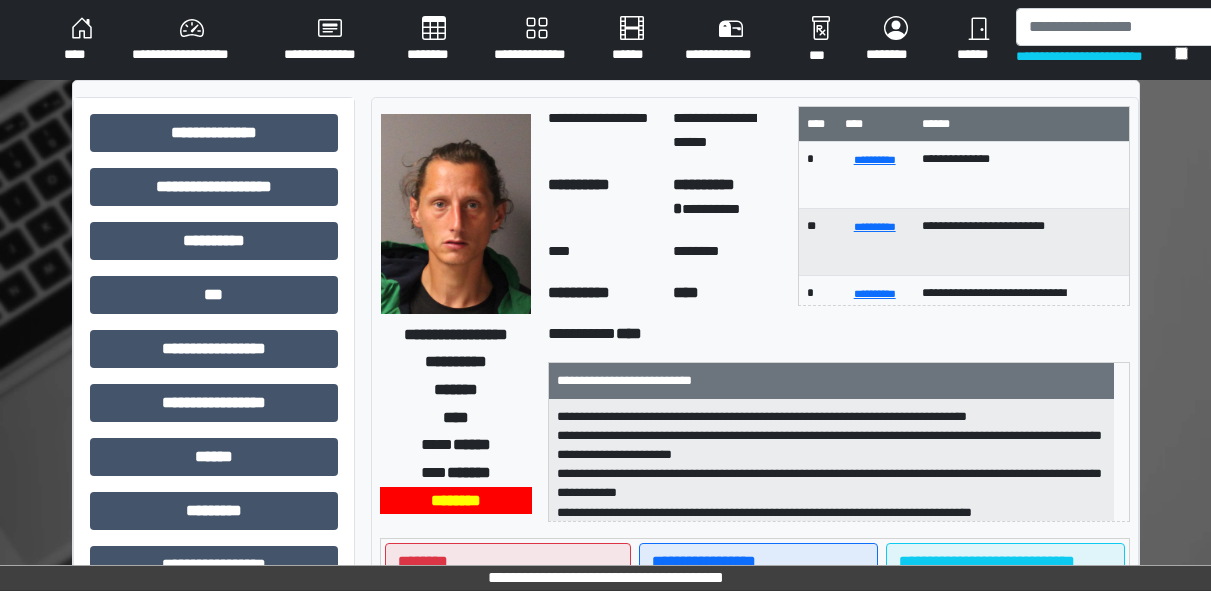 scroll, scrollTop: 159, scrollLeft: 0, axis: vertical 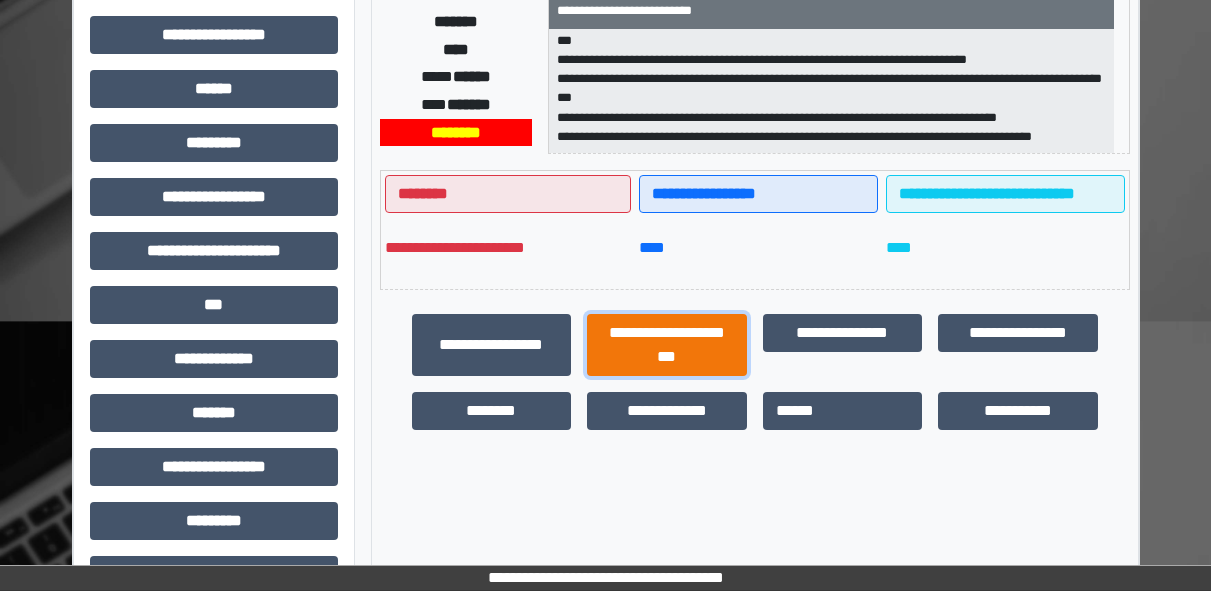 click on "**********" at bounding box center (667, 345) 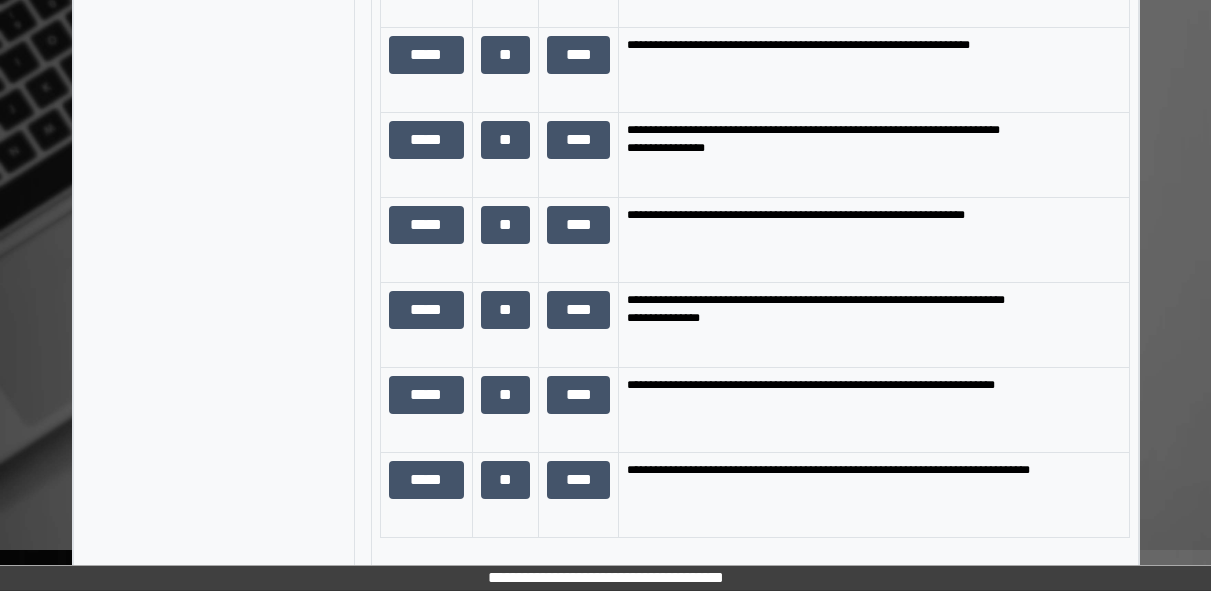 scroll, scrollTop: 1684, scrollLeft: 0, axis: vertical 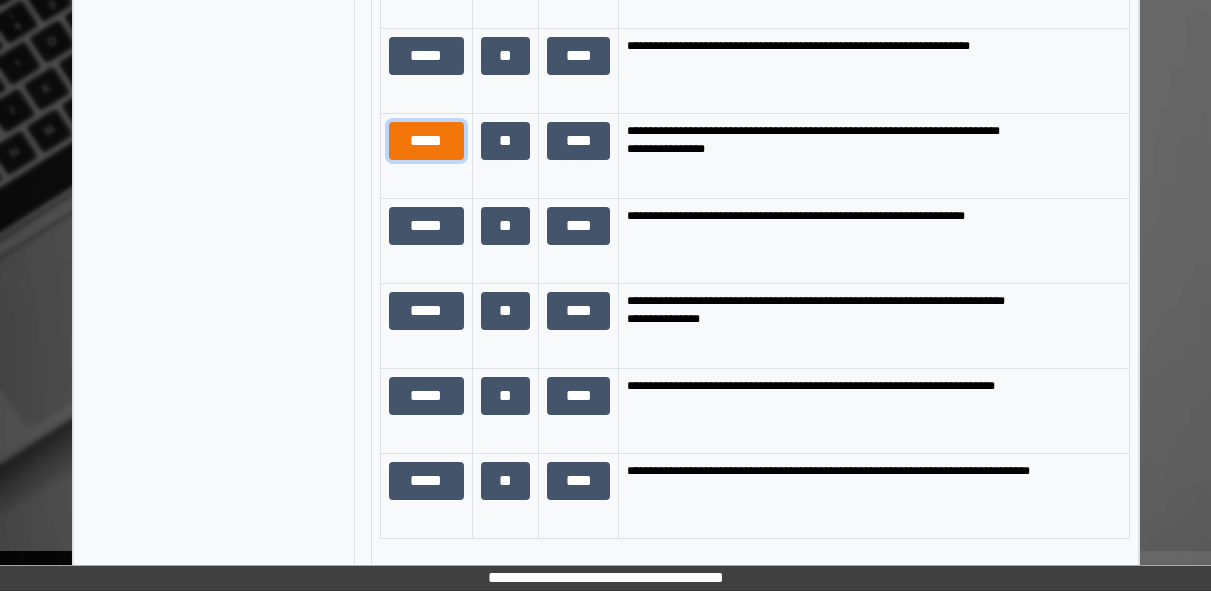 click on "*****" at bounding box center (426, 141) 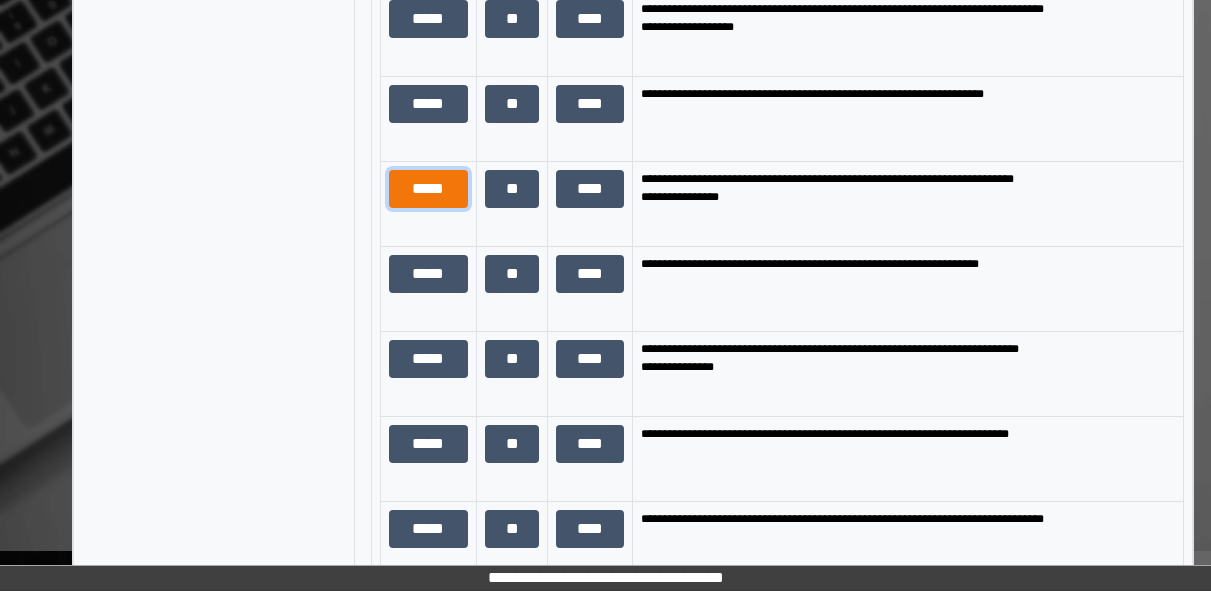 scroll, scrollTop: 140, scrollLeft: 0, axis: vertical 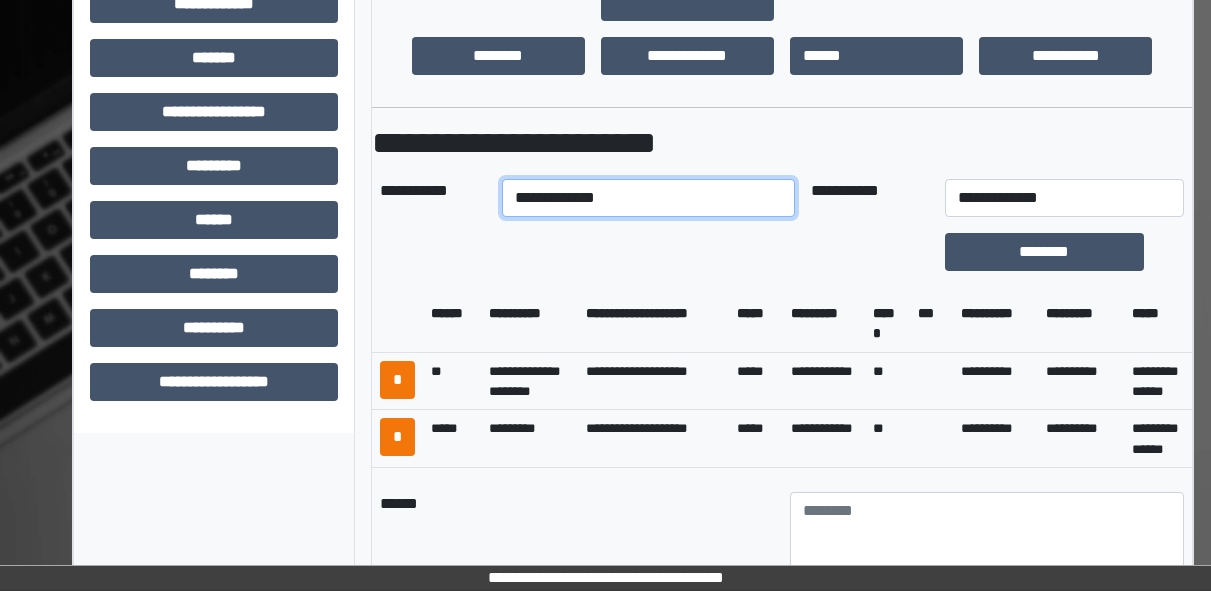 click on "**********" at bounding box center (648, 198) 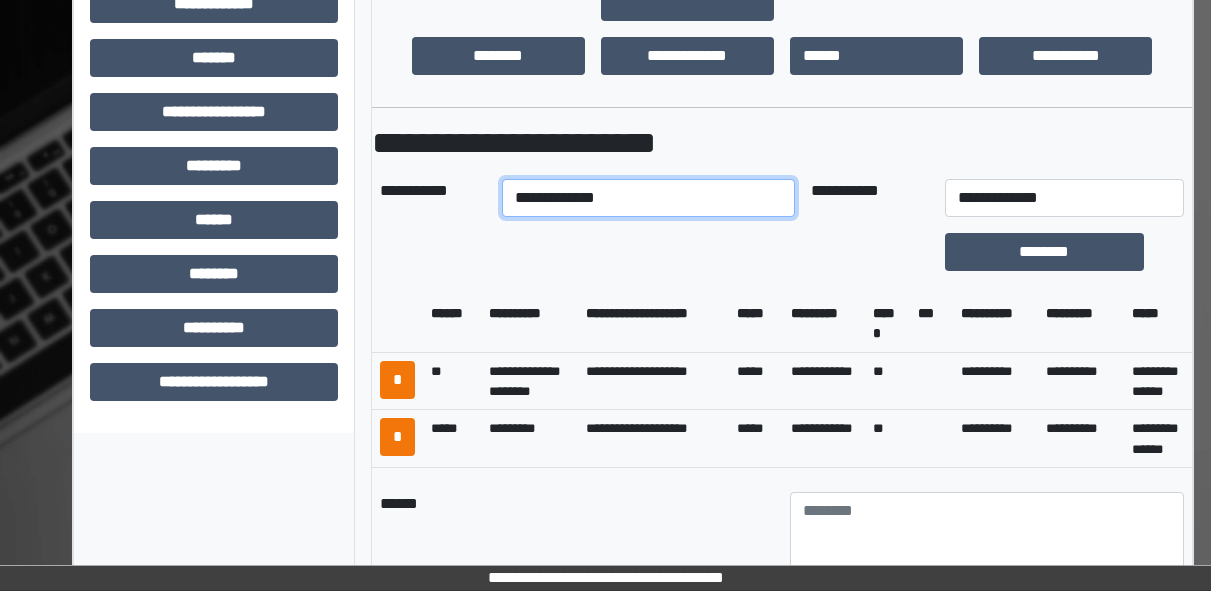 select on "****" 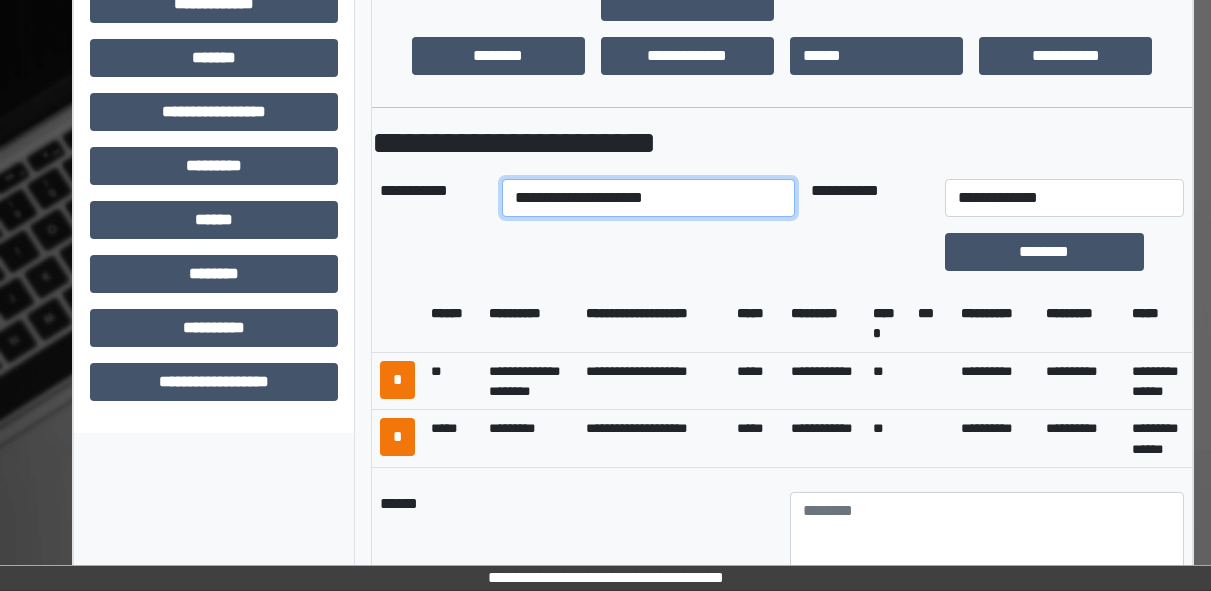 click on "**********" at bounding box center (648, 198) 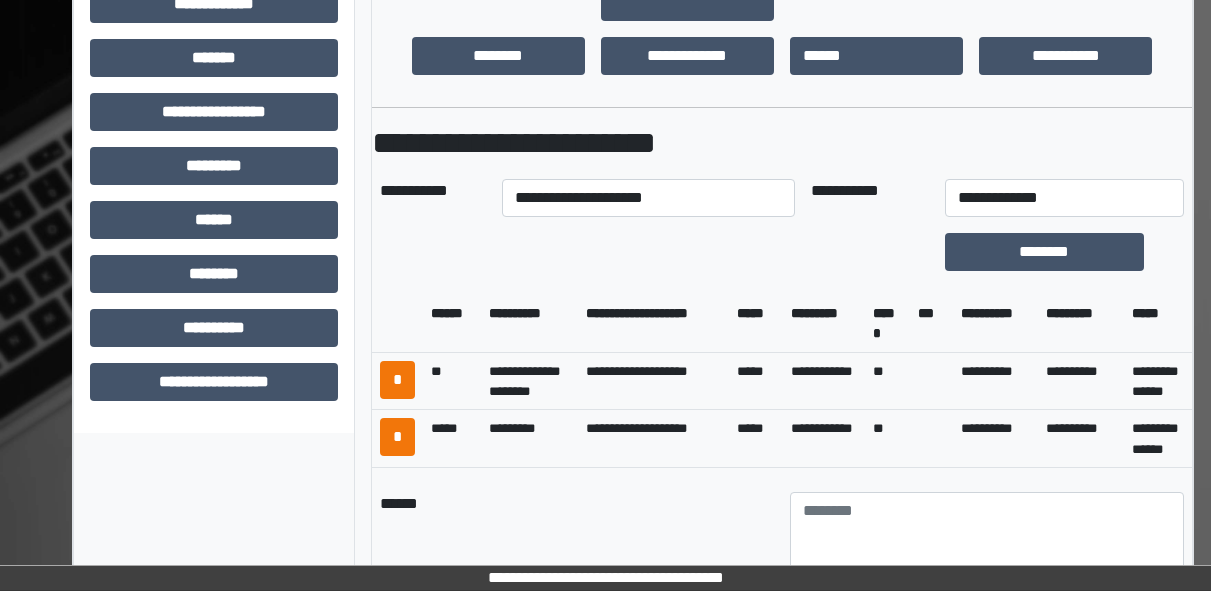 click on "**********" at bounding box center [1064, 198] 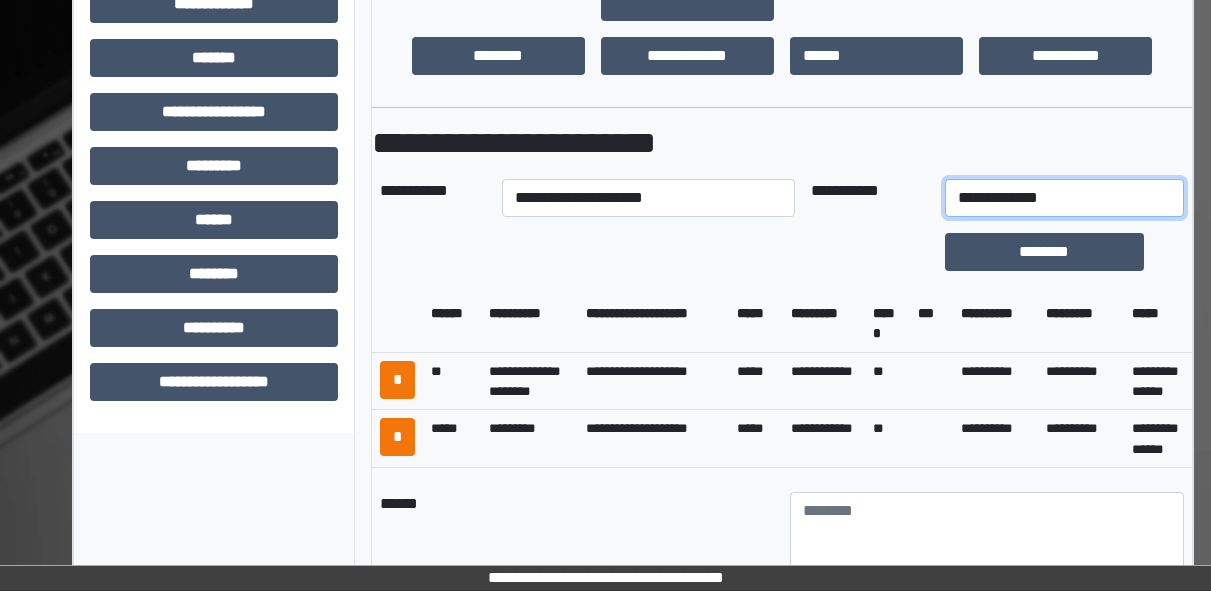 click on "**********" at bounding box center [1064, 198] 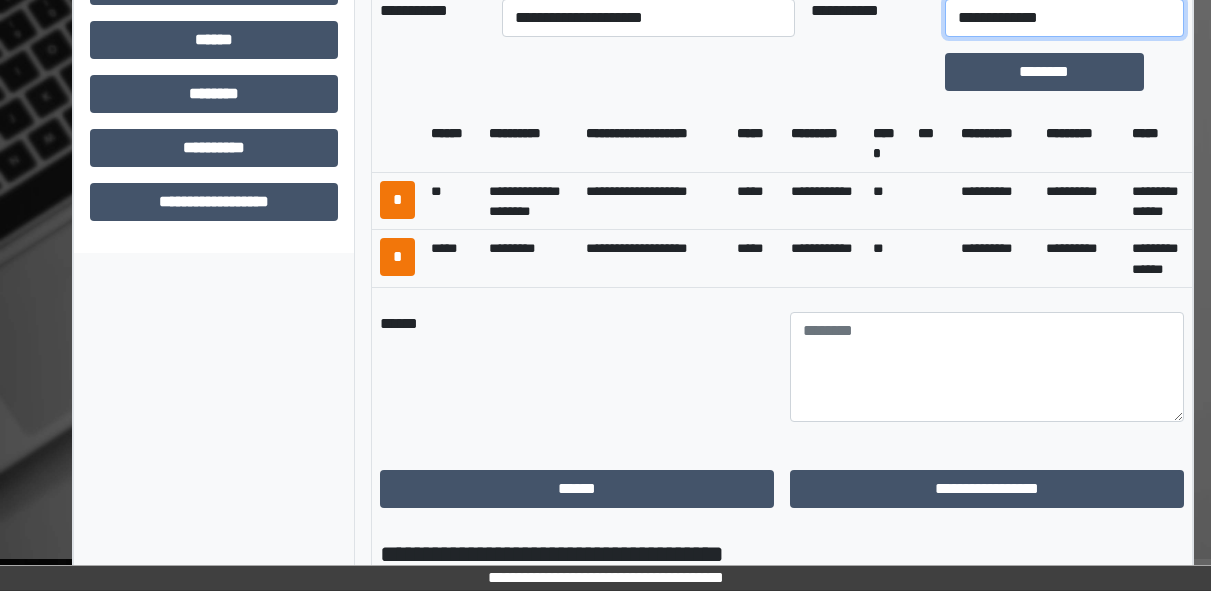 scroll, scrollTop: 986, scrollLeft: 0, axis: vertical 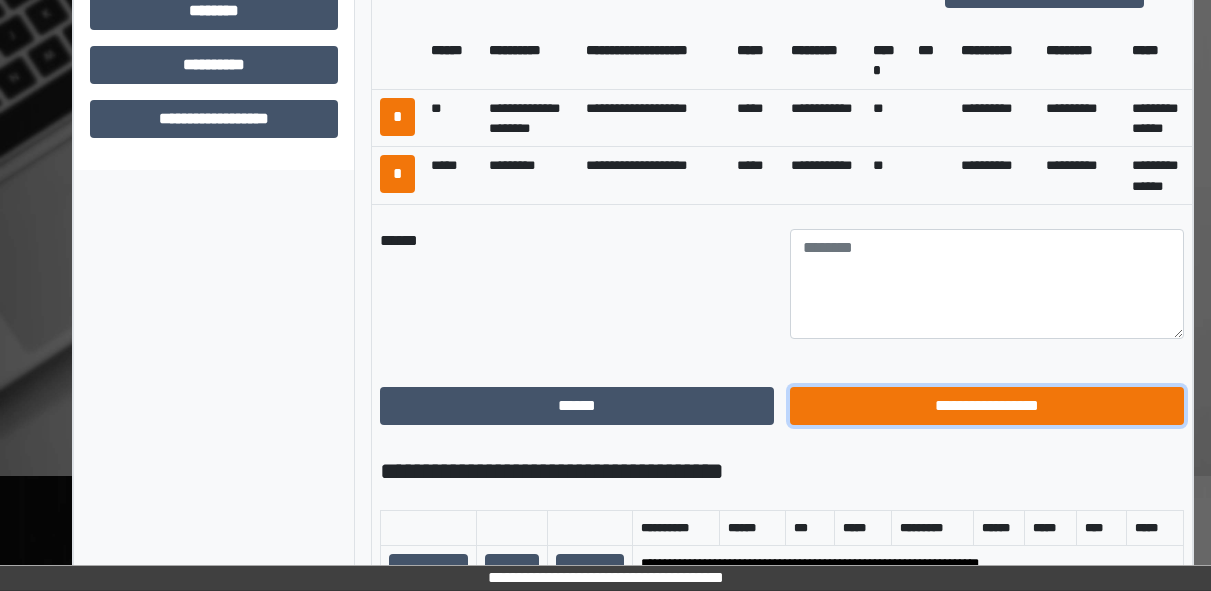 click on "**********" at bounding box center [987, 406] 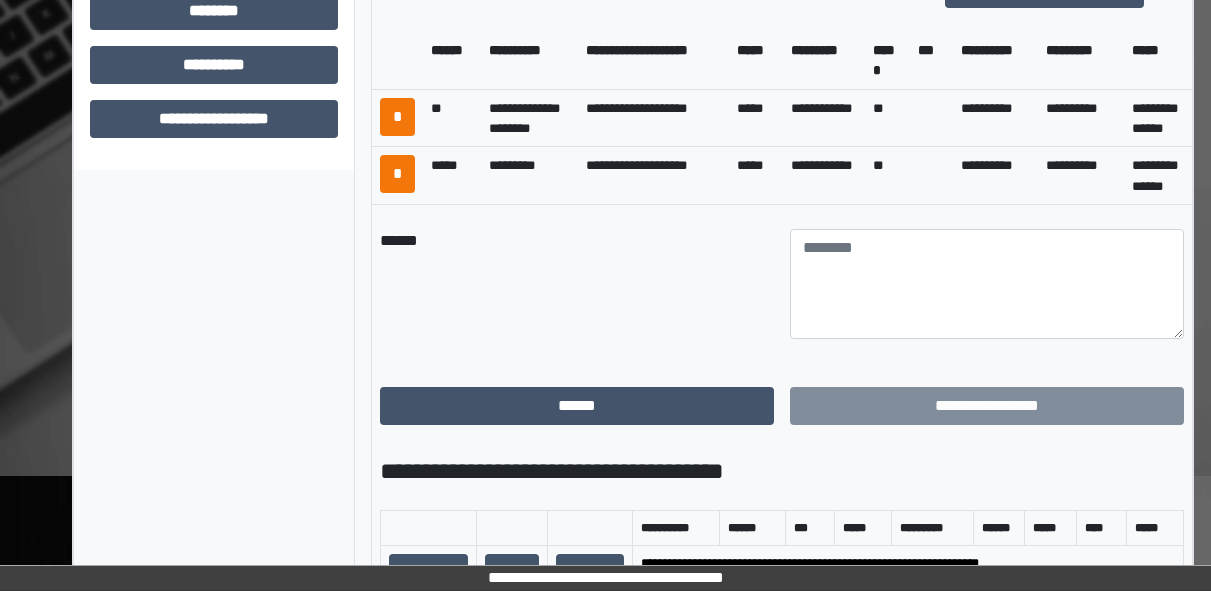 scroll, scrollTop: 583, scrollLeft: 0, axis: vertical 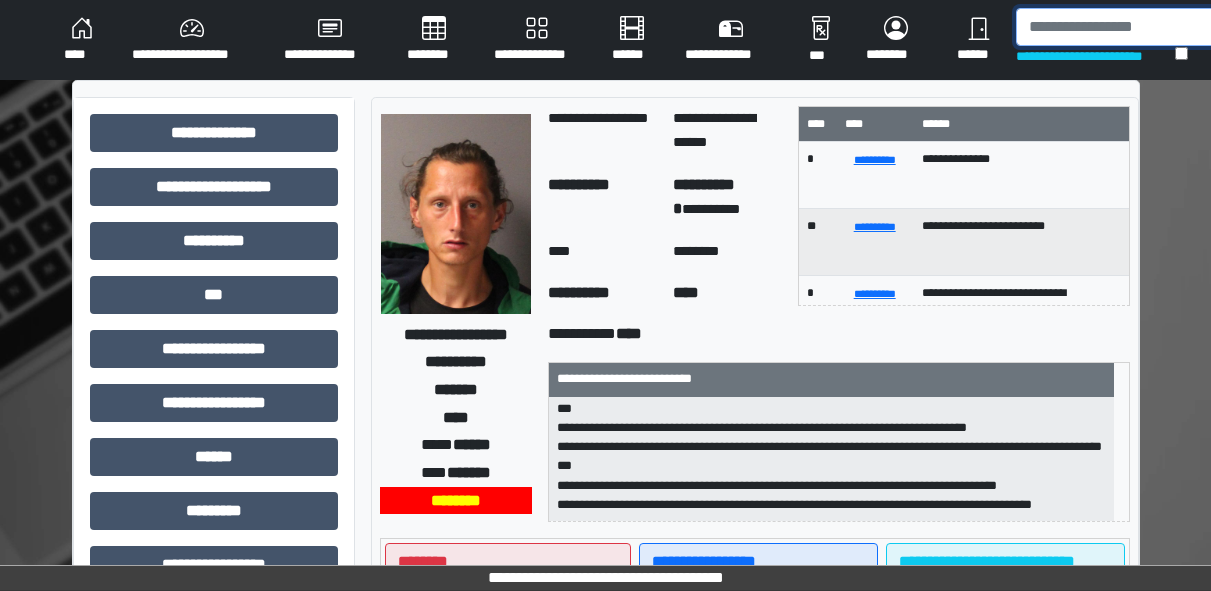 click at bounding box center (1119, 27) 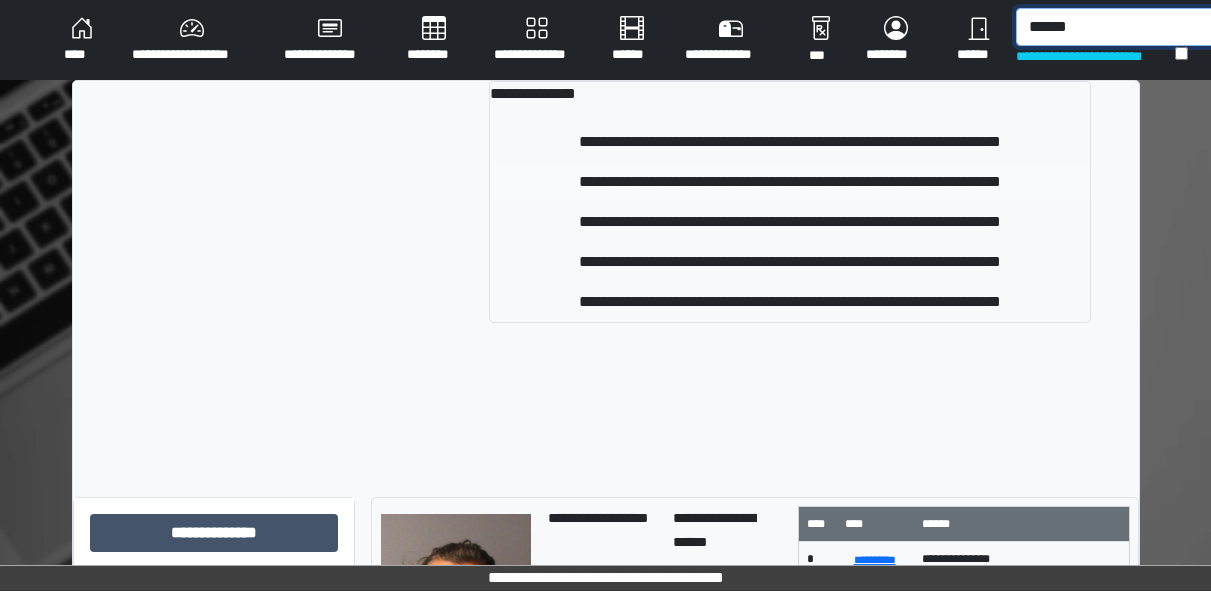 type on "******" 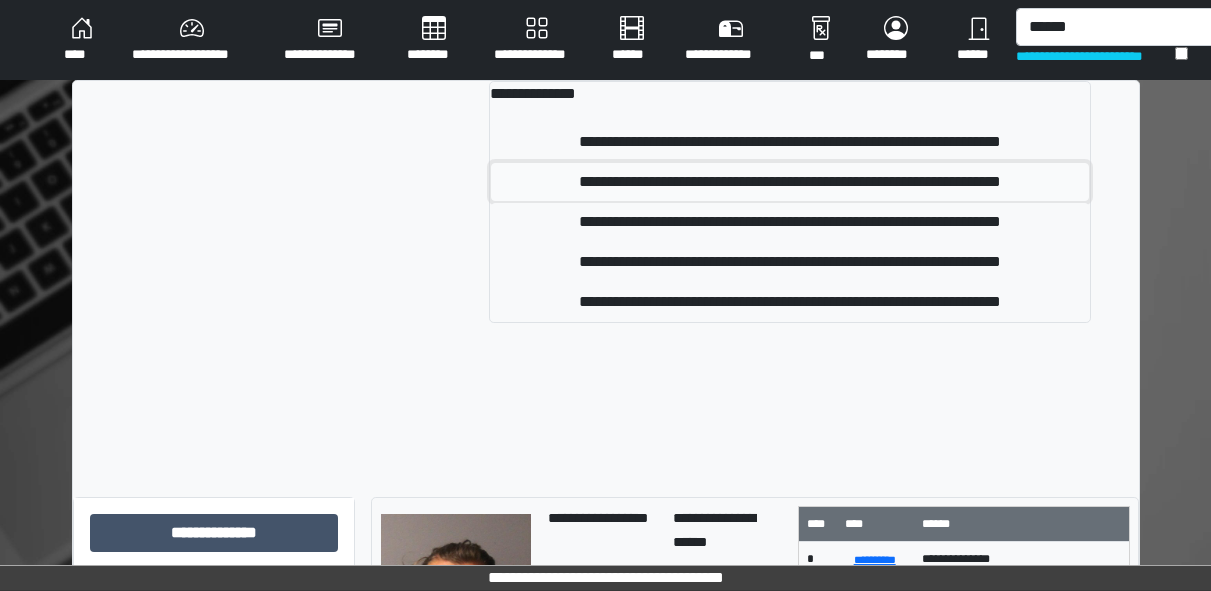click on "**********" at bounding box center [789, 182] 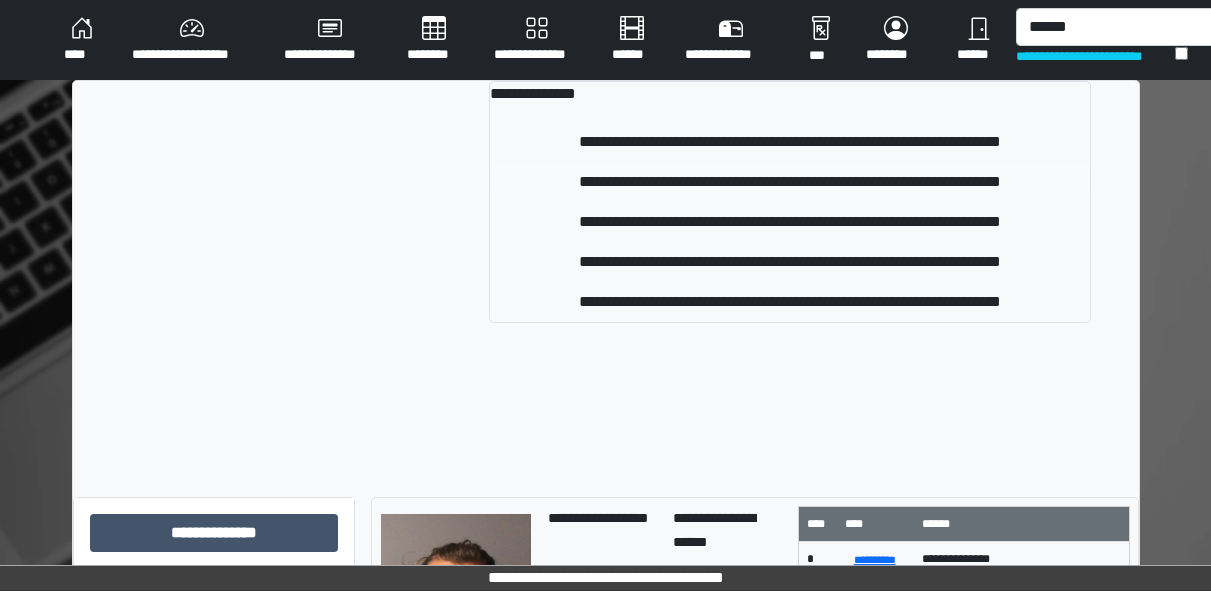 type 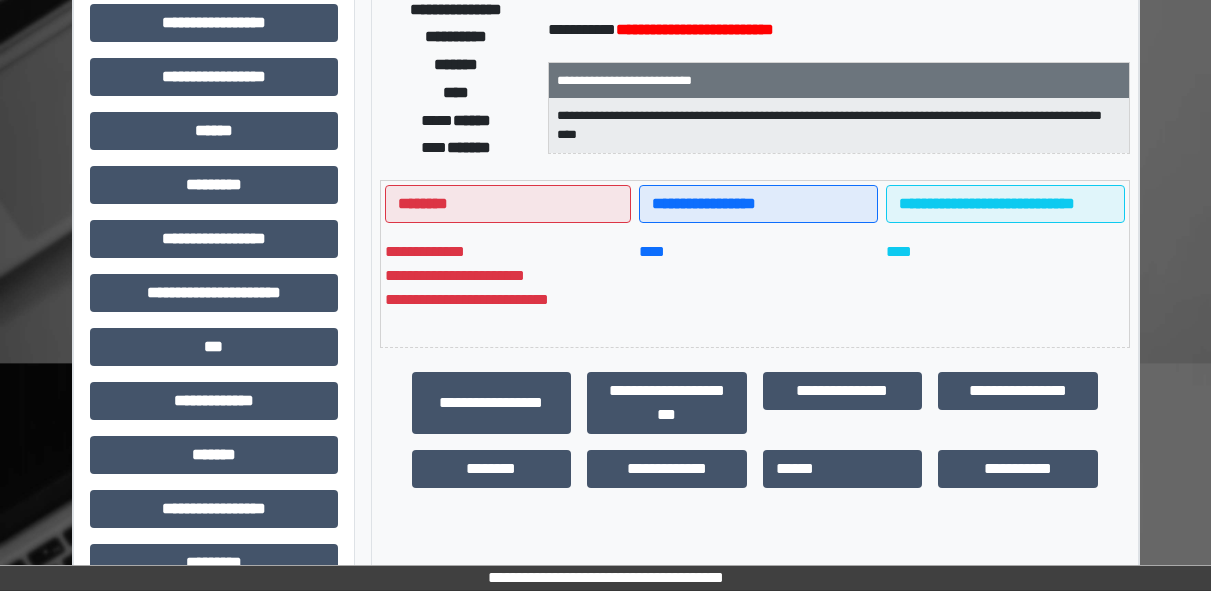 scroll, scrollTop: 359, scrollLeft: 0, axis: vertical 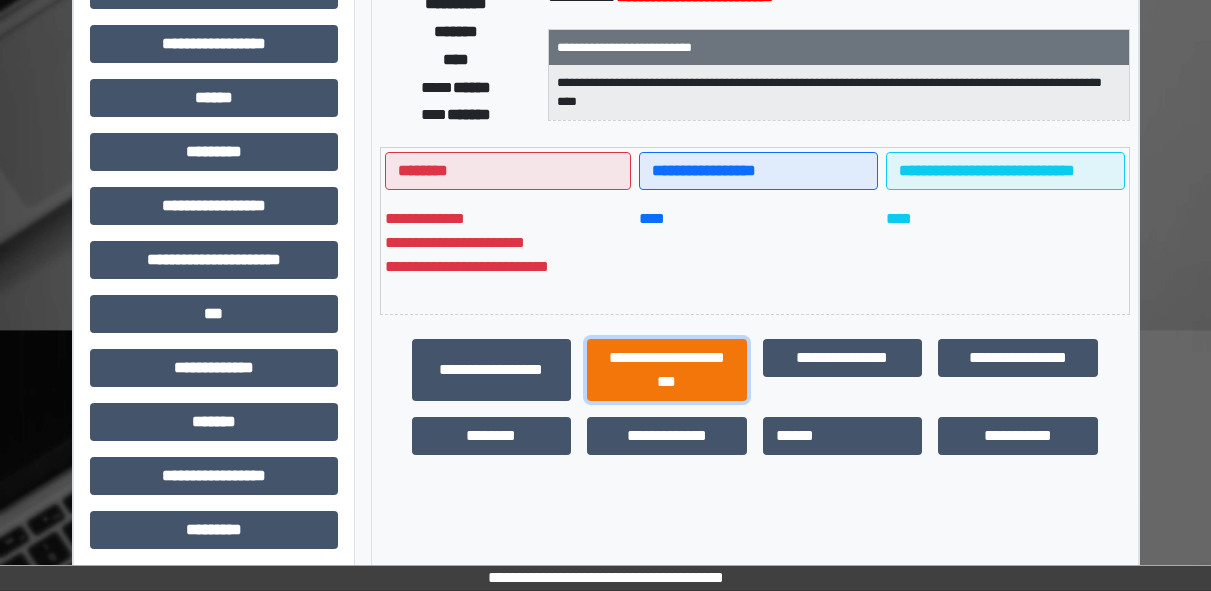 click on "**********" at bounding box center (667, 370) 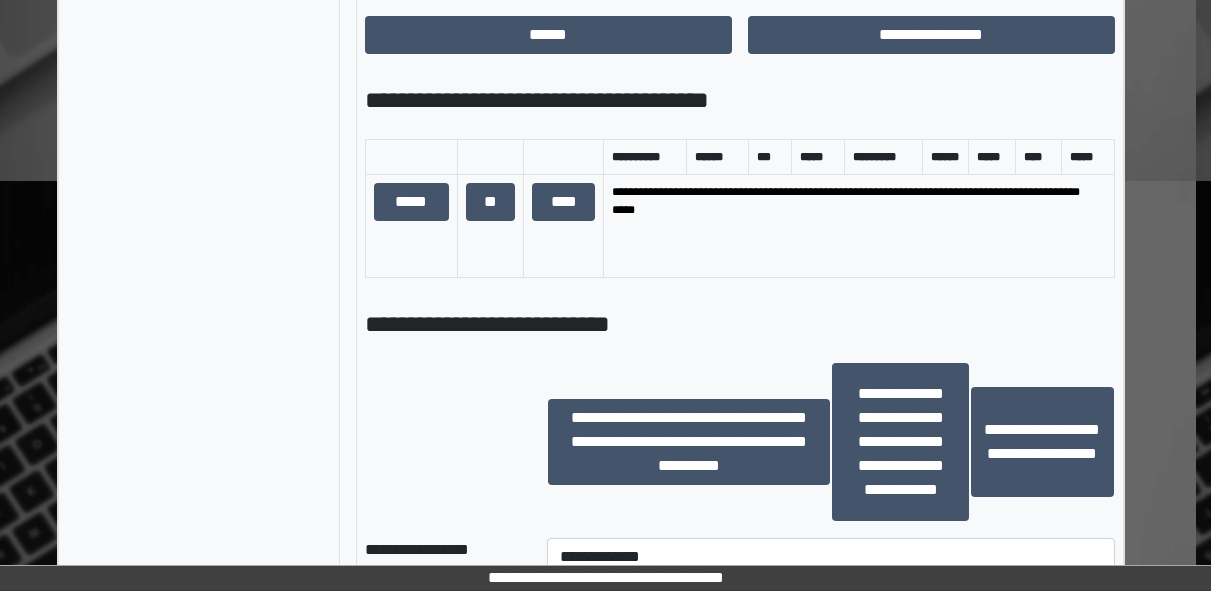 scroll, scrollTop: 1275, scrollLeft: 0, axis: vertical 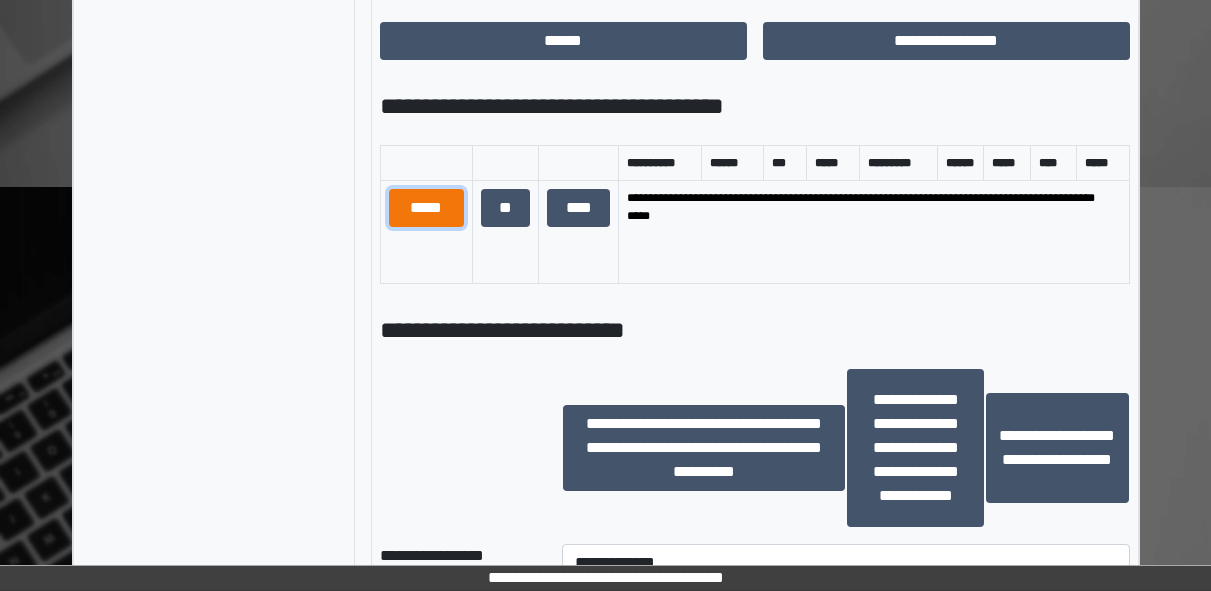 click on "*****" at bounding box center (426, 208) 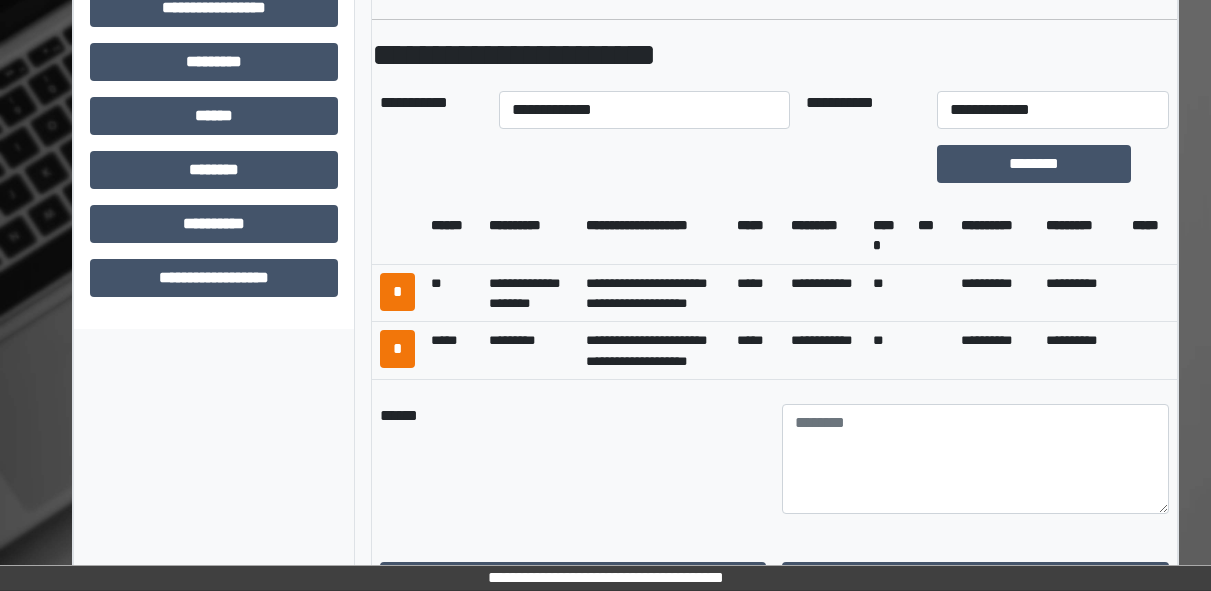 scroll, scrollTop: 828, scrollLeft: 0, axis: vertical 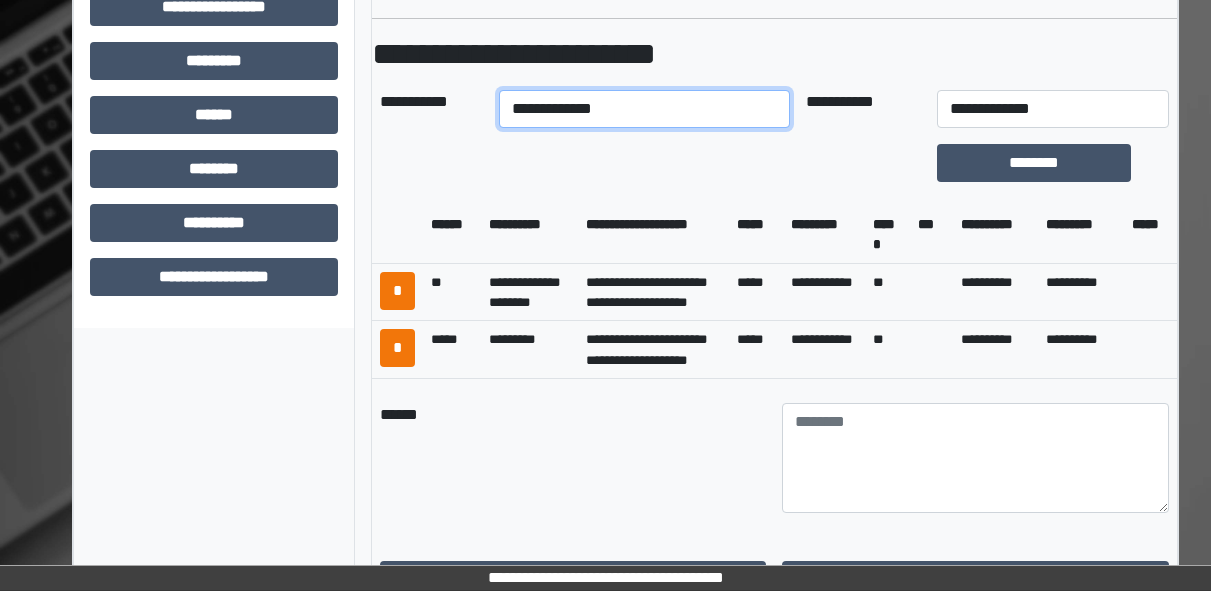 click on "**********" at bounding box center [644, 109] 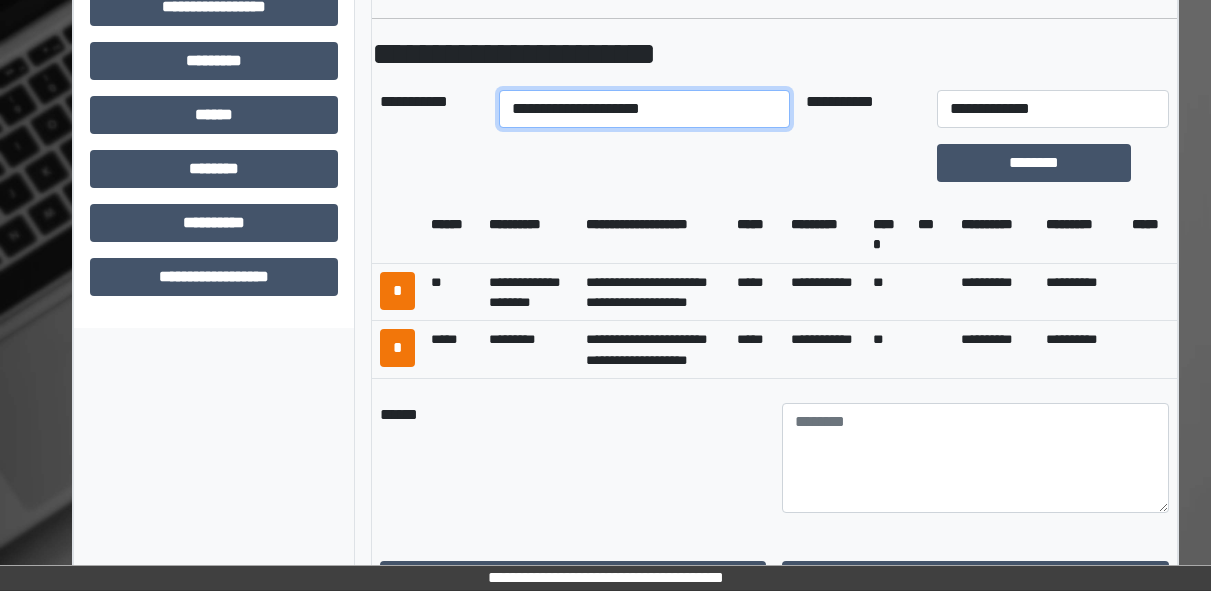 click on "**********" at bounding box center (644, 109) 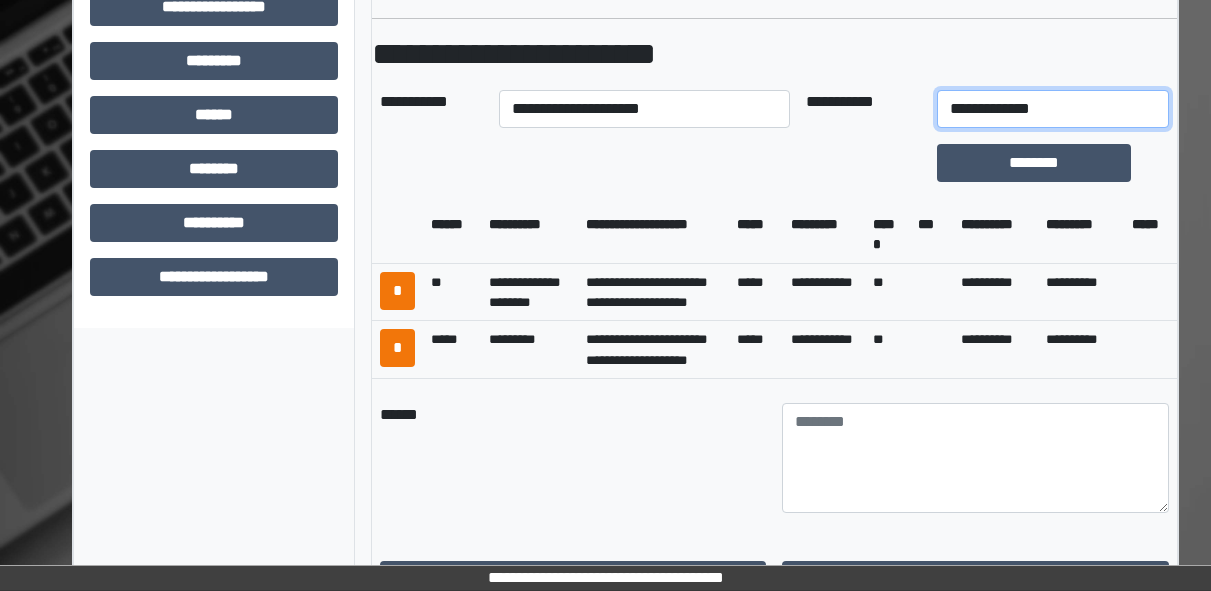 click on "**********" at bounding box center [1053, 109] 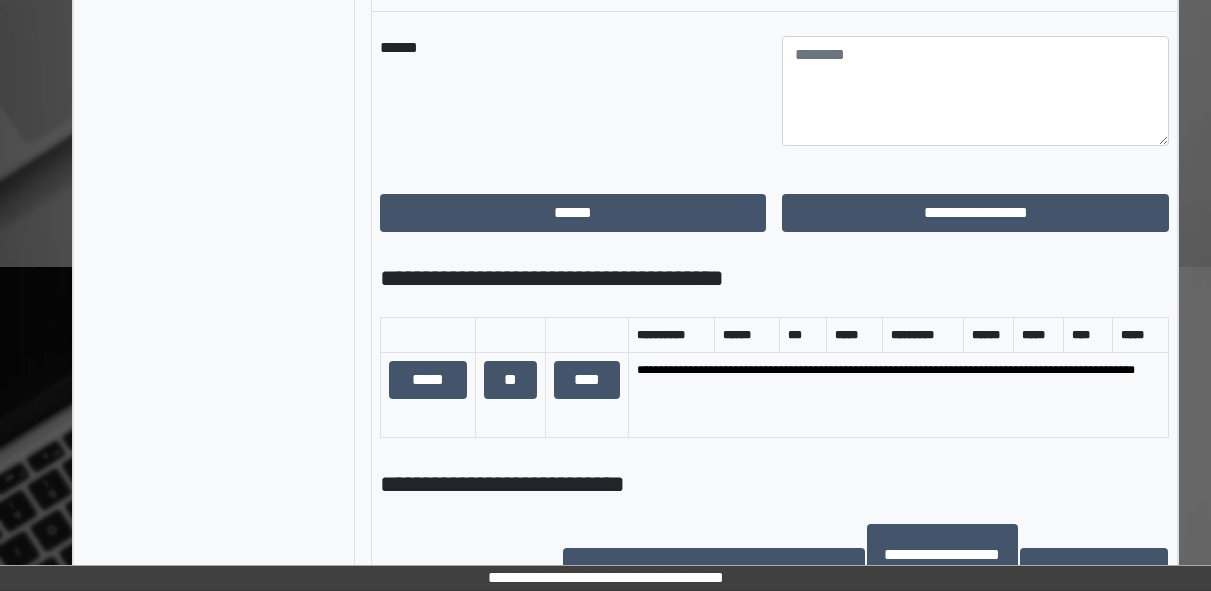 scroll, scrollTop: 1197, scrollLeft: 0, axis: vertical 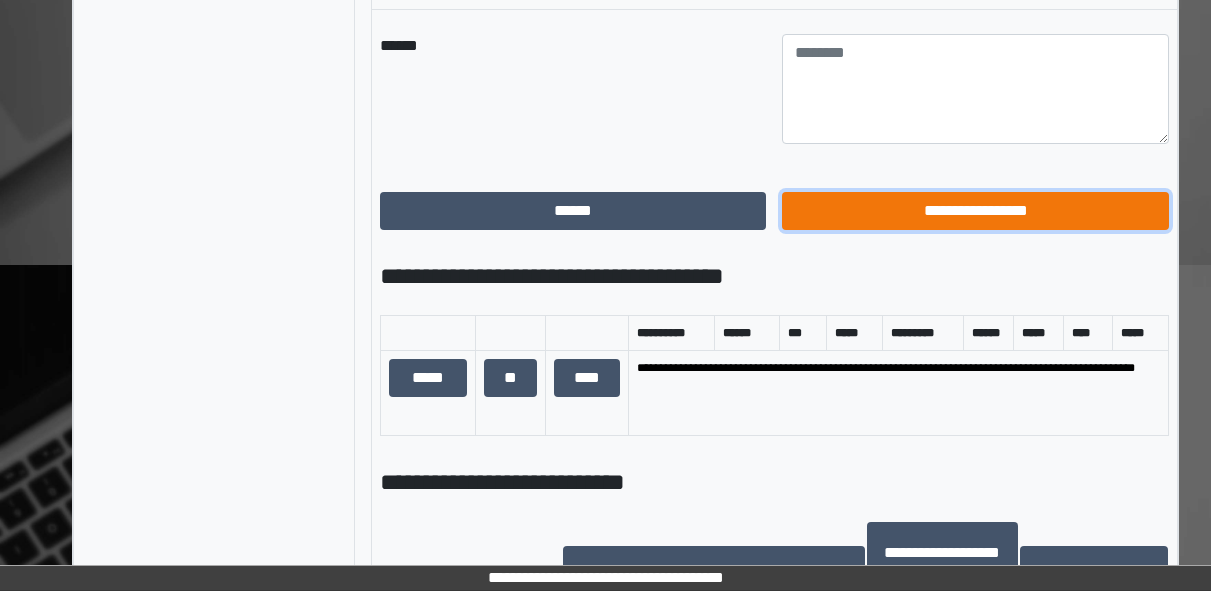 click on "**********" at bounding box center [975, 211] 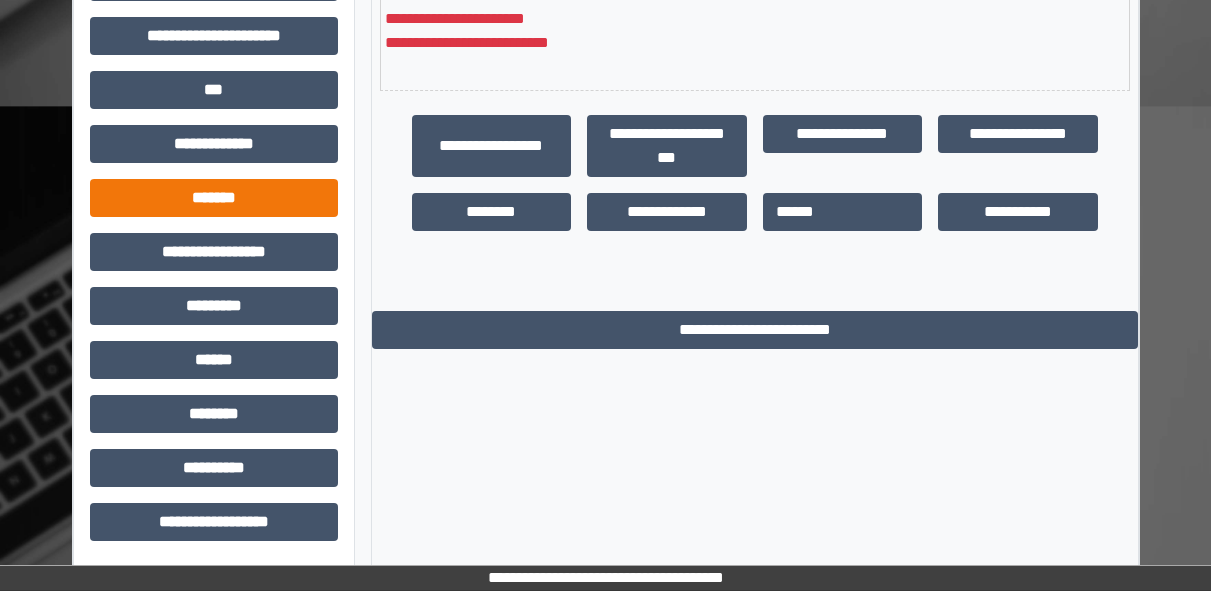 scroll, scrollTop: 0, scrollLeft: 0, axis: both 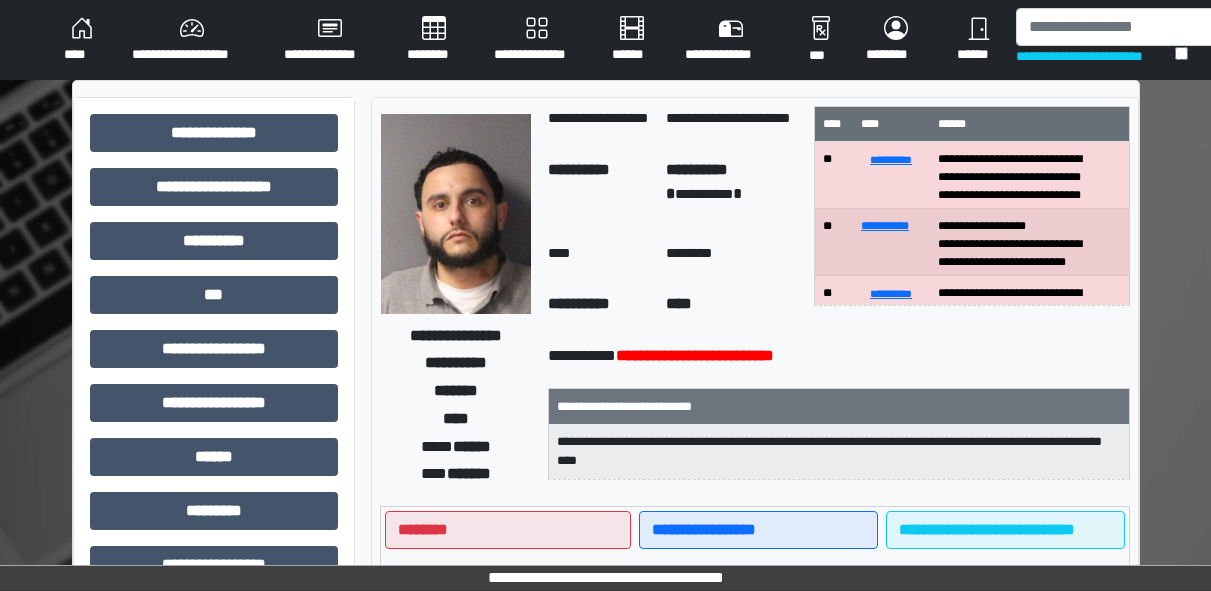 click on "****" at bounding box center [82, 40] 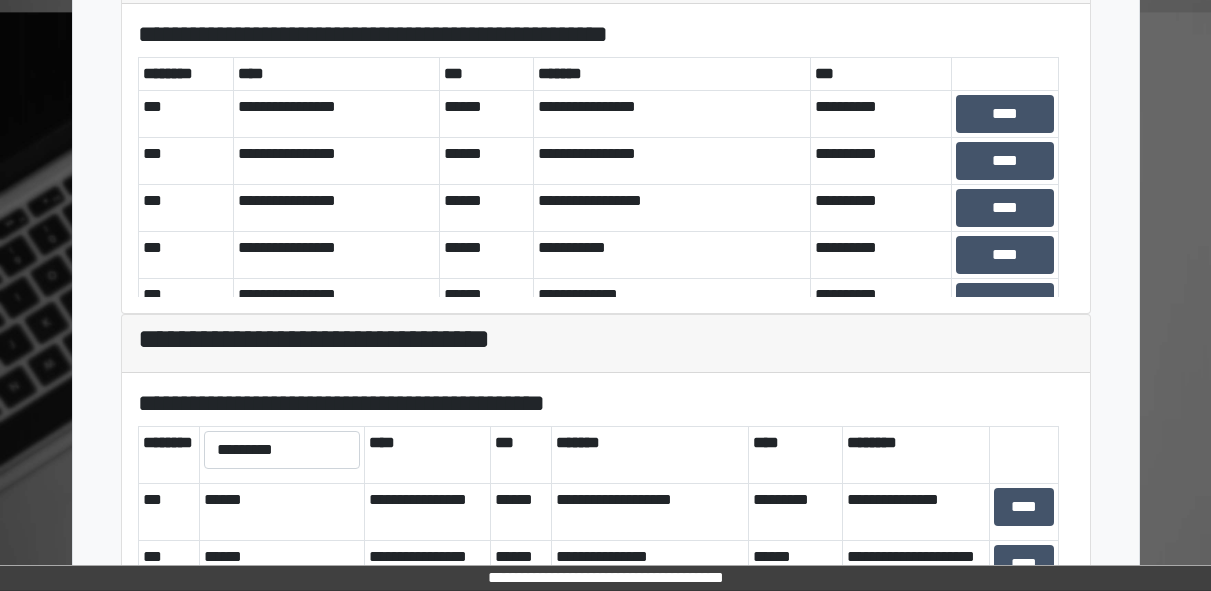 scroll, scrollTop: 810, scrollLeft: 0, axis: vertical 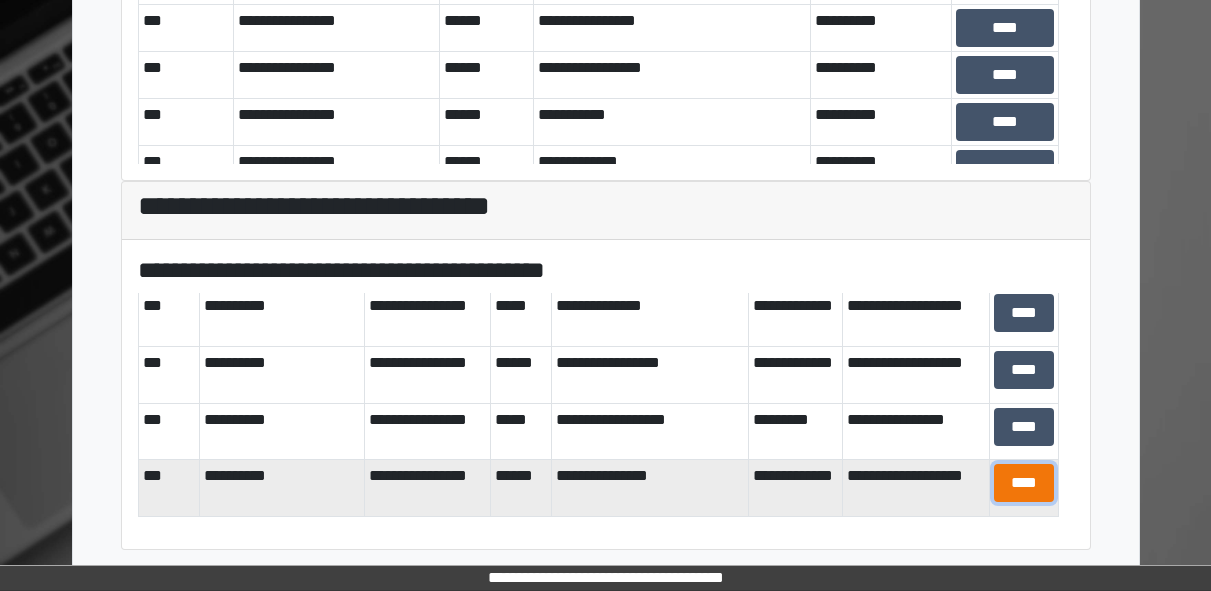 click on "****" at bounding box center [1024, 483] 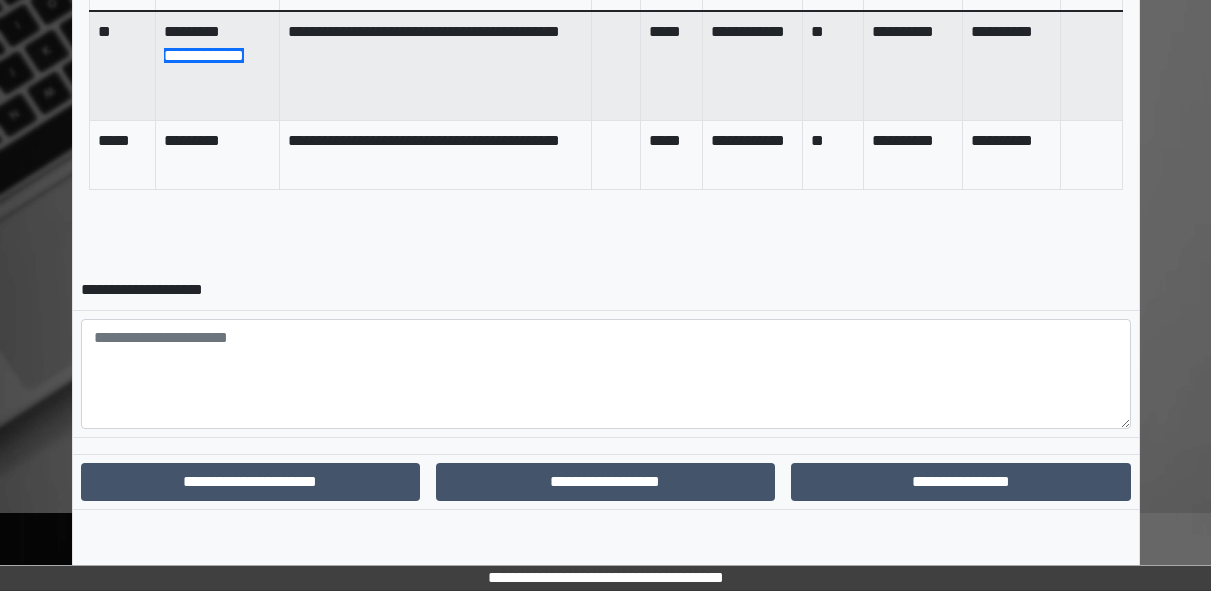 scroll, scrollTop: 948, scrollLeft: 0, axis: vertical 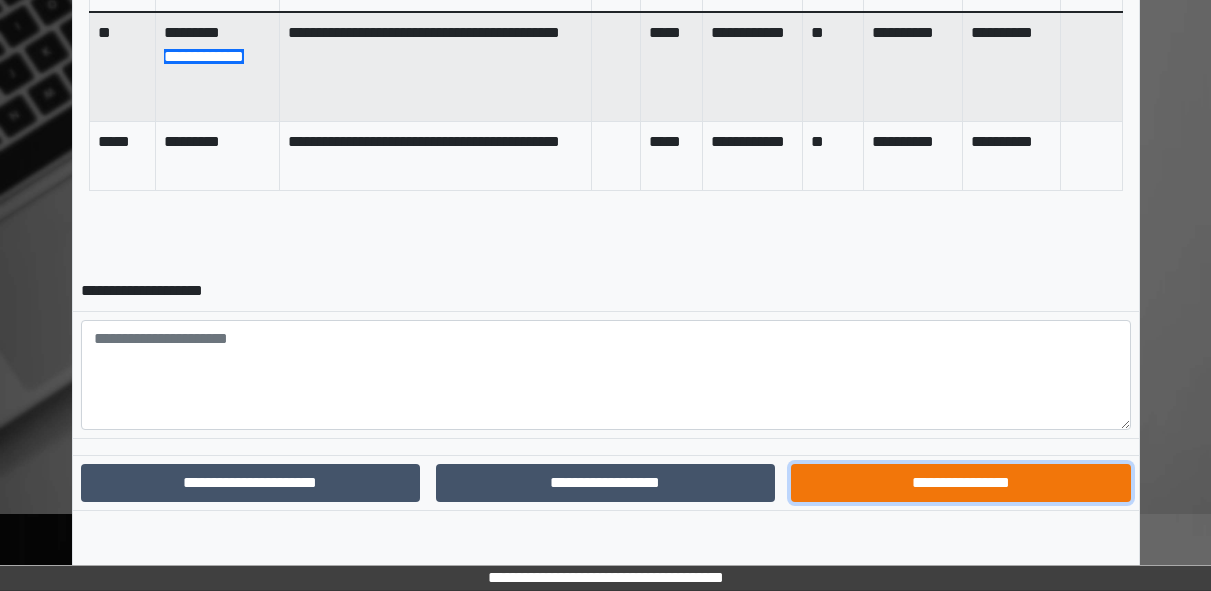 click on "**********" at bounding box center [960, 483] 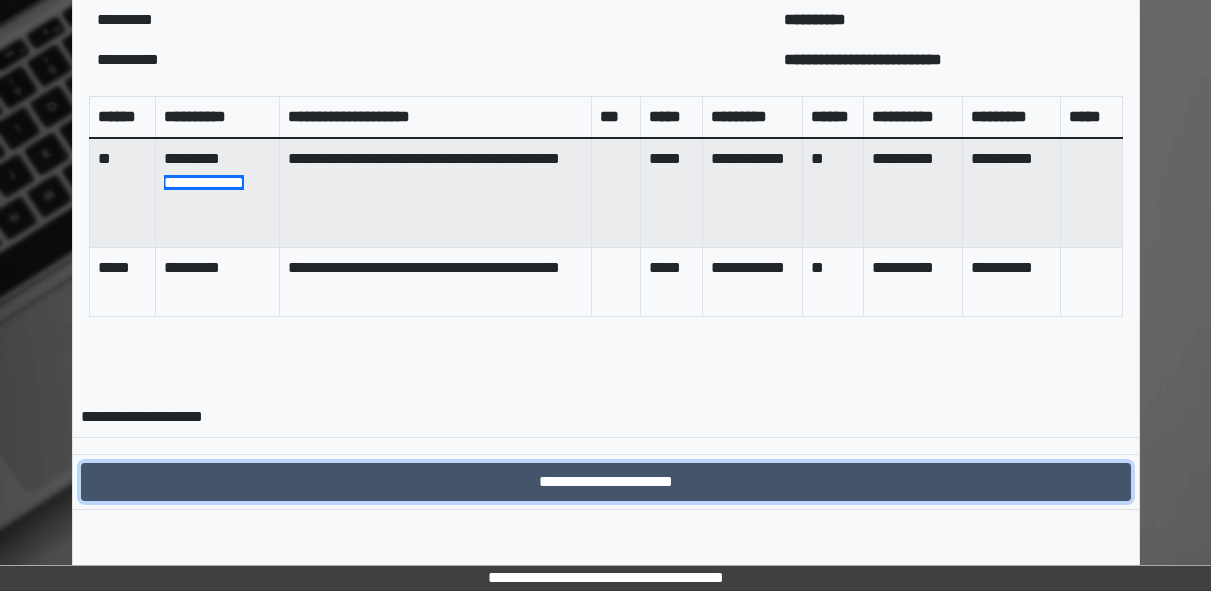 click on "**********" at bounding box center [606, 482] 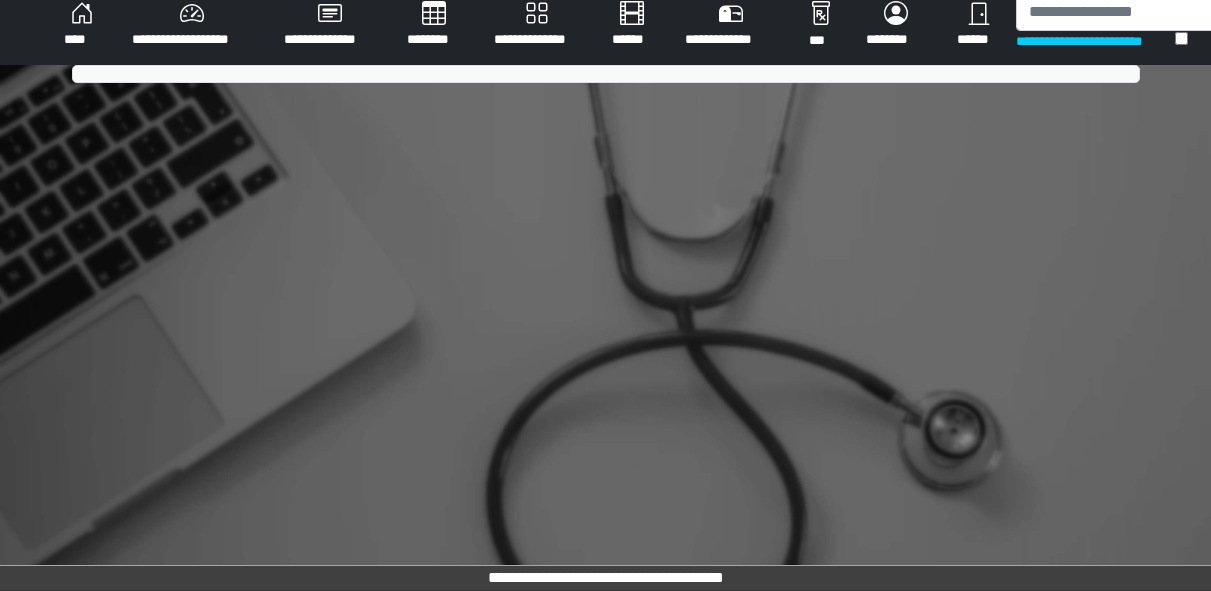 scroll, scrollTop: 810, scrollLeft: 0, axis: vertical 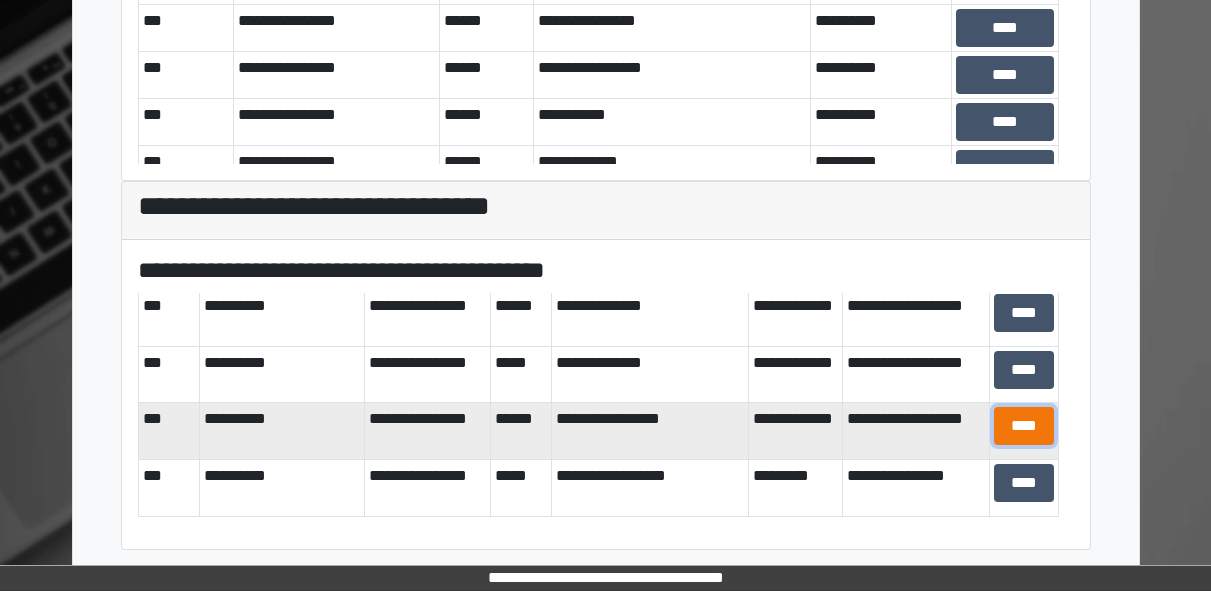 click on "****" at bounding box center [1024, 426] 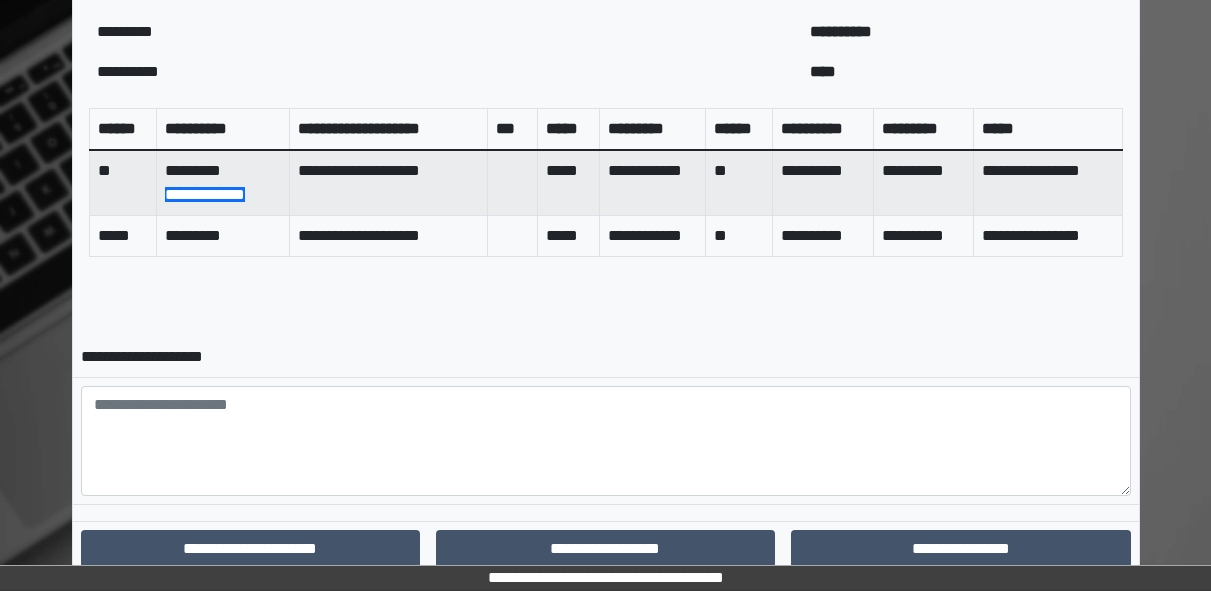 scroll, scrollTop: 877, scrollLeft: 0, axis: vertical 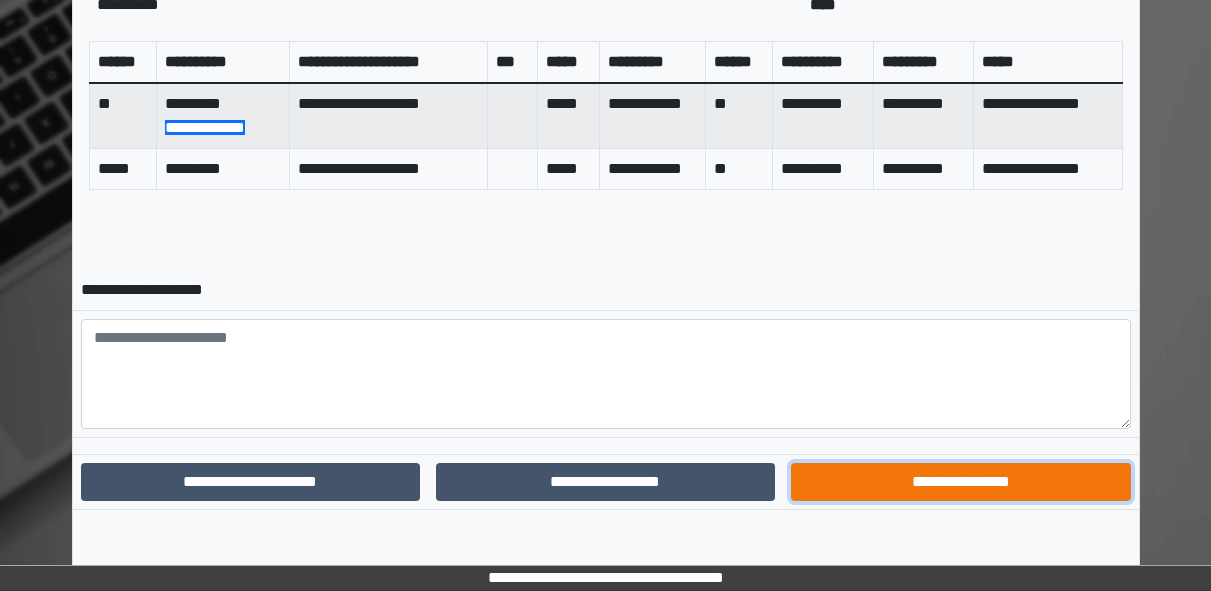 click on "**********" at bounding box center [960, 482] 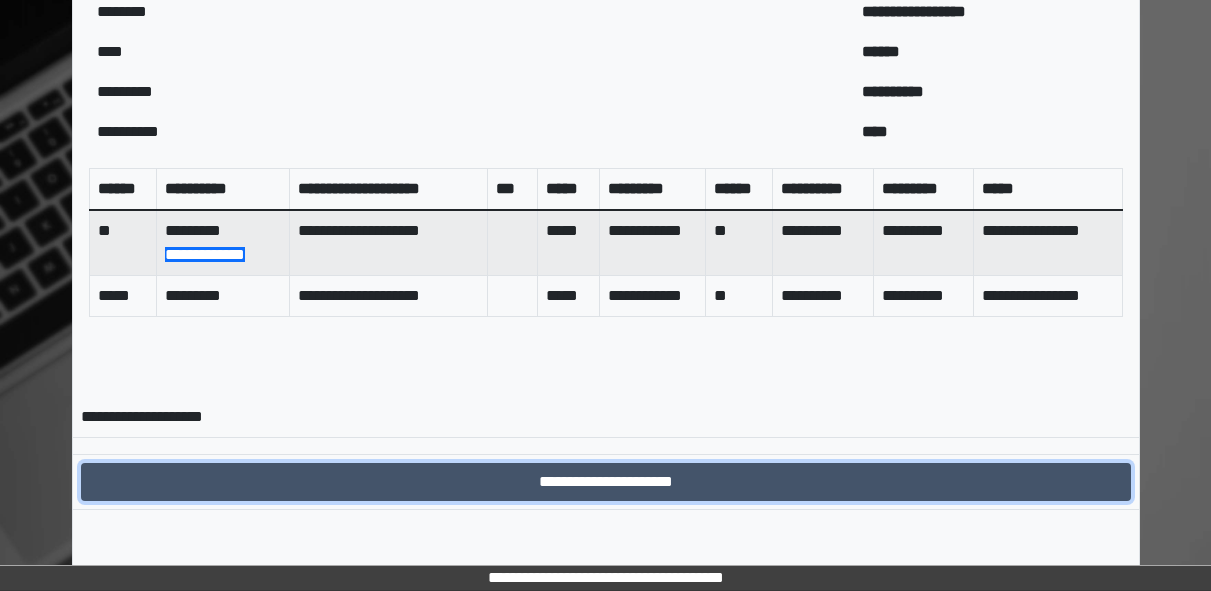 click on "**********" at bounding box center (606, 482) 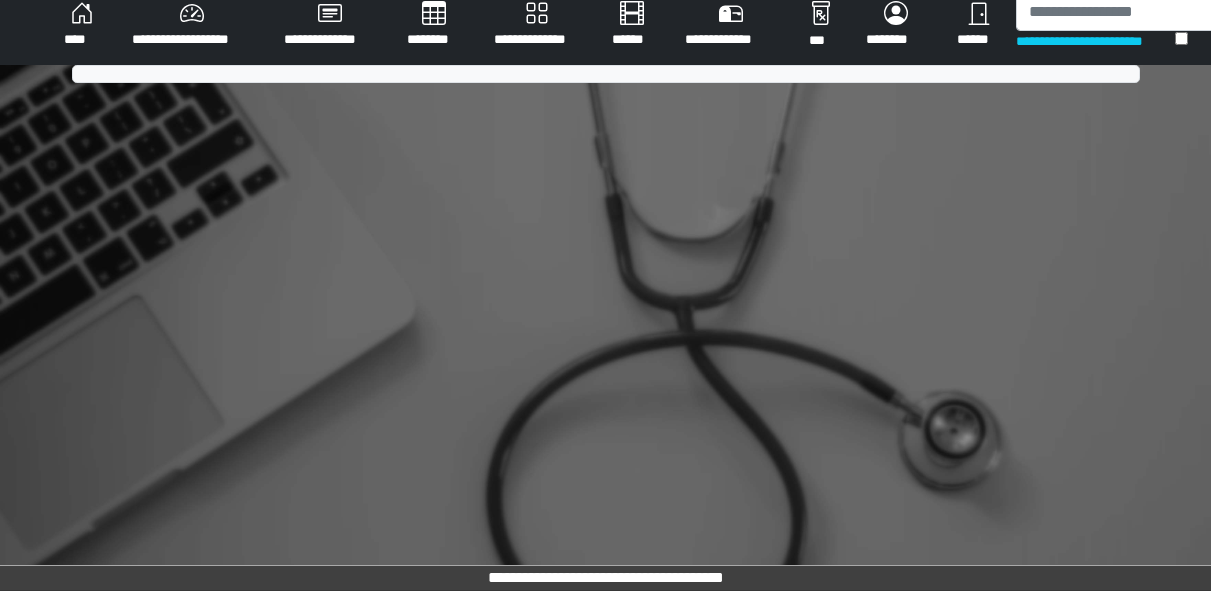 scroll, scrollTop: 774, scrollLeft: 0, axis: vertical 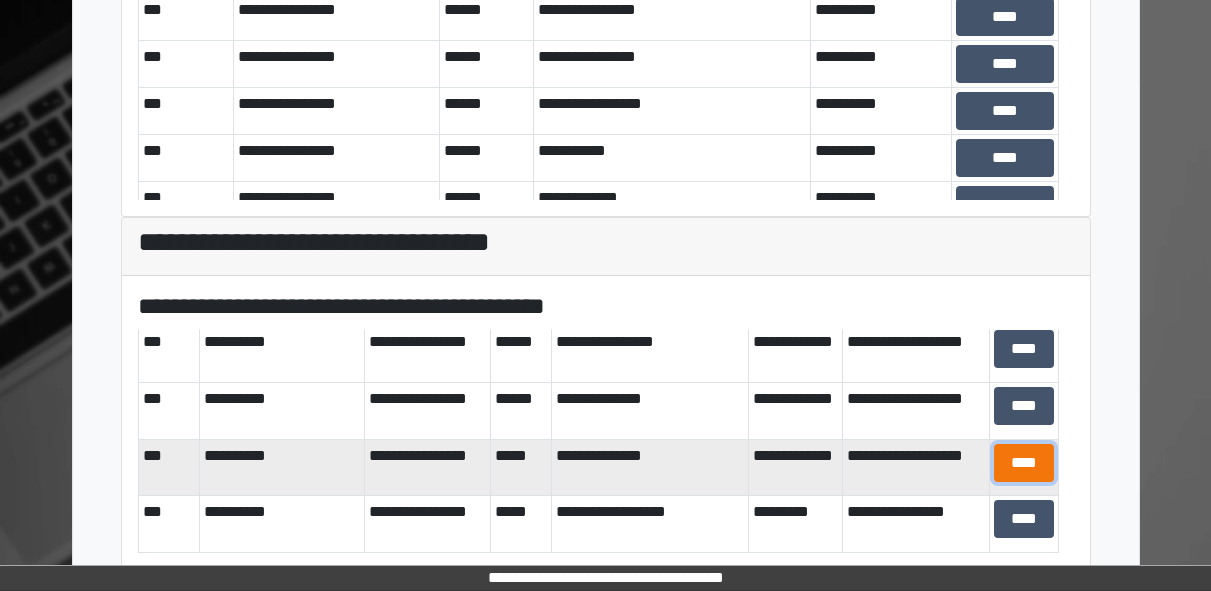 click on "****" at bounding box center [1024, 463] 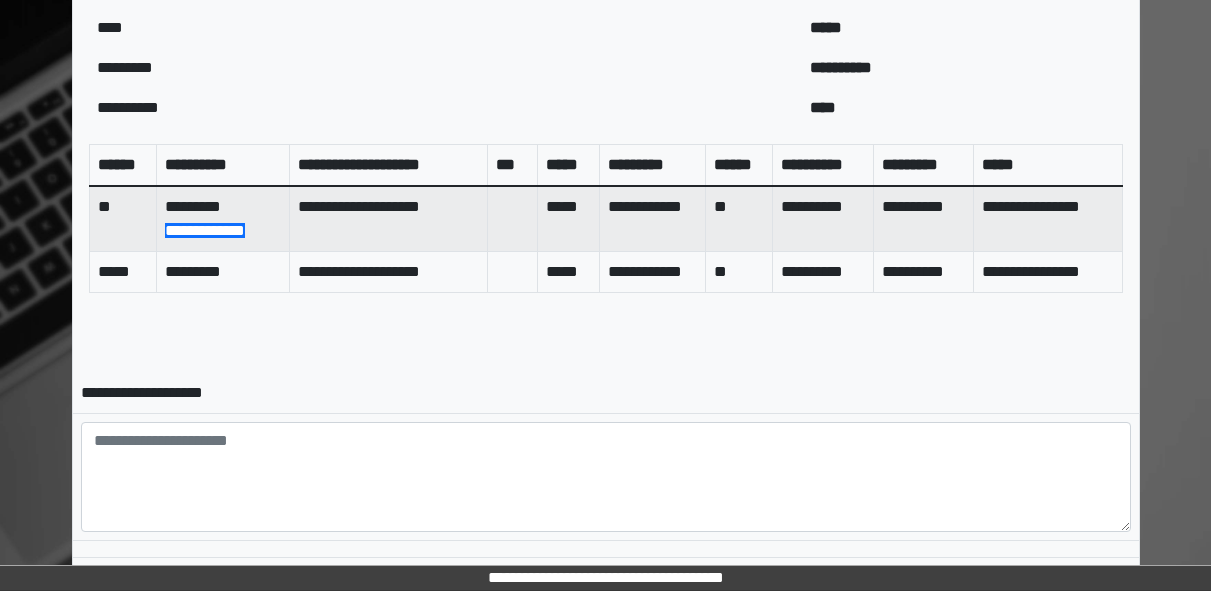 scroll, scrollTop: 877, scrollLeft: 0, axis: vertical 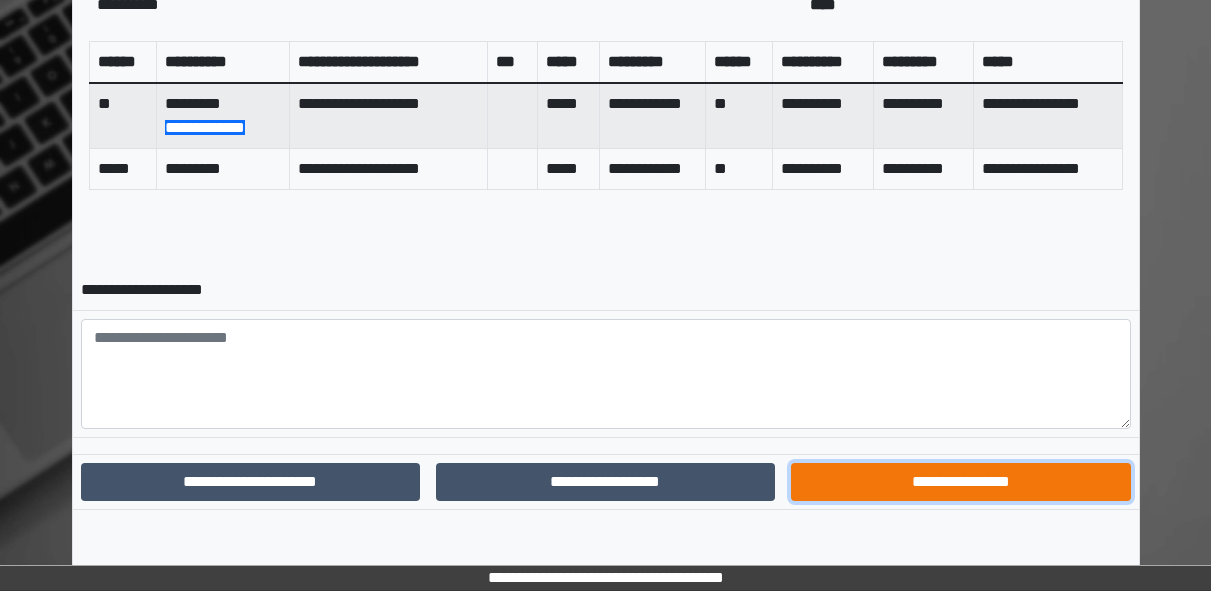 click on "**********" at bounding box center [960, 482] 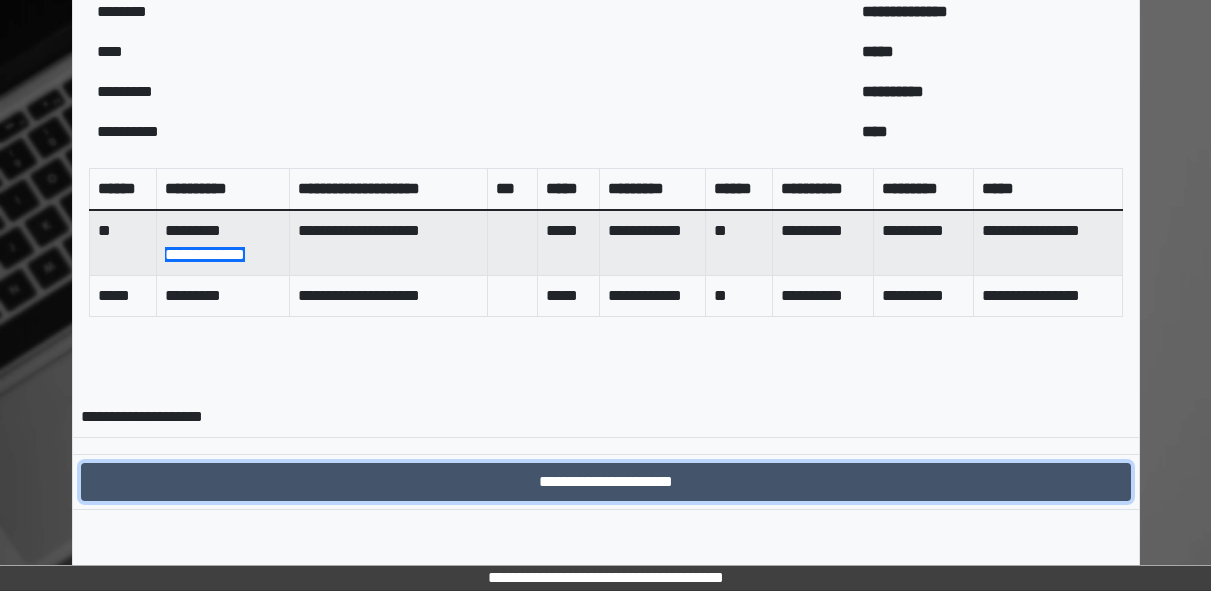 click on "**********" at bounding box center (606, 482) 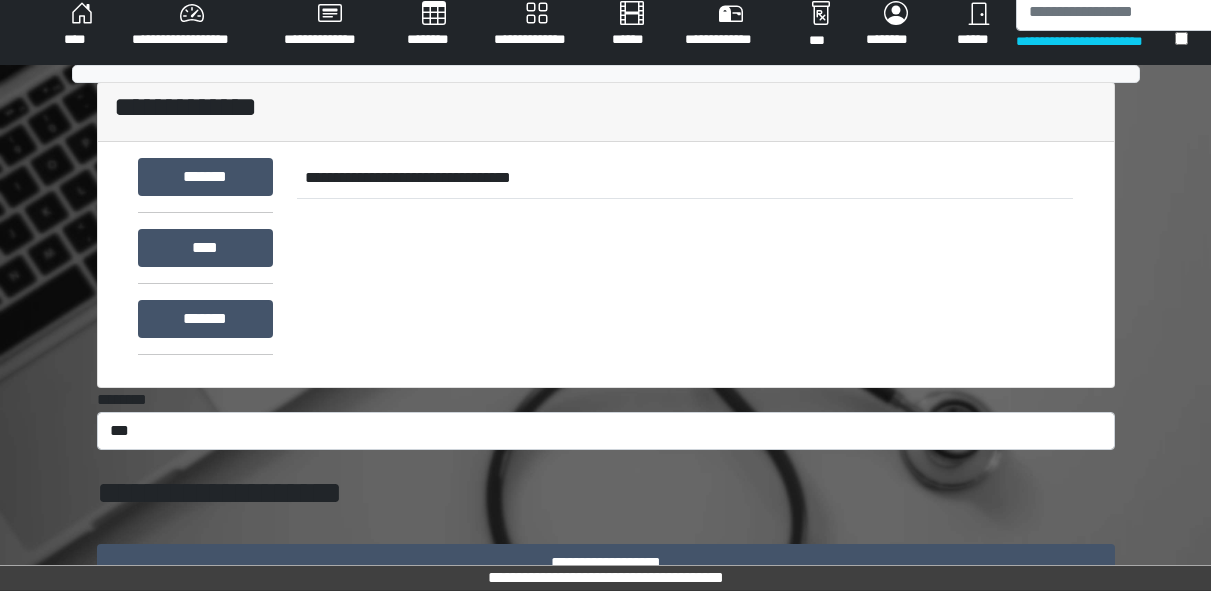 scroll, scrollTop: 774, scrollLeft: 0, axis: vertical 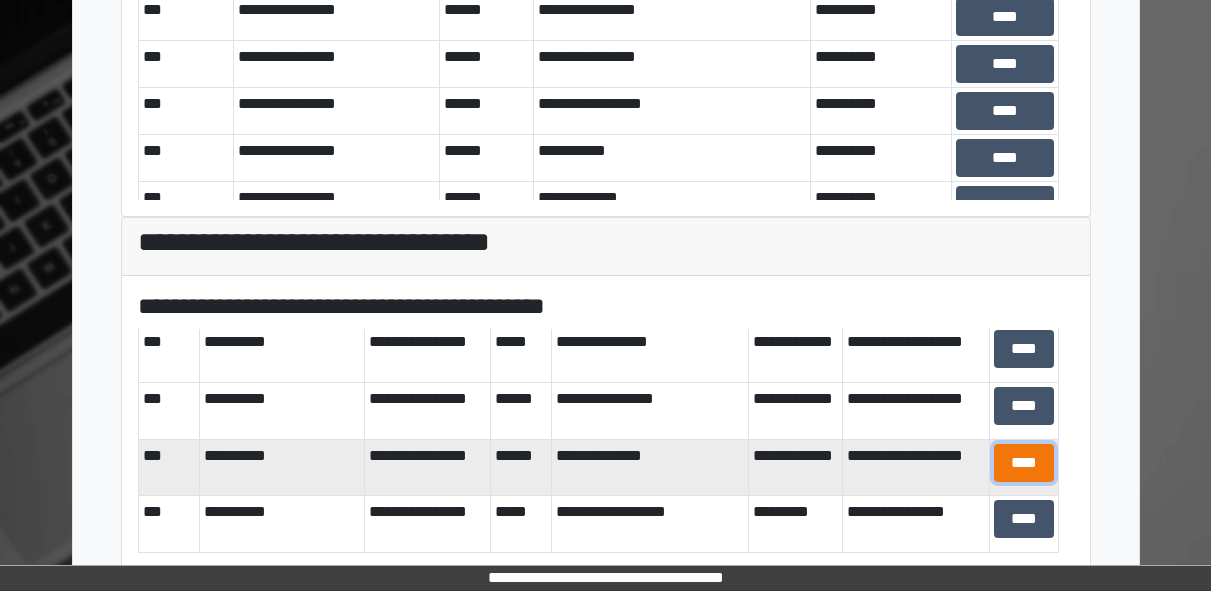 click on "****" at bounding box center (1024, 463) 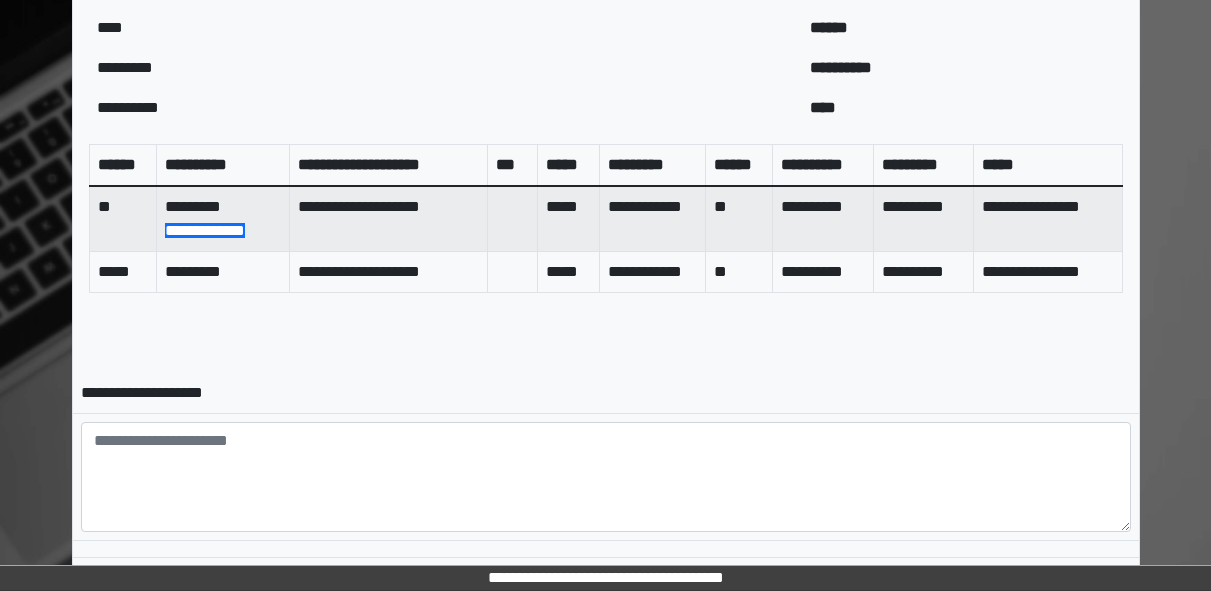 scroll, scrollTop: 877, scrollLeft: 0, axis: vertical 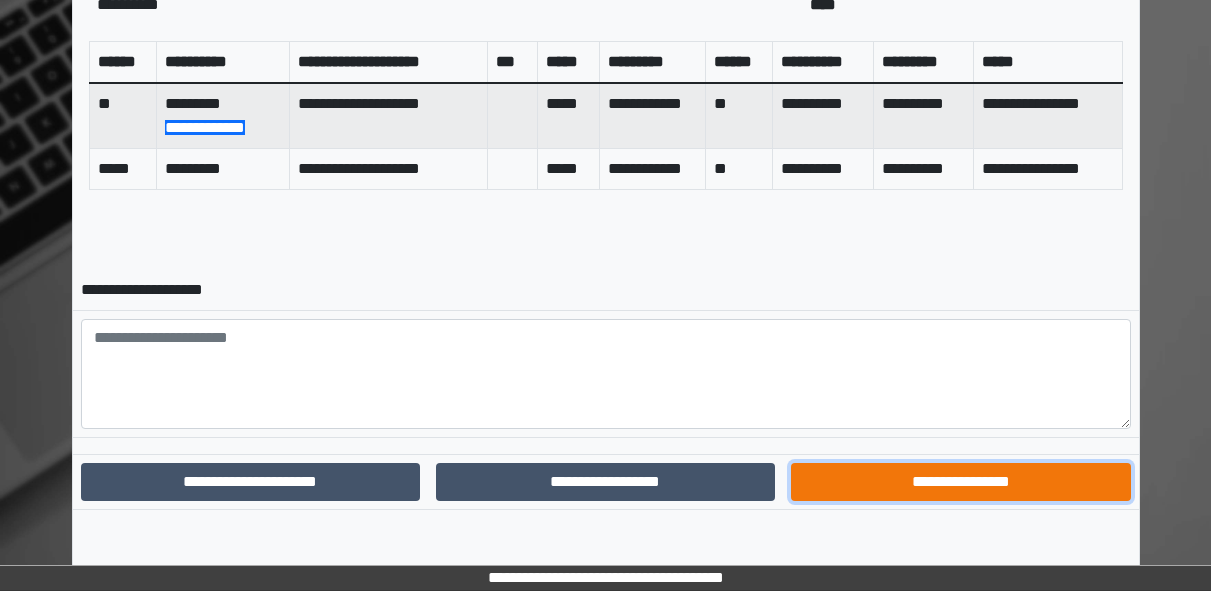 click on "**********" at bounding box center [960, 482] 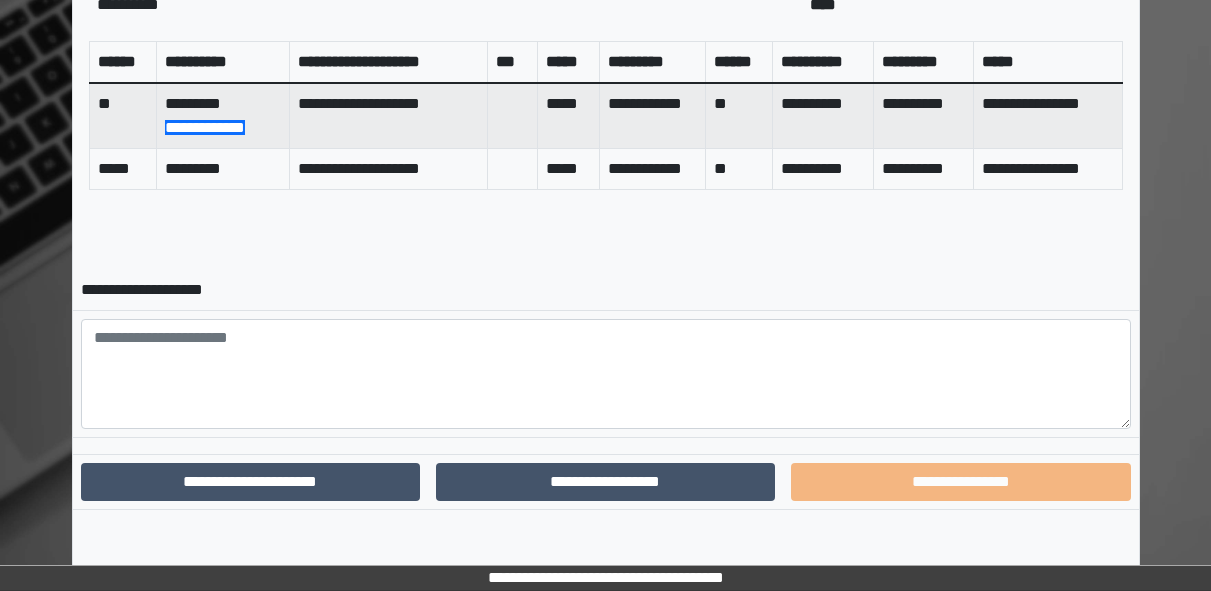 scroll, scrollTop: 774, scrollLeft: 0, axis: vertical 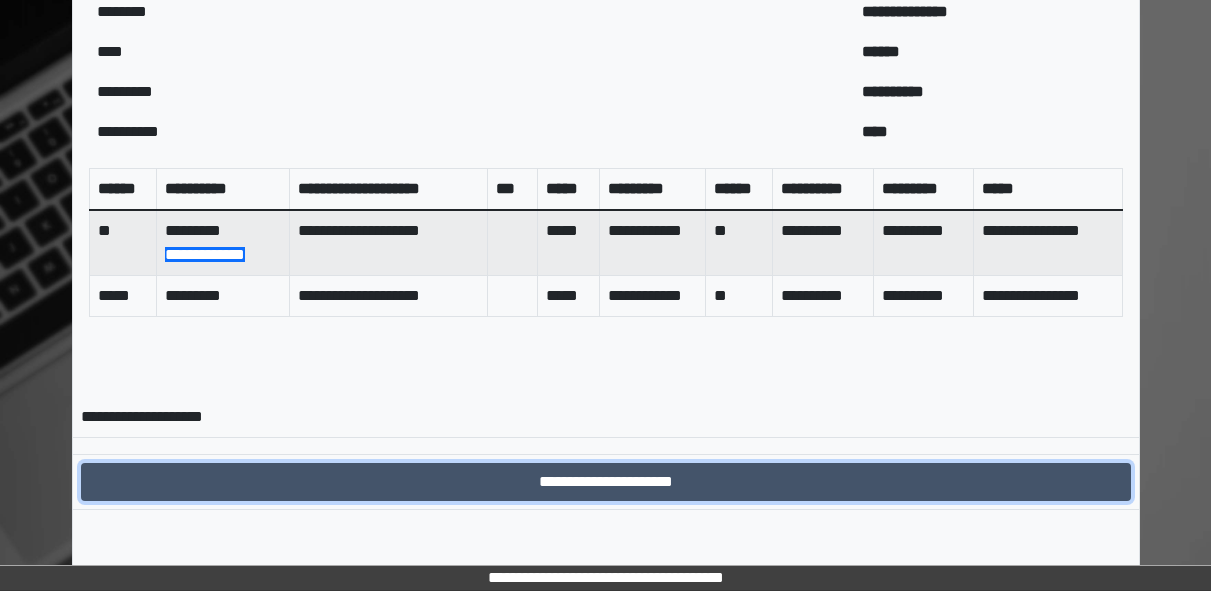 click on "**********" at bounding box center (606, 482) 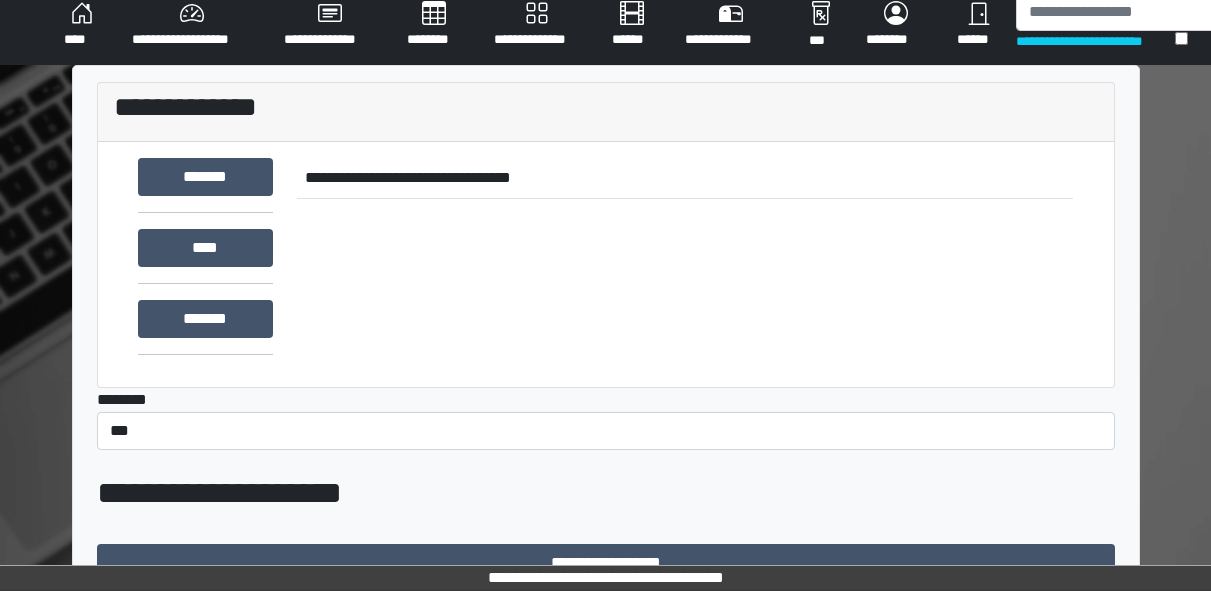 scroll, scrollTop: 774, scrollLeft: 0, axis: vertical 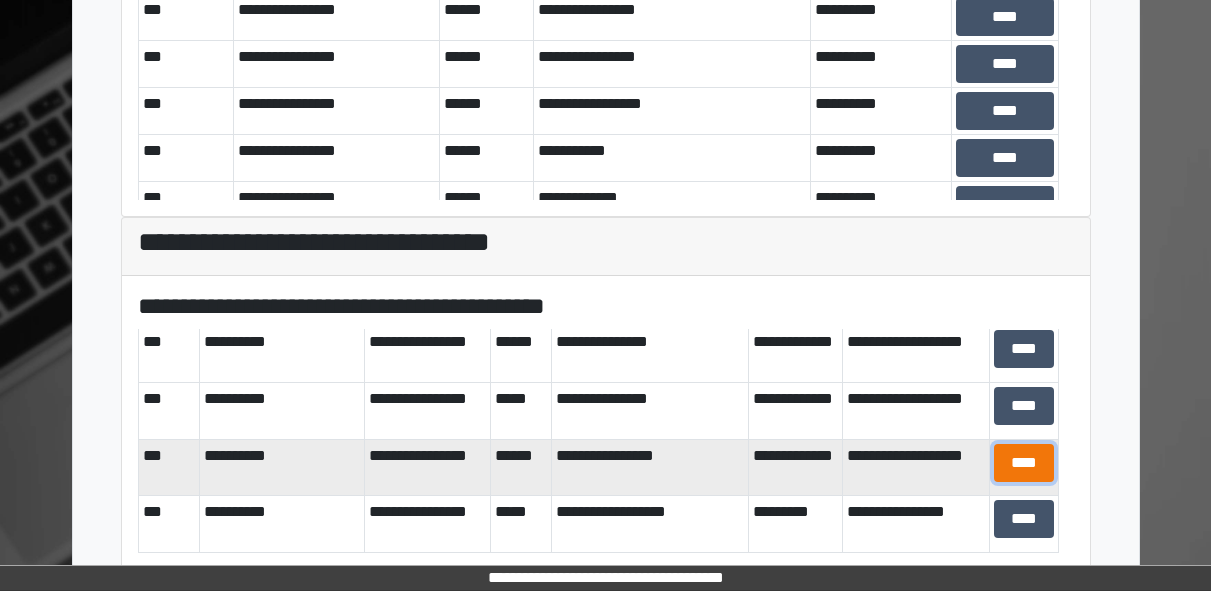 click on "****" at bounding box center [1024, 463] 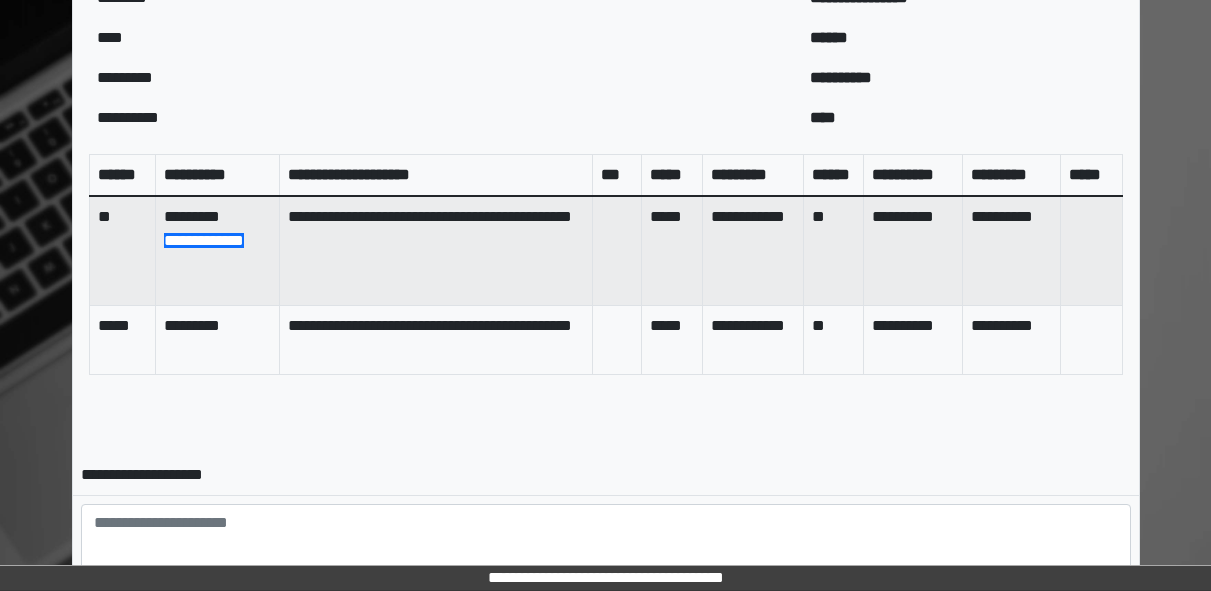scroll, scrollTop: 959, scrollLeft: 0, axis: vertical 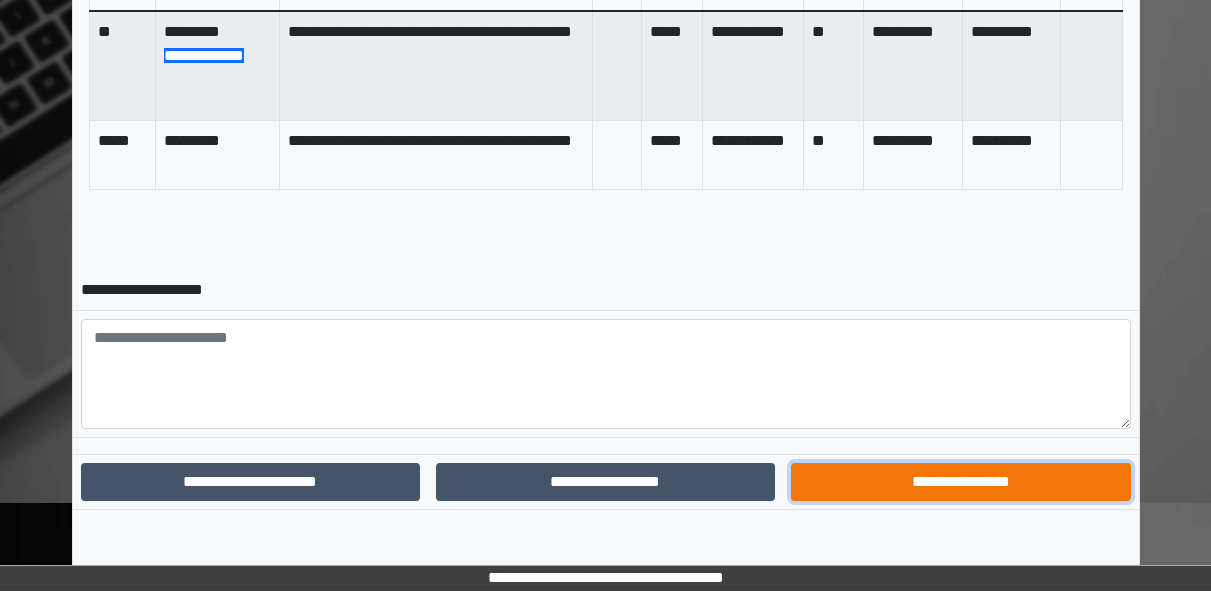 click on "**********" at bounding box center [960, 482] 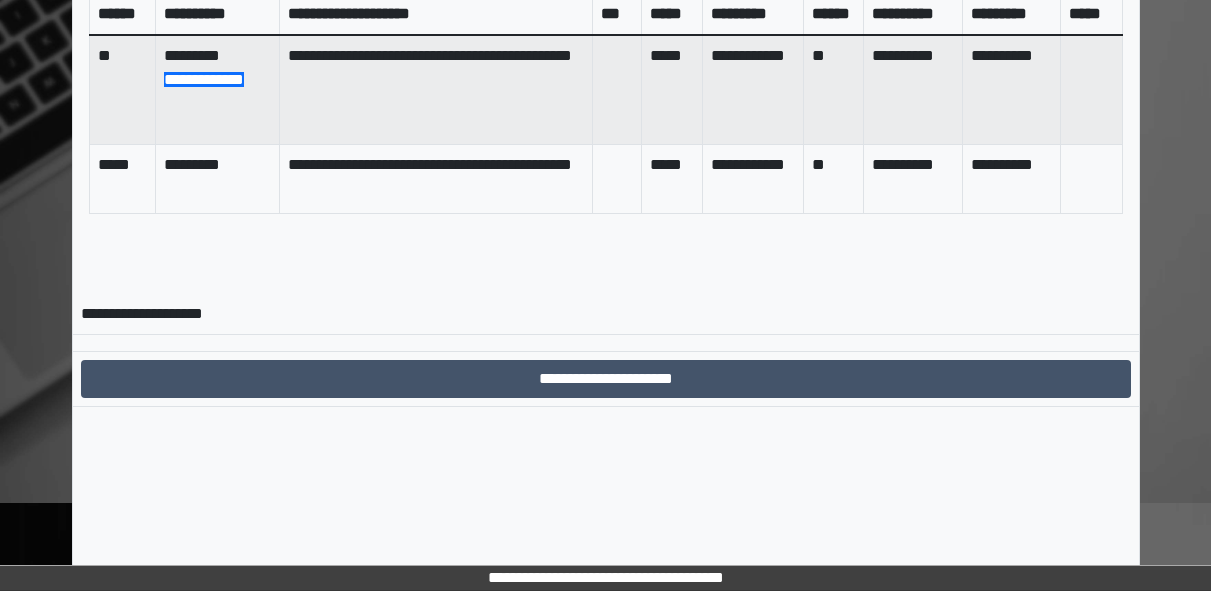 scroll, scrollTop: 856, scrollLeft: 0, axis: vertical 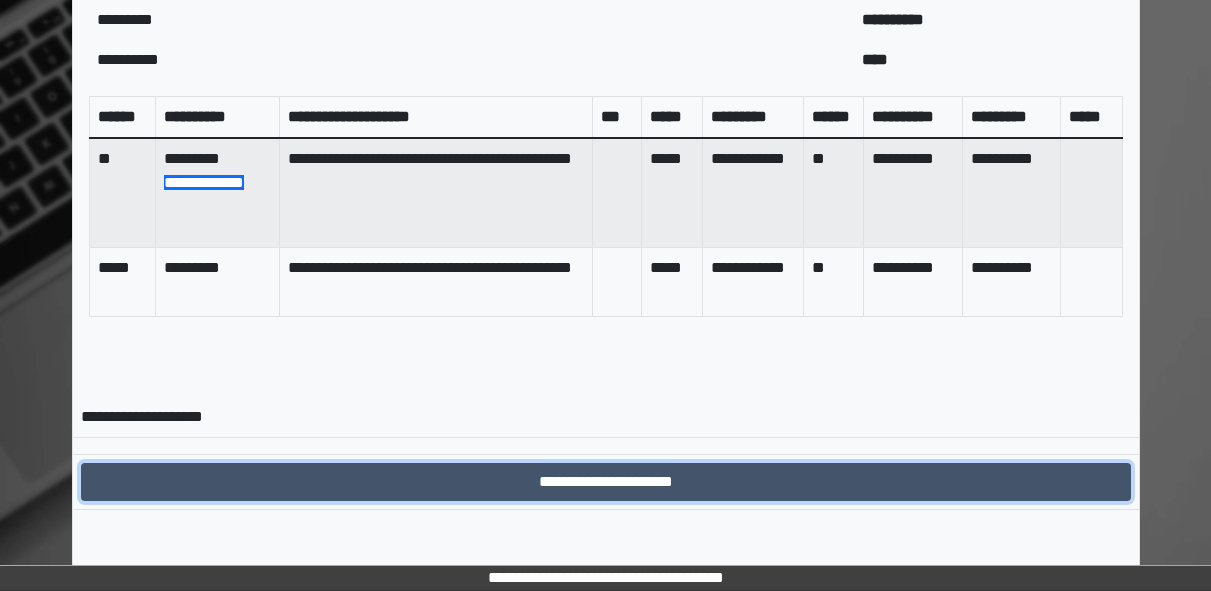 click on "**********" at bounding box center (606, 482) 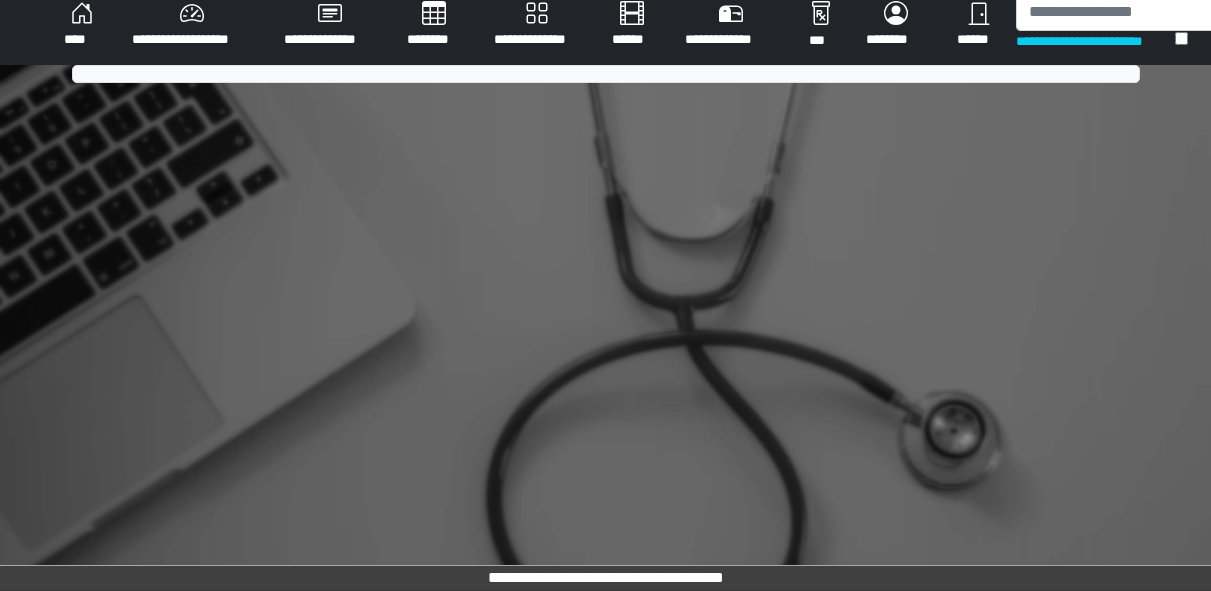 scroll, scrollTop: 810, scrollLeft: 0, axis: vertical 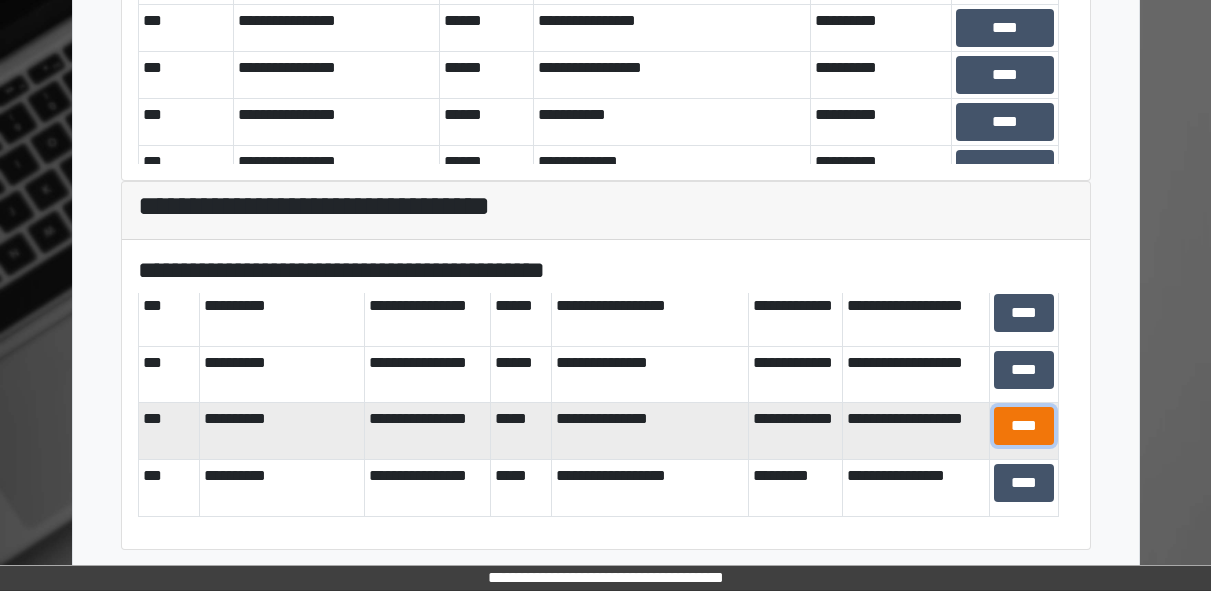 click on "****" at bounding box center [1024, 426] 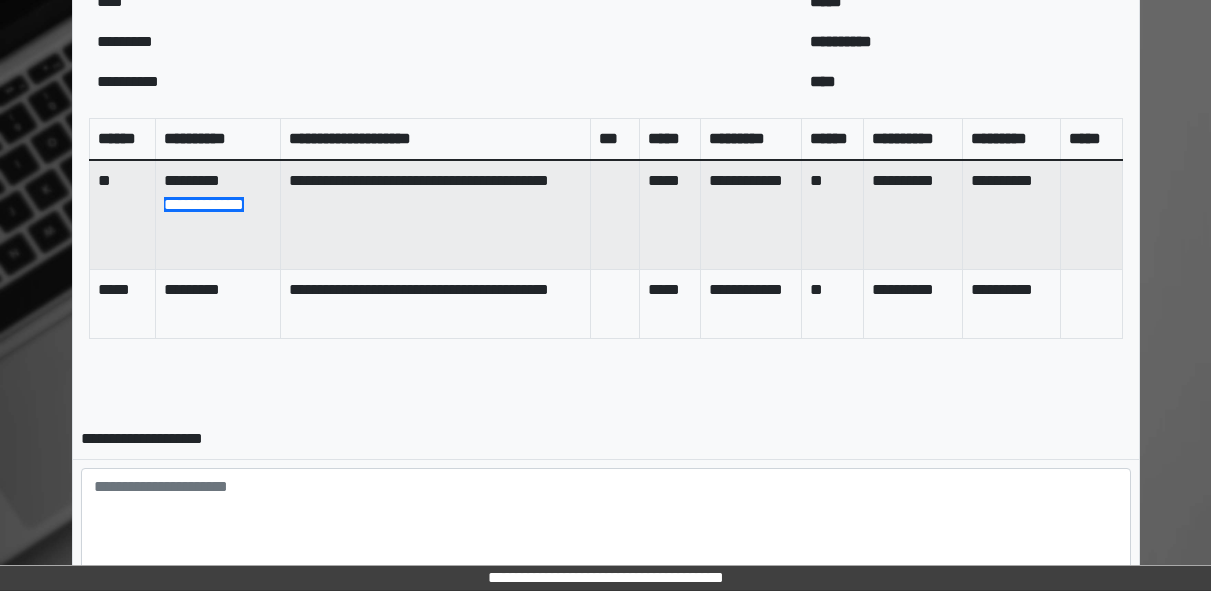 scroll, scrollTop: 959, scrollLeft: 0, axis: vertical 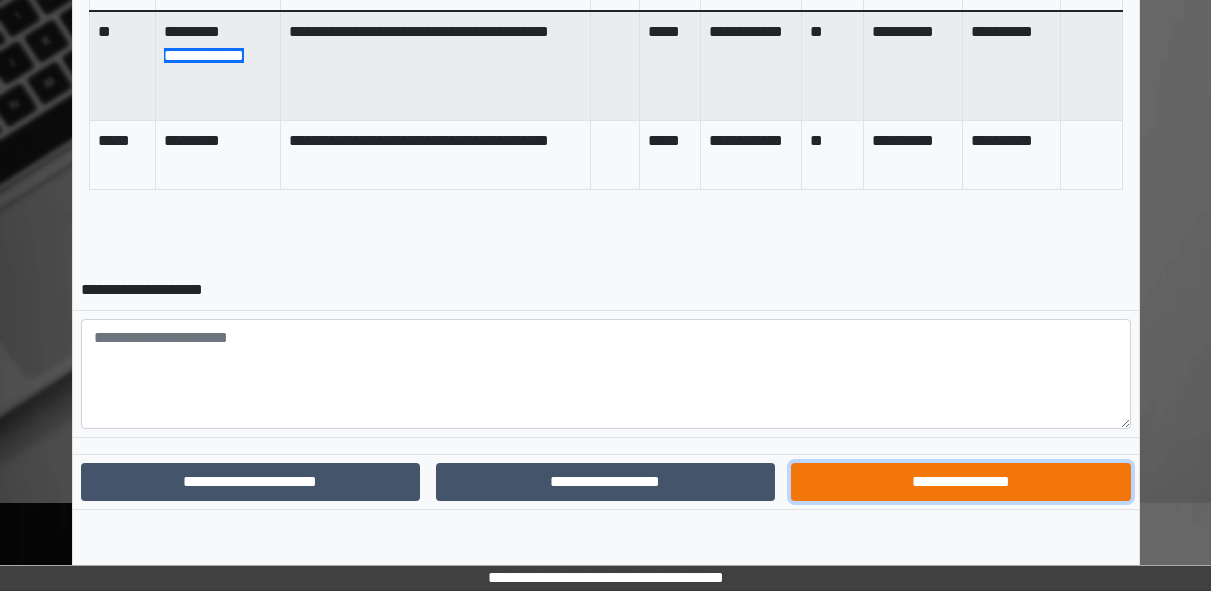 click on "**********" at bounding box center [960, 482] 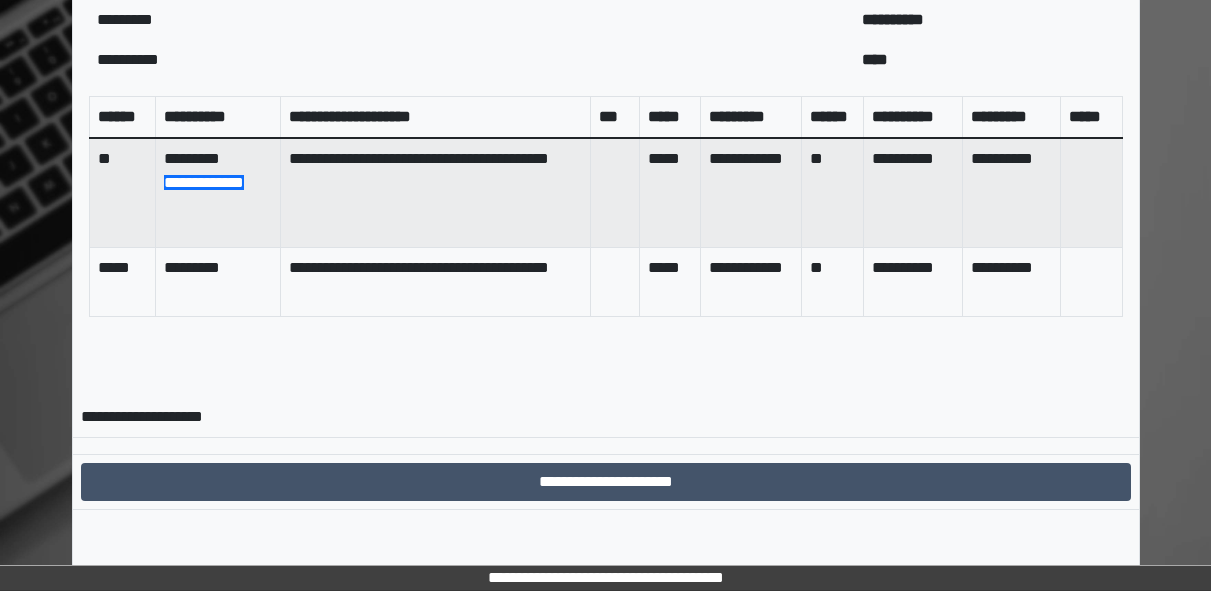 scroll, scrollTop: 856, scrollLeft: 0, axis: vertical 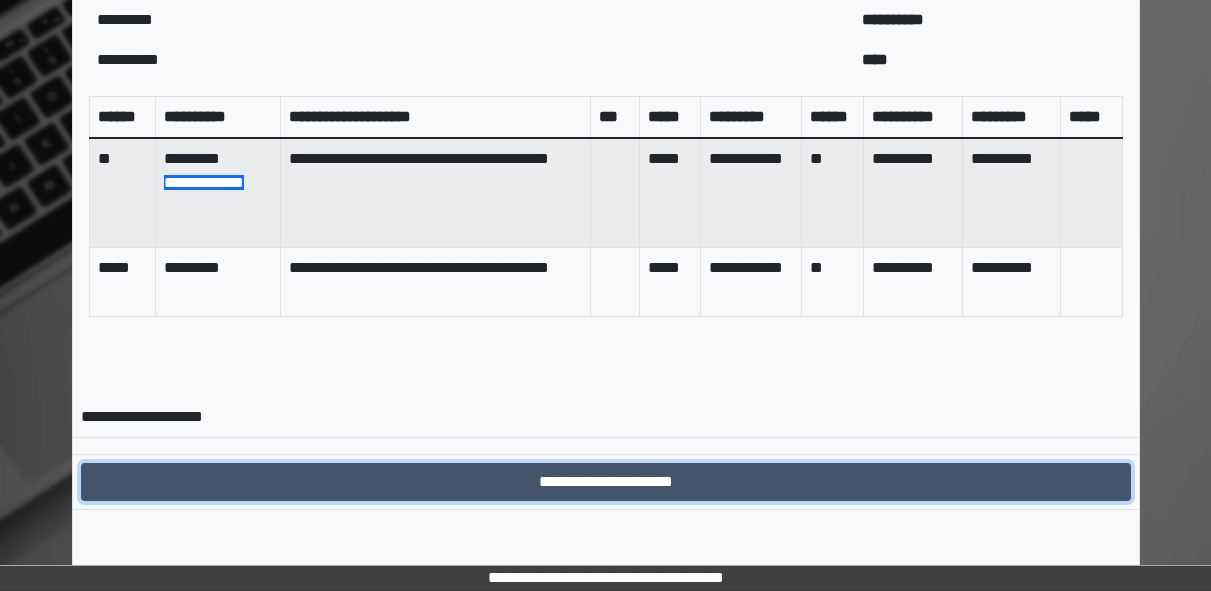 click on "**********" at bounding box center (606, 482) 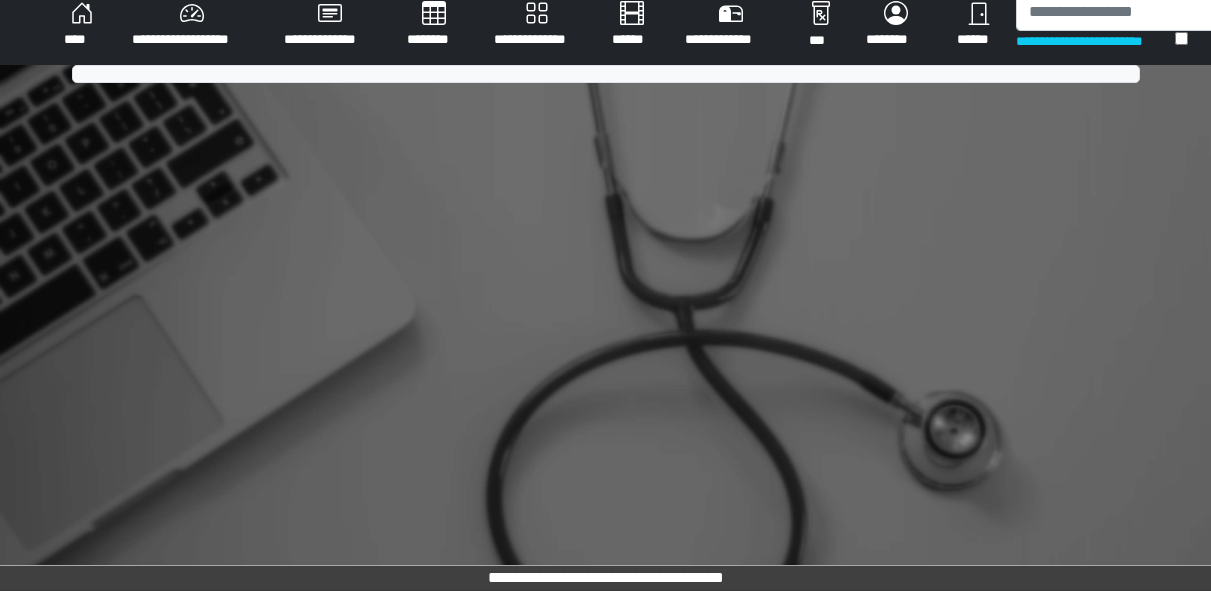 scroll, scrollTop: 810, scrollLeft: 0, axis: vertical 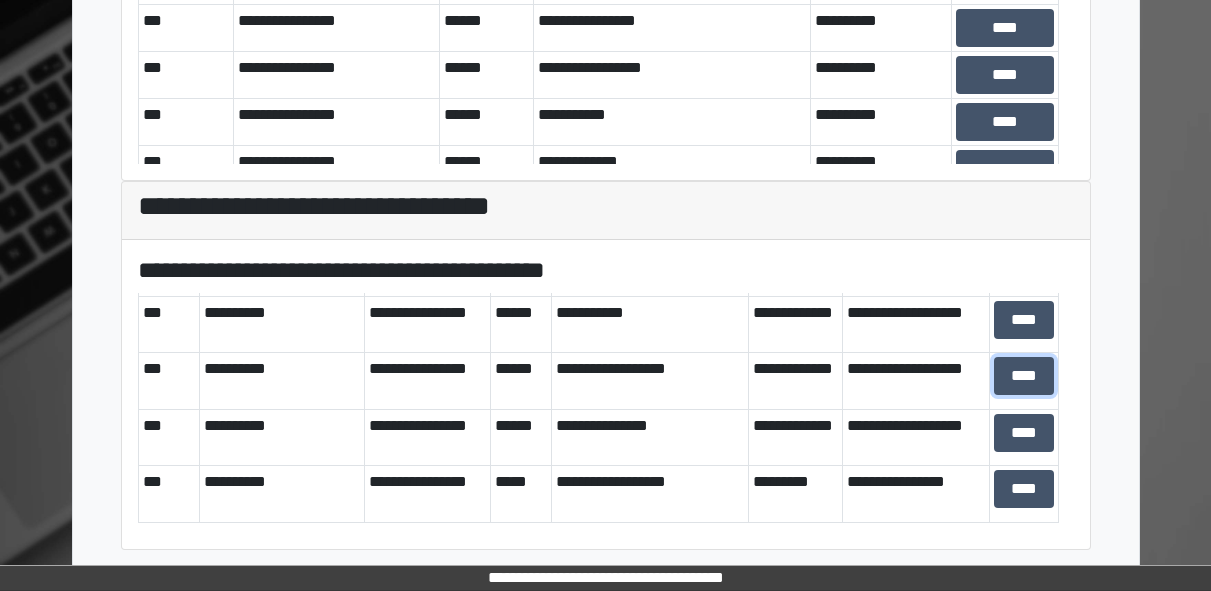 click on "****" at bounding box center [1024, 376] 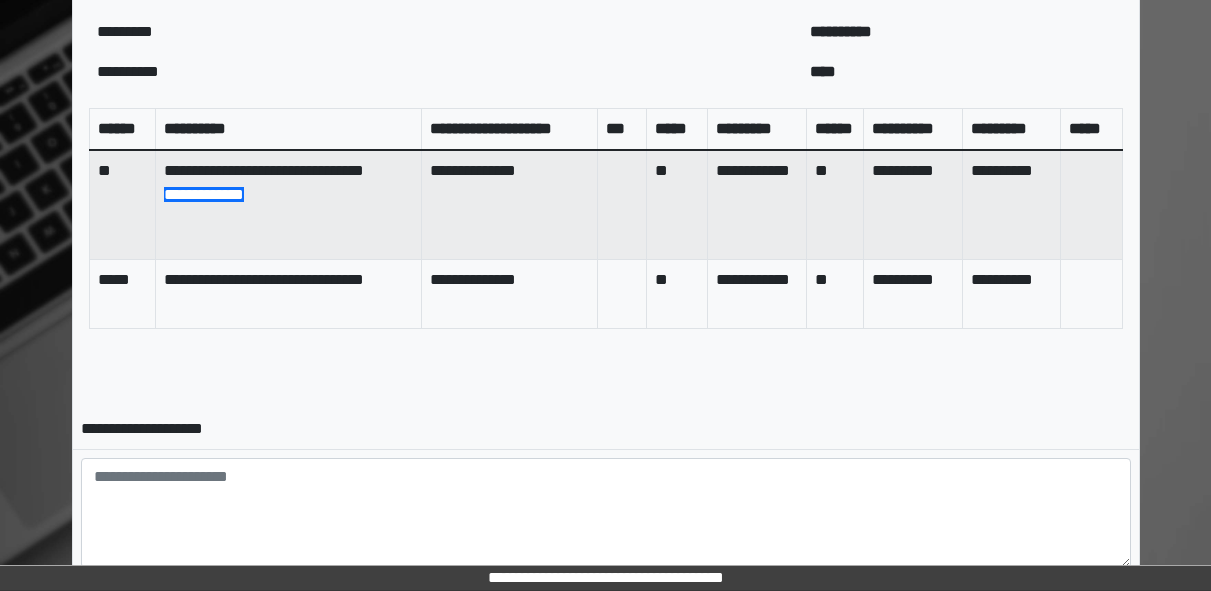 scroll, scrollTop: 949, scrollLeft: 0, axis: vertical 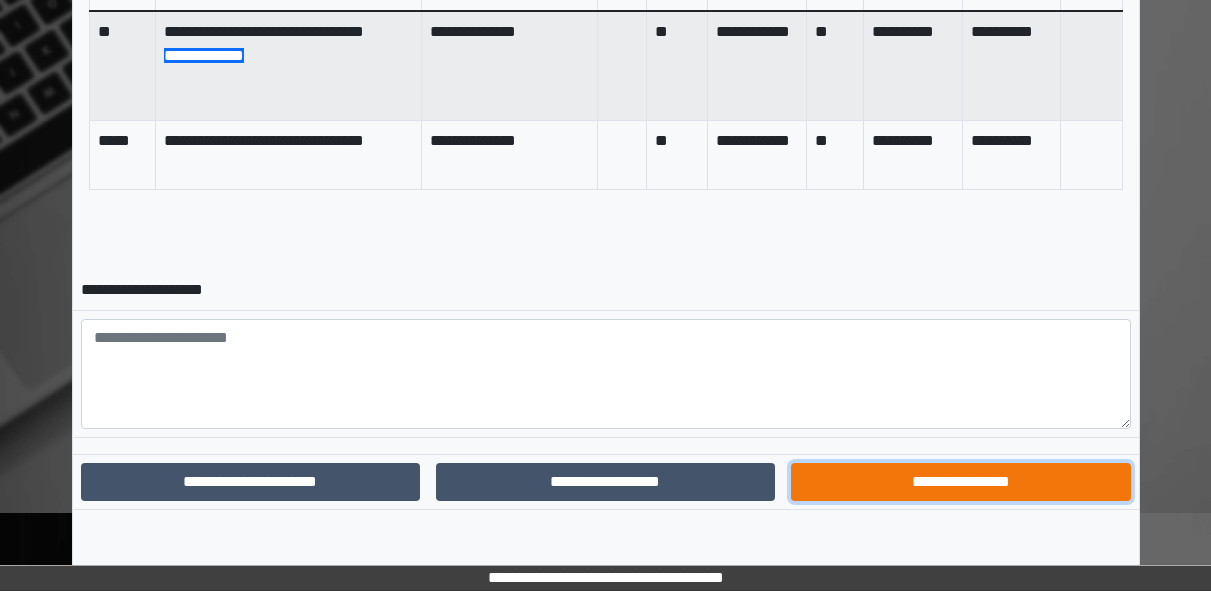 click on "**********" at bounding box center [960, 482] 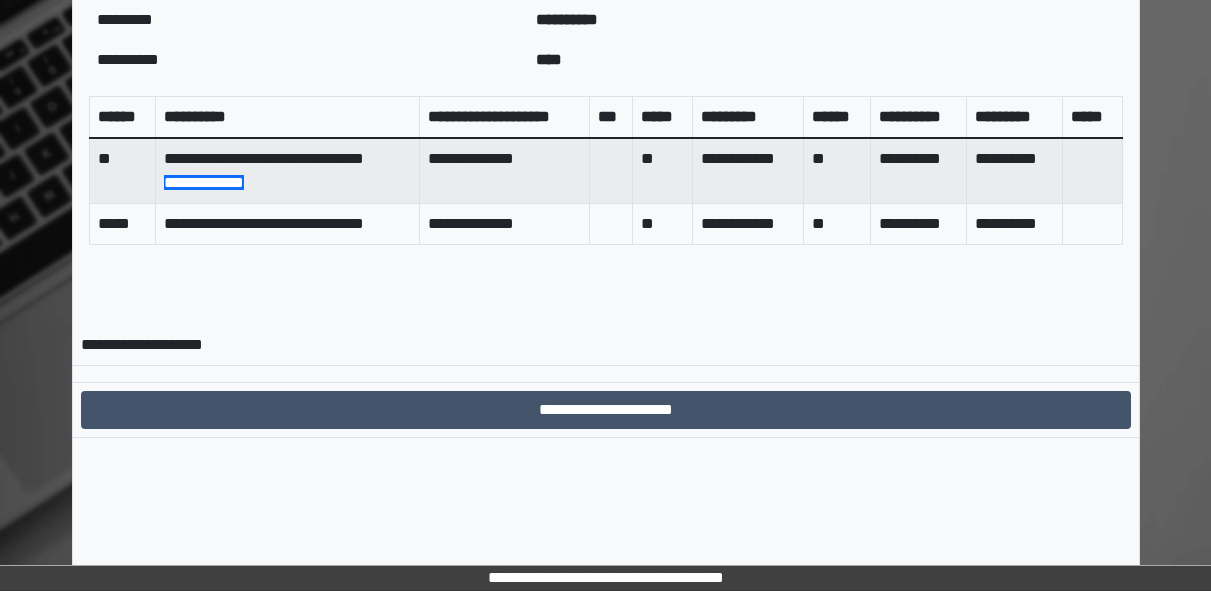 scroll, scrollTop: 846, scrollLeft: 0, axis: vertical 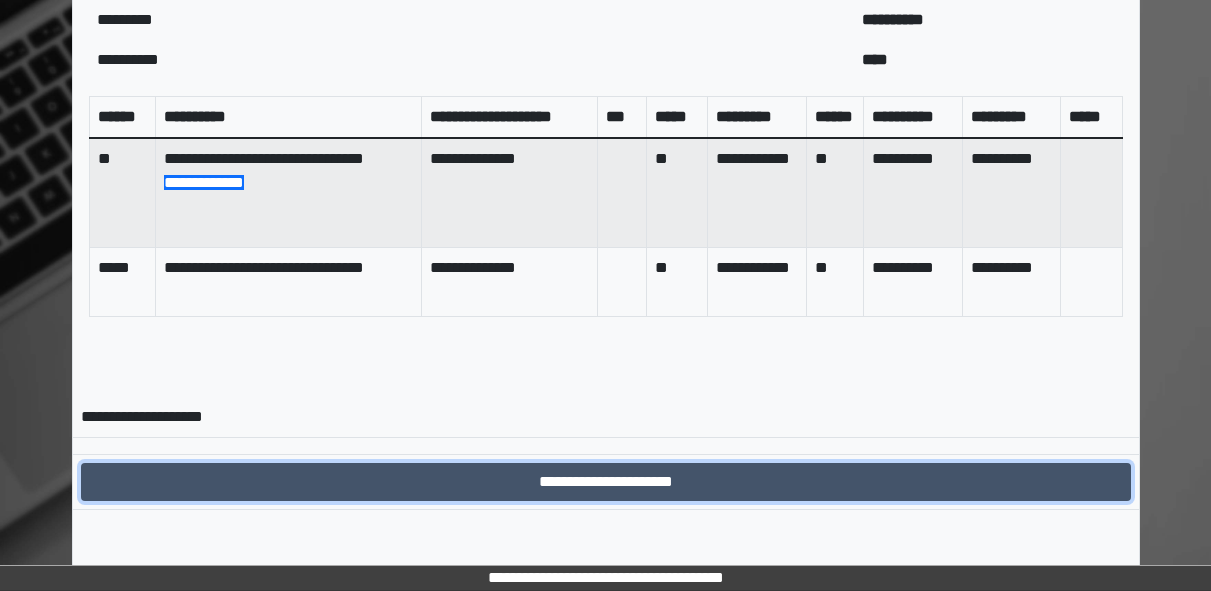 click on "**********" at bounding box center (606, 482) 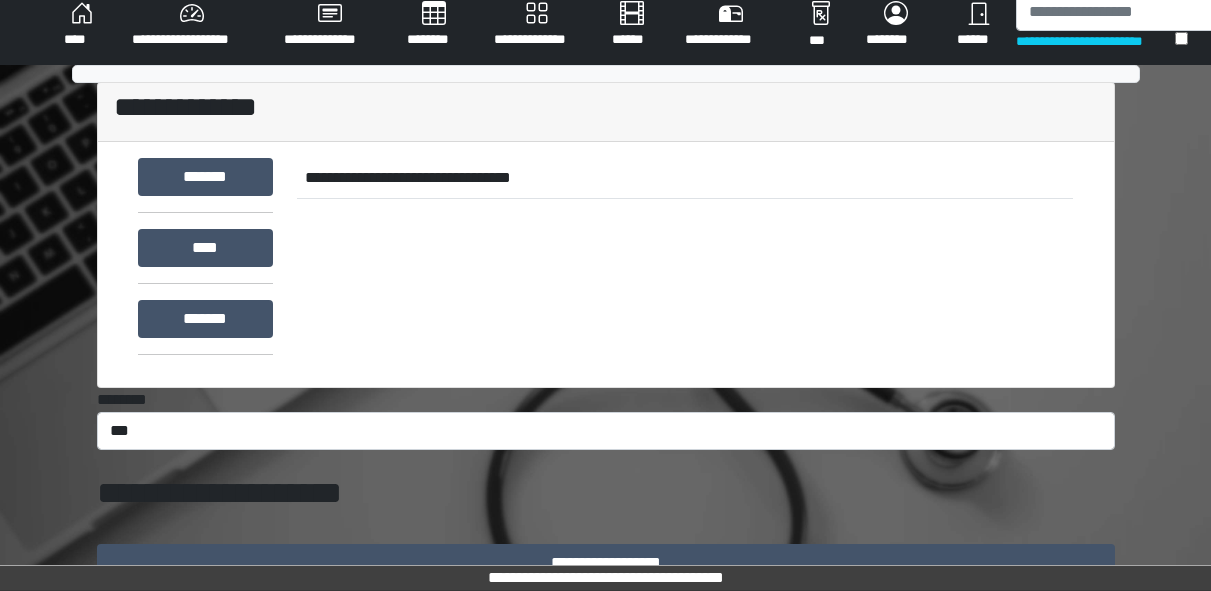scroll, scrollTop: 810, scrollLeft: 0, axis: vertical 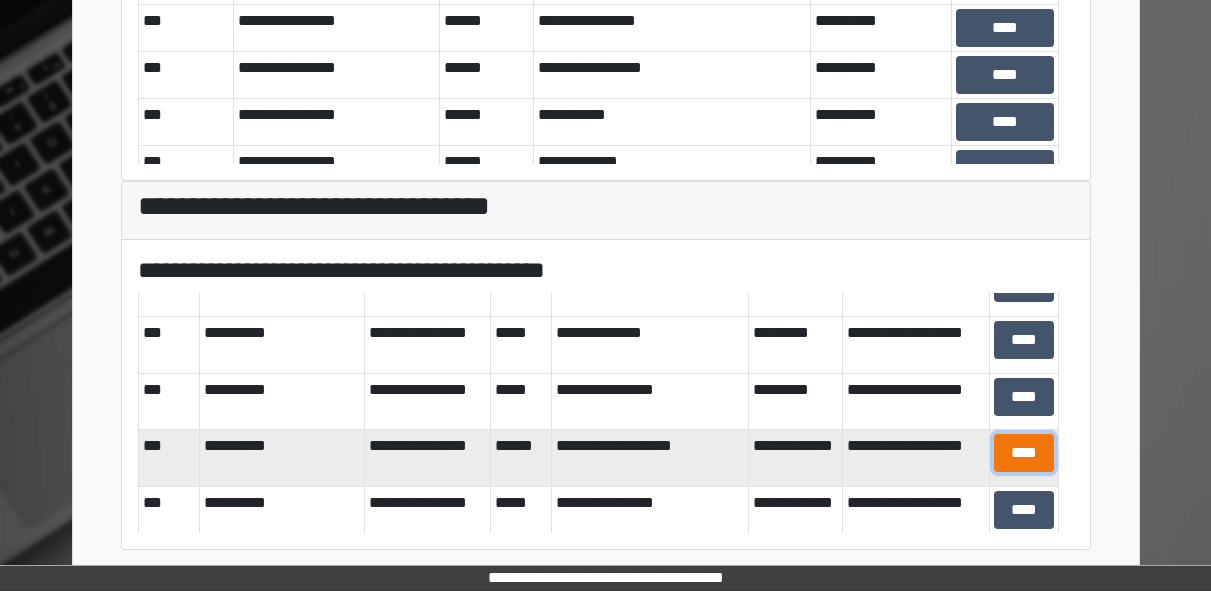 click on "****" at bounding box center (1024, 453) 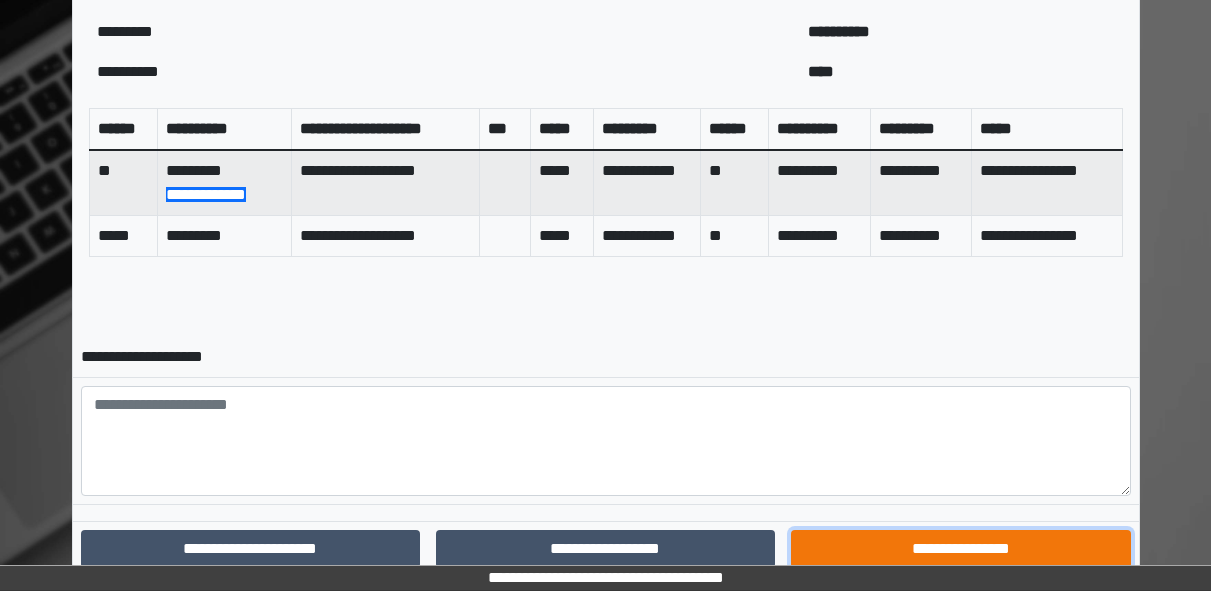 click on "**********" at bounding box center (960, 549) 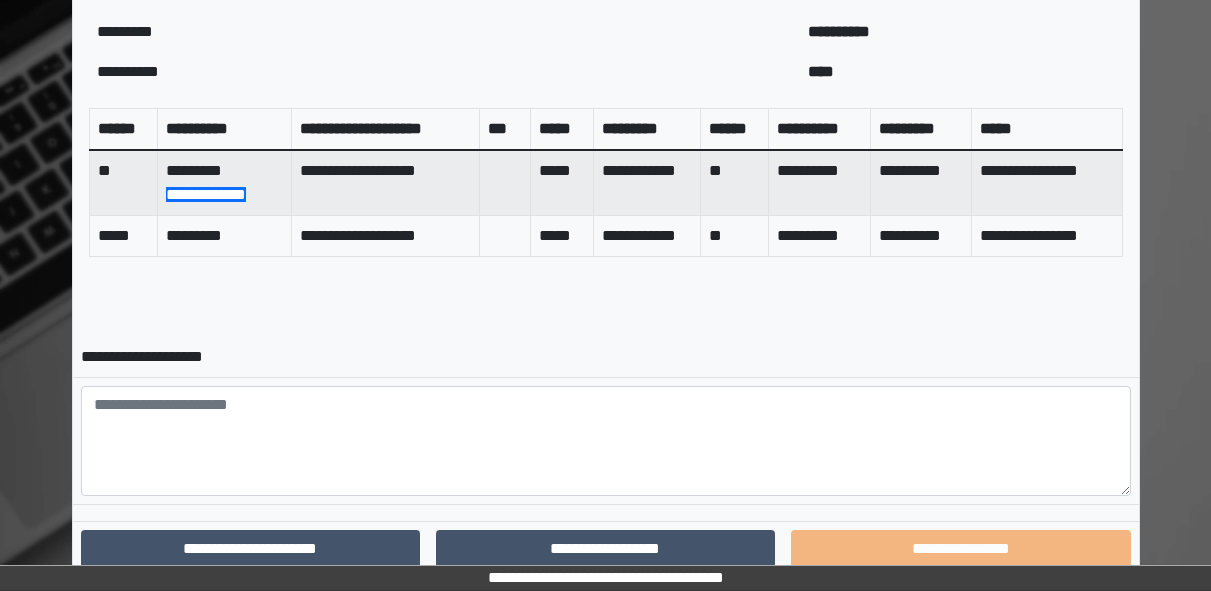 scroll, scrollTop: 774, scrollLeft: 0, axis: vertical 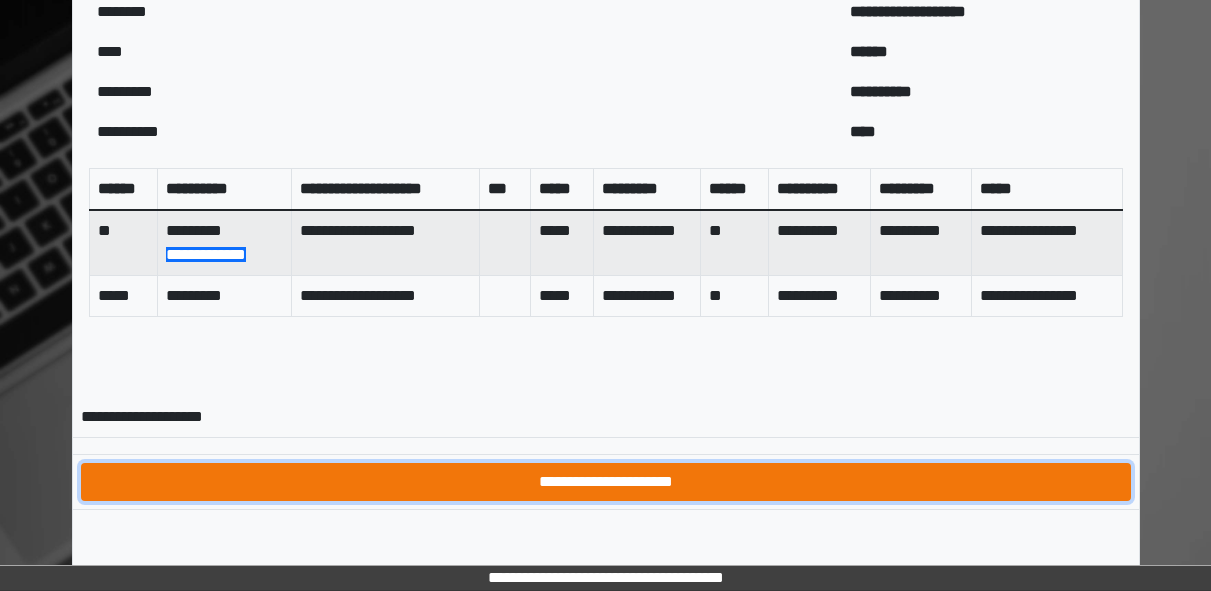 click on "**********" at bounding box center (606, 482) 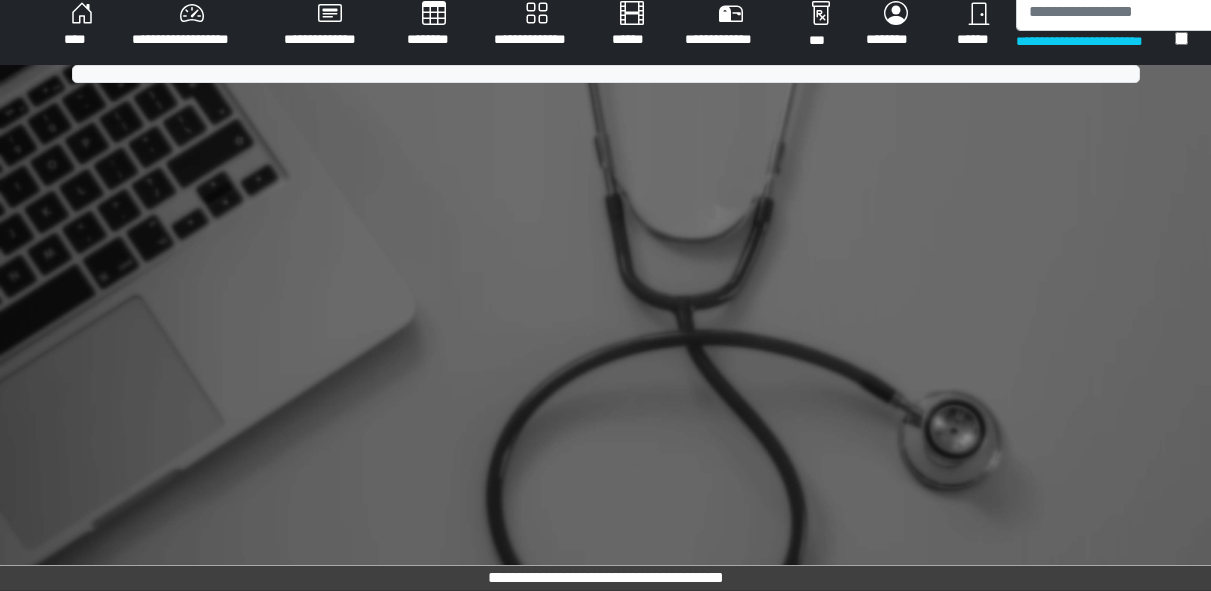scroll, scrollTop: 774, scrollLeft: 0, axis: vertical 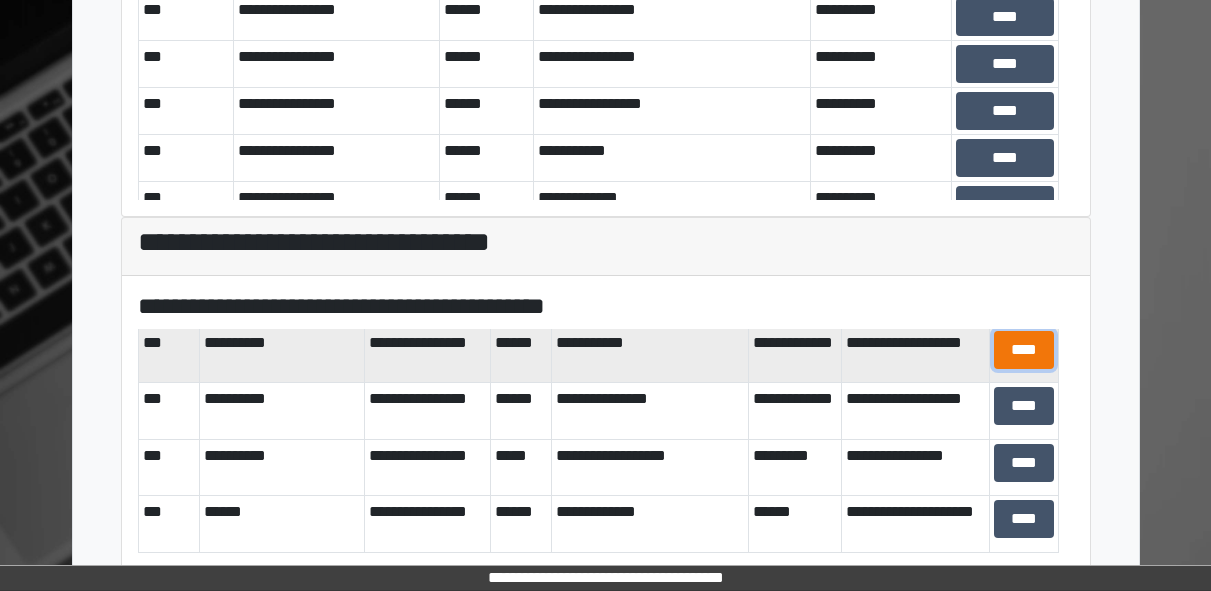 click on "****" at bounding box center [1024, 350] 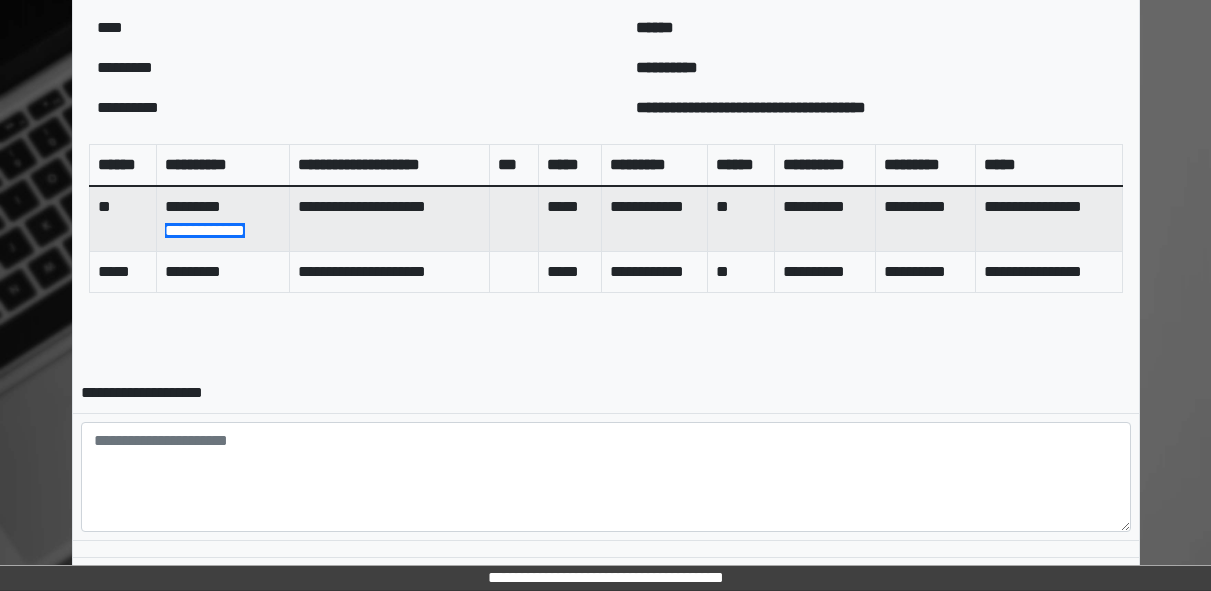 scroll, scrollTop: 877, scrollLeft: 0, axis: vertical 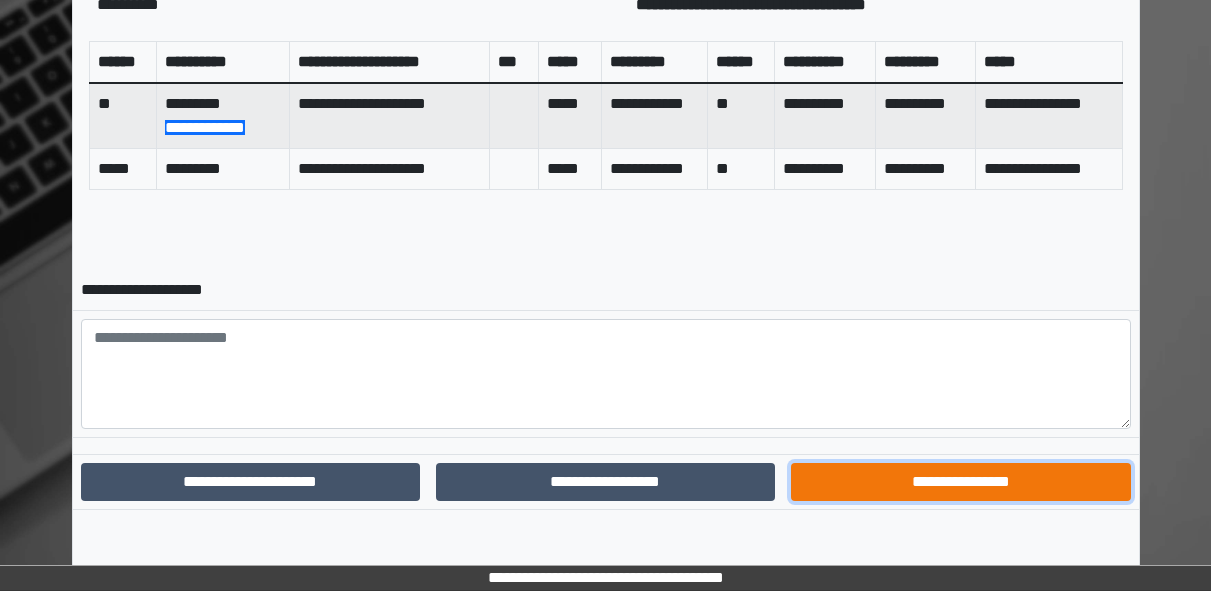 click on "**********" at bounding box center (960, 482) 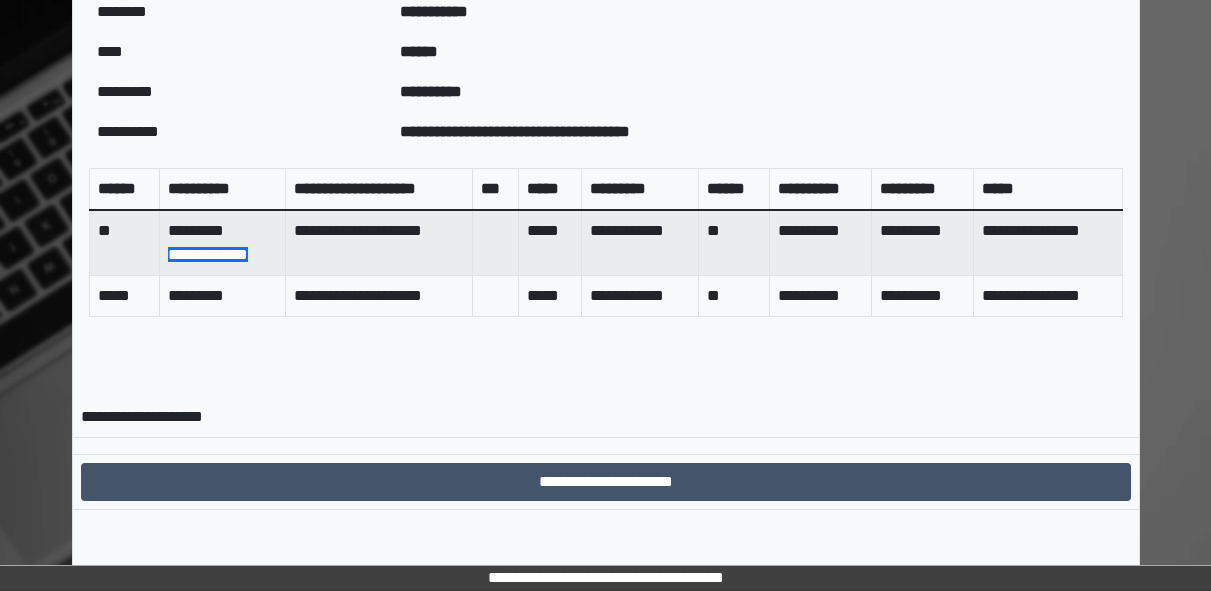 scroll, scrollTop: 774, scrollLeft: 0, axis: vertical 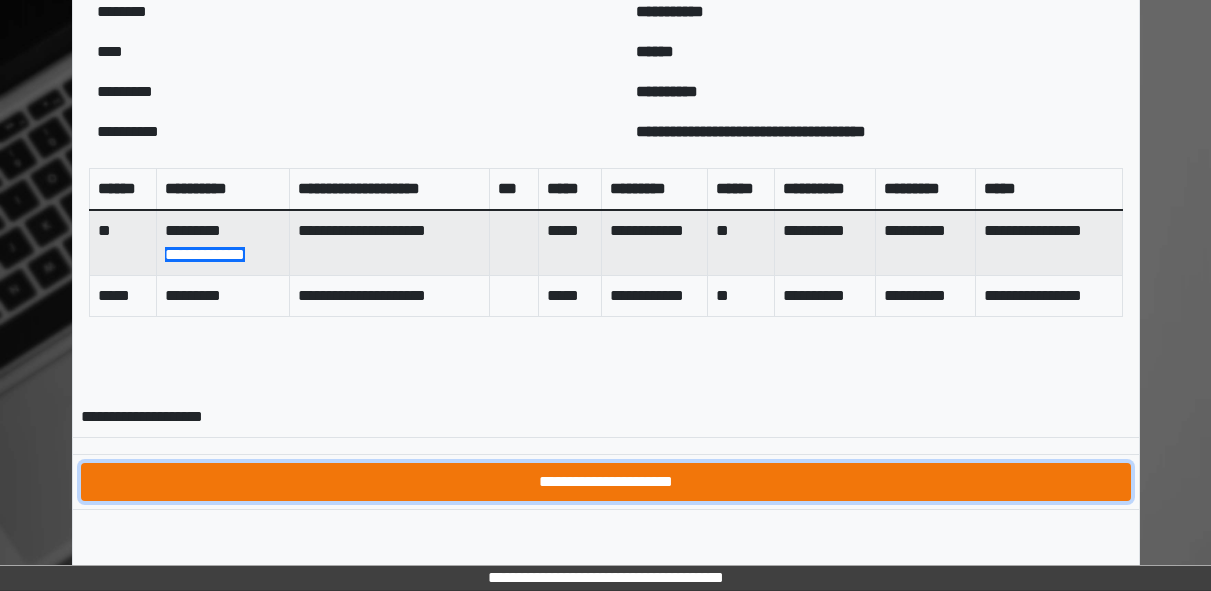 click on "**********" at bounding box center (606, 482) 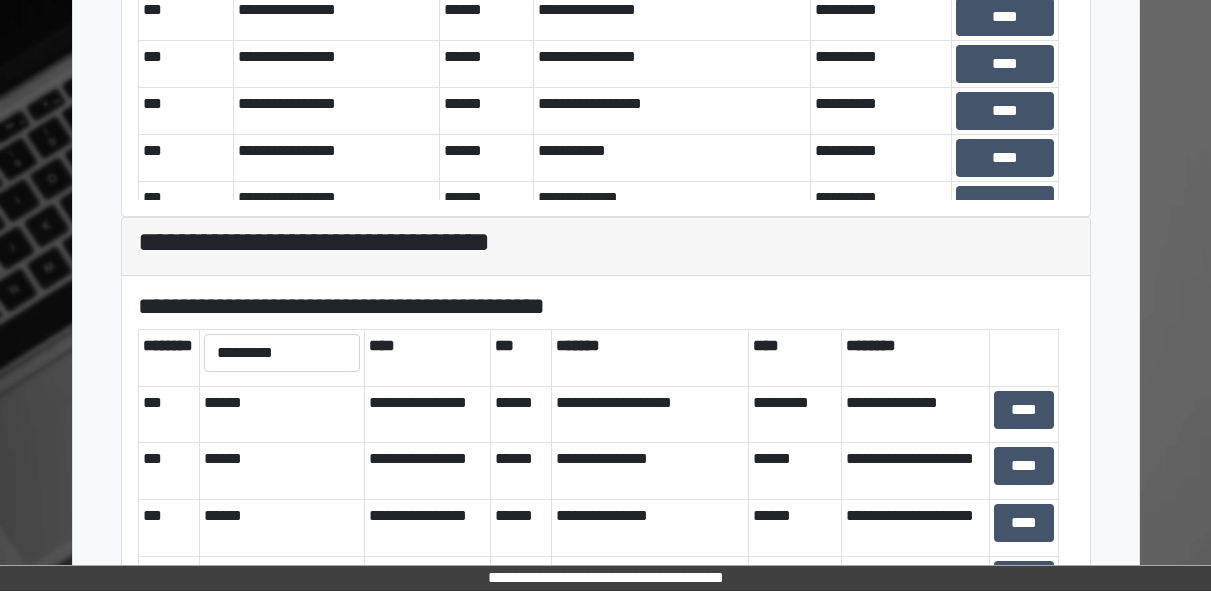 scroll, scrollTop: 810, scrollLeft: 0, axis: vertical 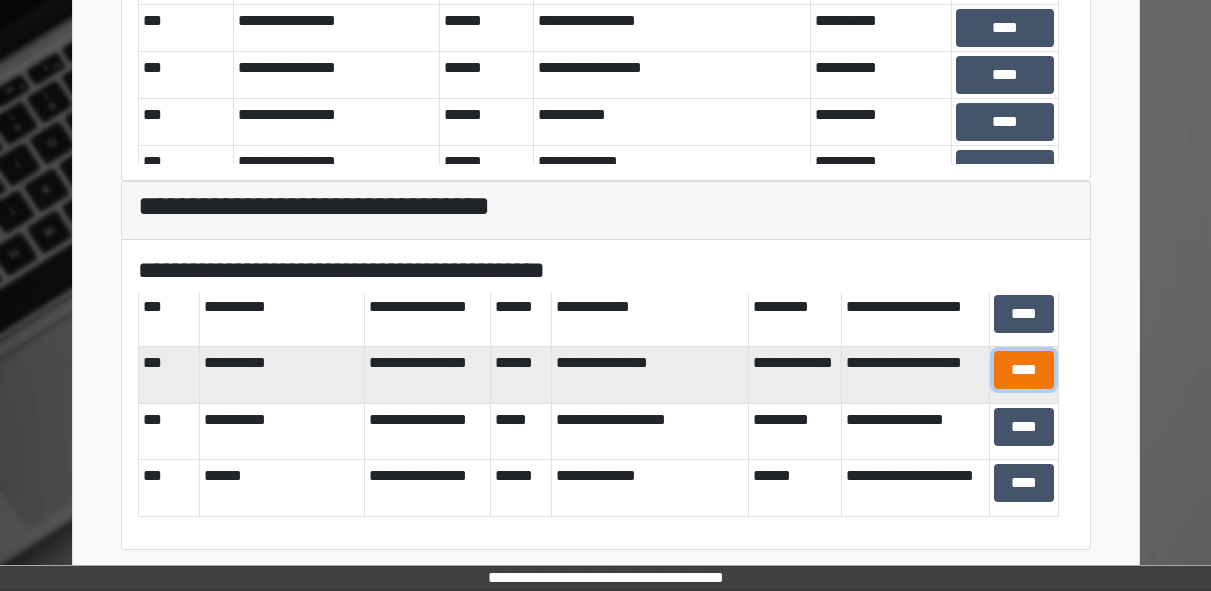 click on "****" at bounding box center [1024, 370] 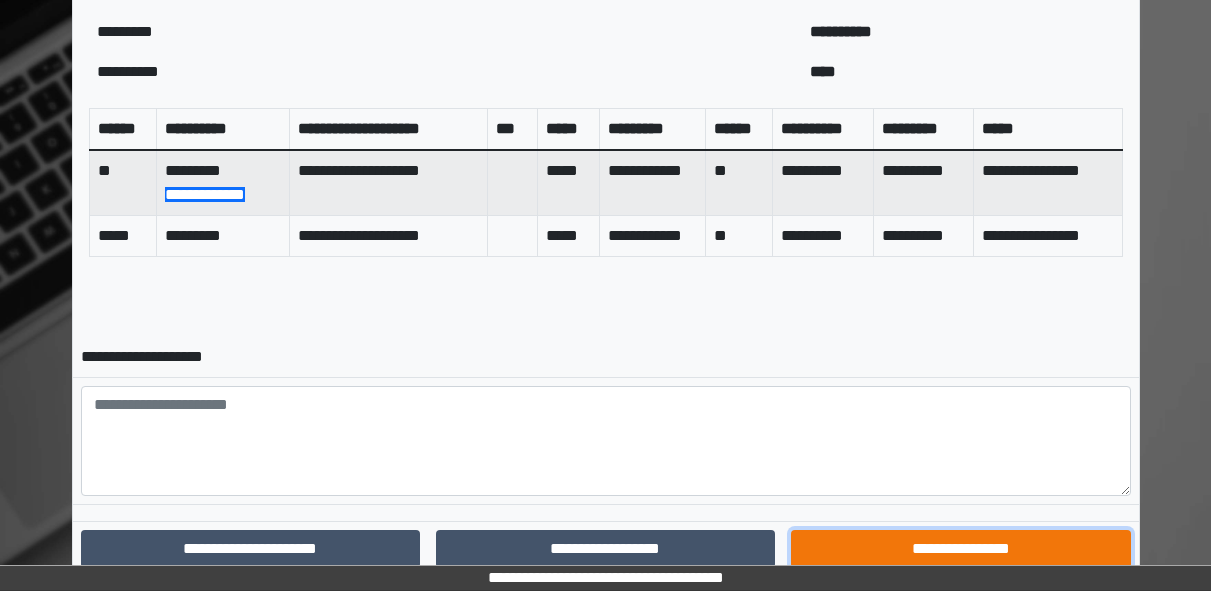 click on "**********" at bounding box center (960, 549) 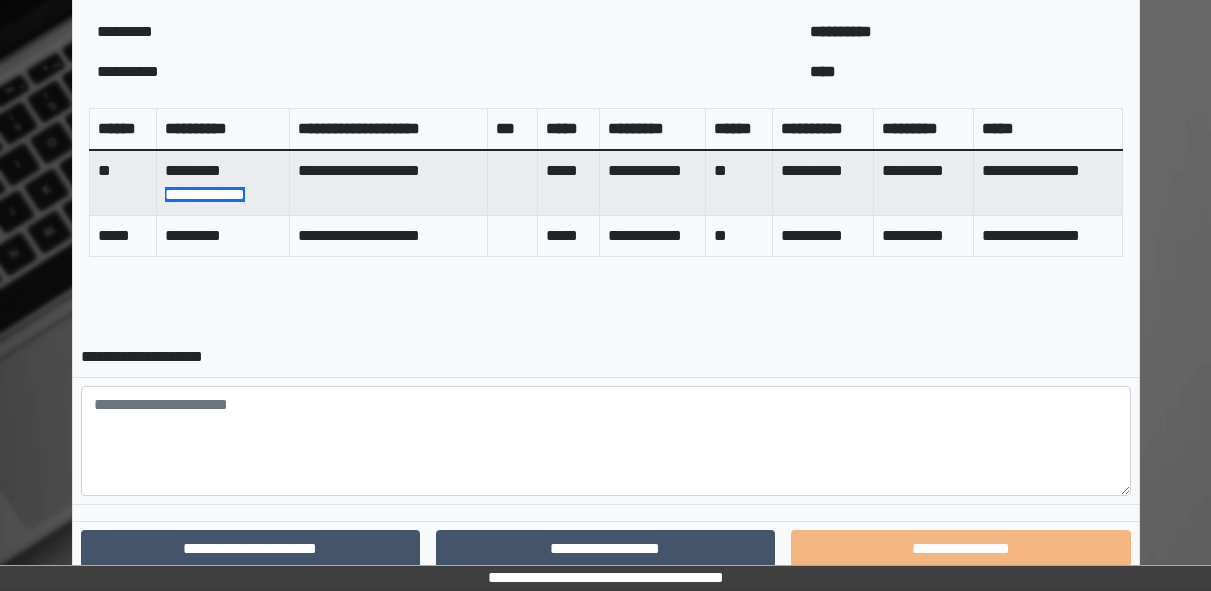 scroll, scrollTop: 774, scrollLeft: 0, axis: vertical 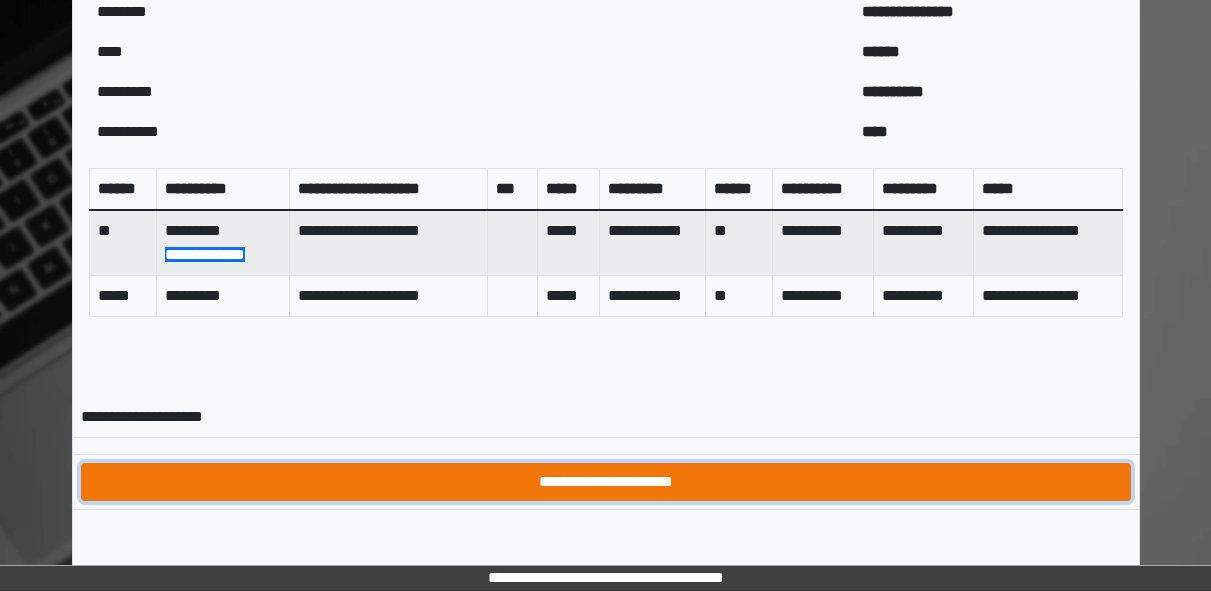 click on "**********" at bounding box center (606, 482) 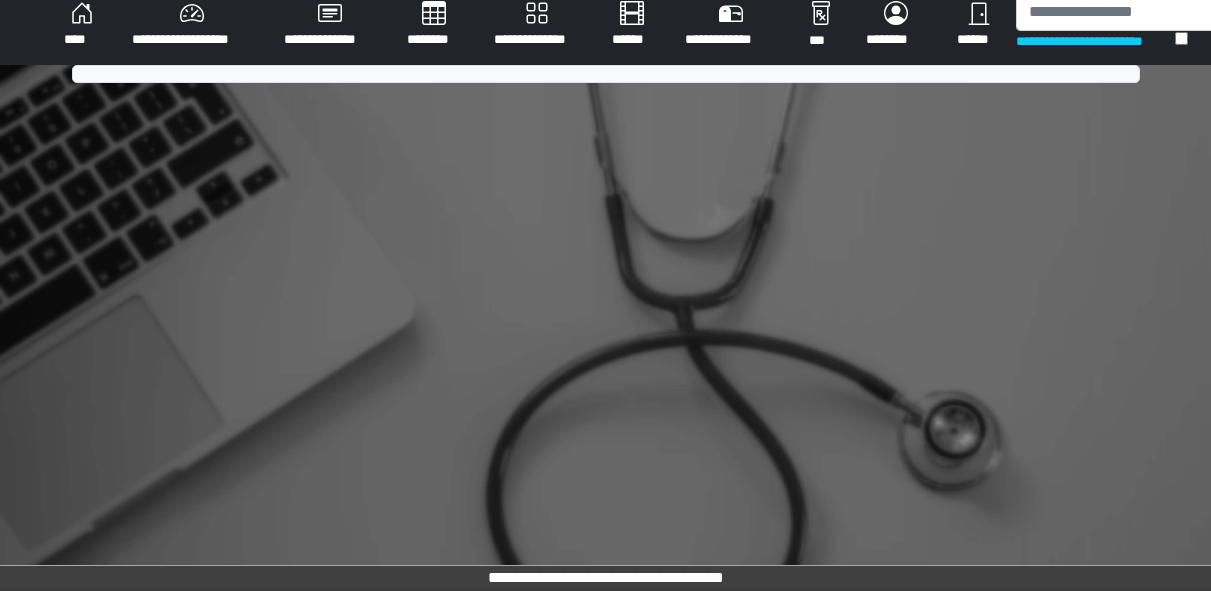 scroll, scrollTop: 774, scrollLeft: 0, axis: vertical 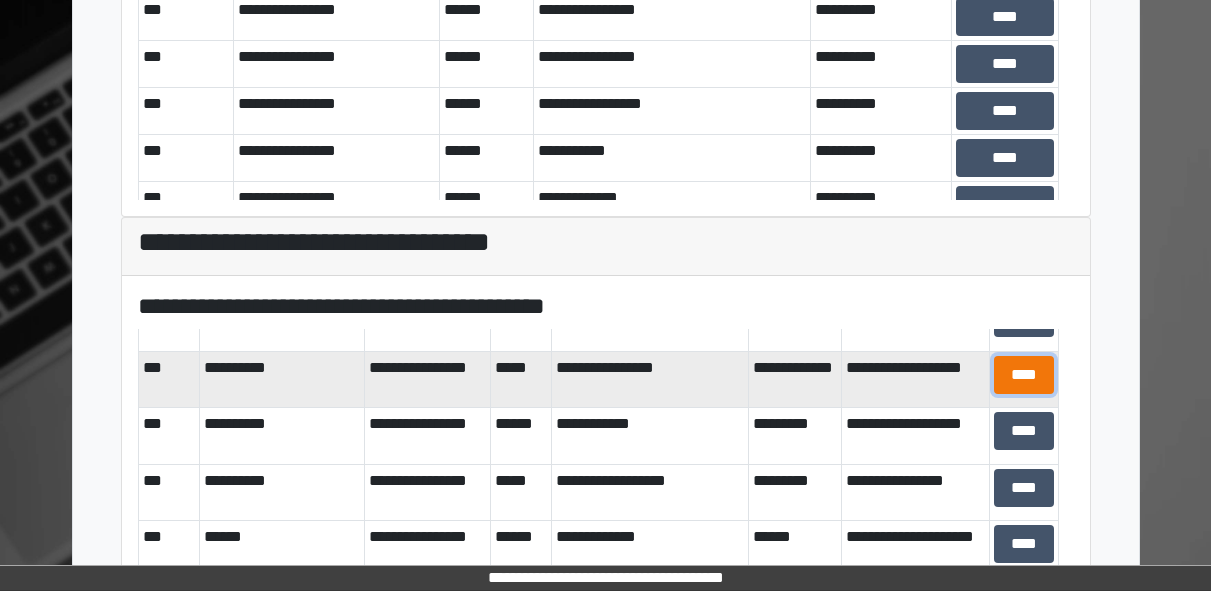 click on "****" at bounding box center (1024, 375) 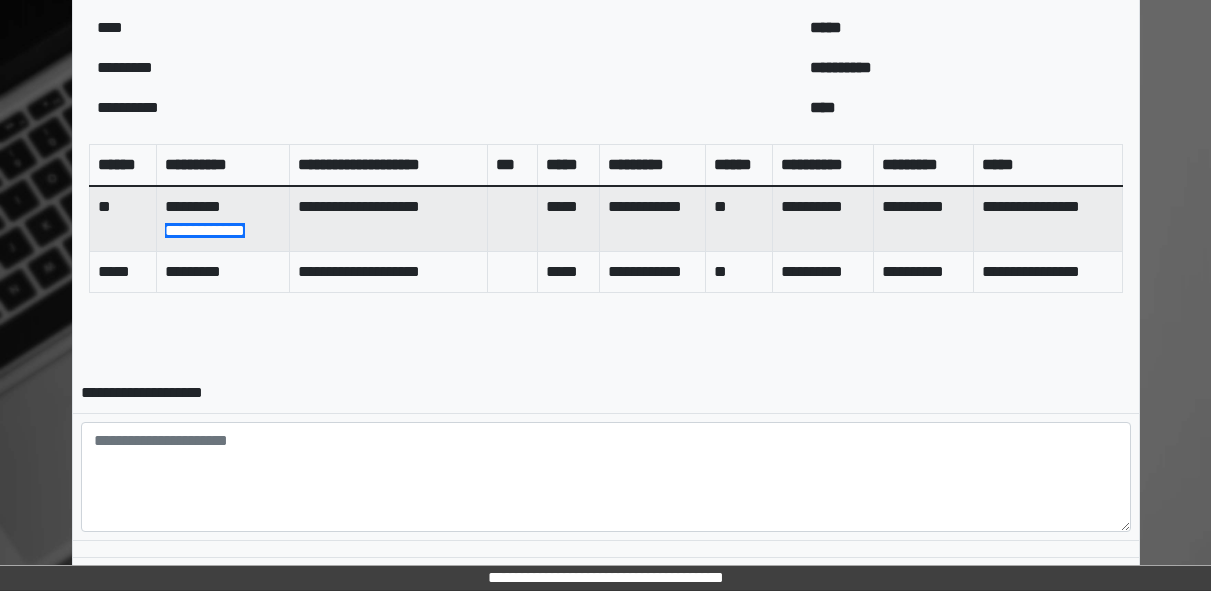 scroll, scrollTop: 877, scrollLeft: 0, axis: vertical 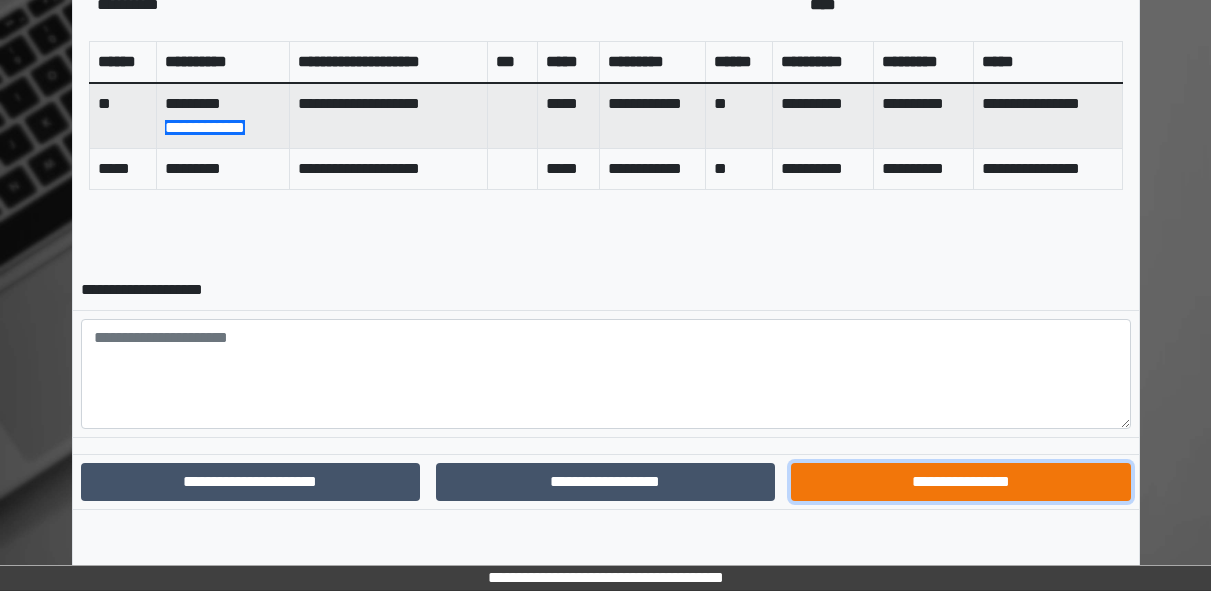 click on "**********" at bounding box center (960, 482) 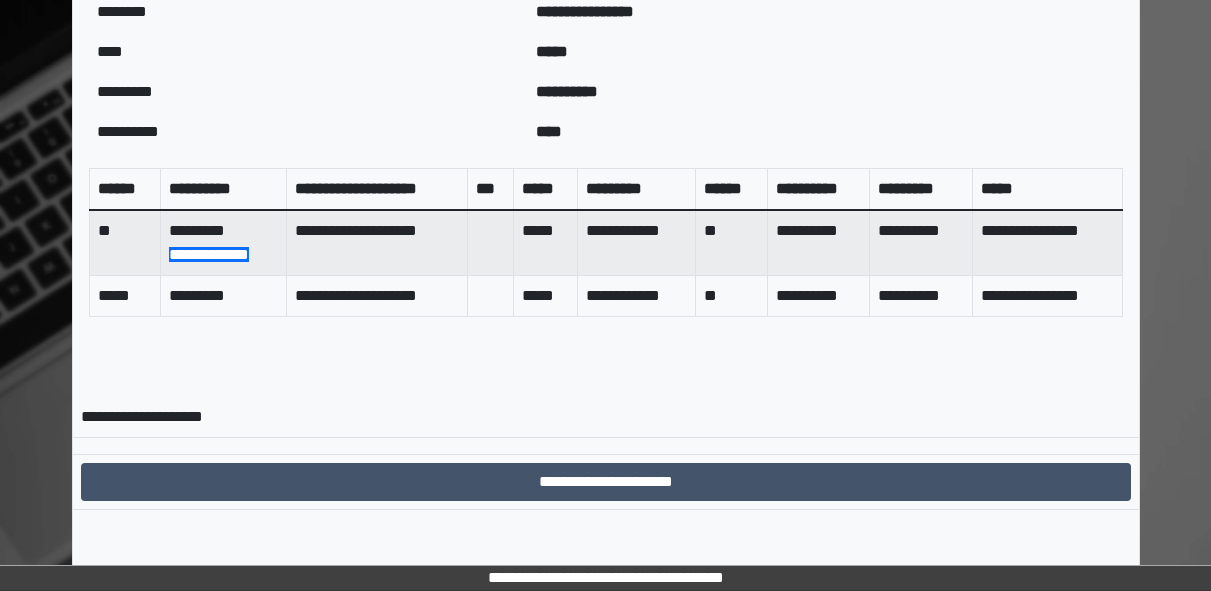 scroll, scrollTop: 774, scrollLeft: 0, axis: vertical 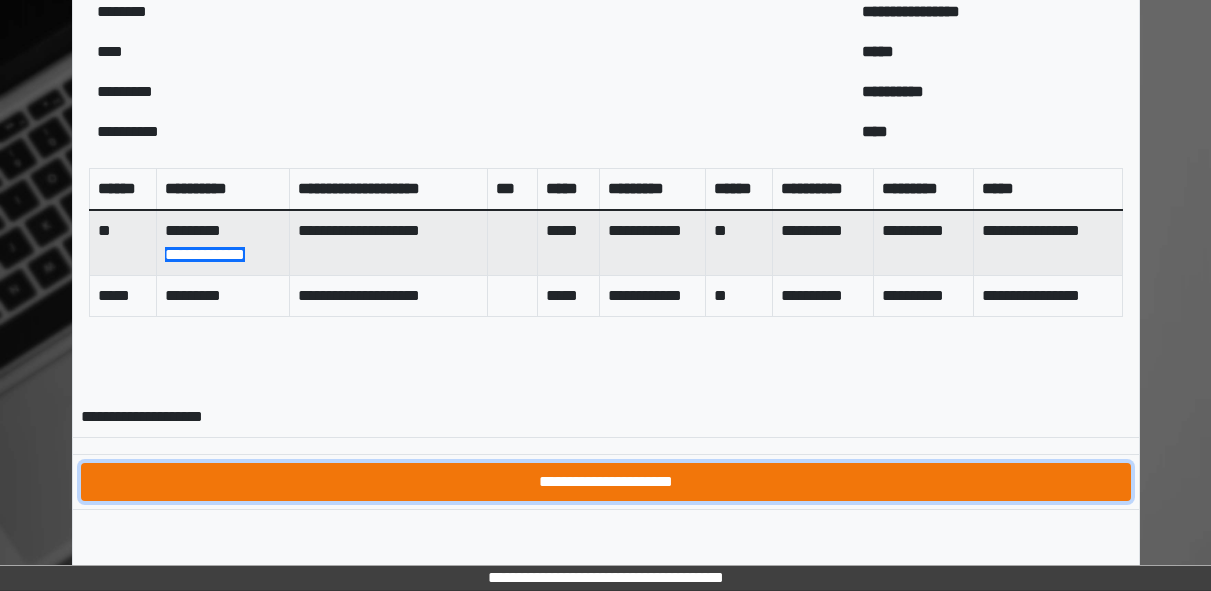 click on "**********" at bounding box center [606, 482] 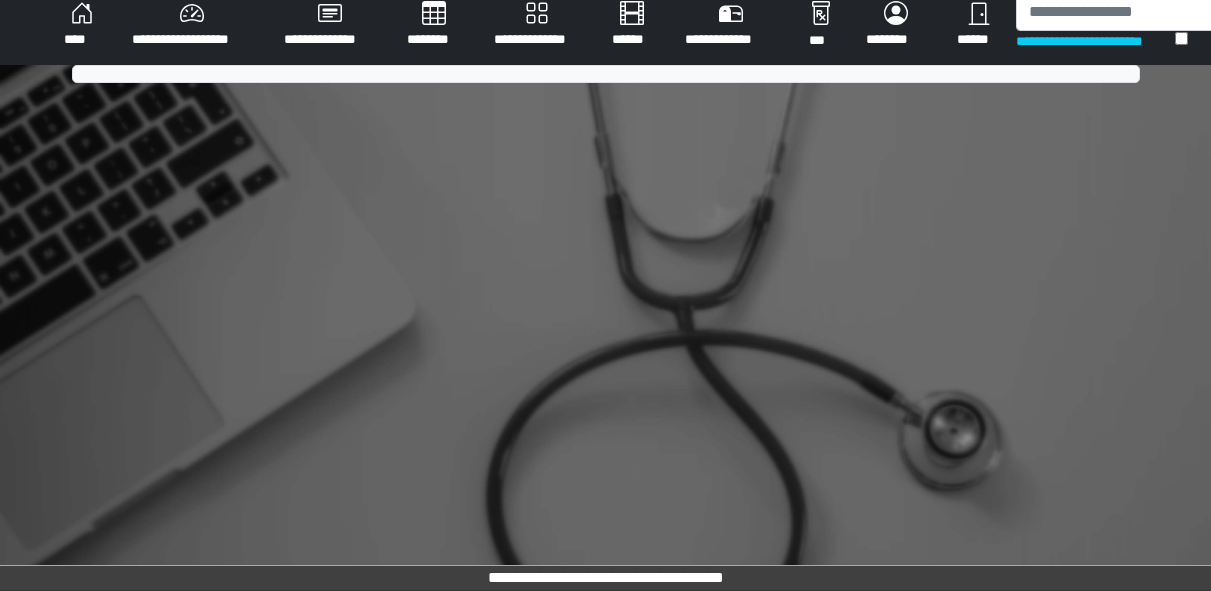scroll, scrollTop: 774, scrollLeft: 0, axis: vertical 